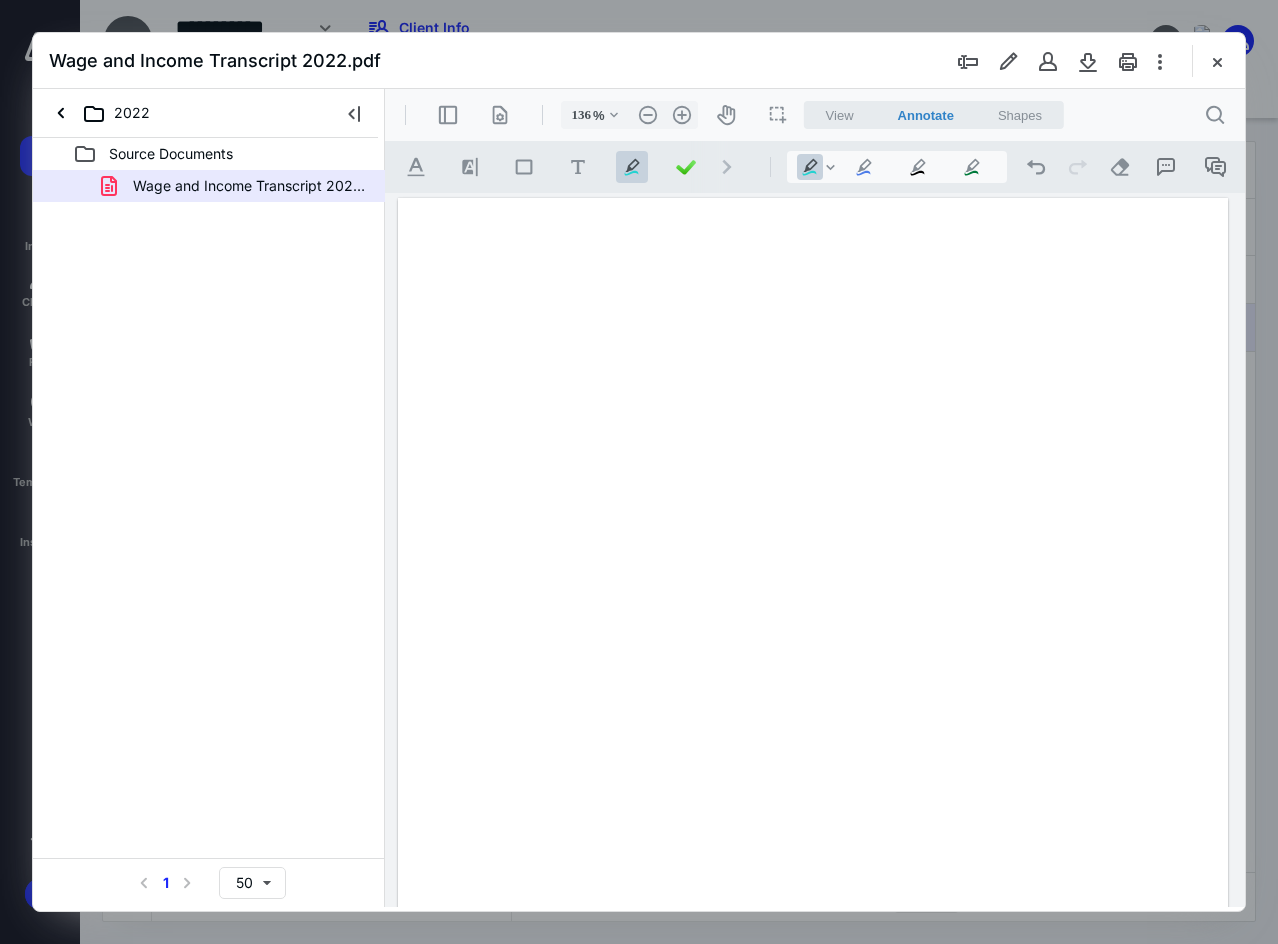 scroll, scrollTop: 0, scrollLeft: 0, axis: both 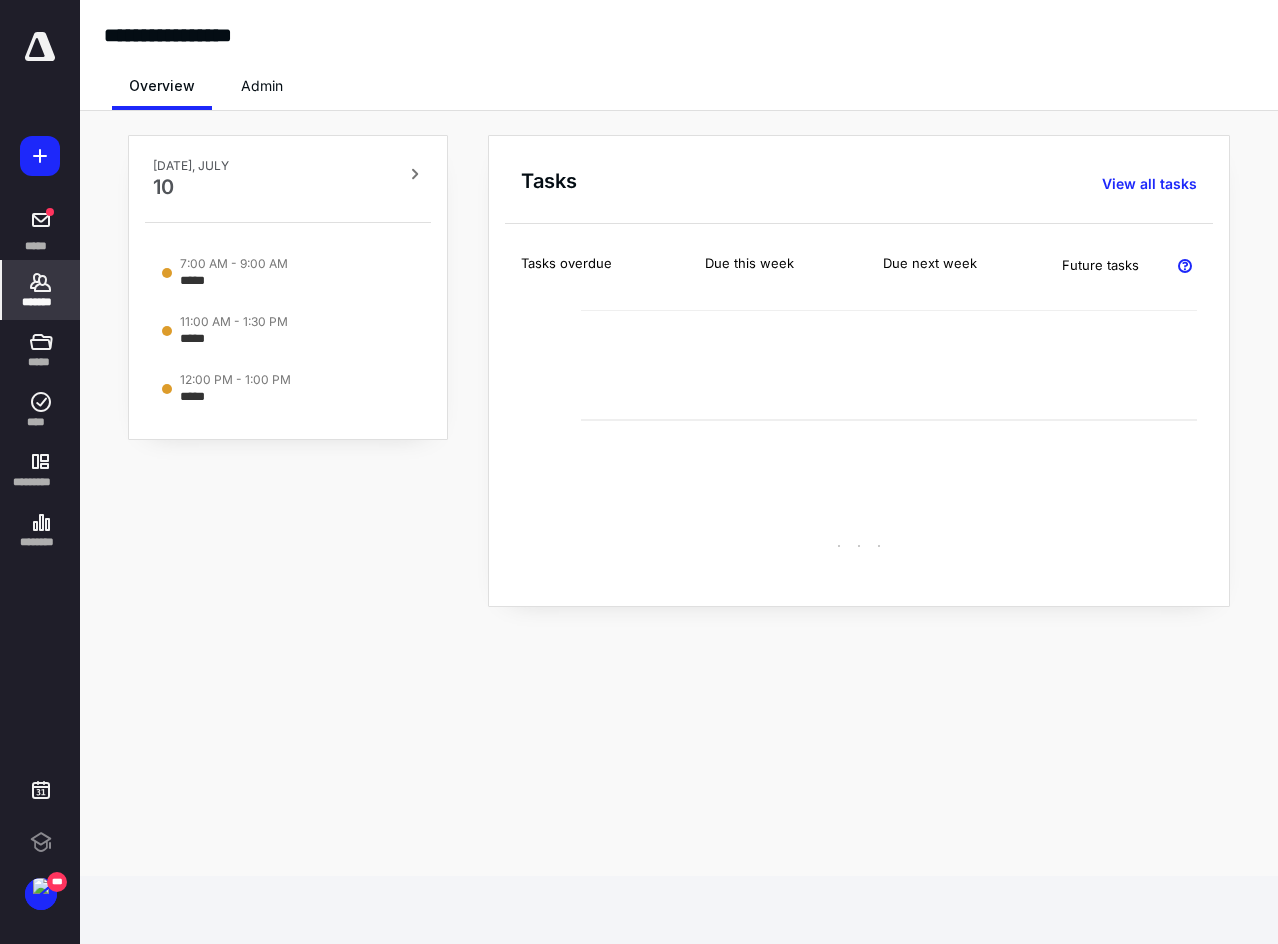 click 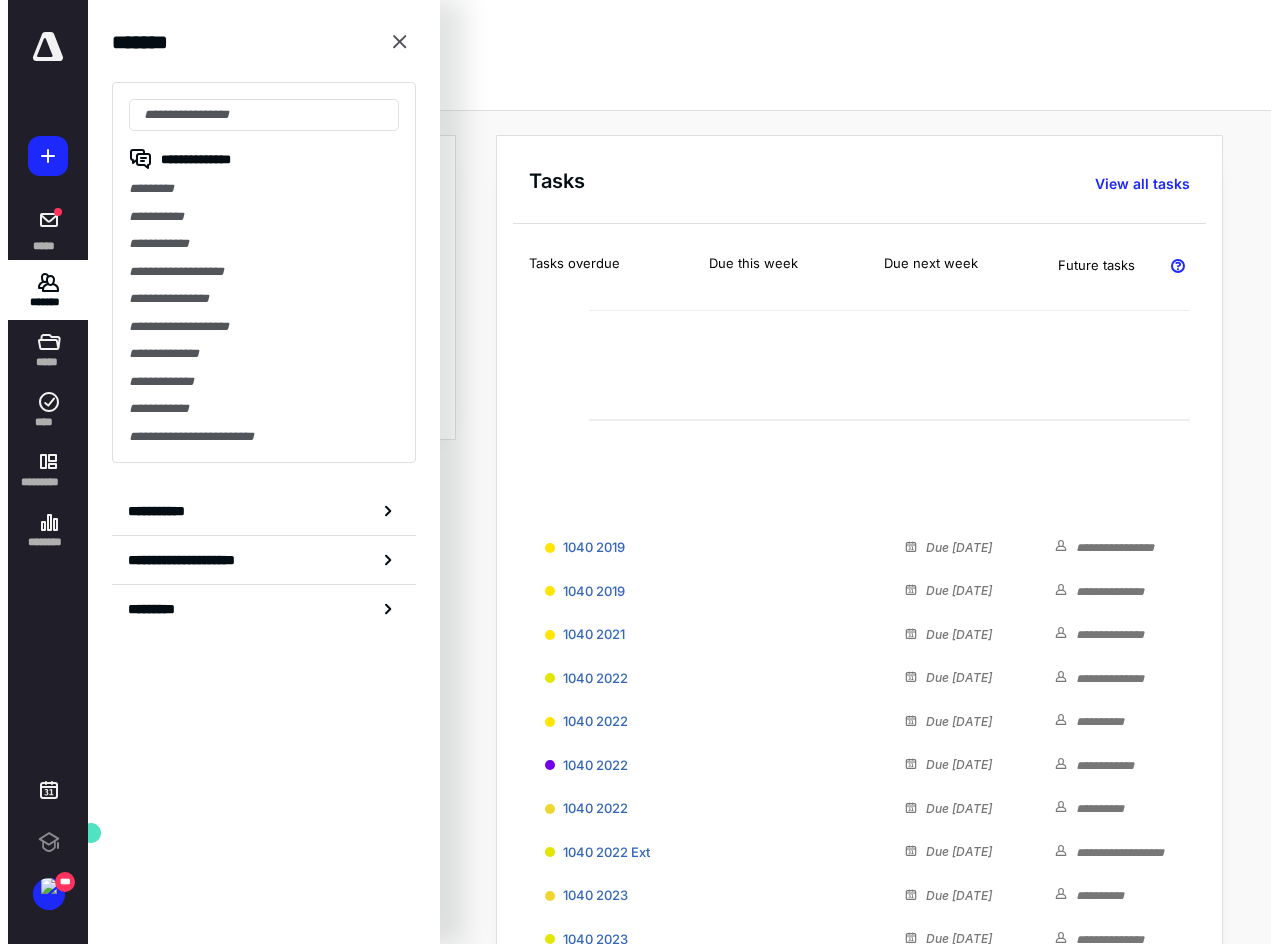 scroll, scrollTop: 0, scrollLeft: 0, axis: both 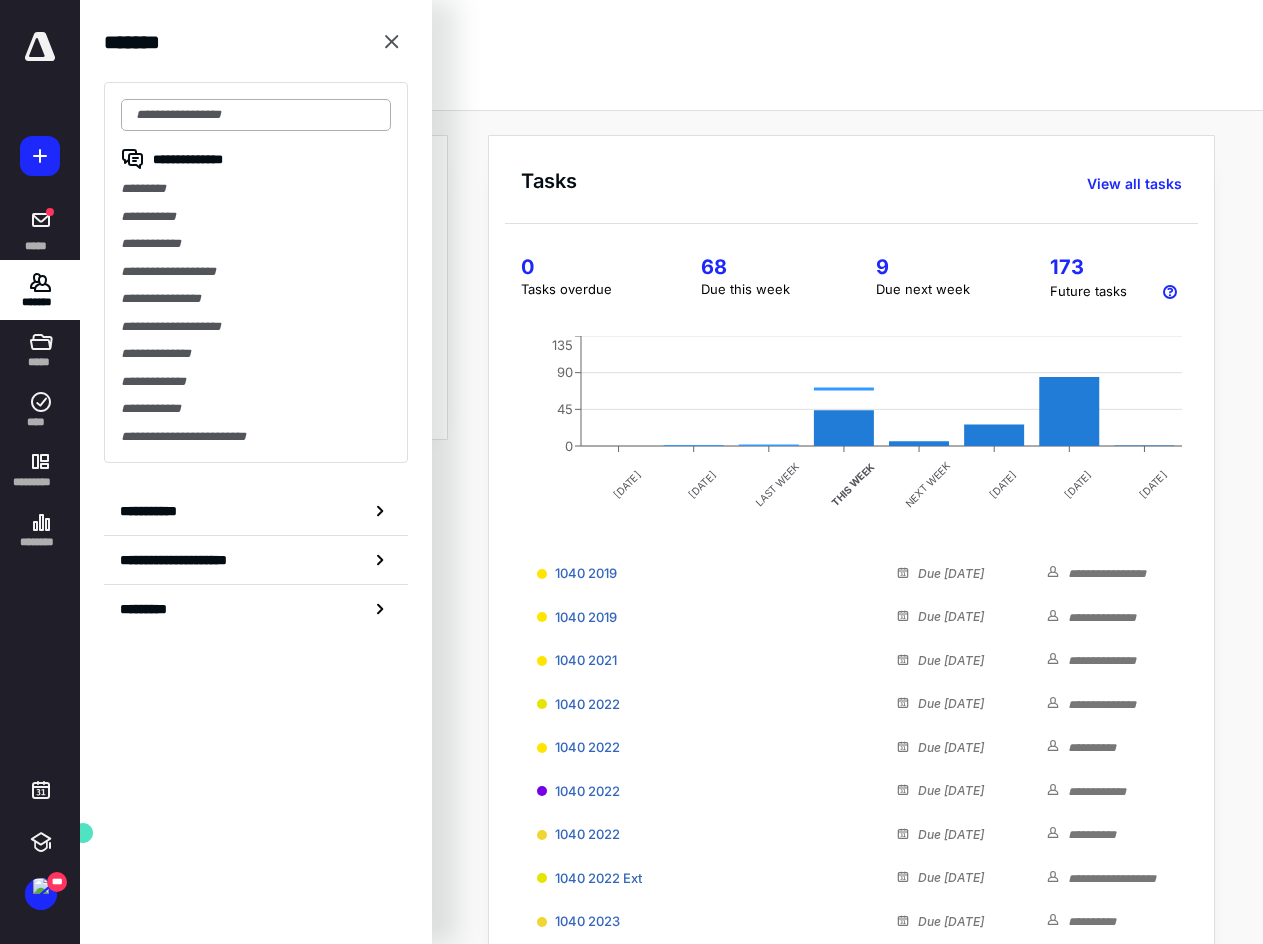 click at bounding box center (256, 115) 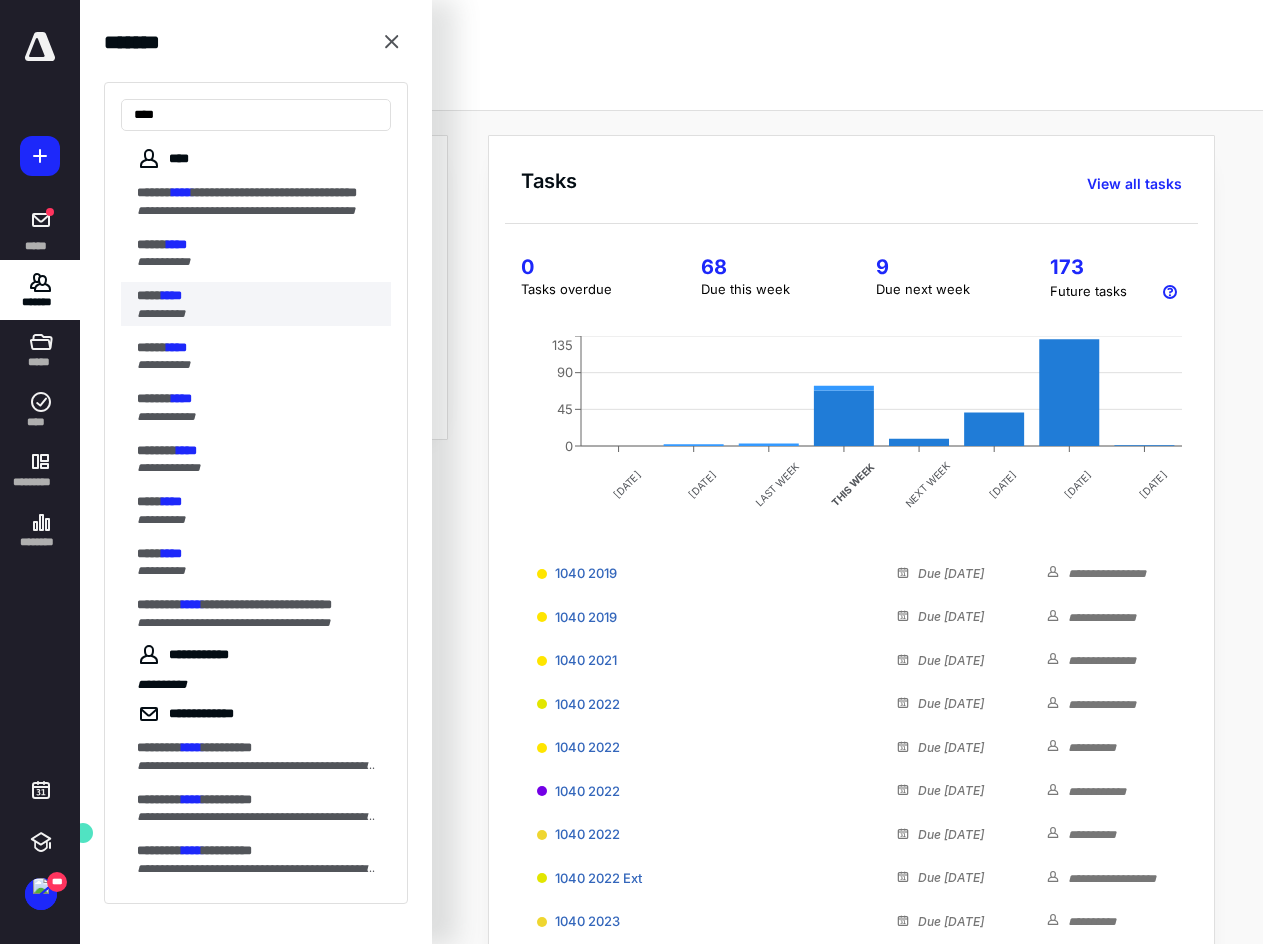 type on "****" 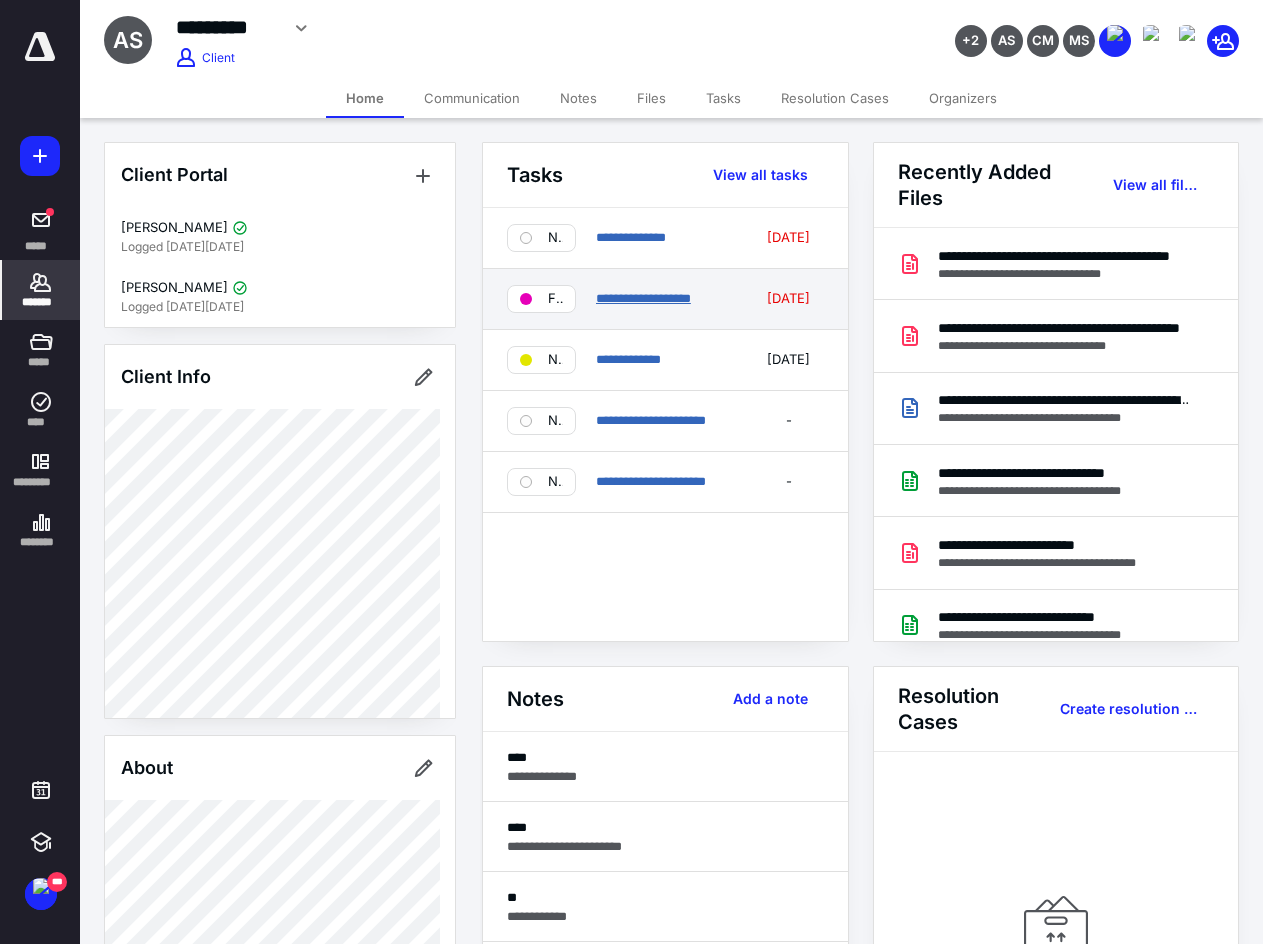 click on "**********" at bounding box center (643, 298) 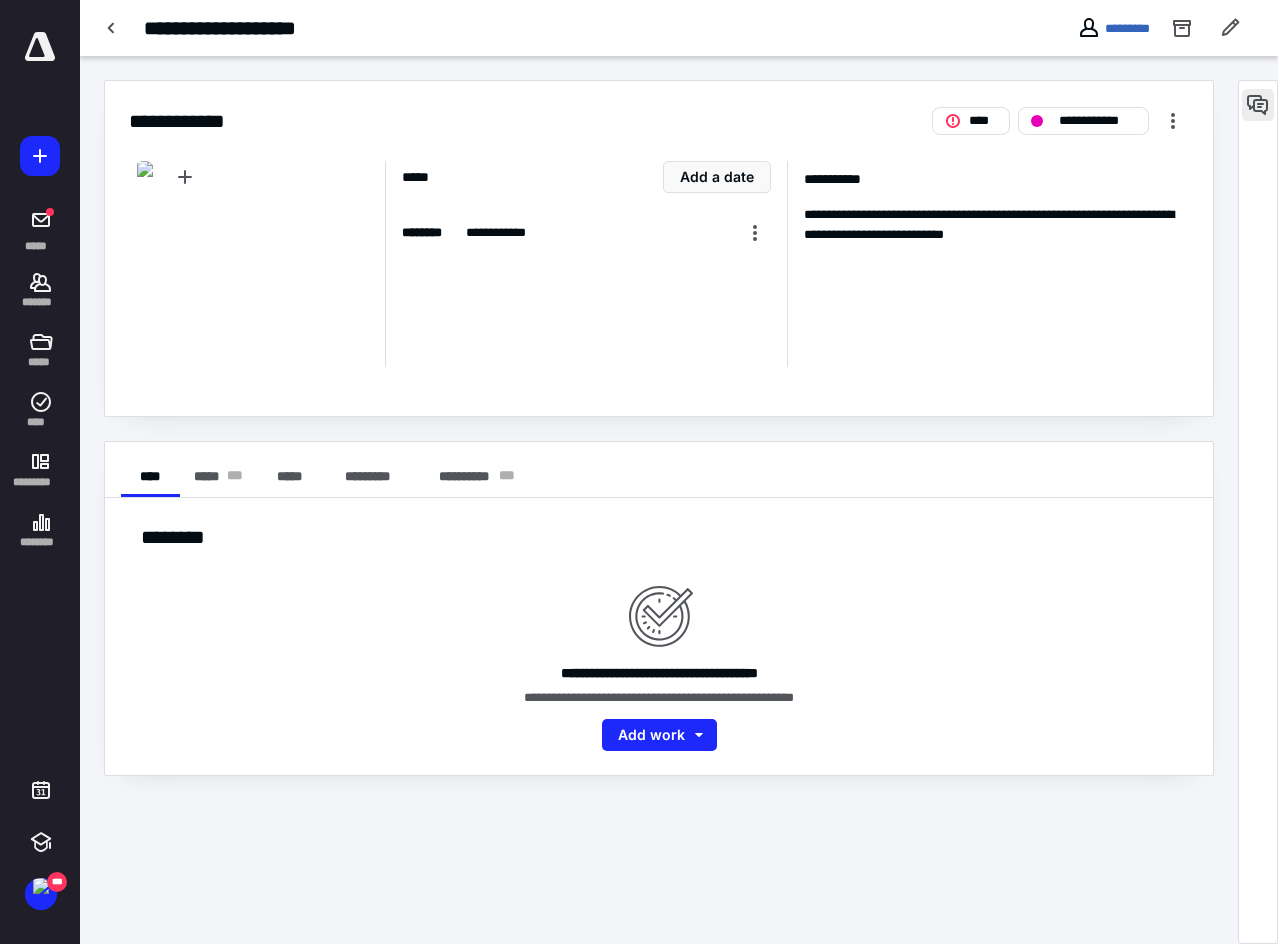 click at bounding box center [1258, 105] 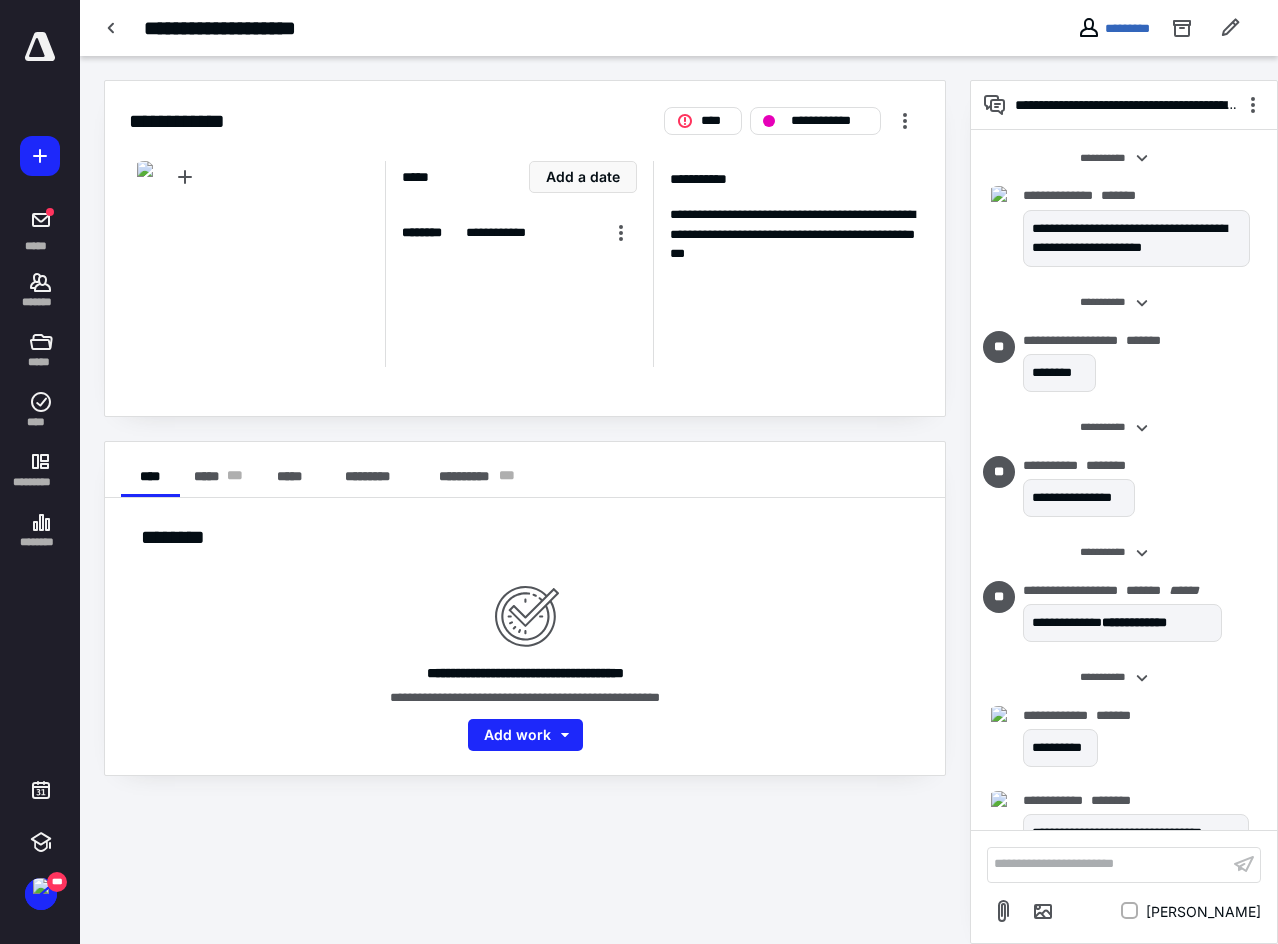 scroll, scrollTop: 2533, scrollLeft: 0, axis: vertical 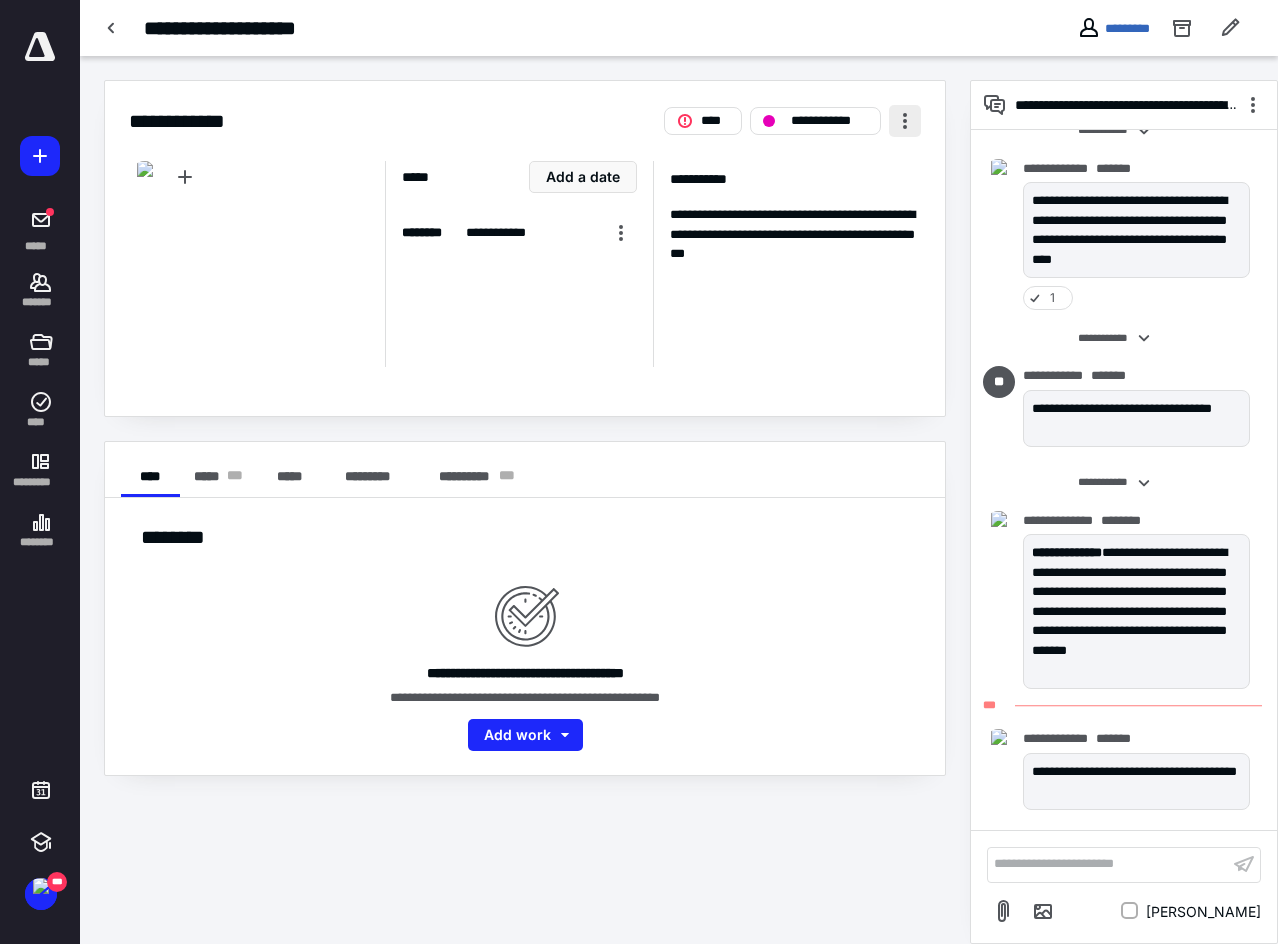 click at bounding box center (905, 121) 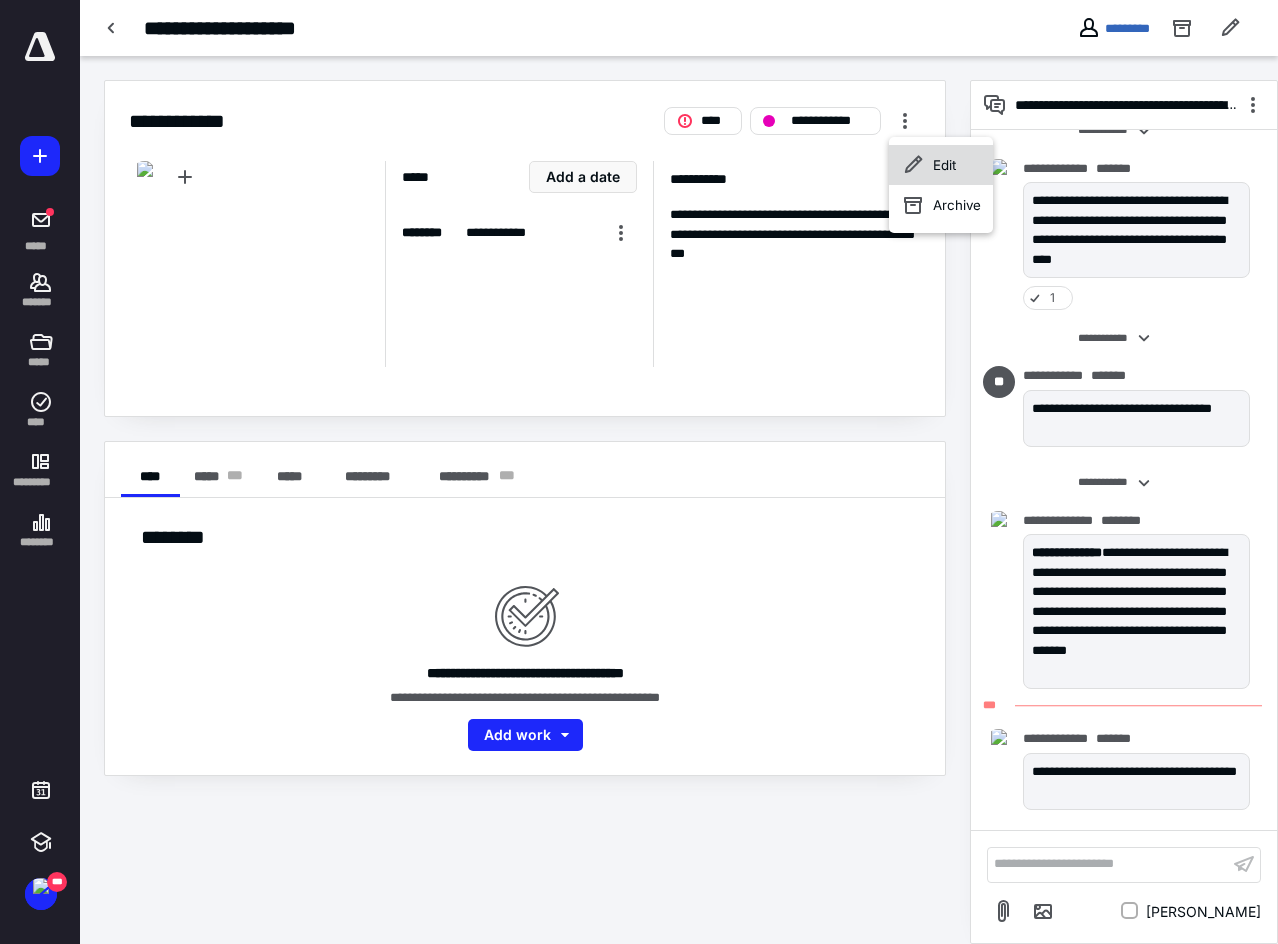 click on "Edit" at bounding box center (944, 165) 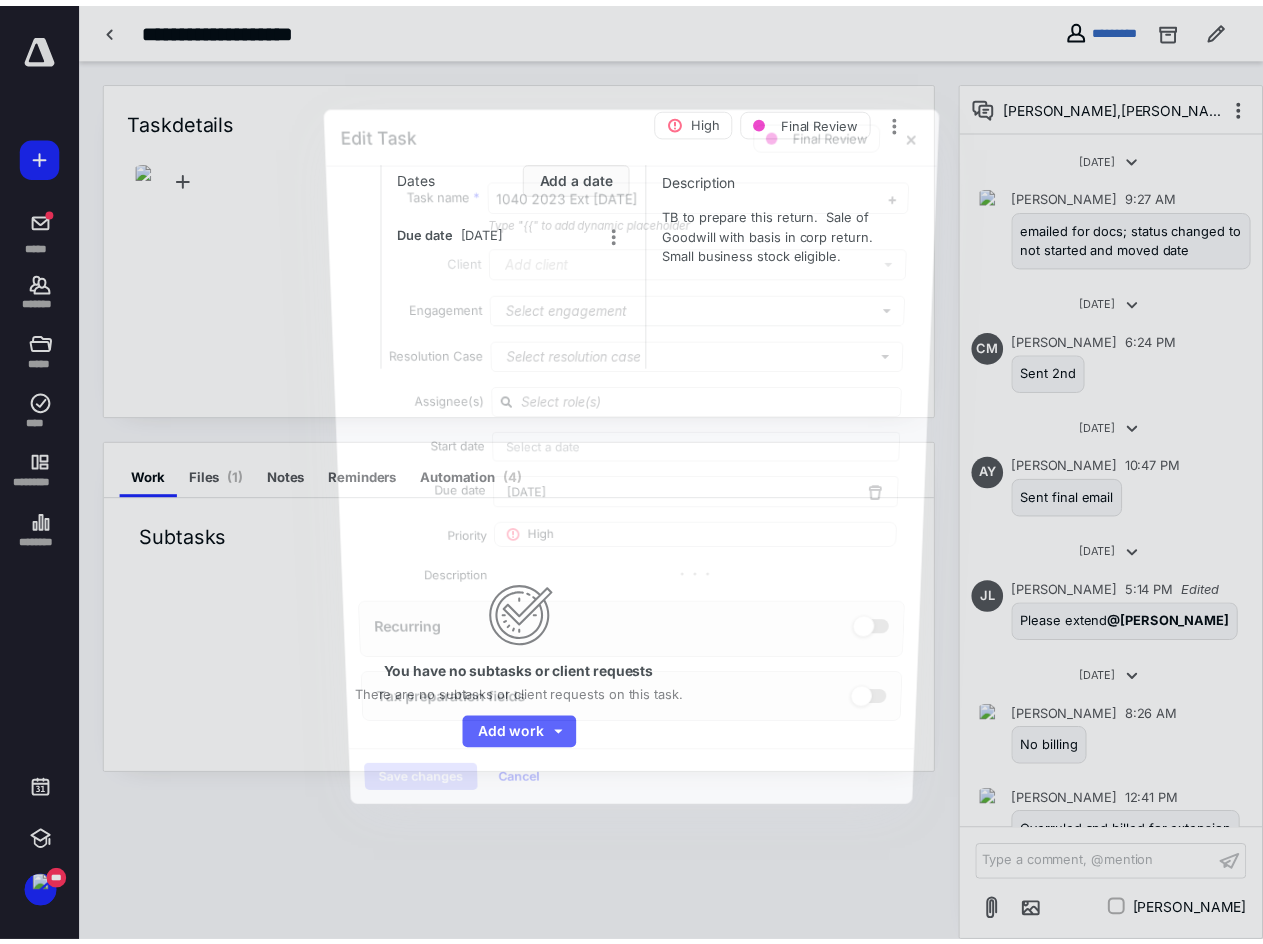 scroll, scrollTop: 2533, scrollLeft: 0, axis: vertical 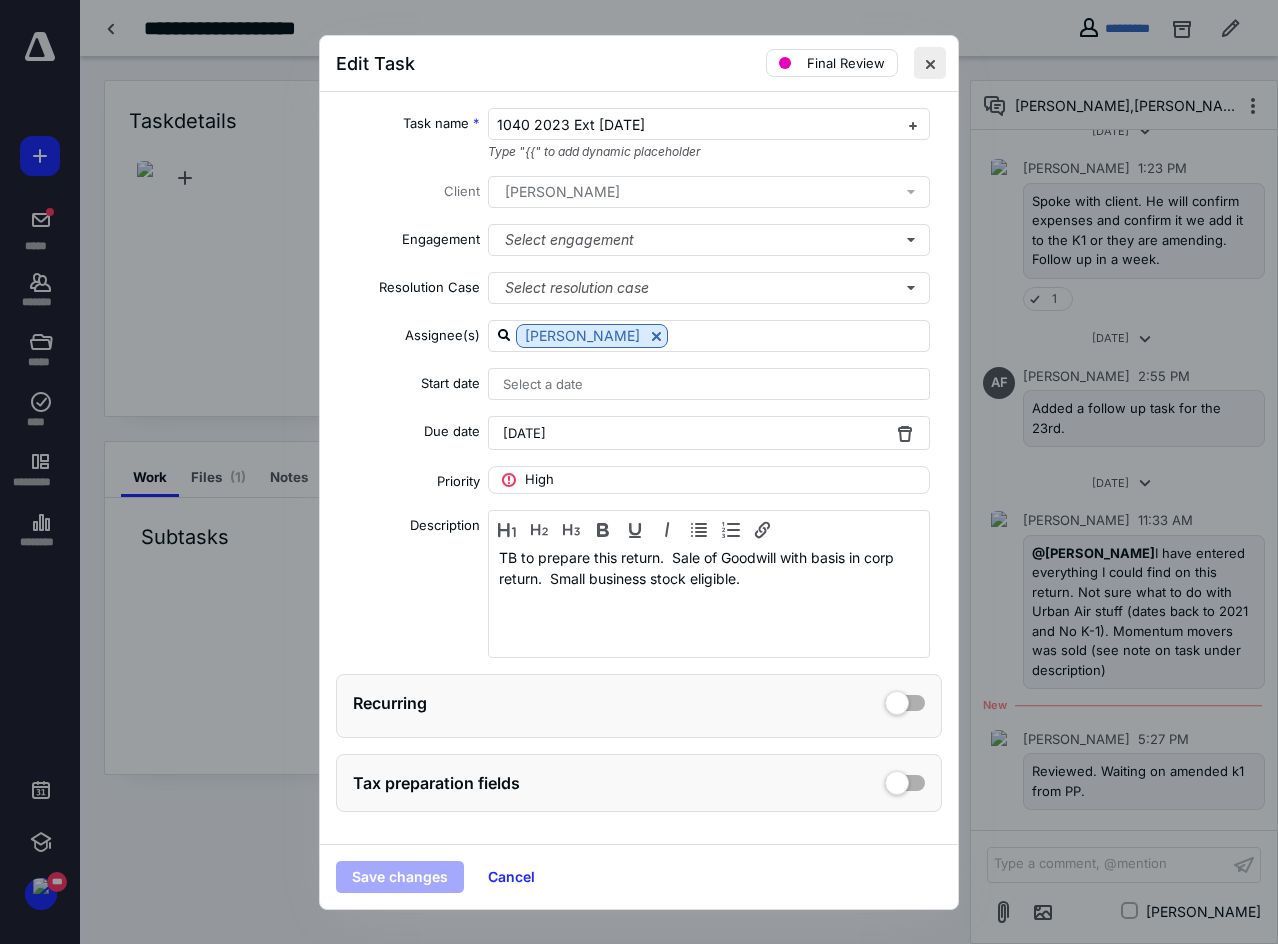 click at bounding box center [930, 63] 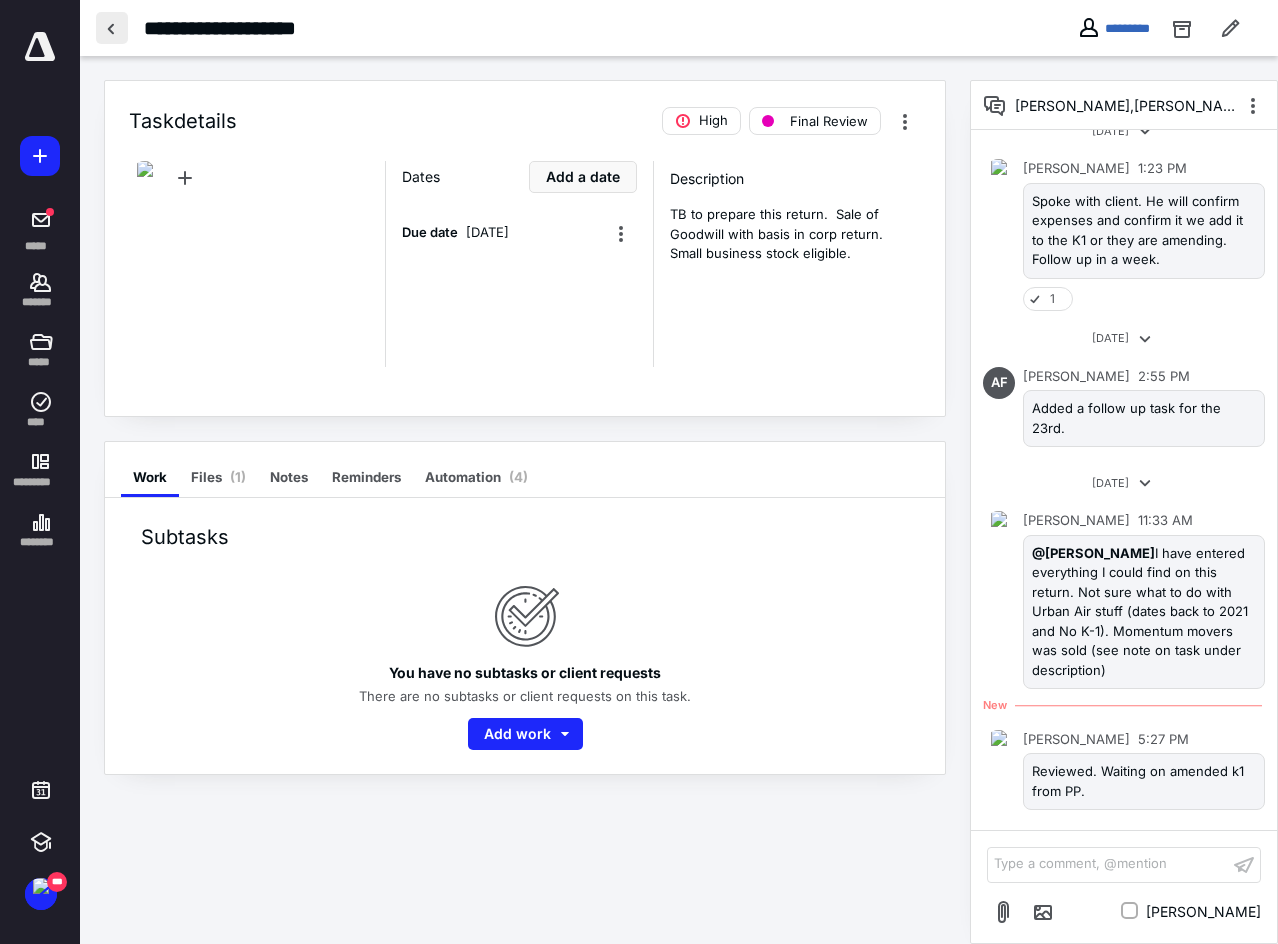 click at bounding box center [112, 28] 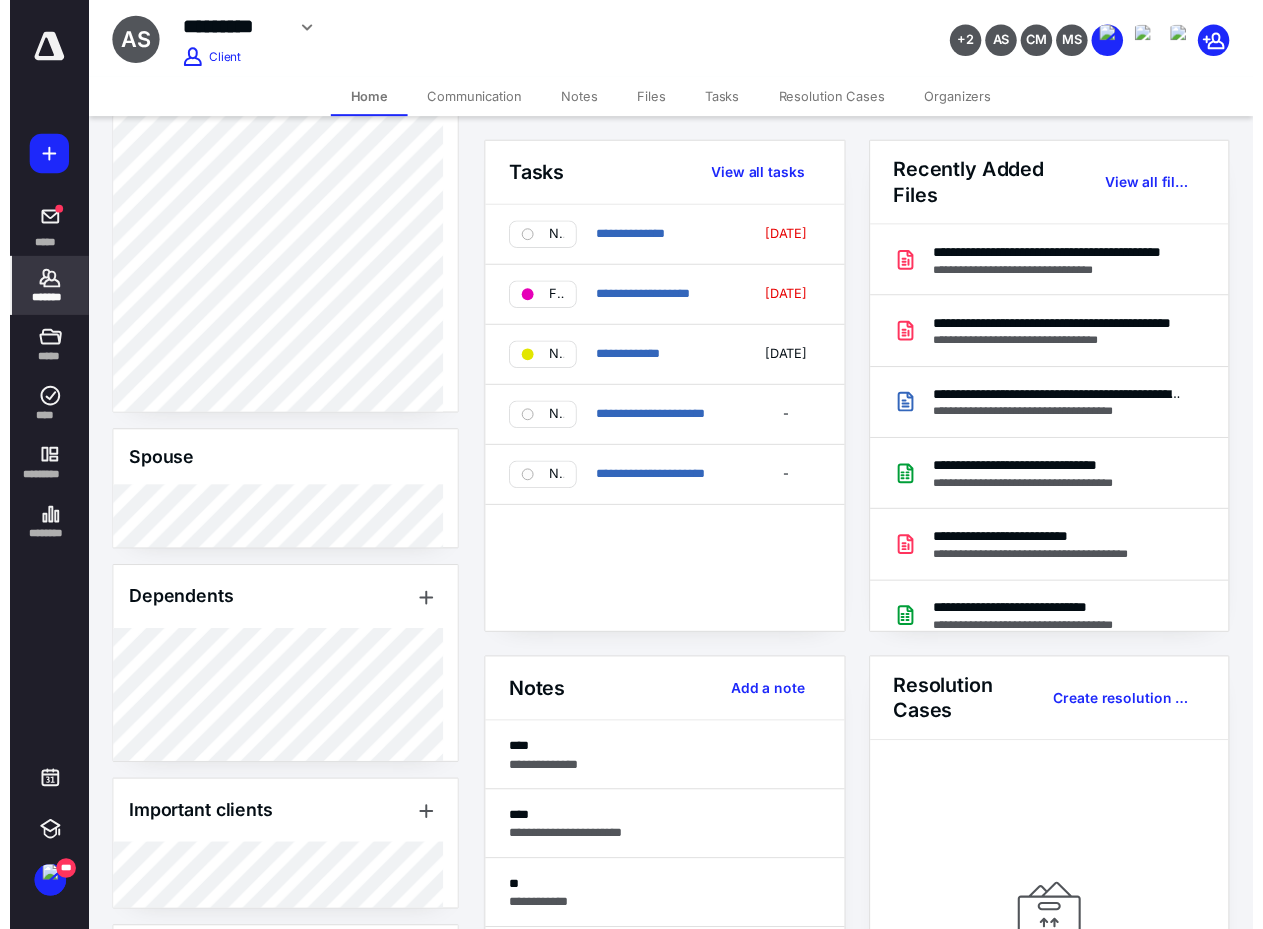 scroll, scrollTop: 992, scrollLeft: 0, axis: vertical 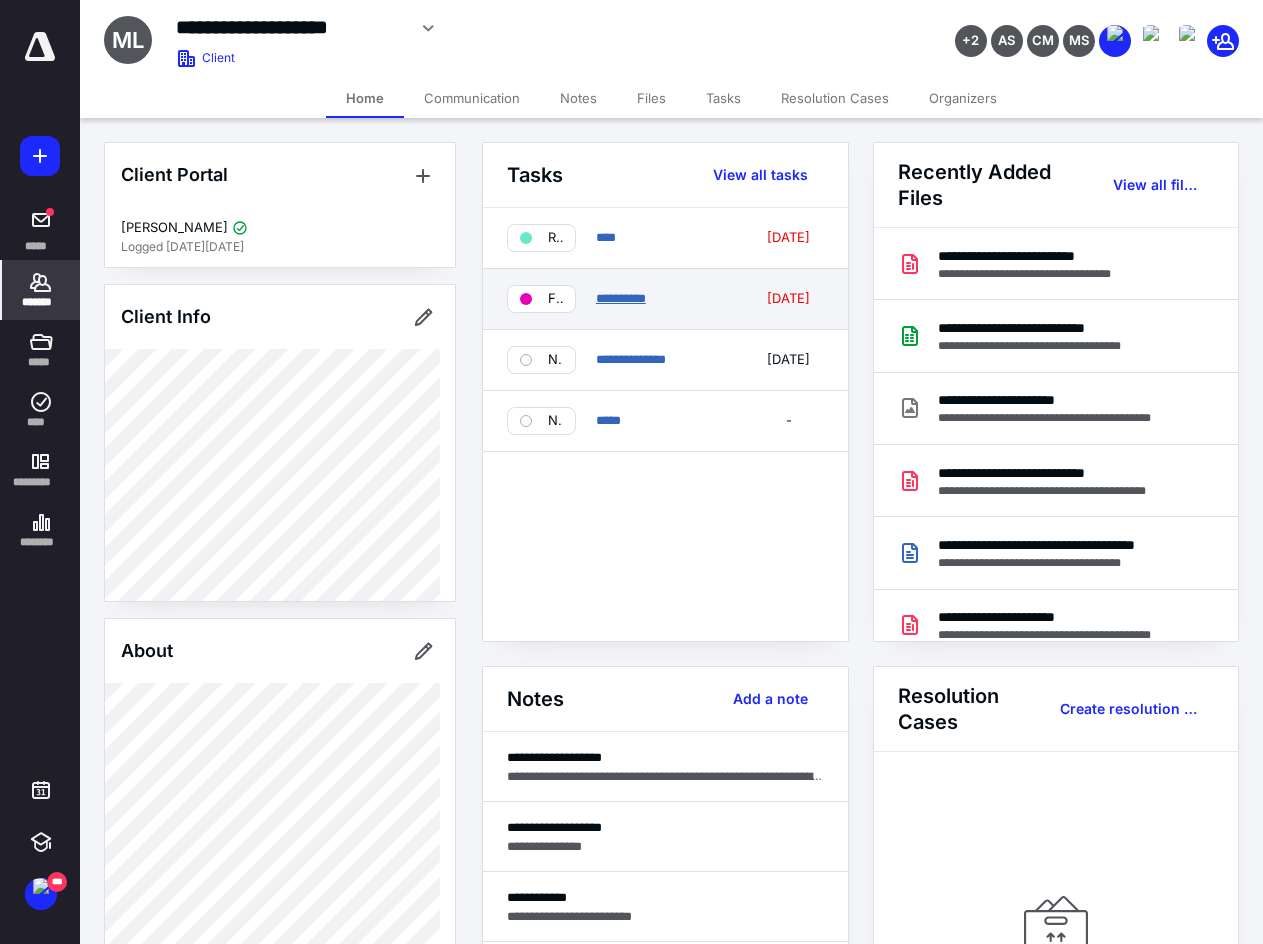 click on "**********" at bounding box center (621, 298) 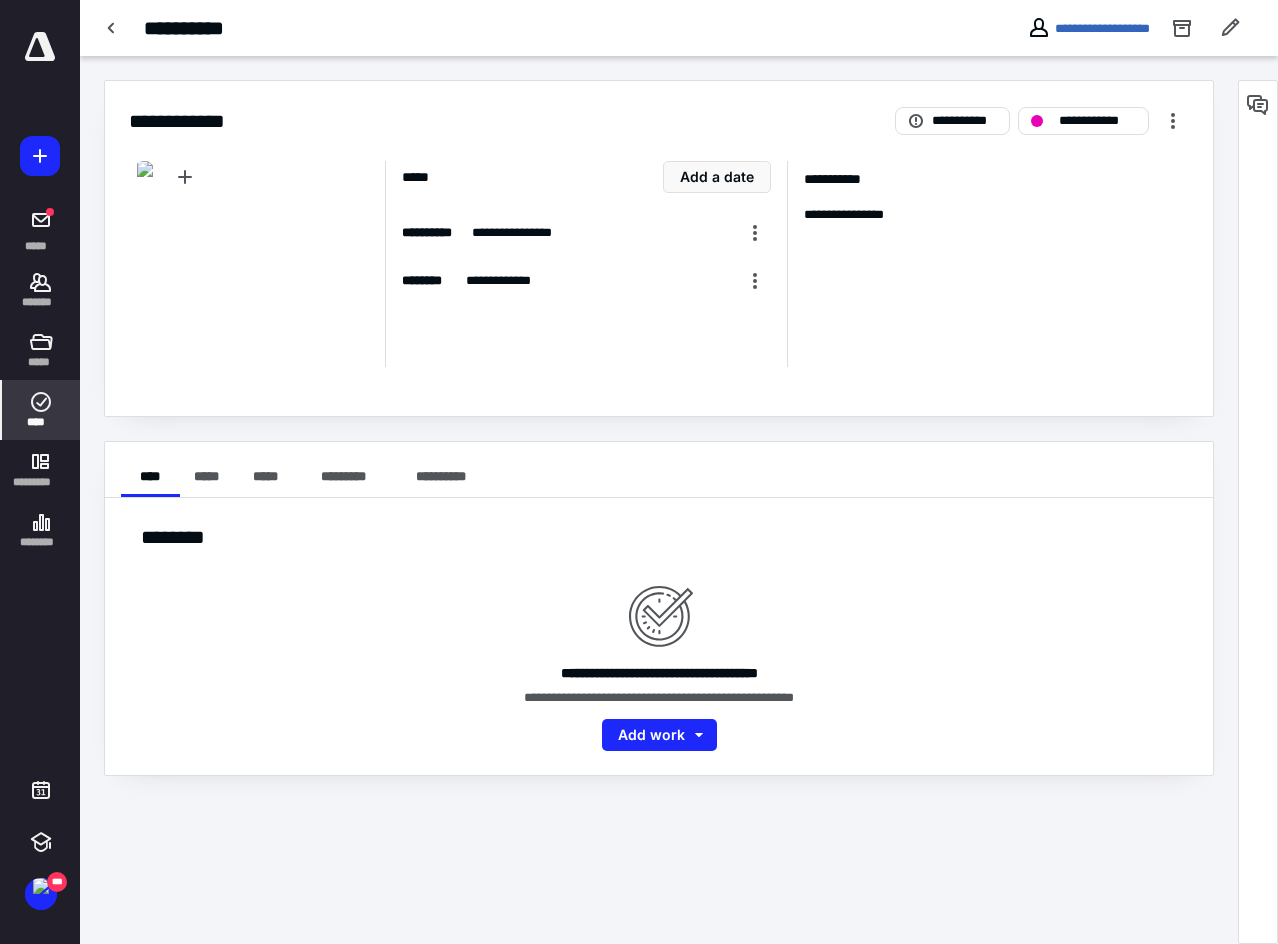 click 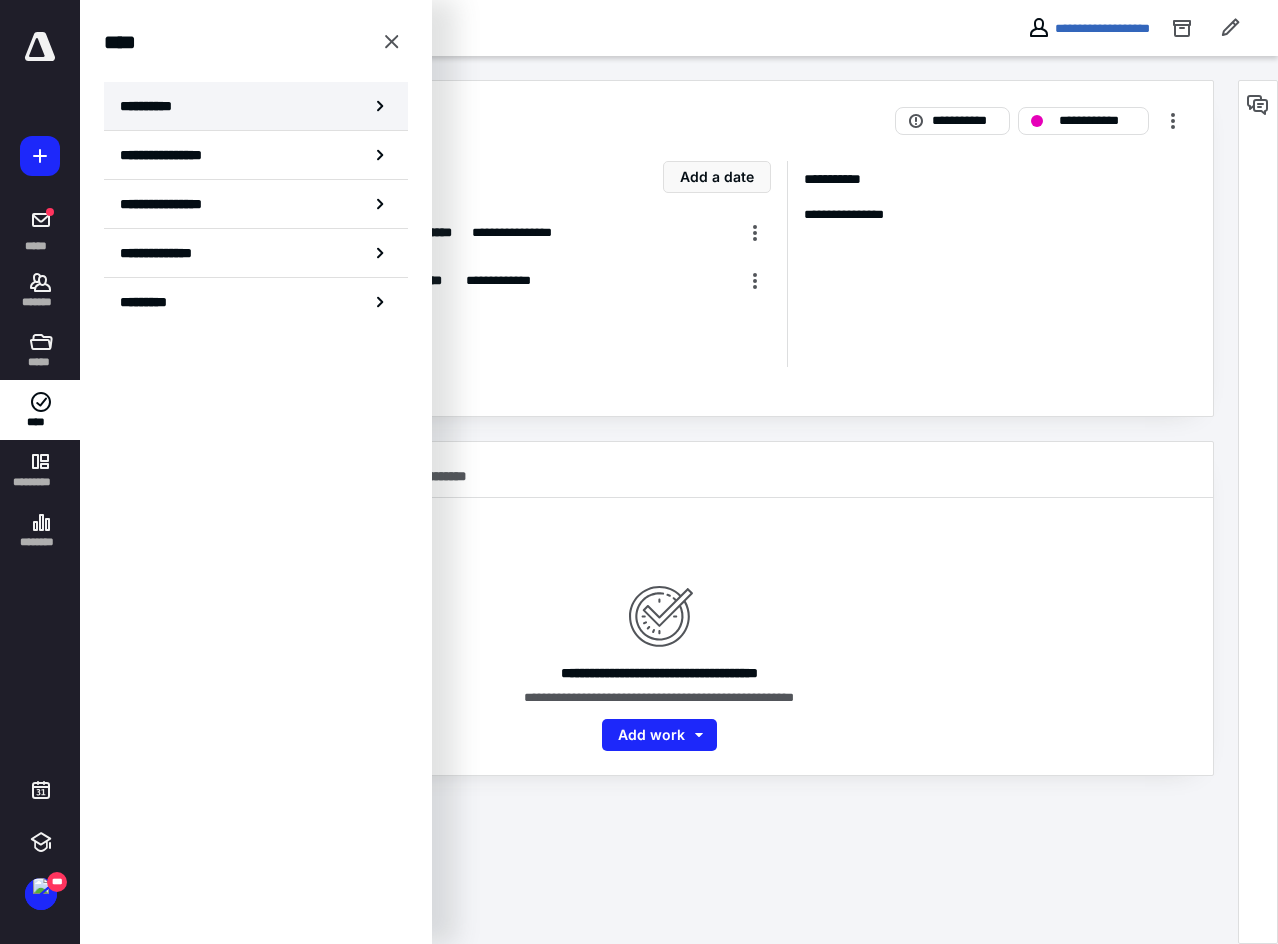 click on "**********" at bounding box center (256, 106) 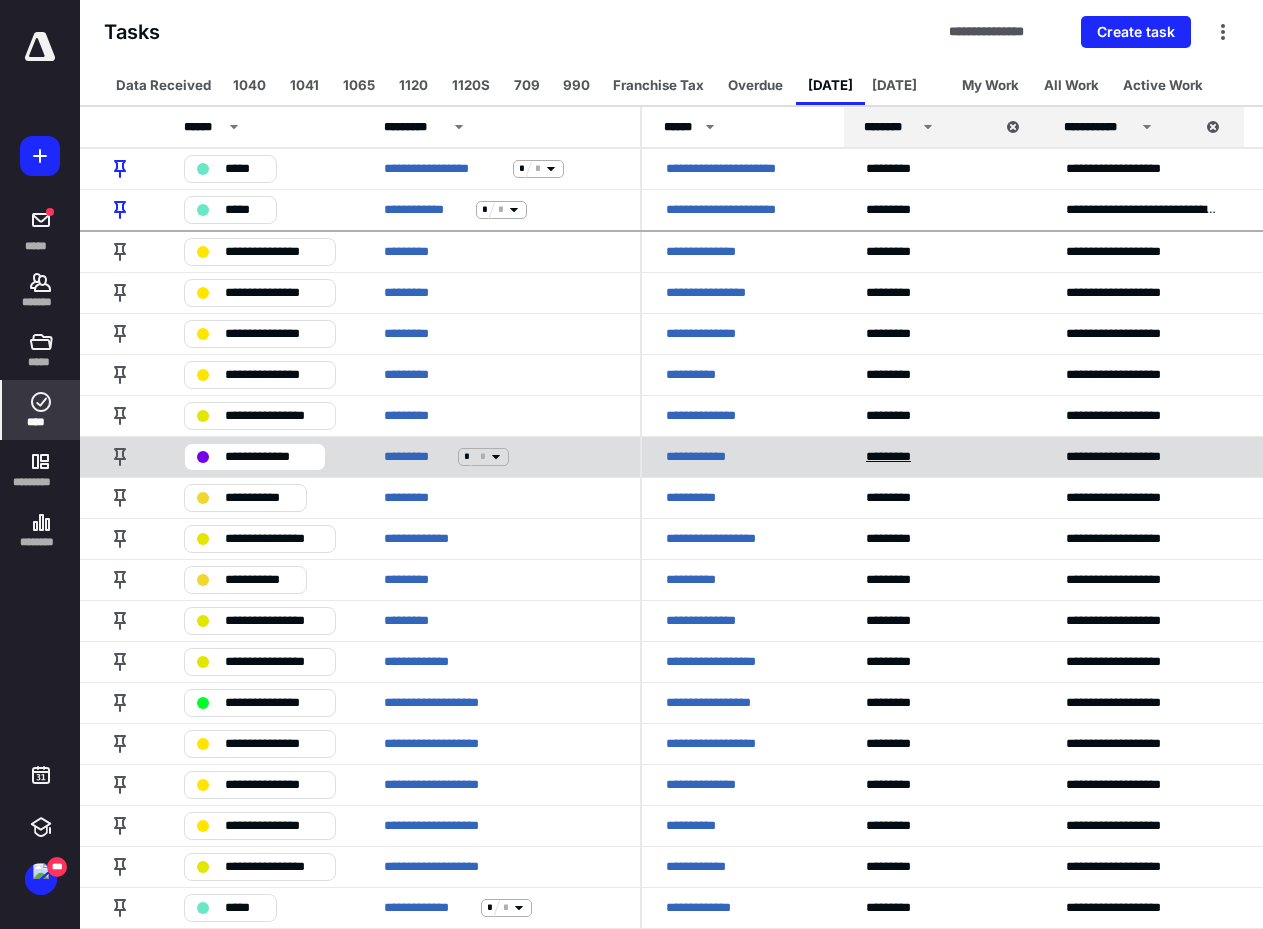 click on "*********" at bounding box center [897, 457] 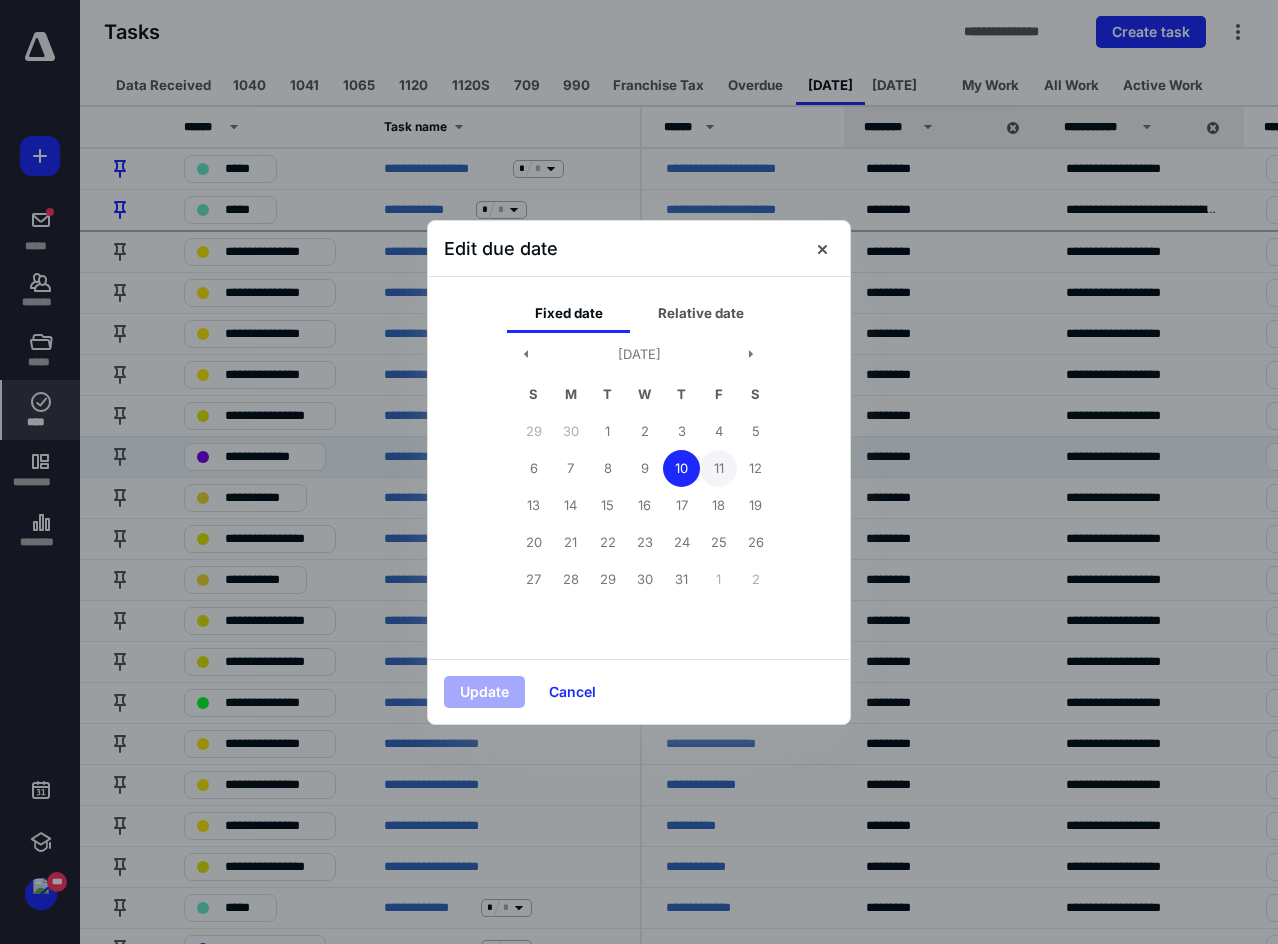 click on "11" at bounding box center [718, 468] 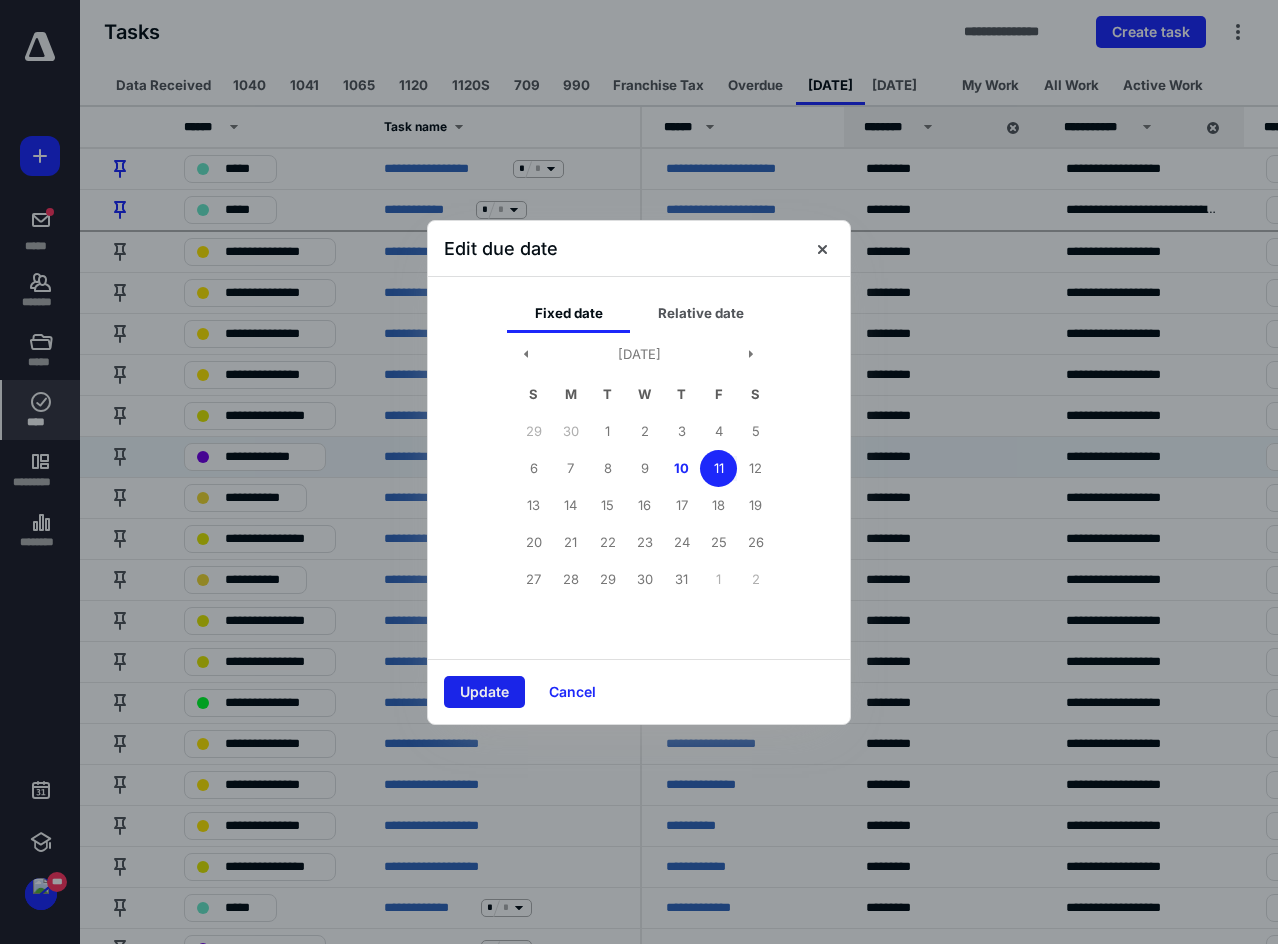 click on "Update" at bounding box center (484, 692) 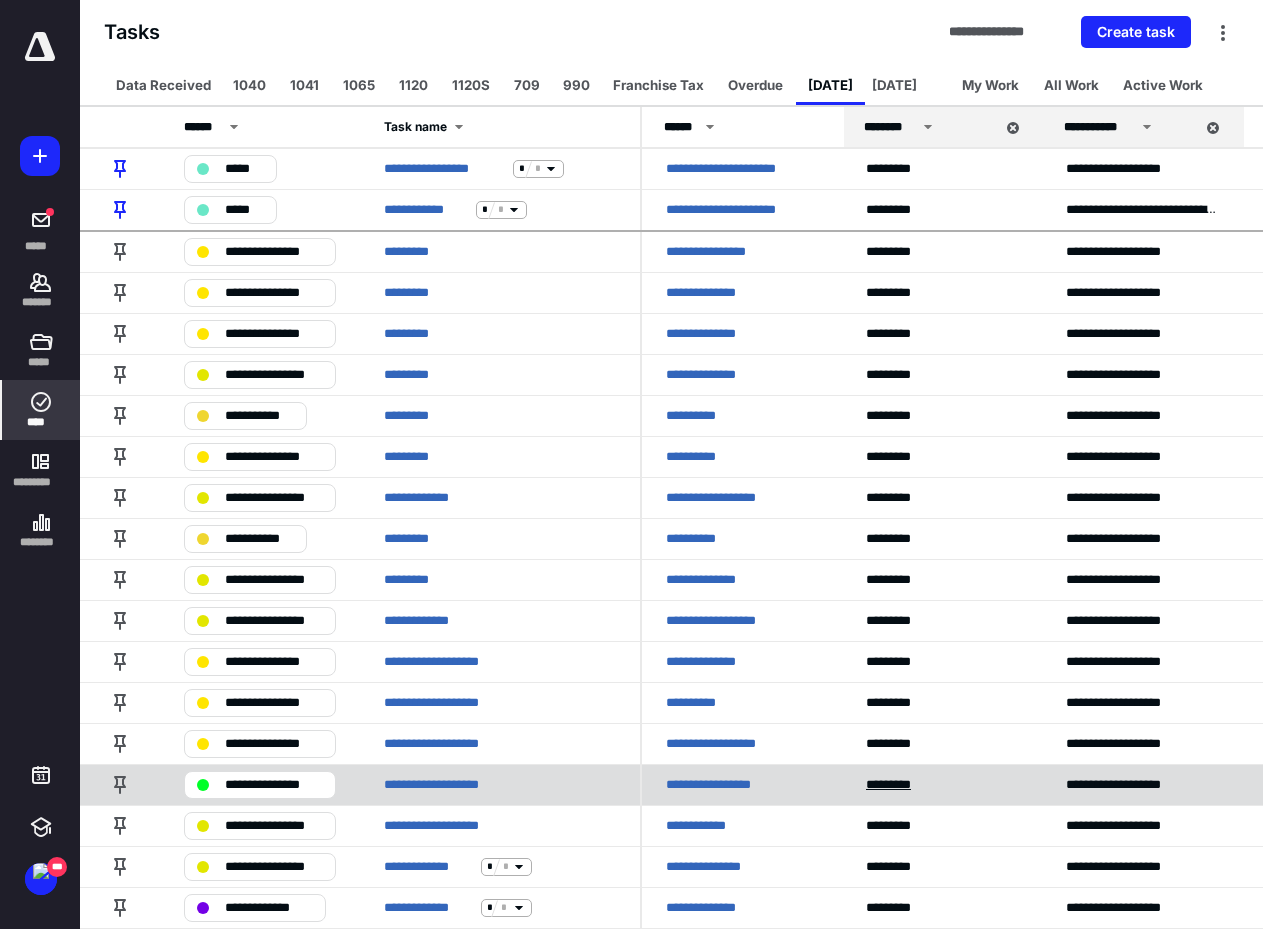click on "*********" at bounding box center [897, 785] 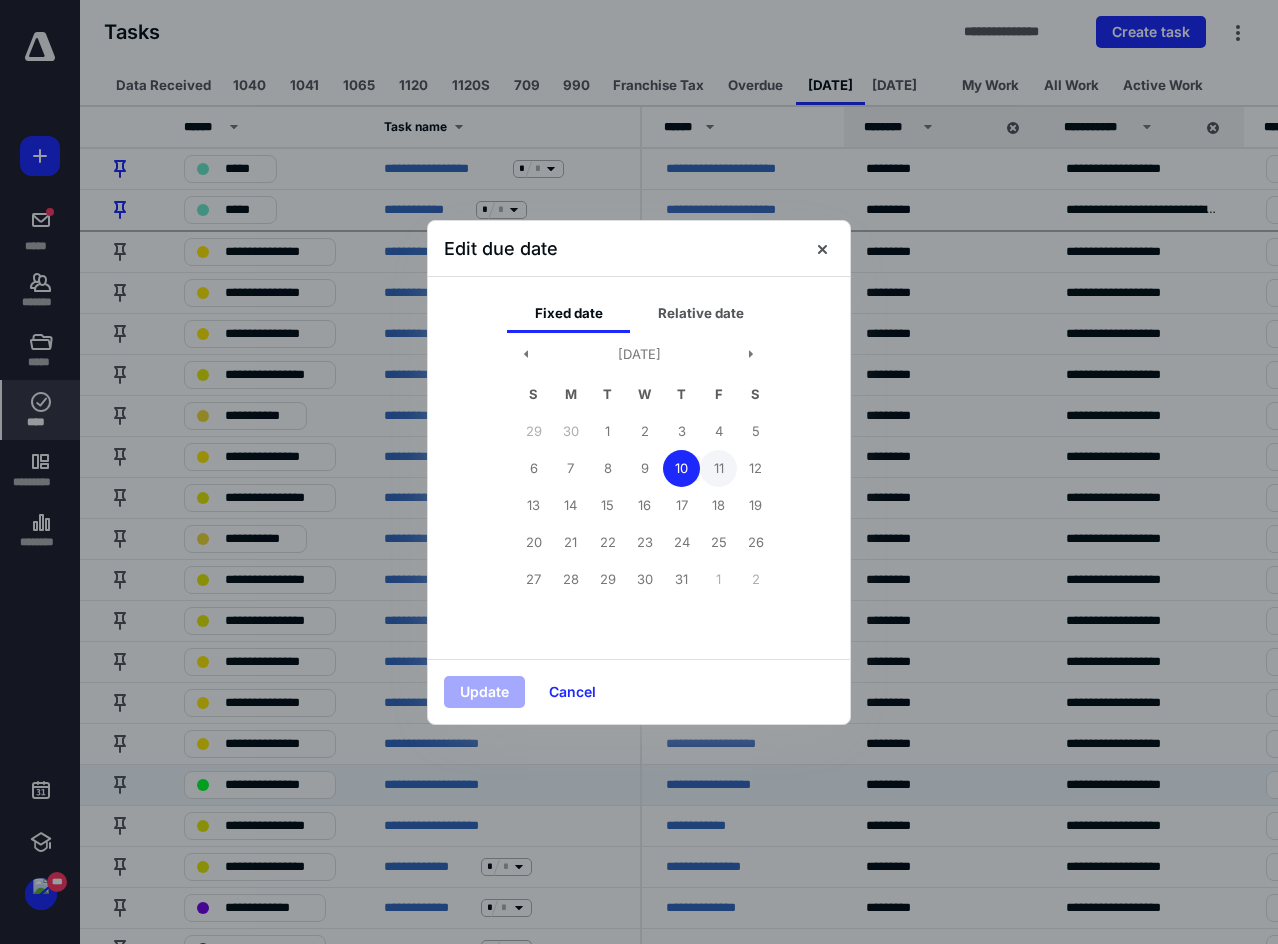click on "11" at bounding box center (718, 468) 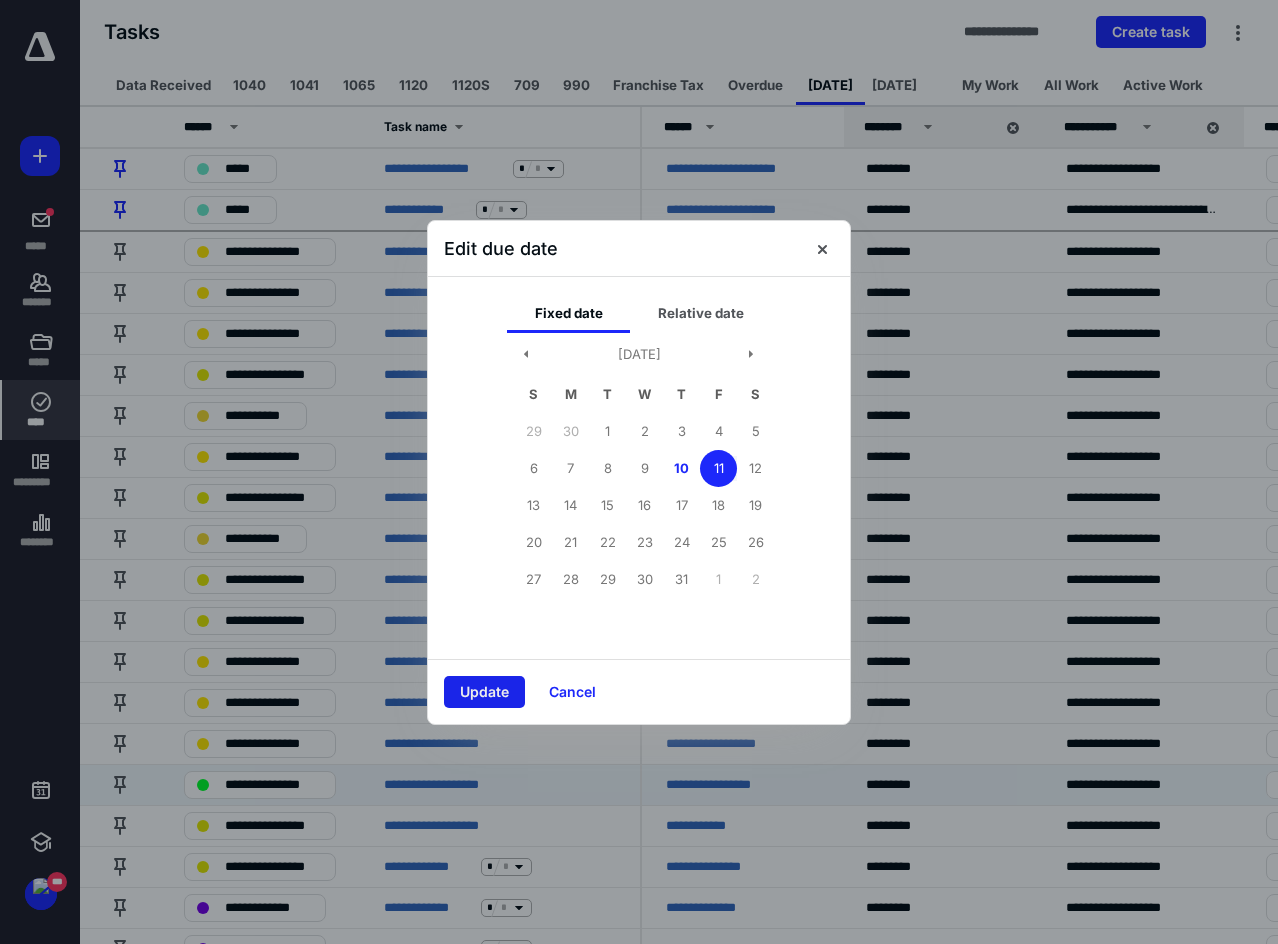 click on "Update" at bounding box center [484, 692] 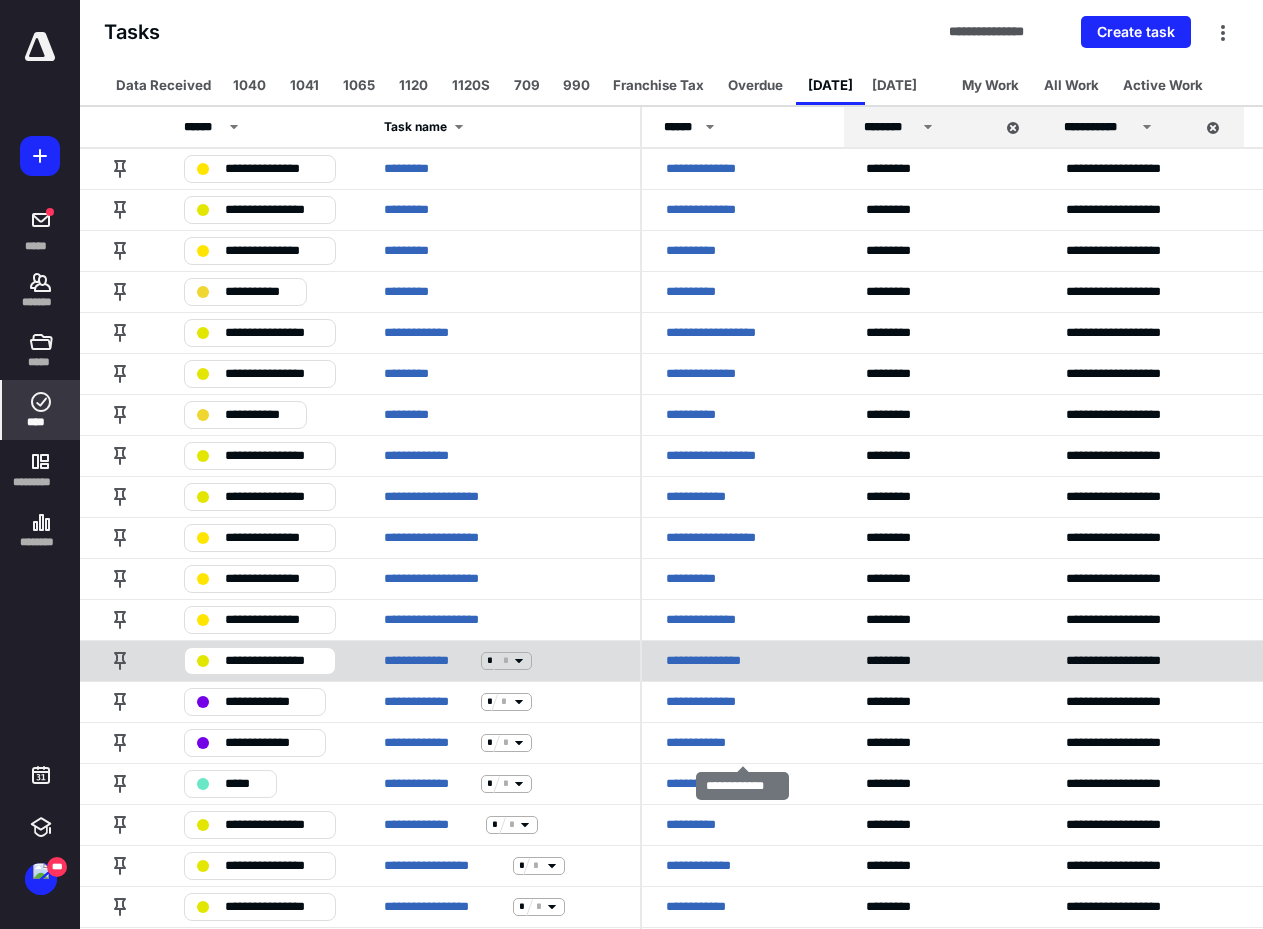 scroll, scrollTop: 200, scrollLeft: 0, axis: vertical 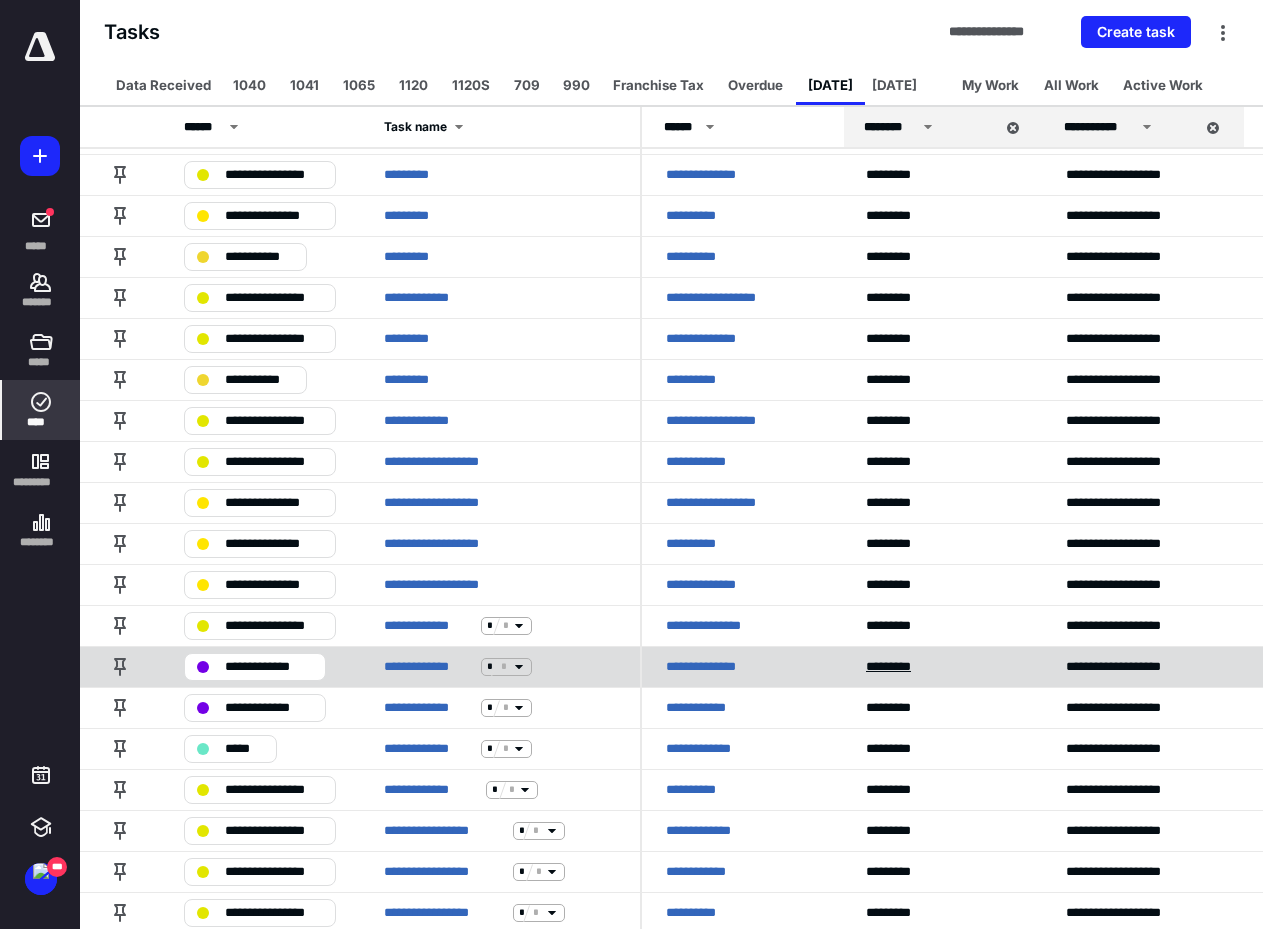click on "*********" at bounding box center [897, 667] 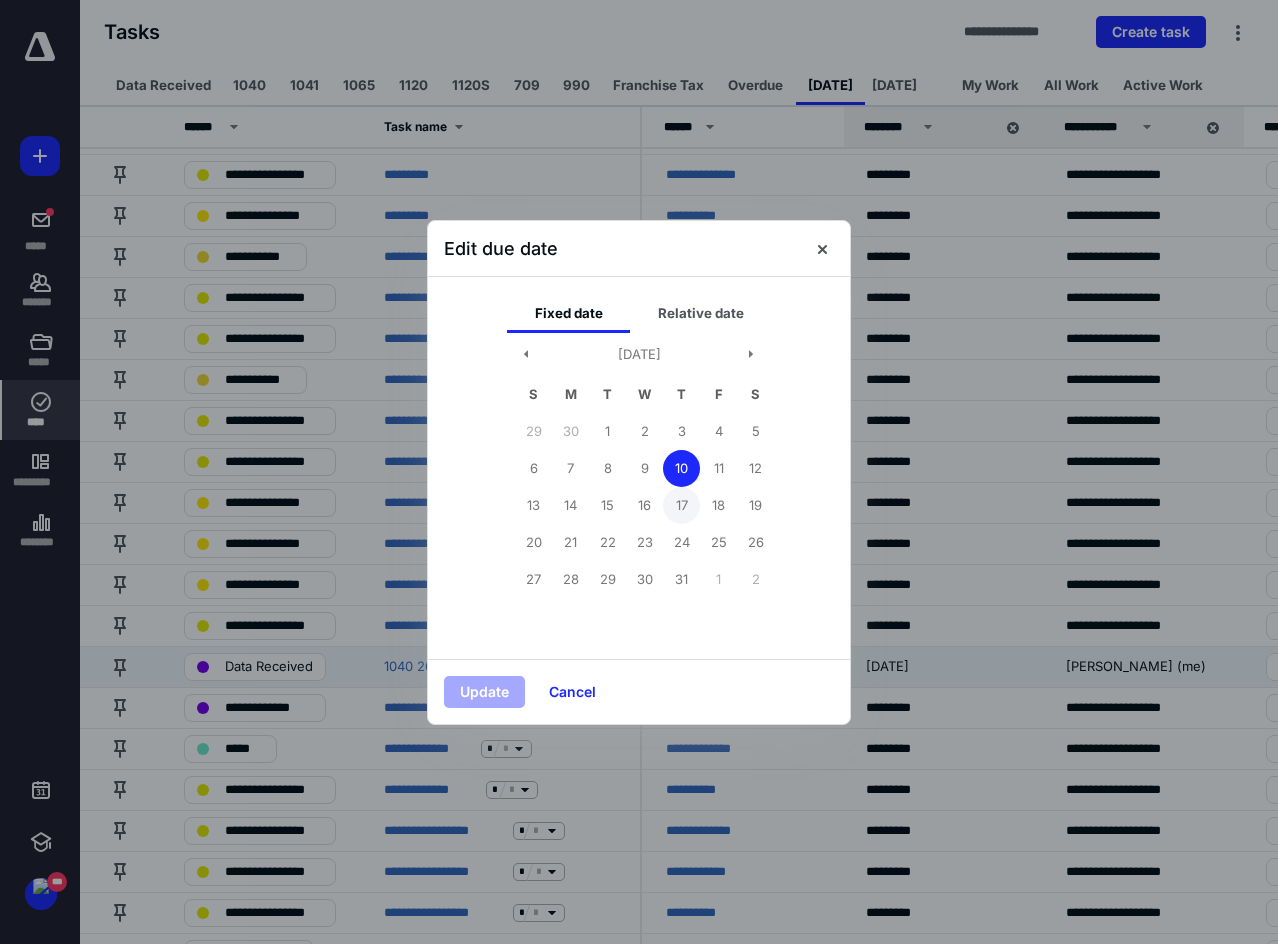 click on "17" at bounding box center (681, 505) 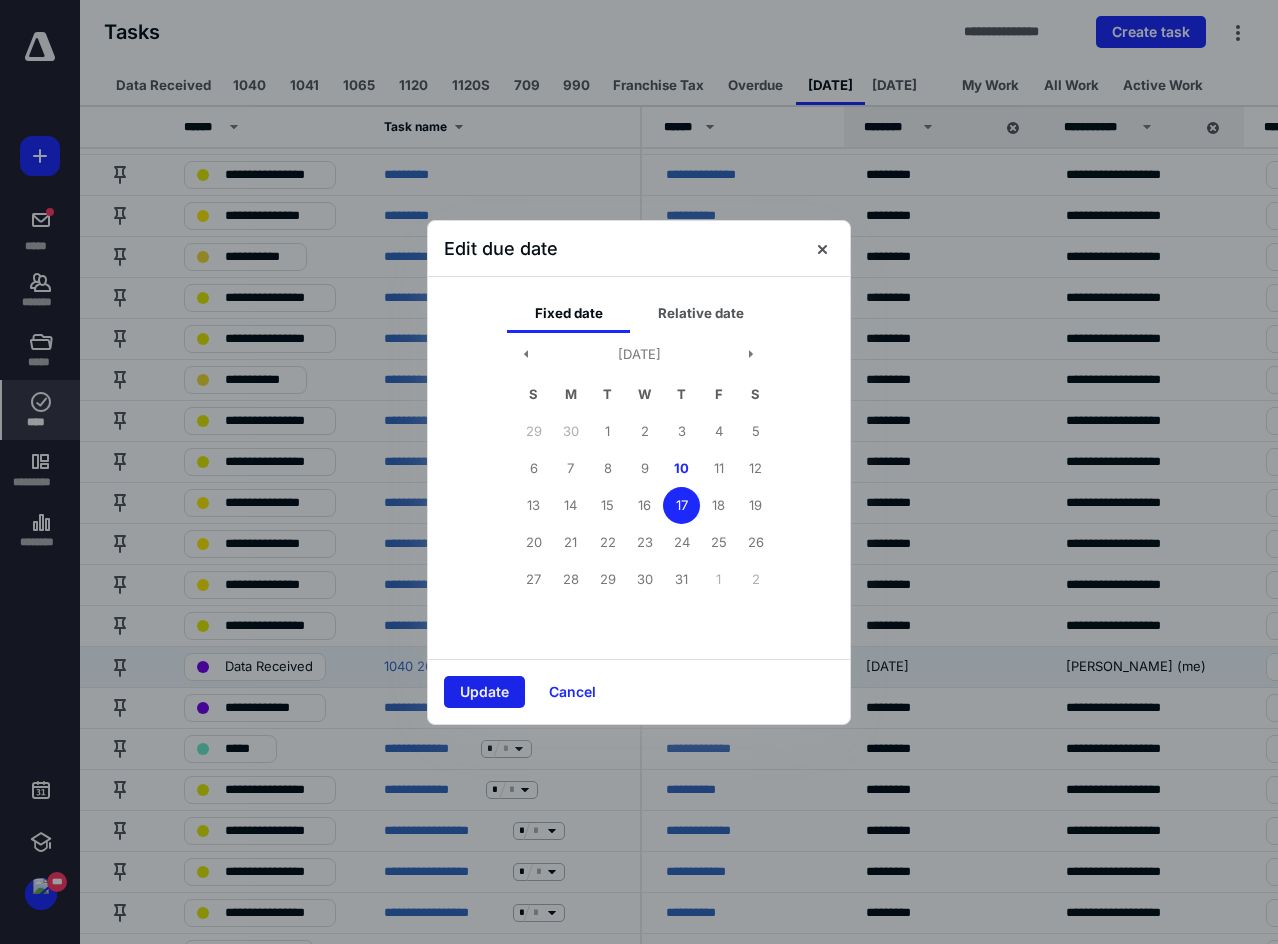 click on "Update" at bounding box center (484, 692) 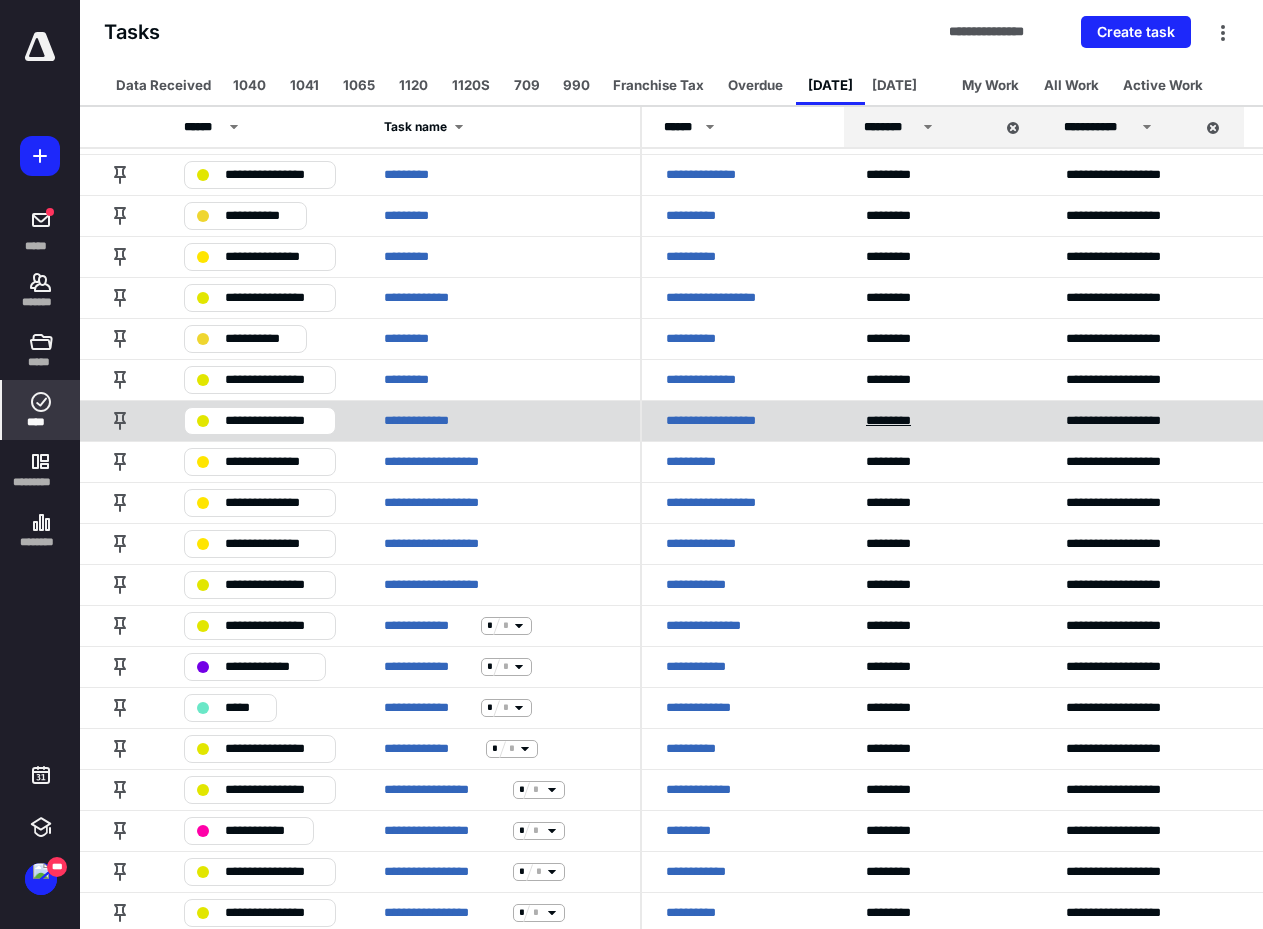 click on "*********" at bounding box center [897, 421] 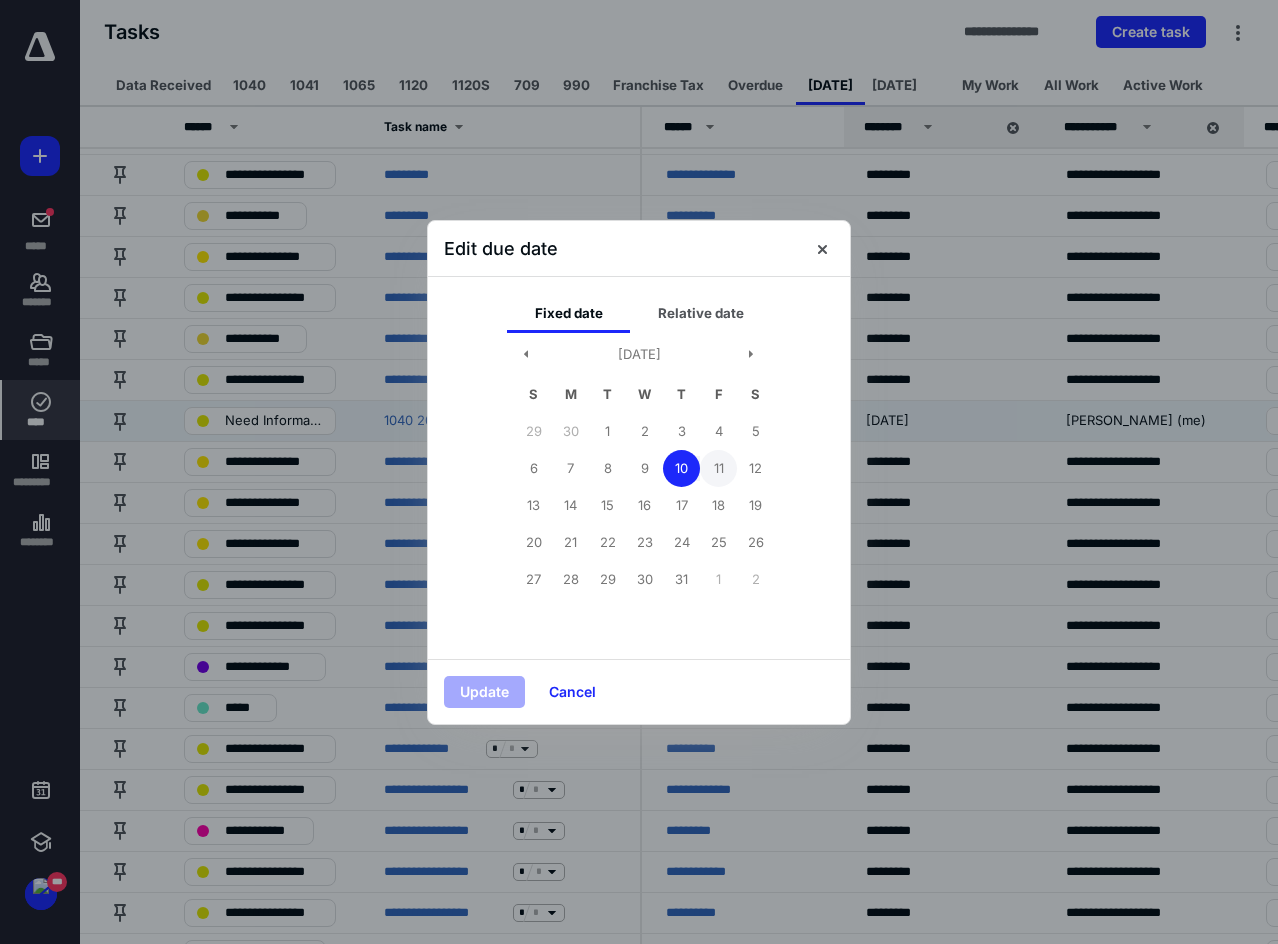 click on "11" at bounding box center [718, 468] 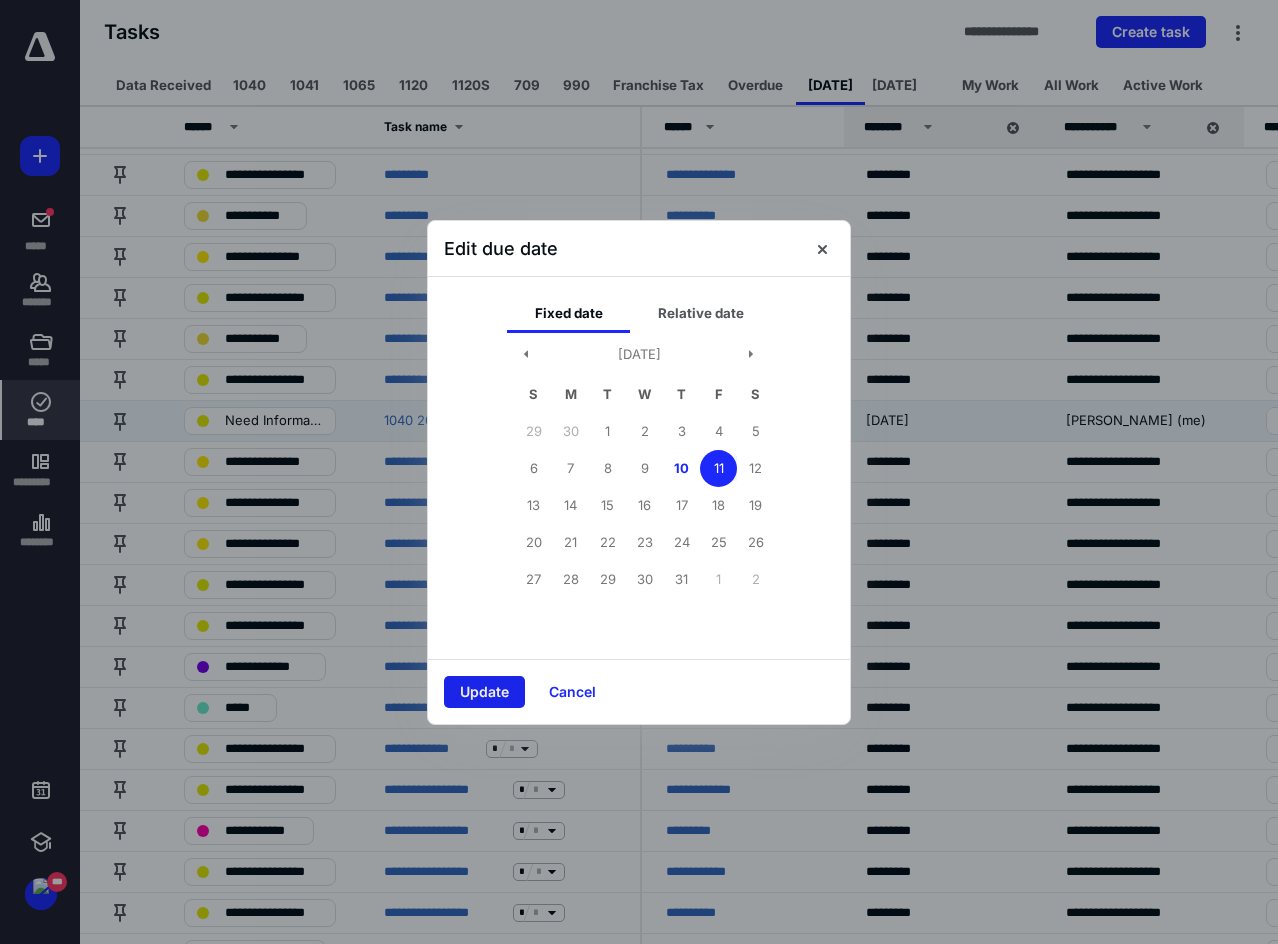 click on "Update" at bounding box center [484, 692] 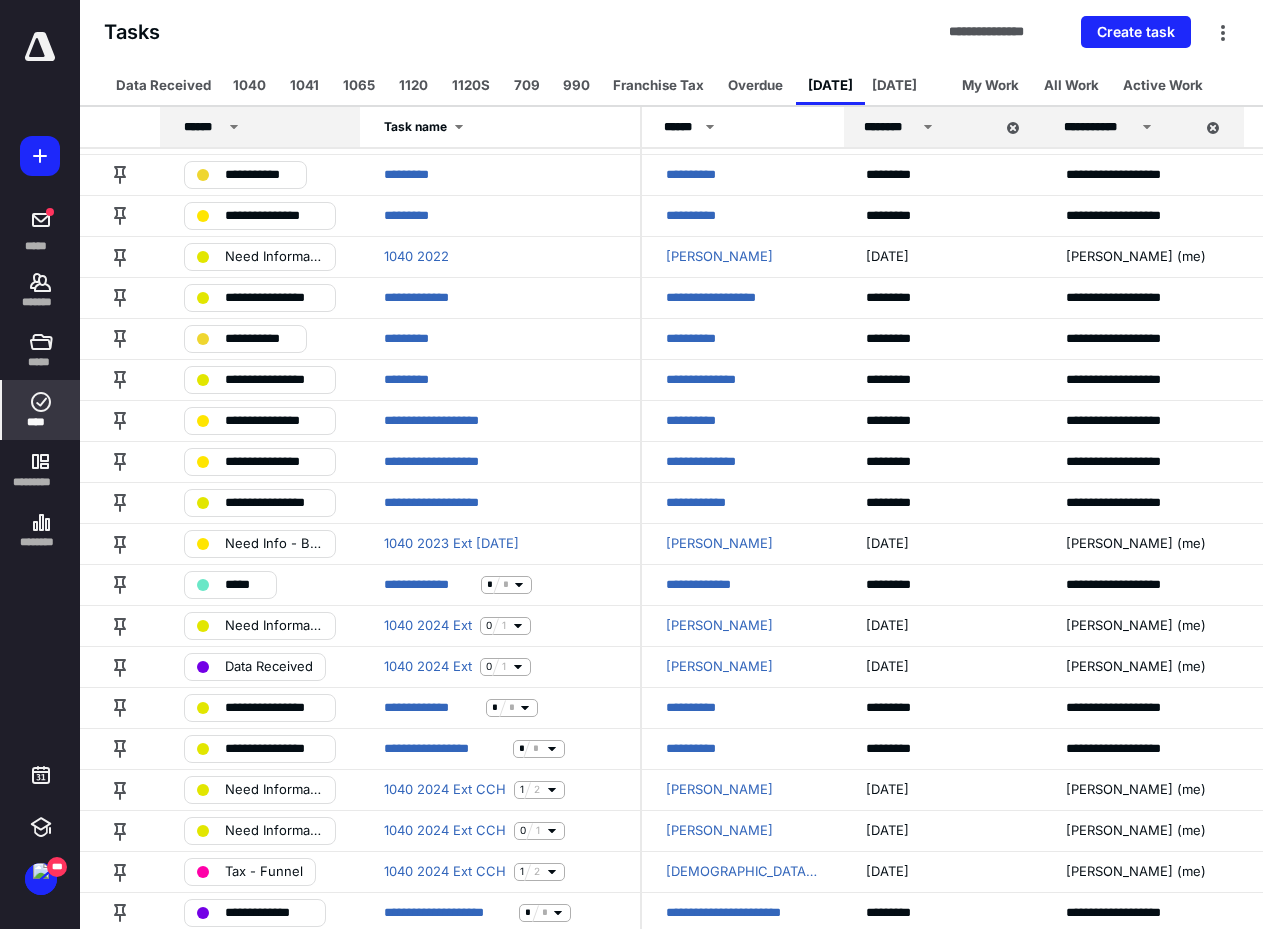 click on "******" at bounding box center [263, 127] 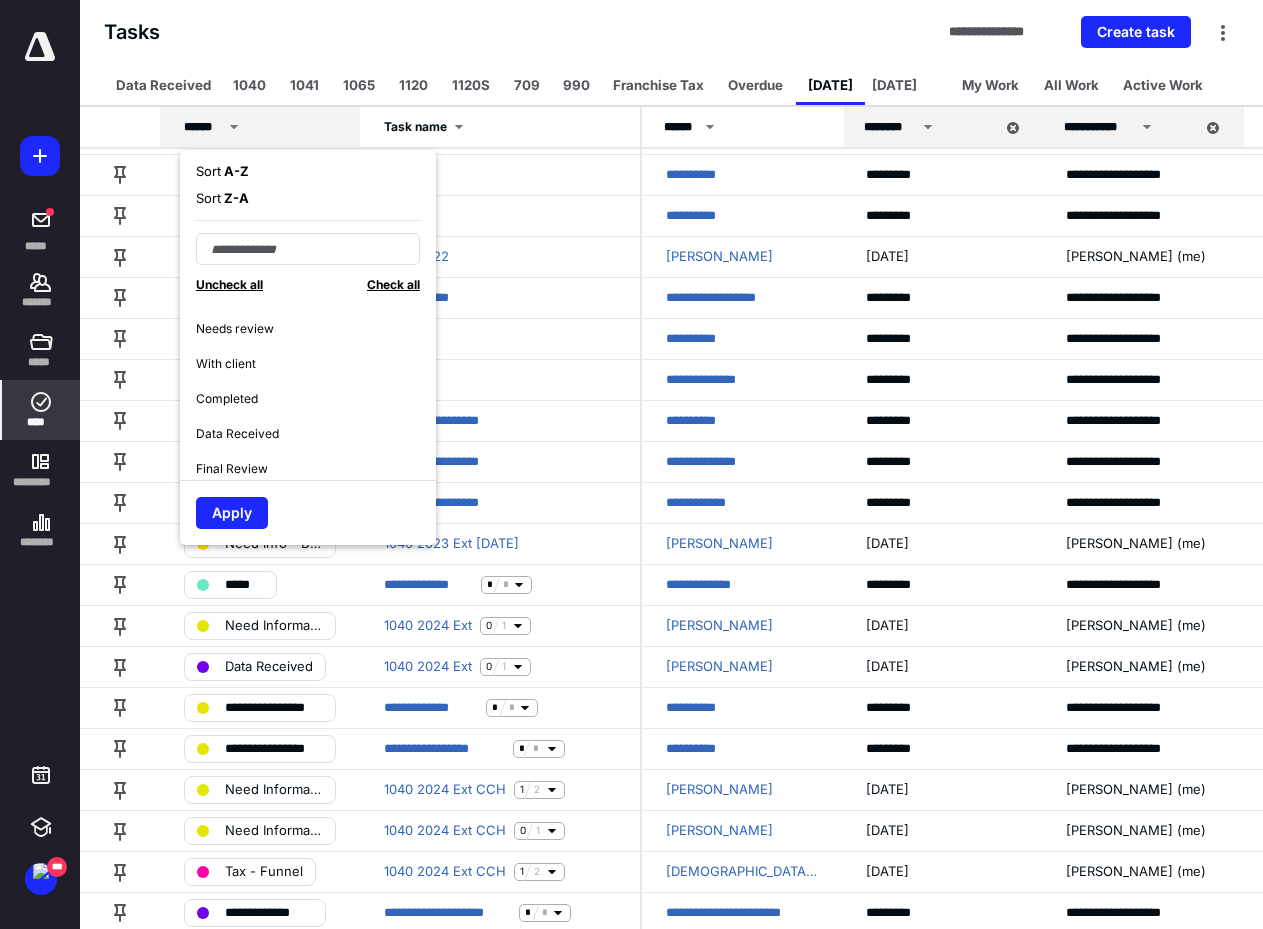 scroll, scrollTop: 300, scrollLeft: 0, axis: vertical 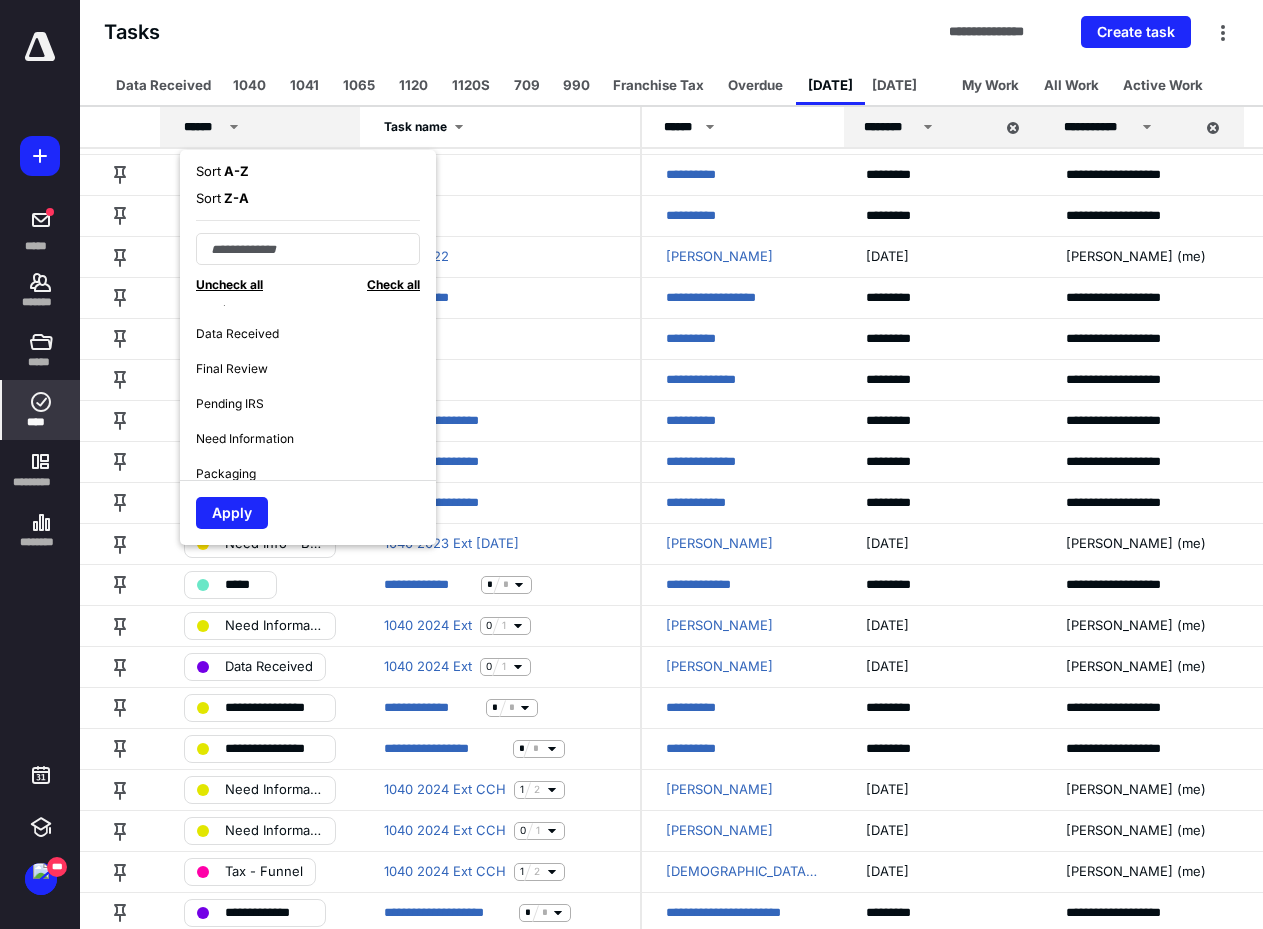 click on "Need Information" at bounding box center (245, 439) 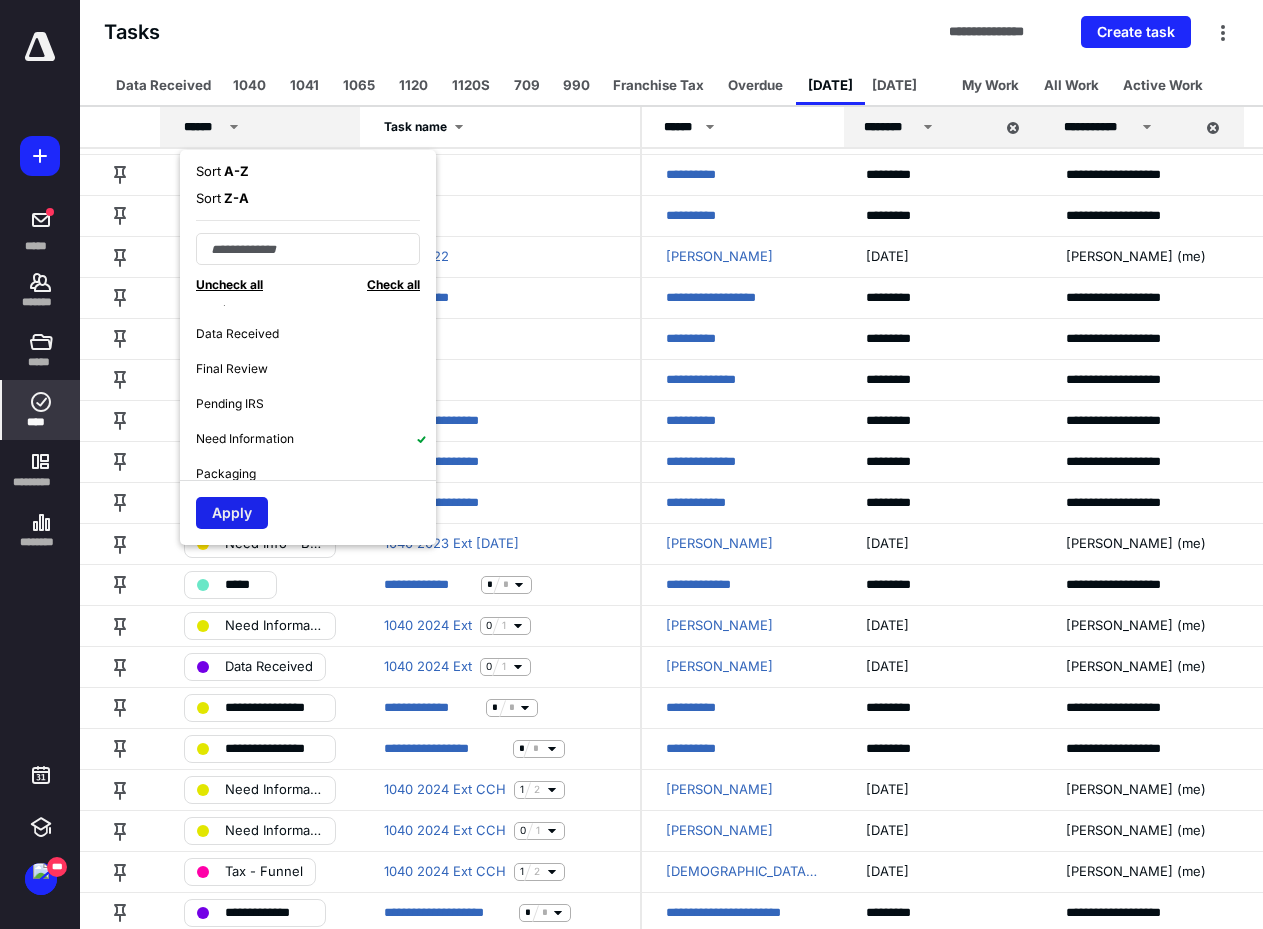 click on "Apply" at bounding box center [232, 513] 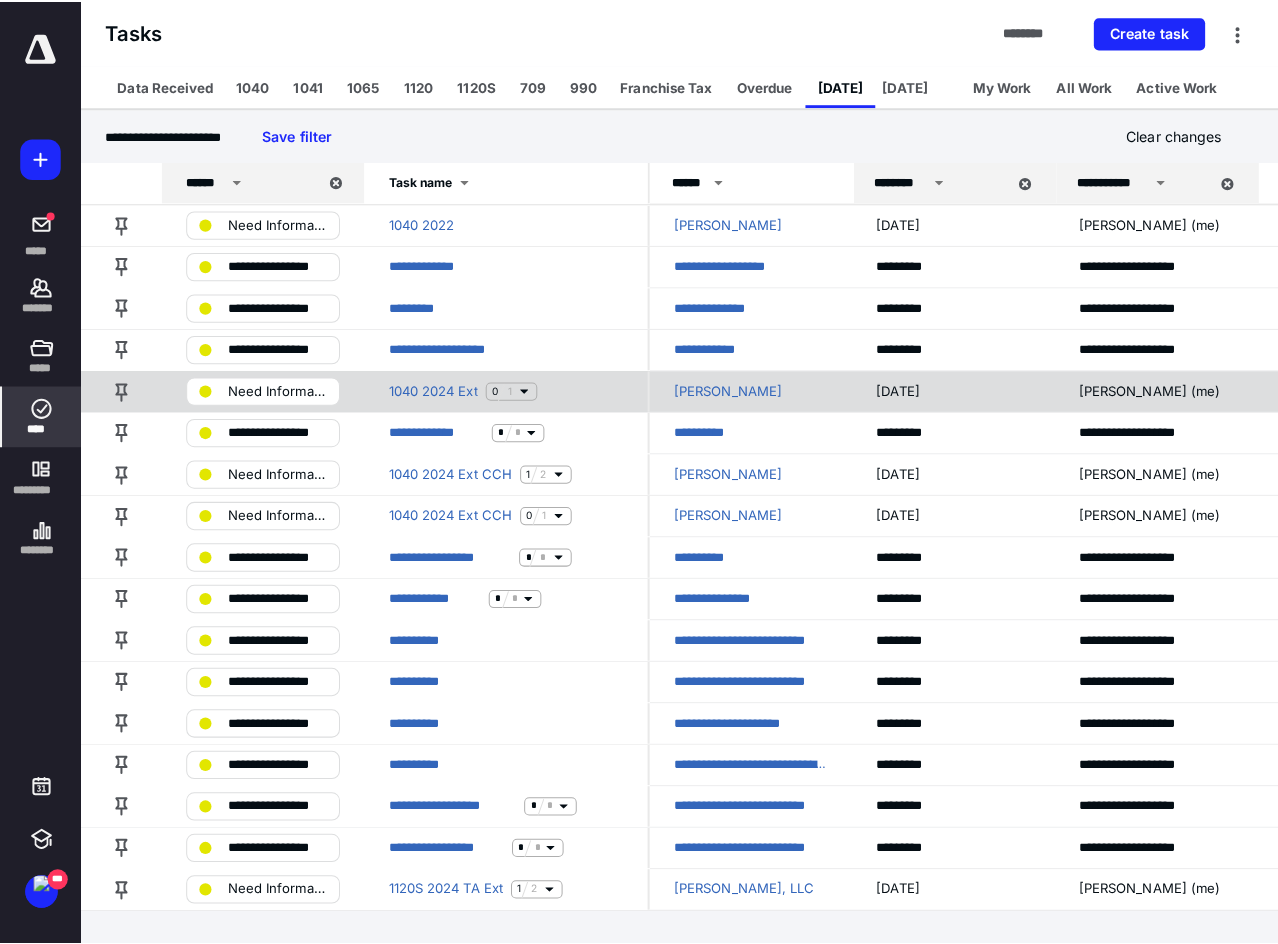 scroll, scrollTop: 0, scrollLeft: 0, axis: both 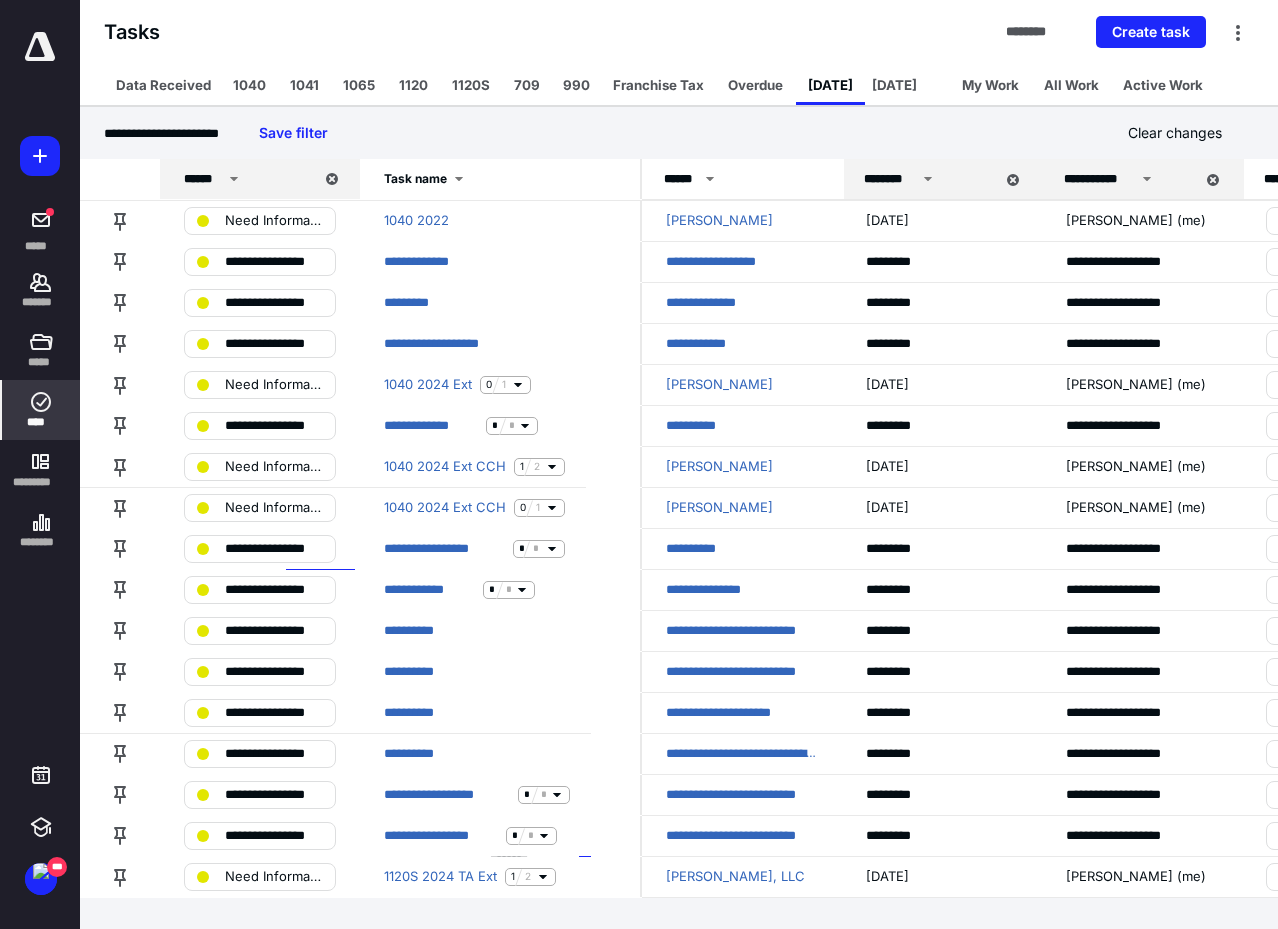 click on "********" at bounding box center (929, 179) 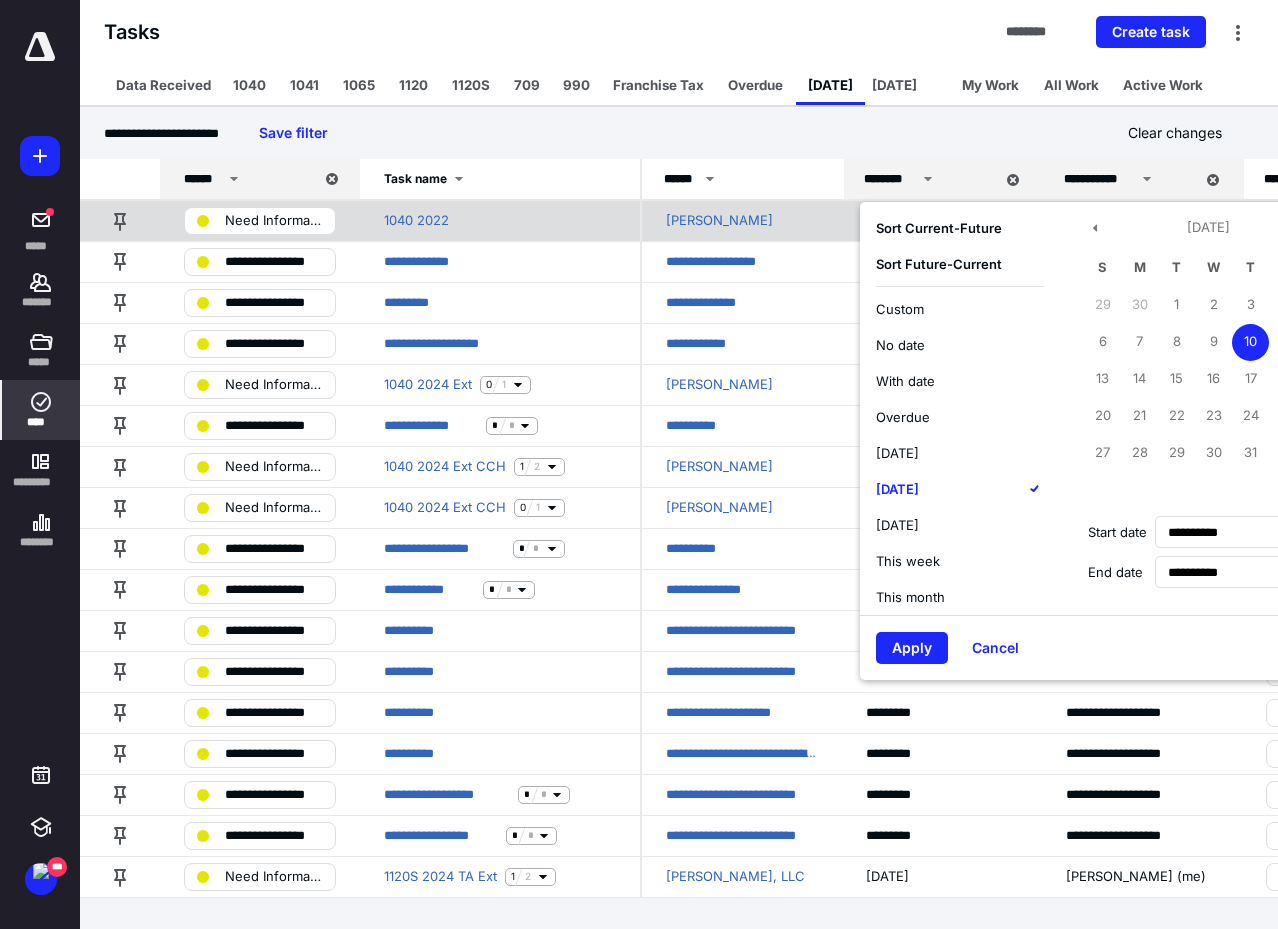 click on "1040 2022" at bounding box center [500, 220] 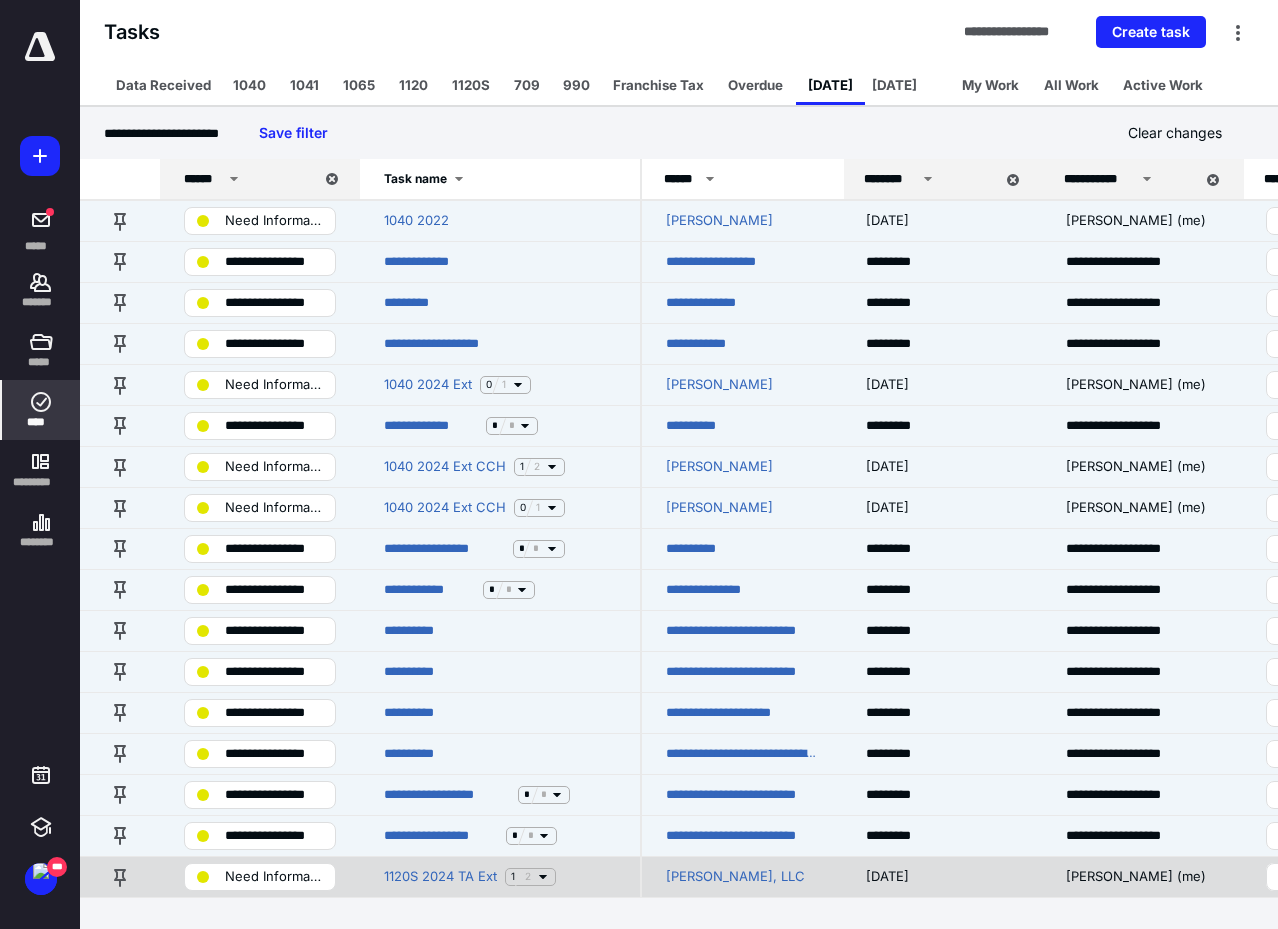 click on "1120S 2024 TA Ext 1 2" at bounding box center (500, 876) 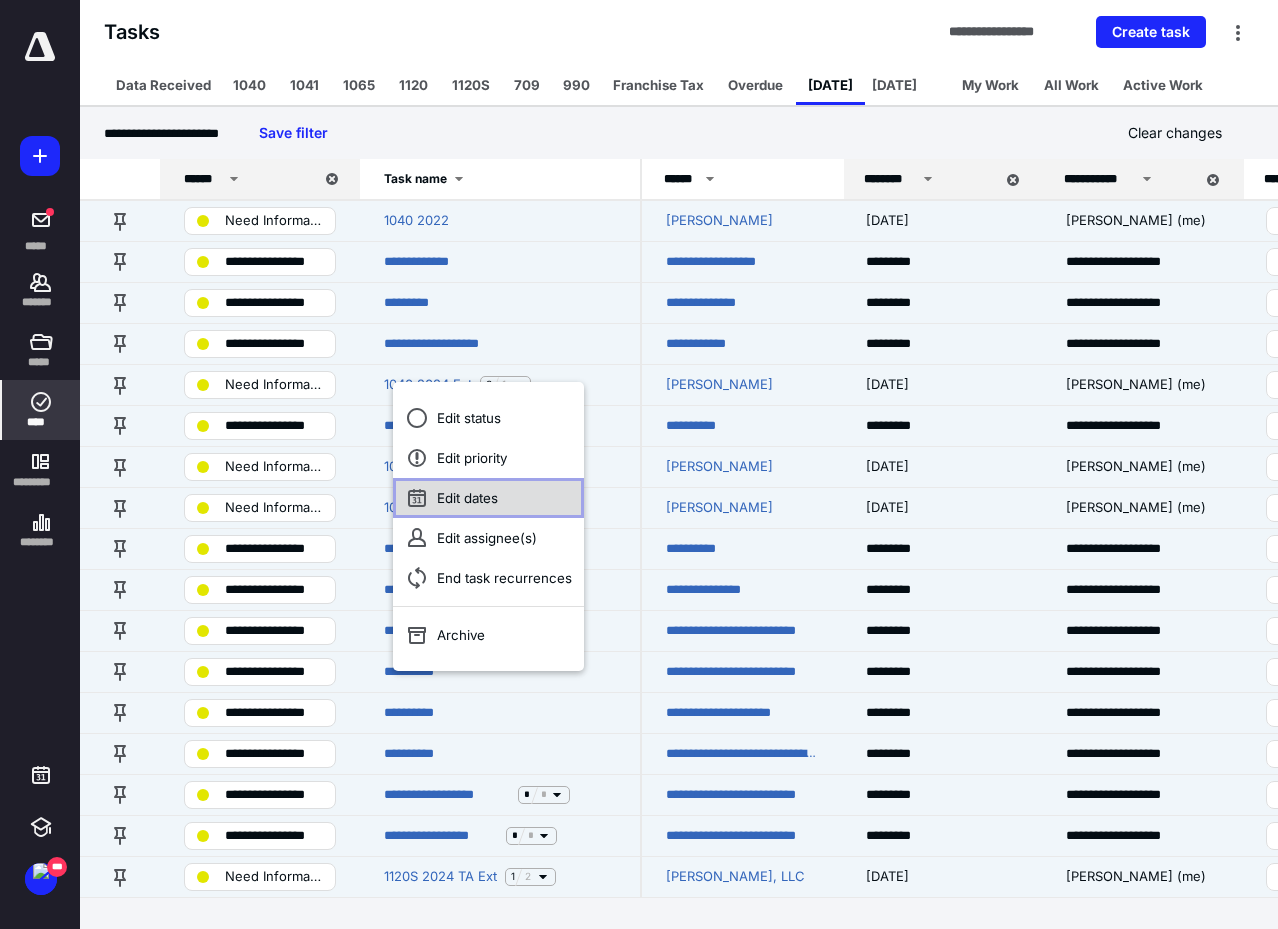 click on "Edit dates" at bounding box center [488, 498] 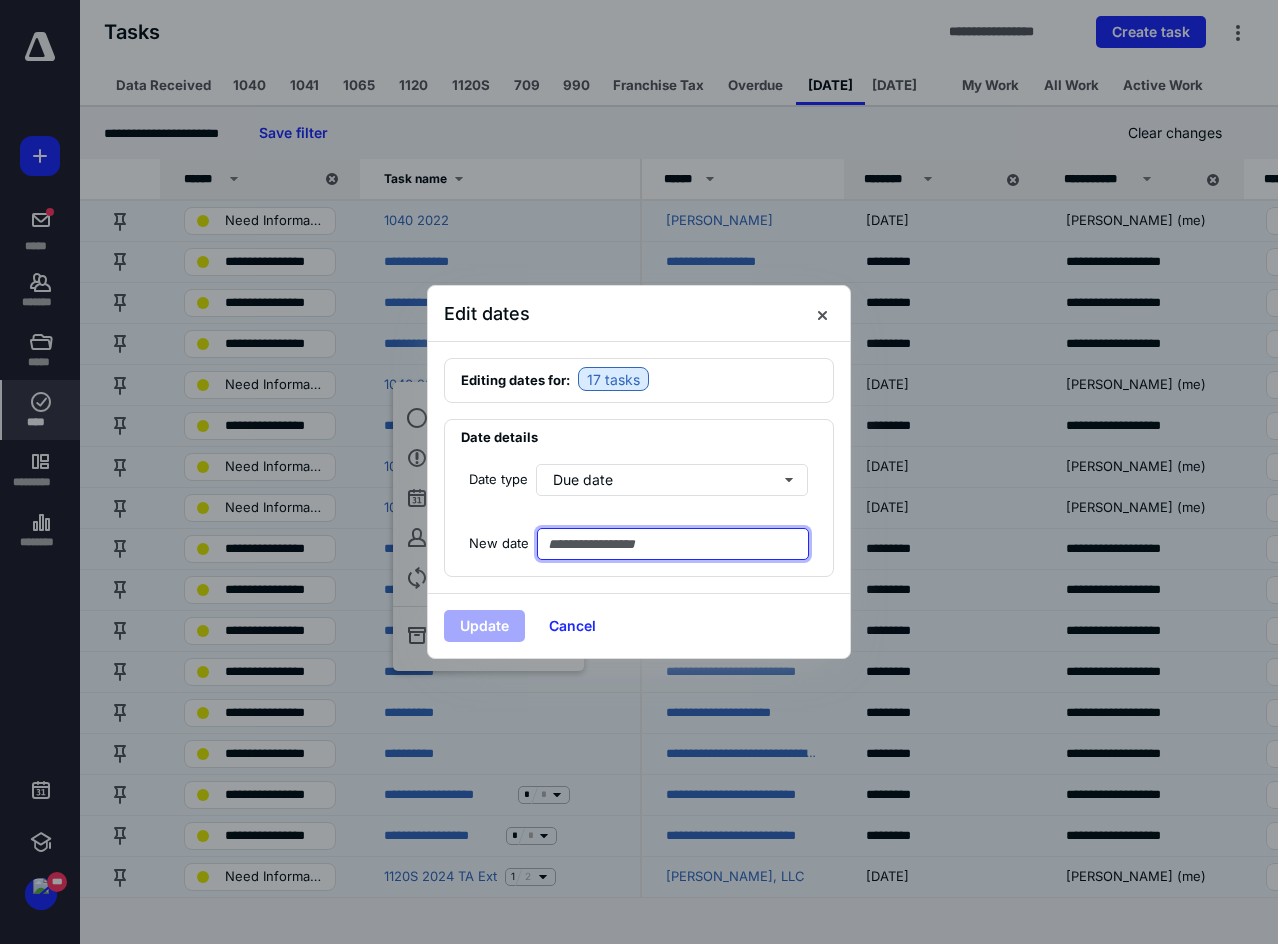 click at bounding box center (673, 544) 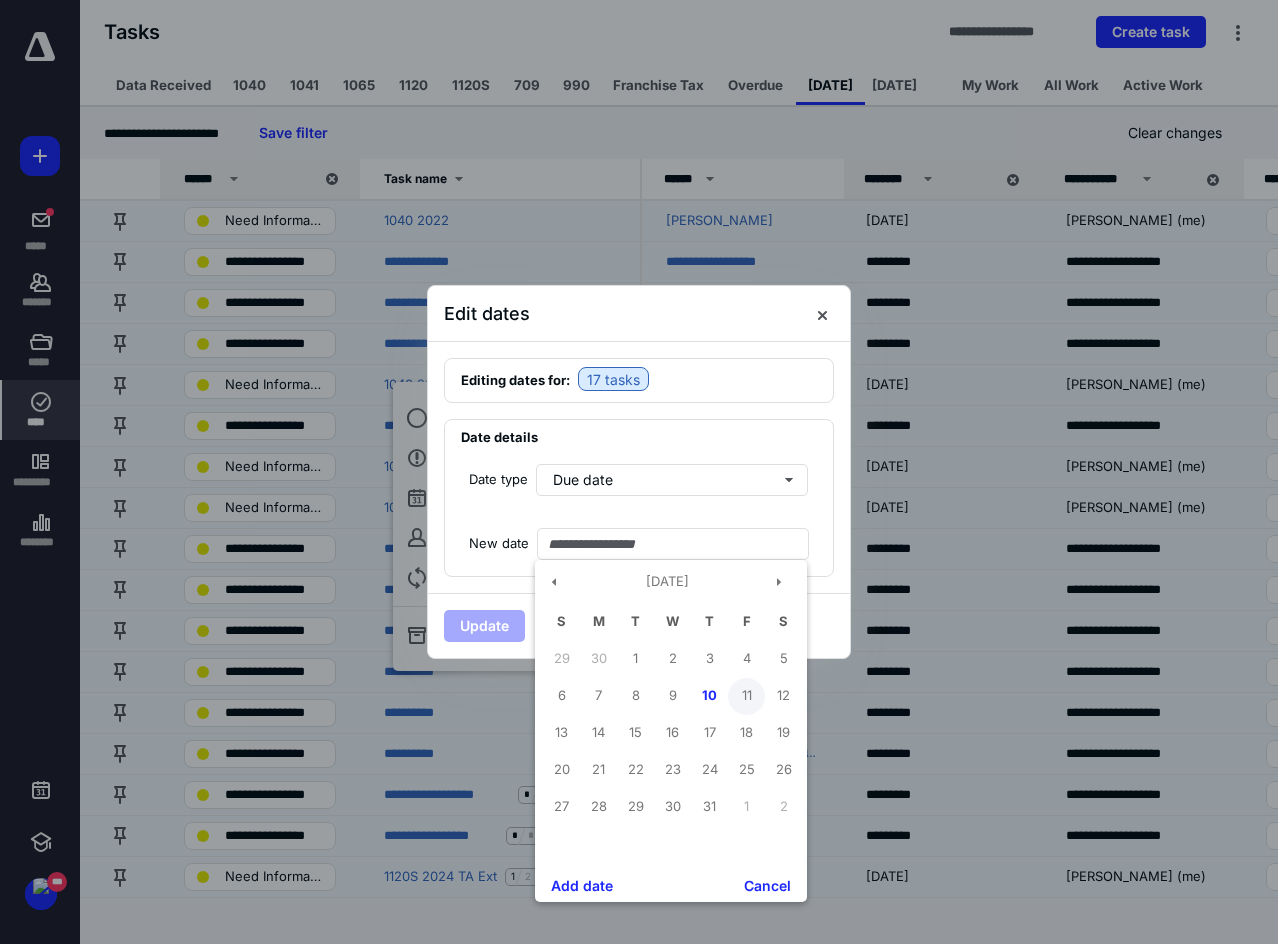 click on "11" at bounding box center (746, 696) 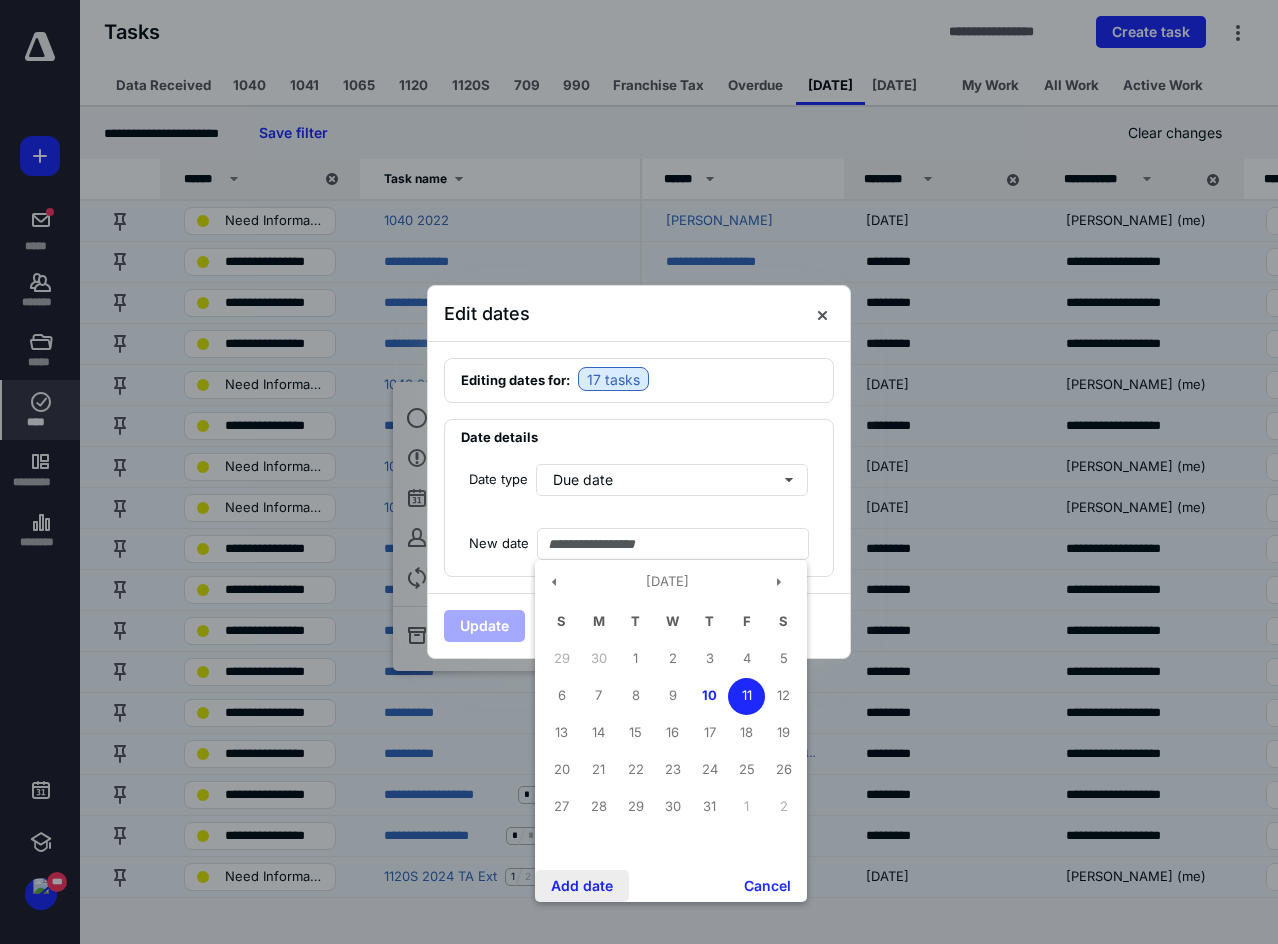 click on "Add date" at bounding box center [582, 886] 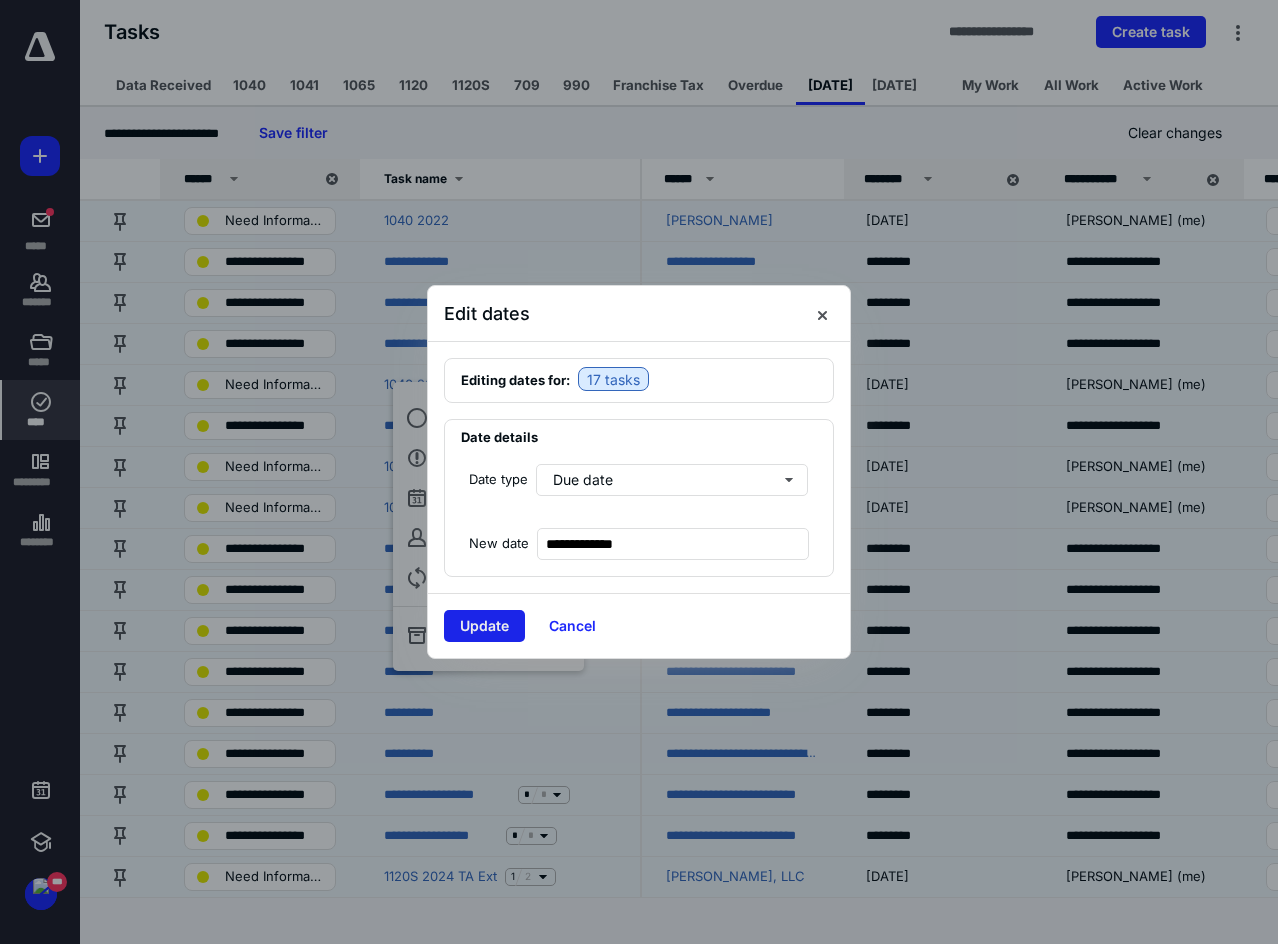 click on "Update" at bounding box center [484, 626] 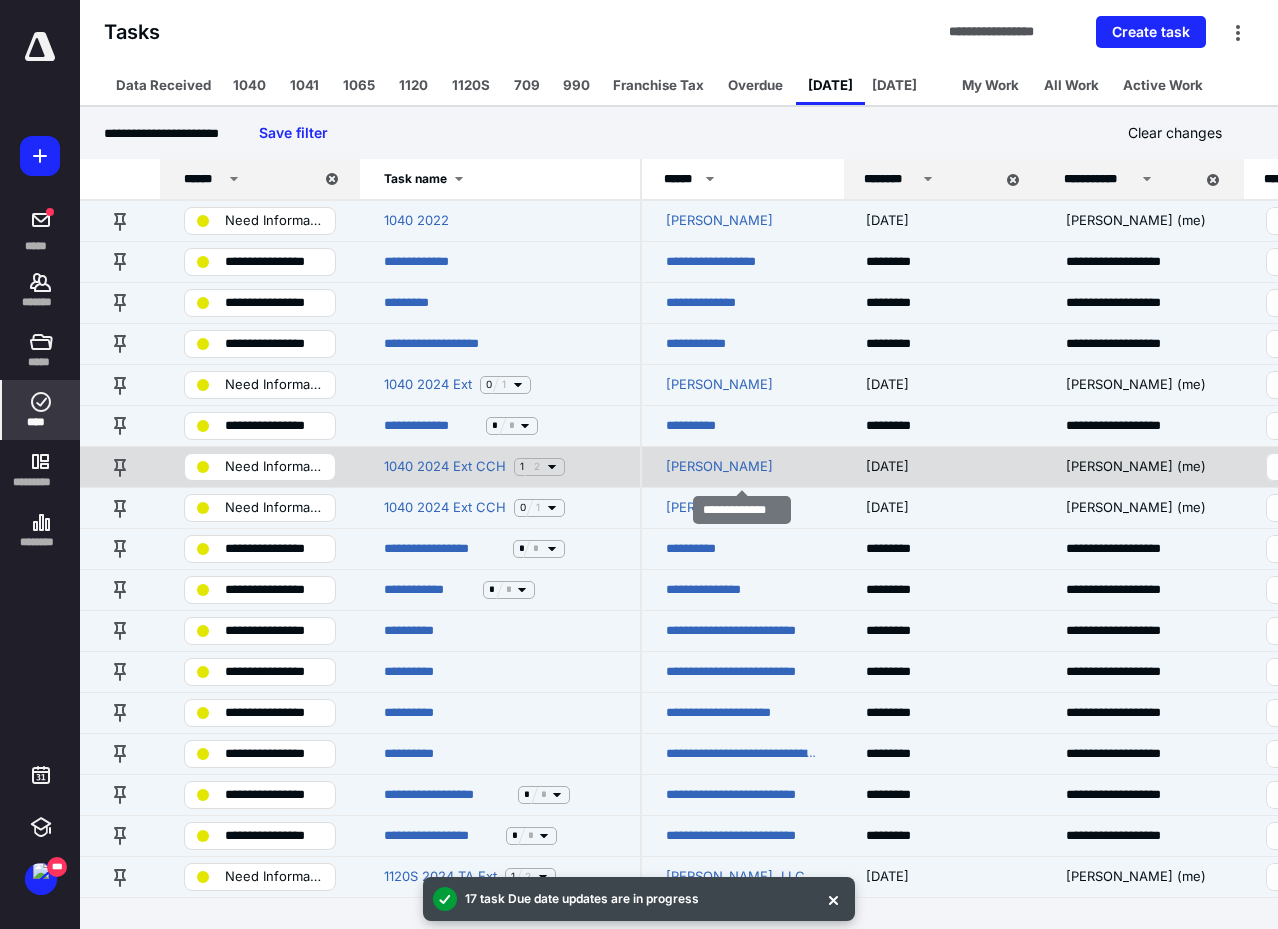 click on "Baker, Sidney" at bounding box center (719, 467) 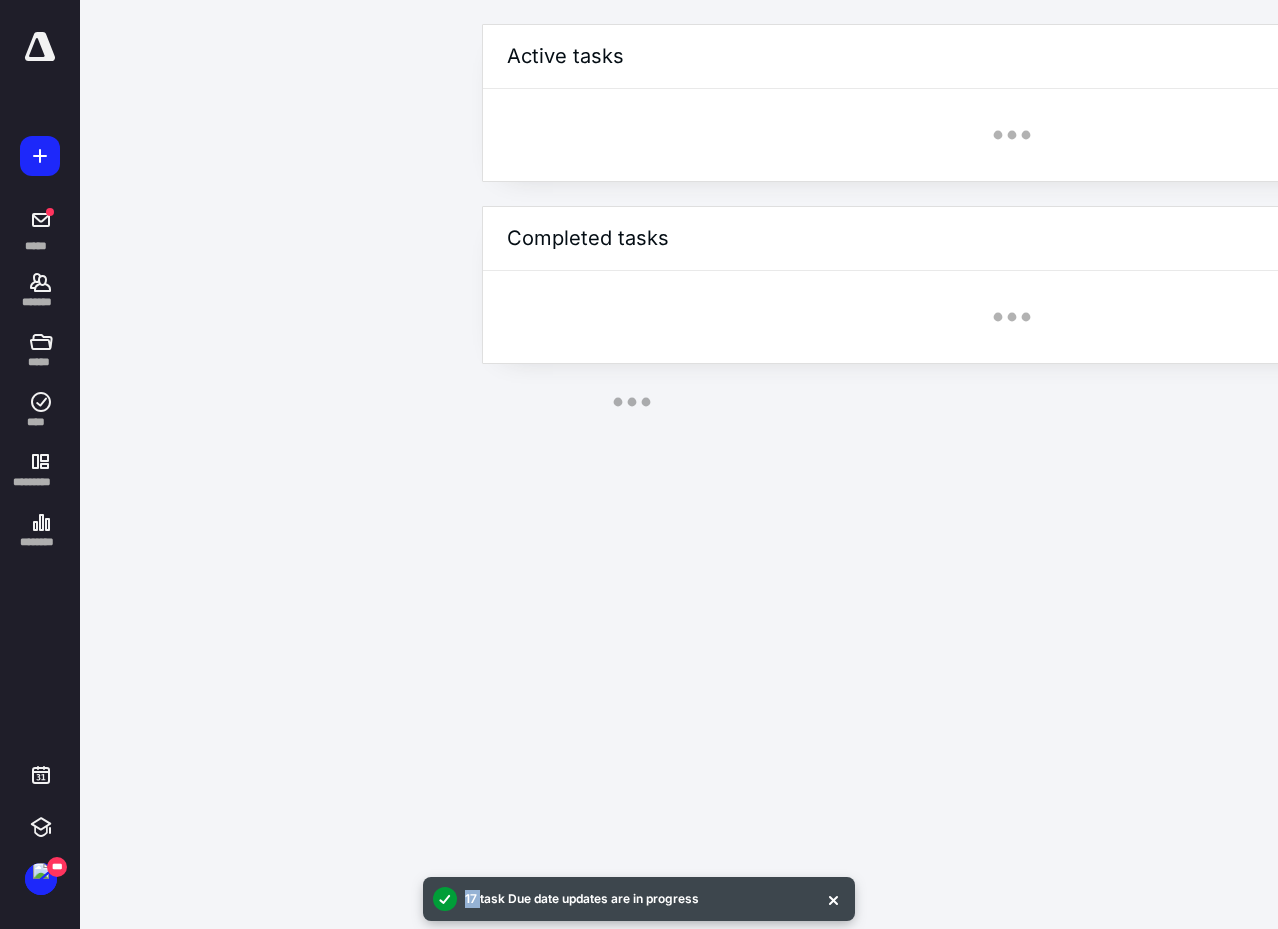 click at bounding box center (1012, 317) 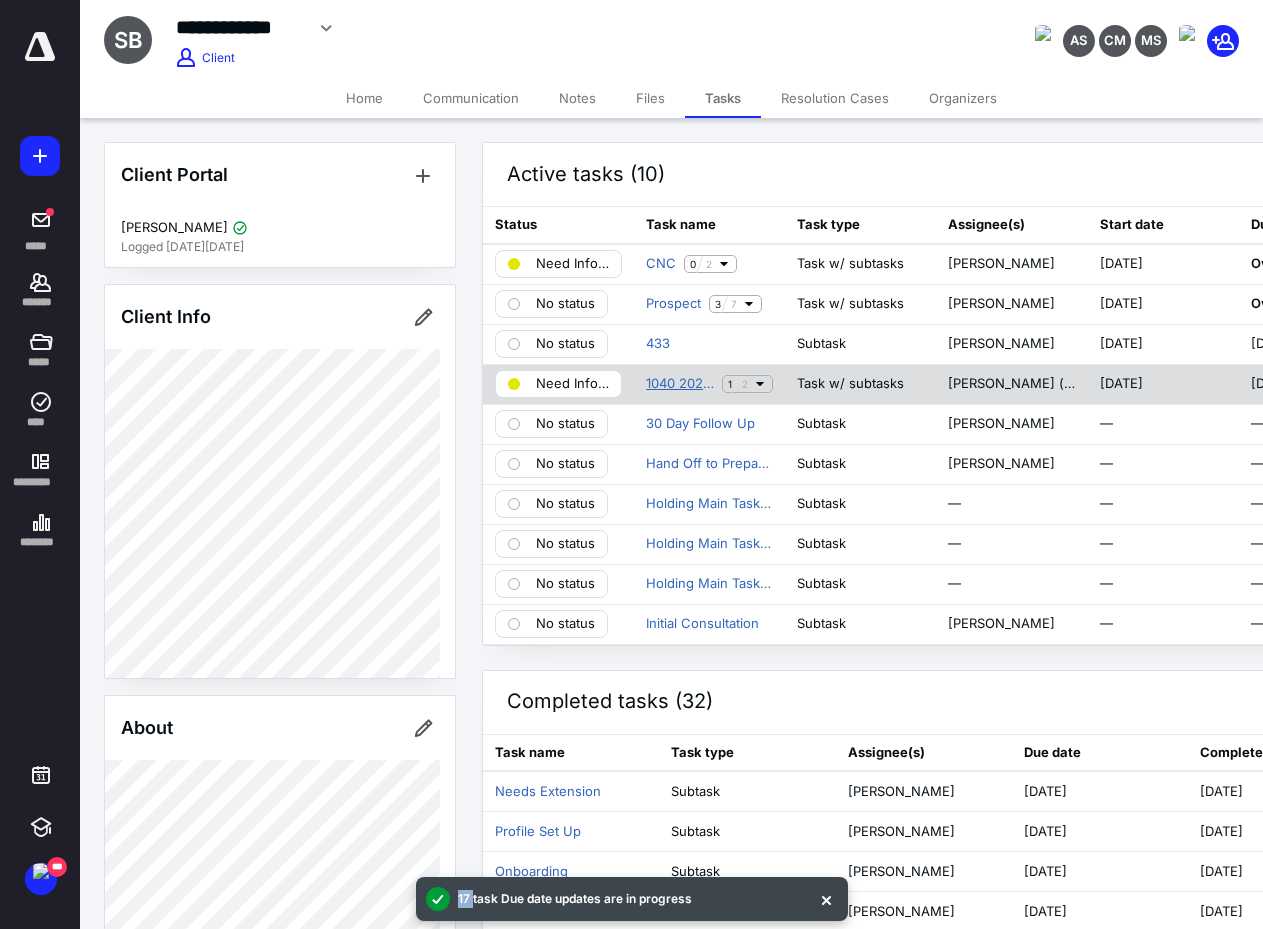 click on "1040 2024 Ext CCH" at bounding box center (680, 384) 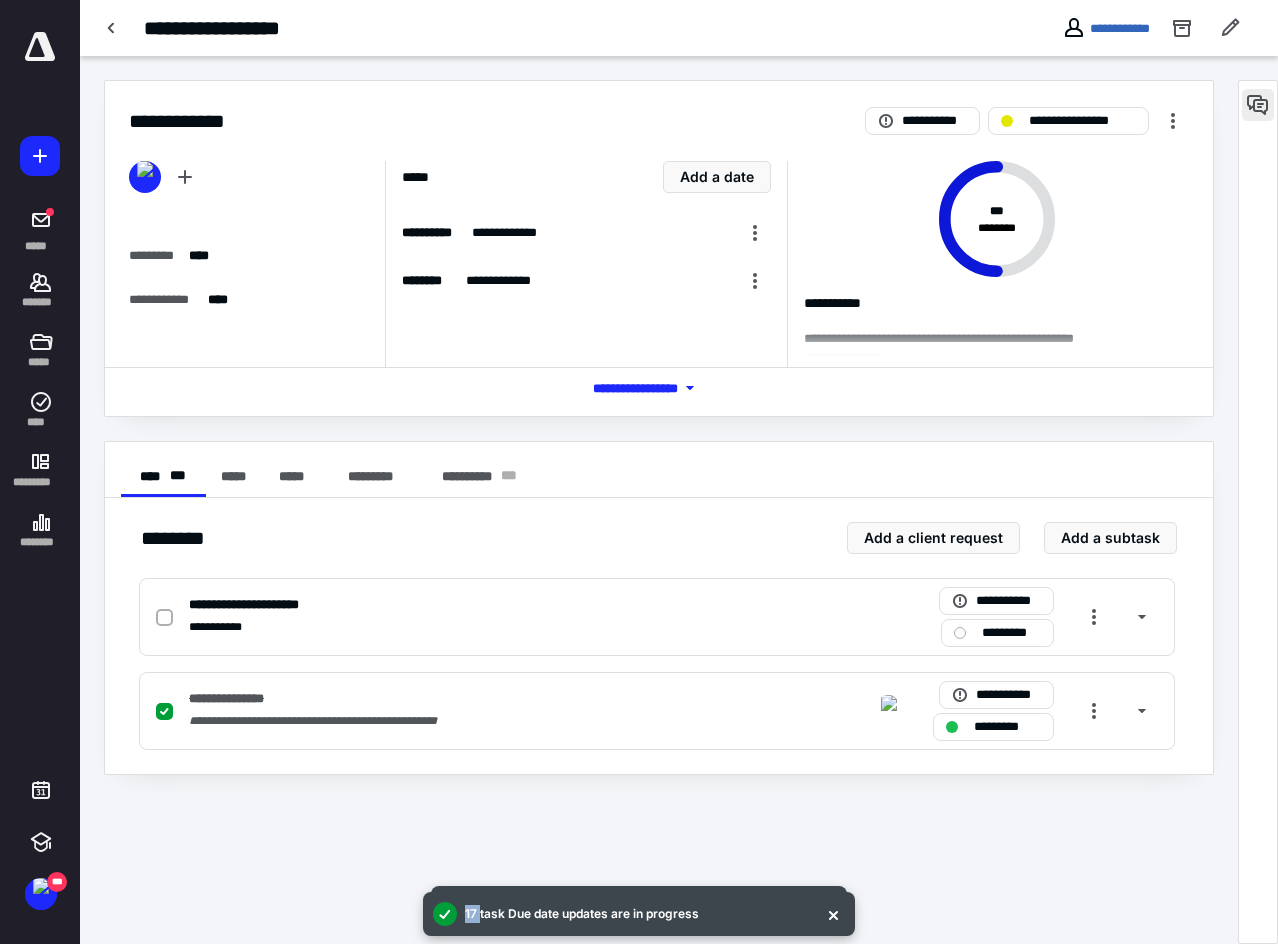 click at bounding box center [1258, 105] 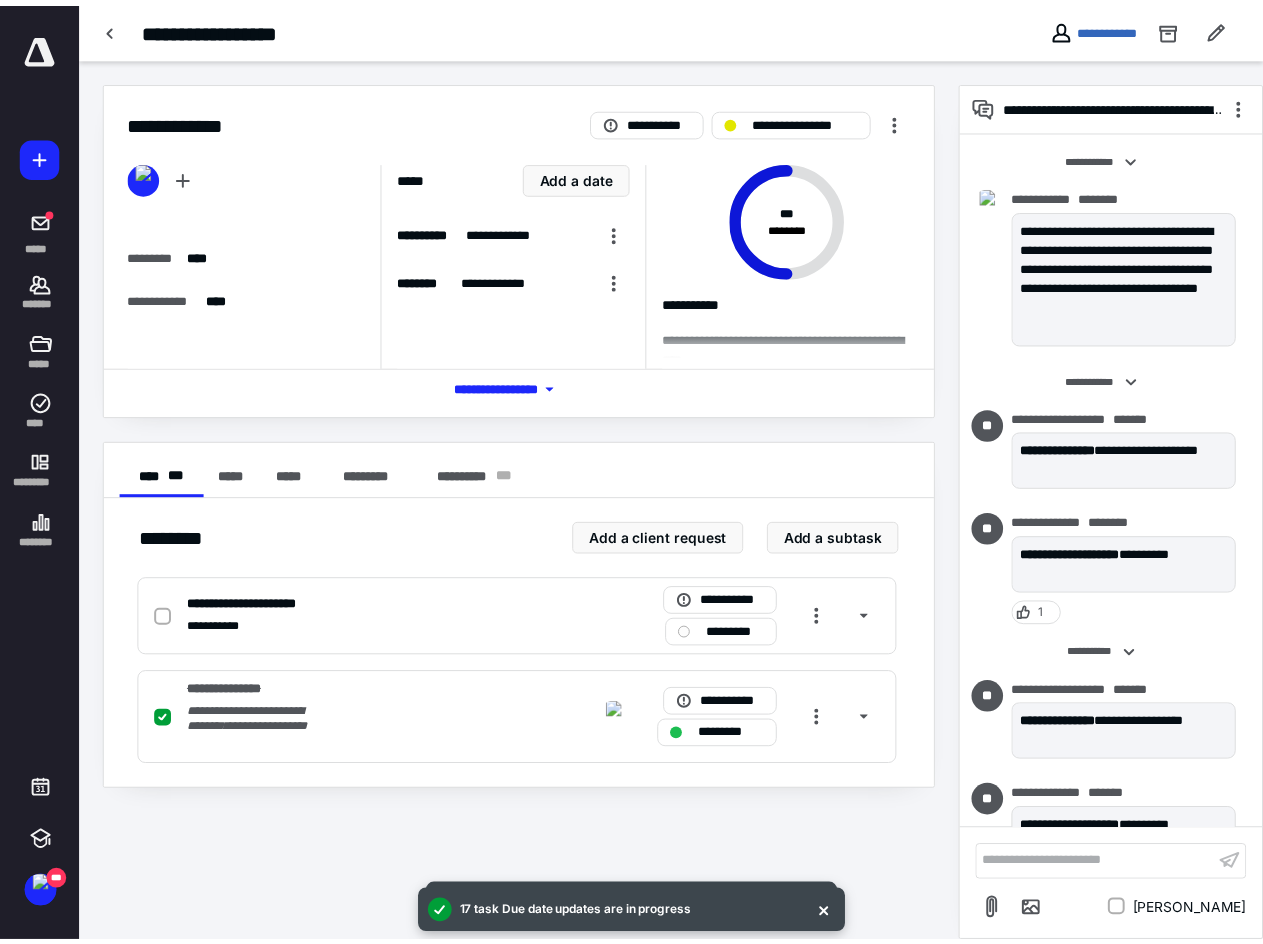 scroll, scrollTop: 1373, scrollLeft: 0, axis: vertical 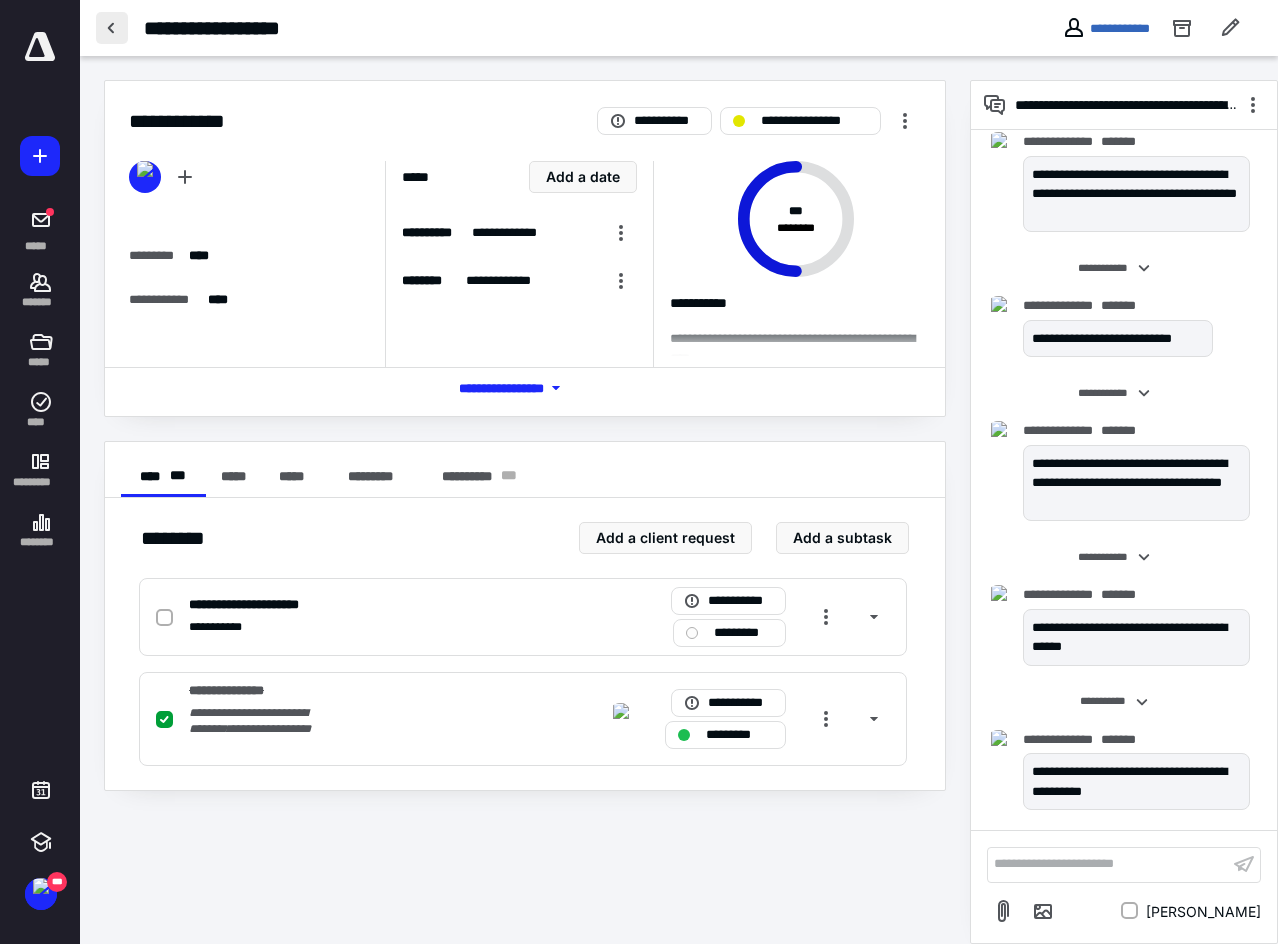 click at bounding box center (112, 28) 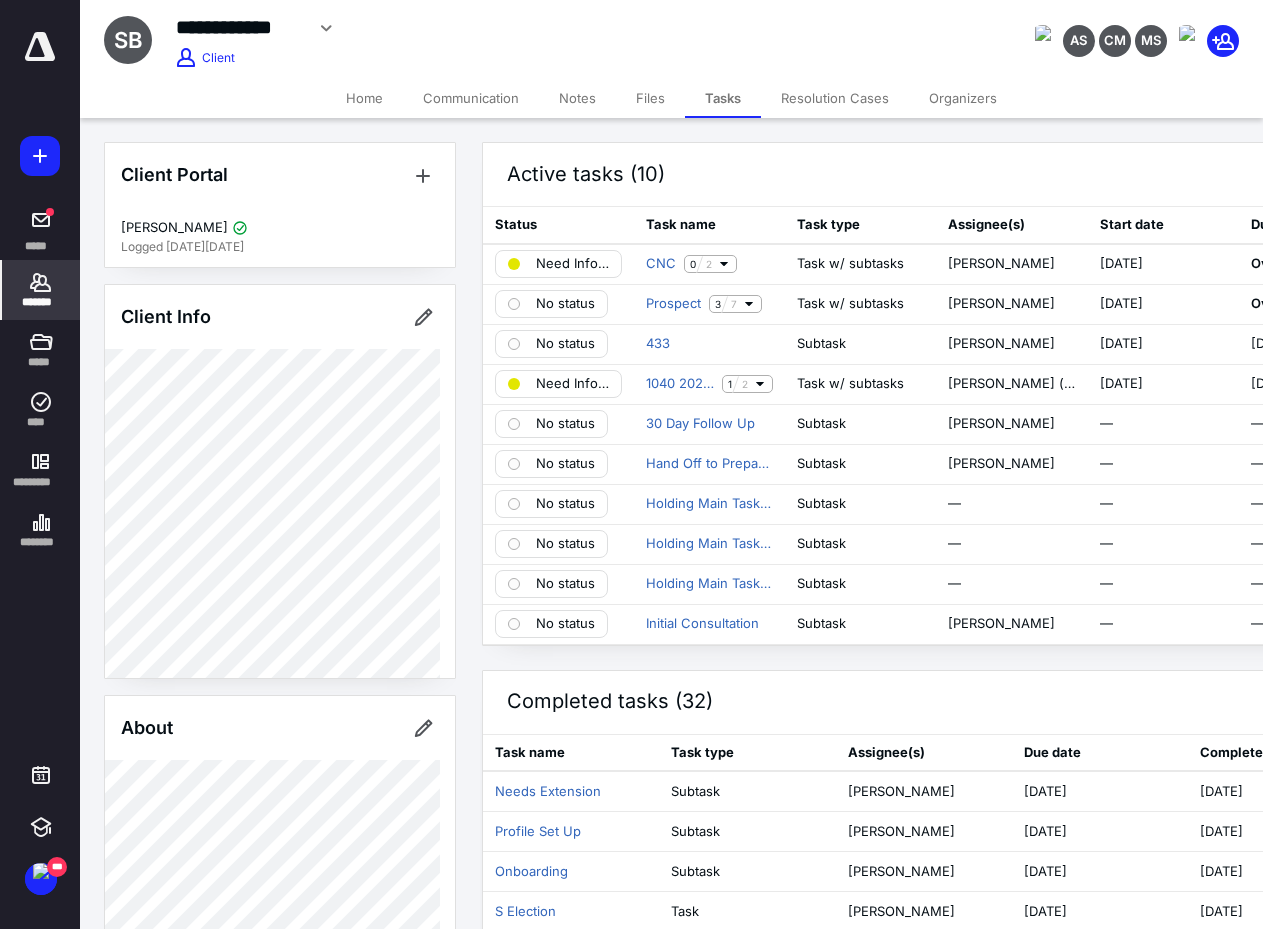 click on "*******" at bounding box center (41, 302) 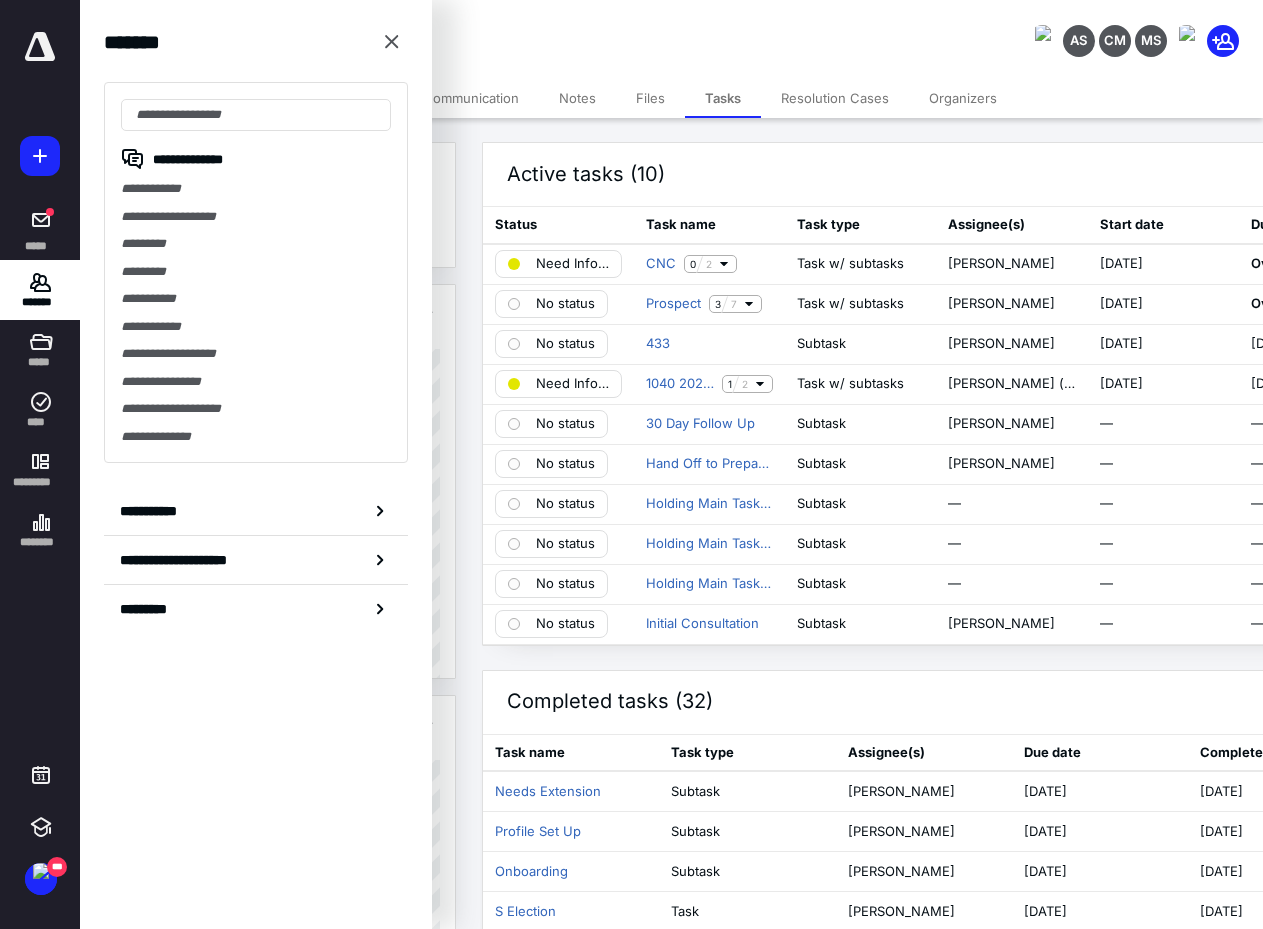 click on "Communication" at bounding box center [471, 98] 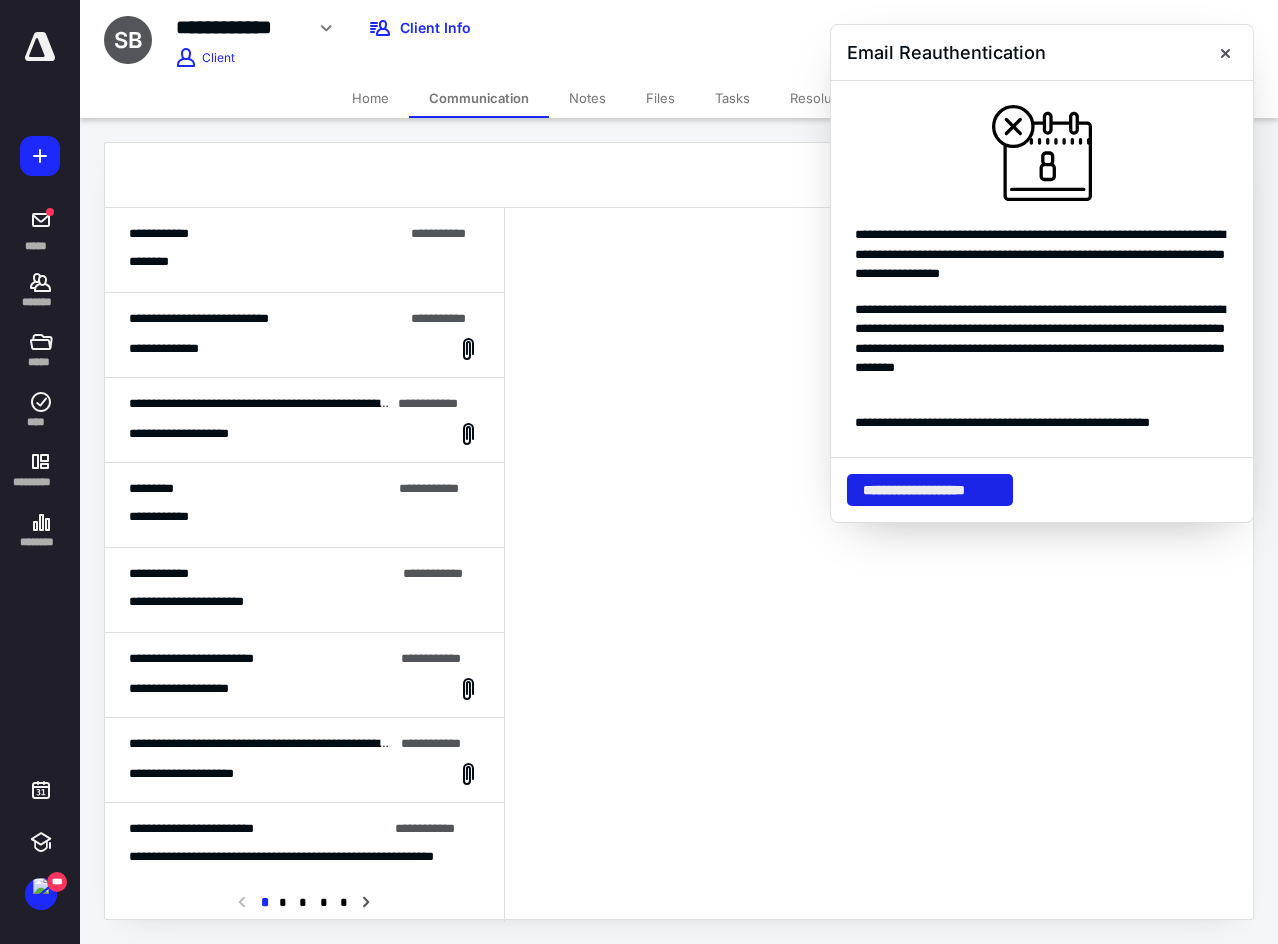 click on "**********" at bounding box center [930, 490] 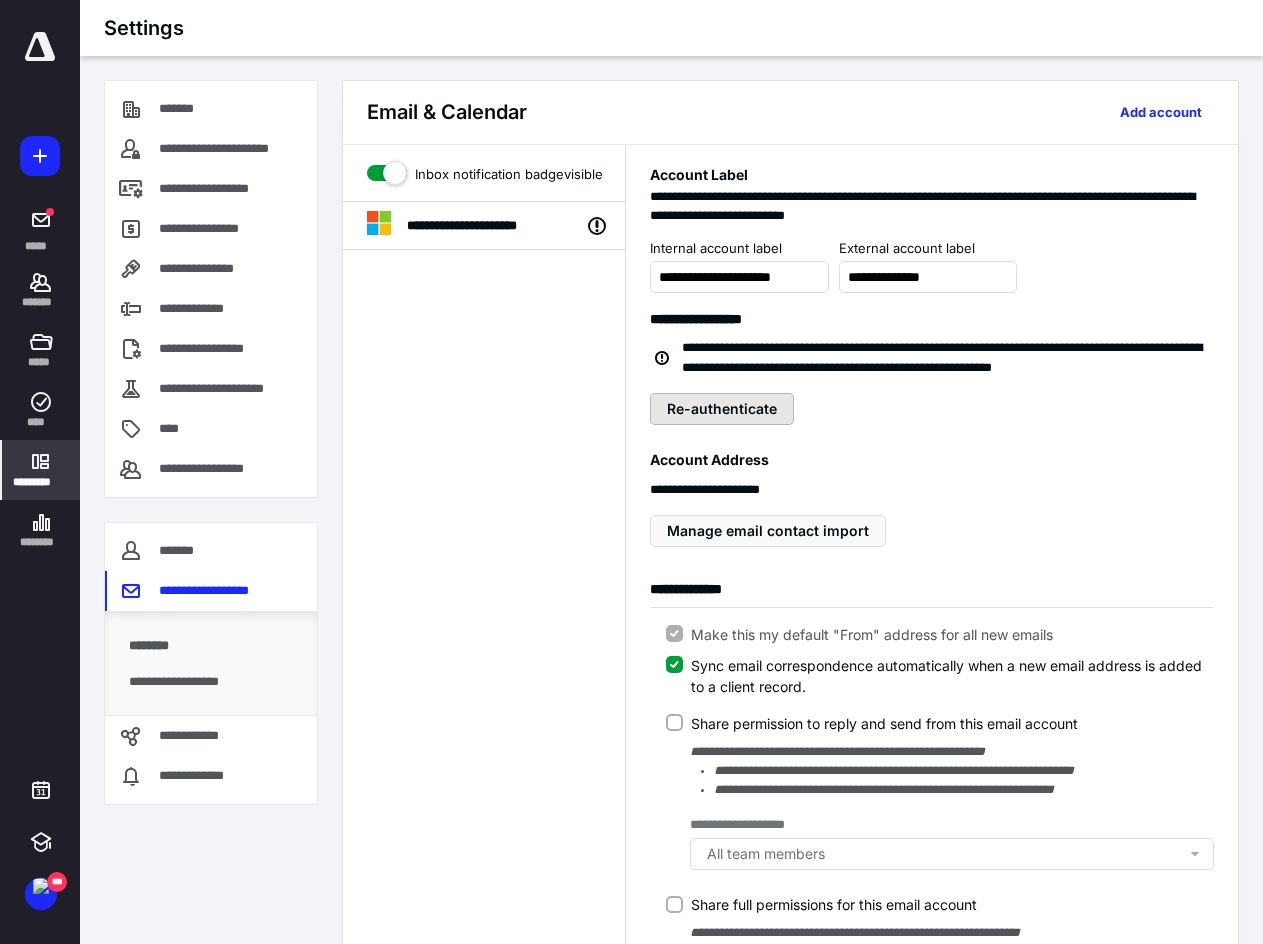 click on "Re-authenticate" at bounding box center (722, 409) 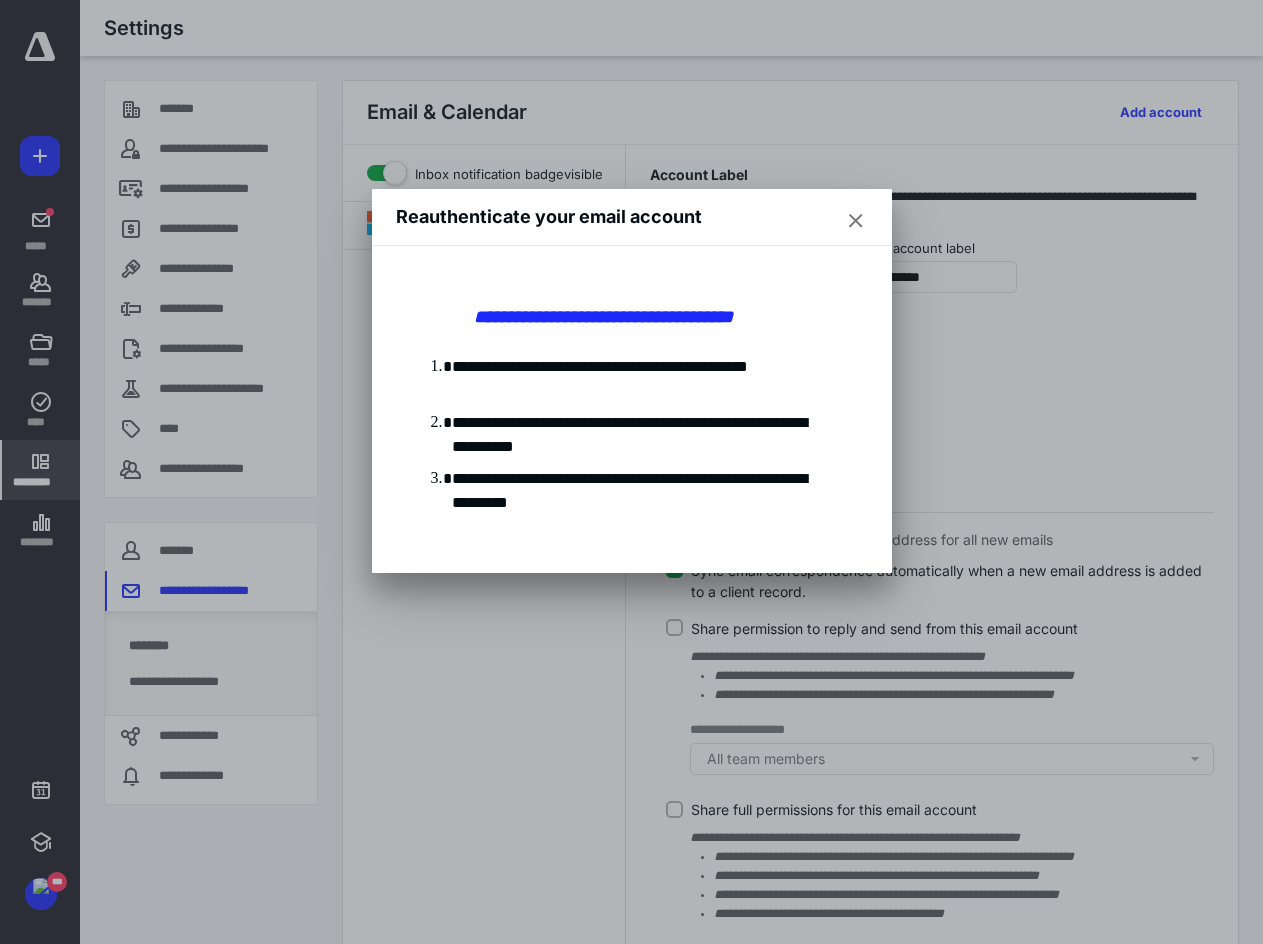 click at bounding box center (856, 221) 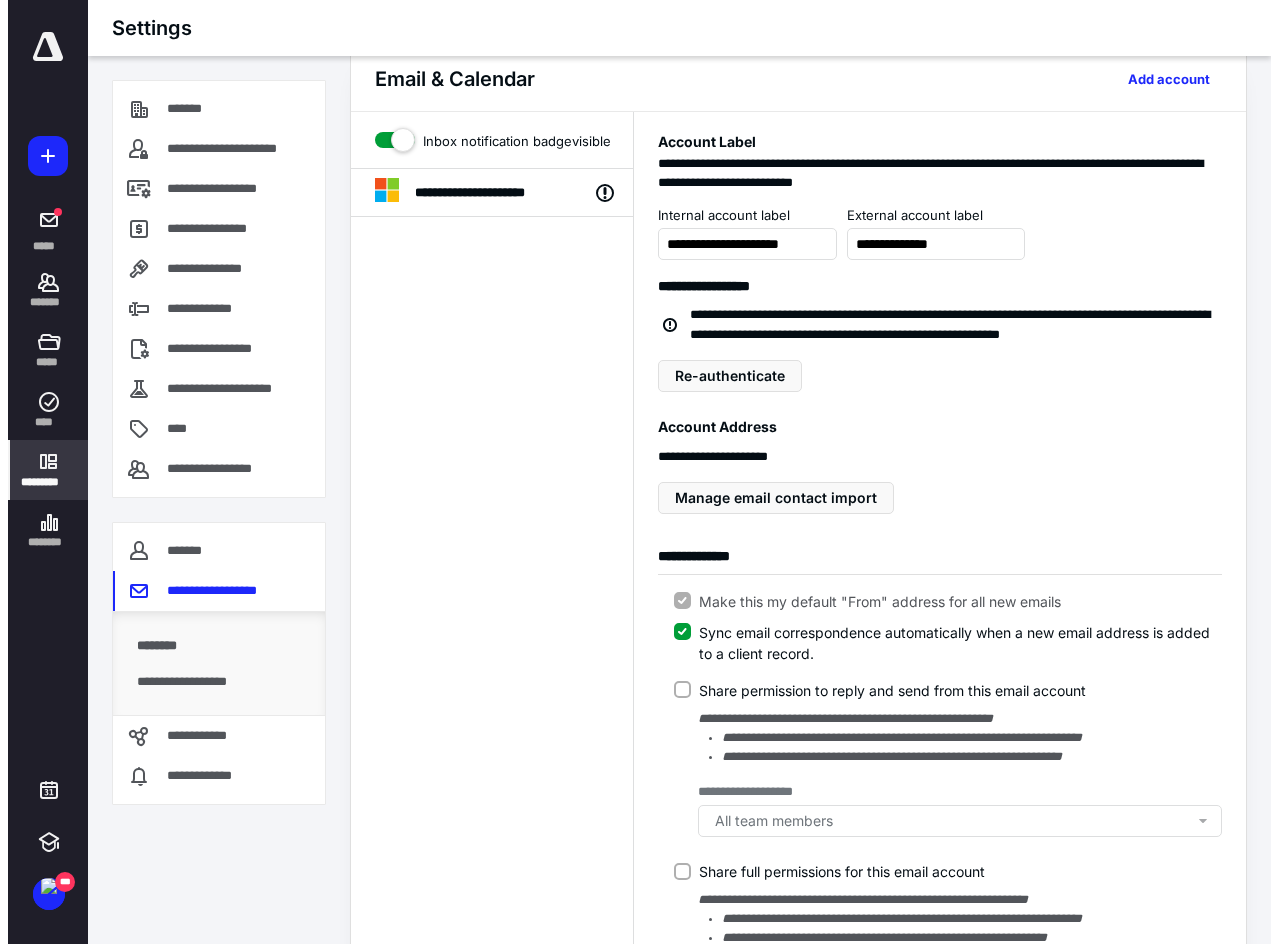 scroll, scrollTop: 0, scrollLeft: 0, axis: both 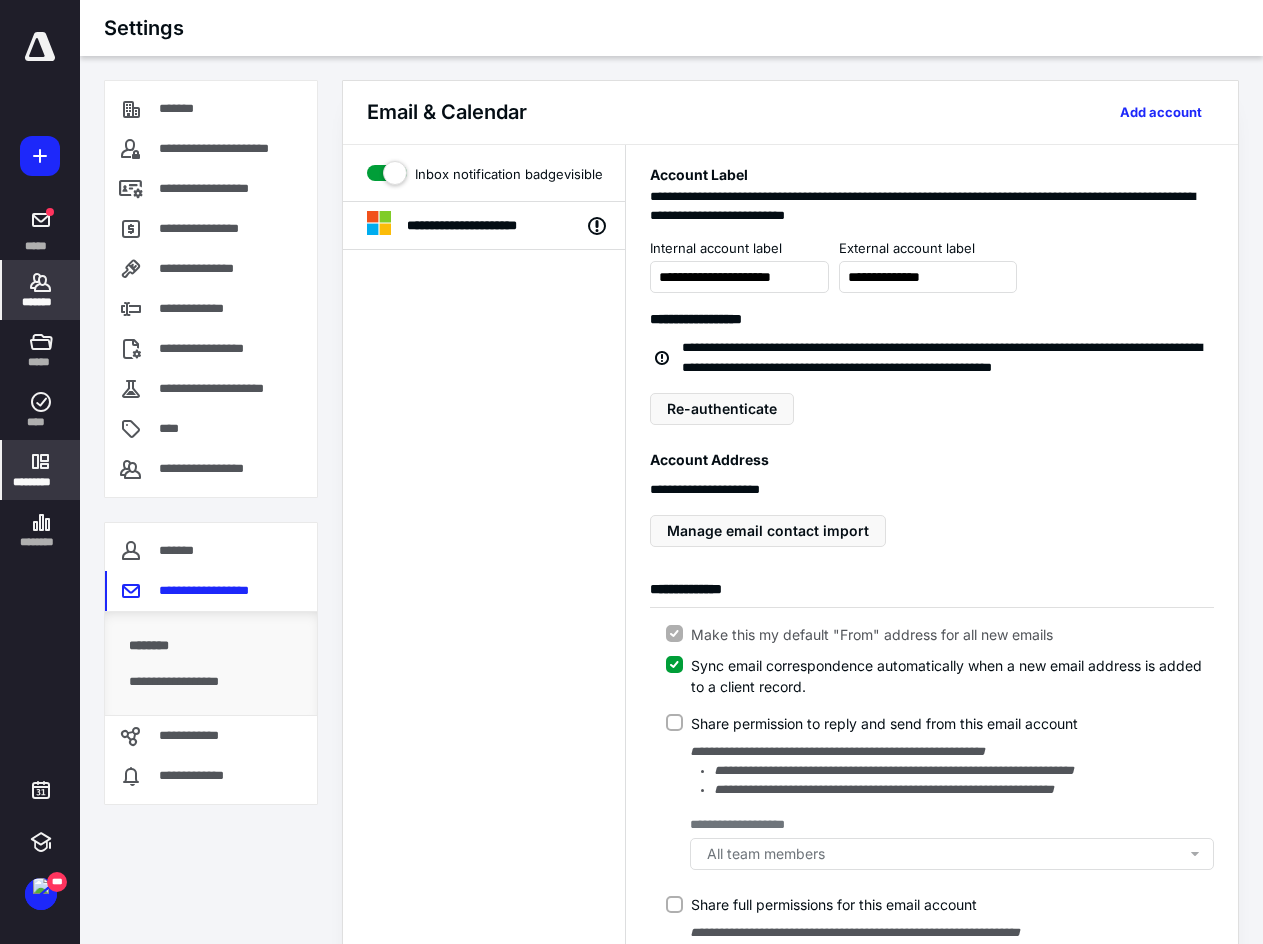 click 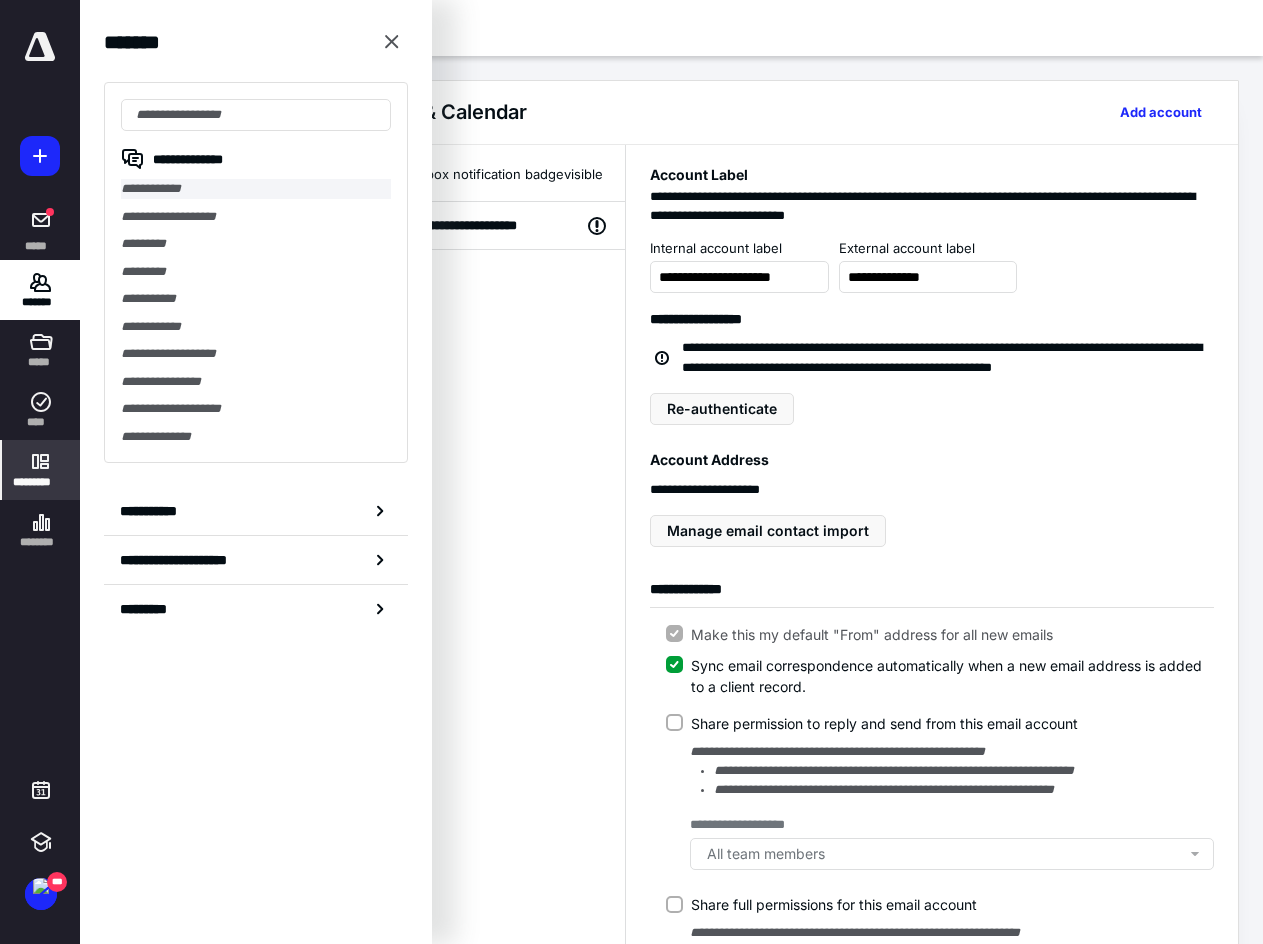 click on "**********" at bounding box center [256, 189] 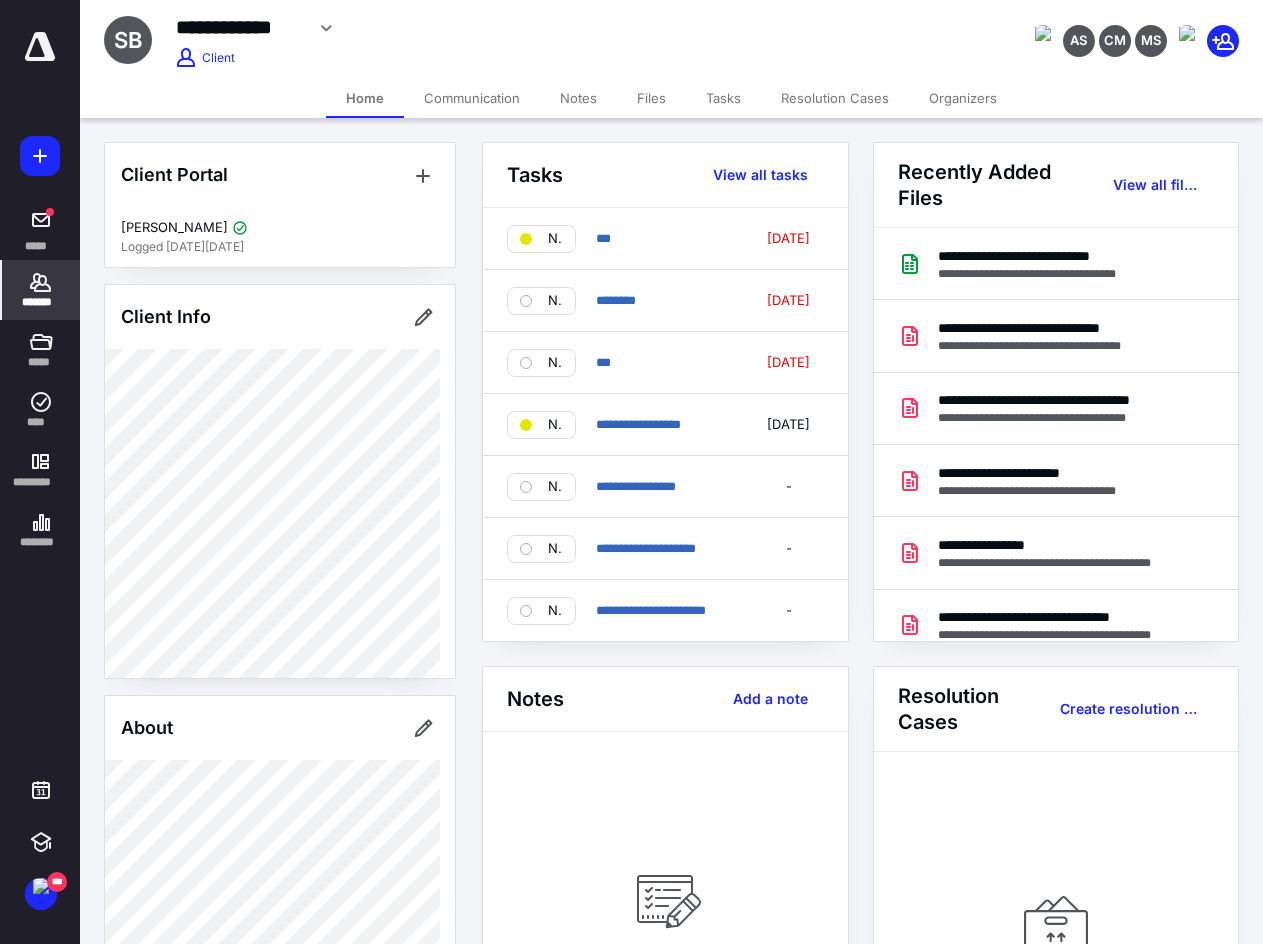 click on "Communication" at bounding box center (472, 98) 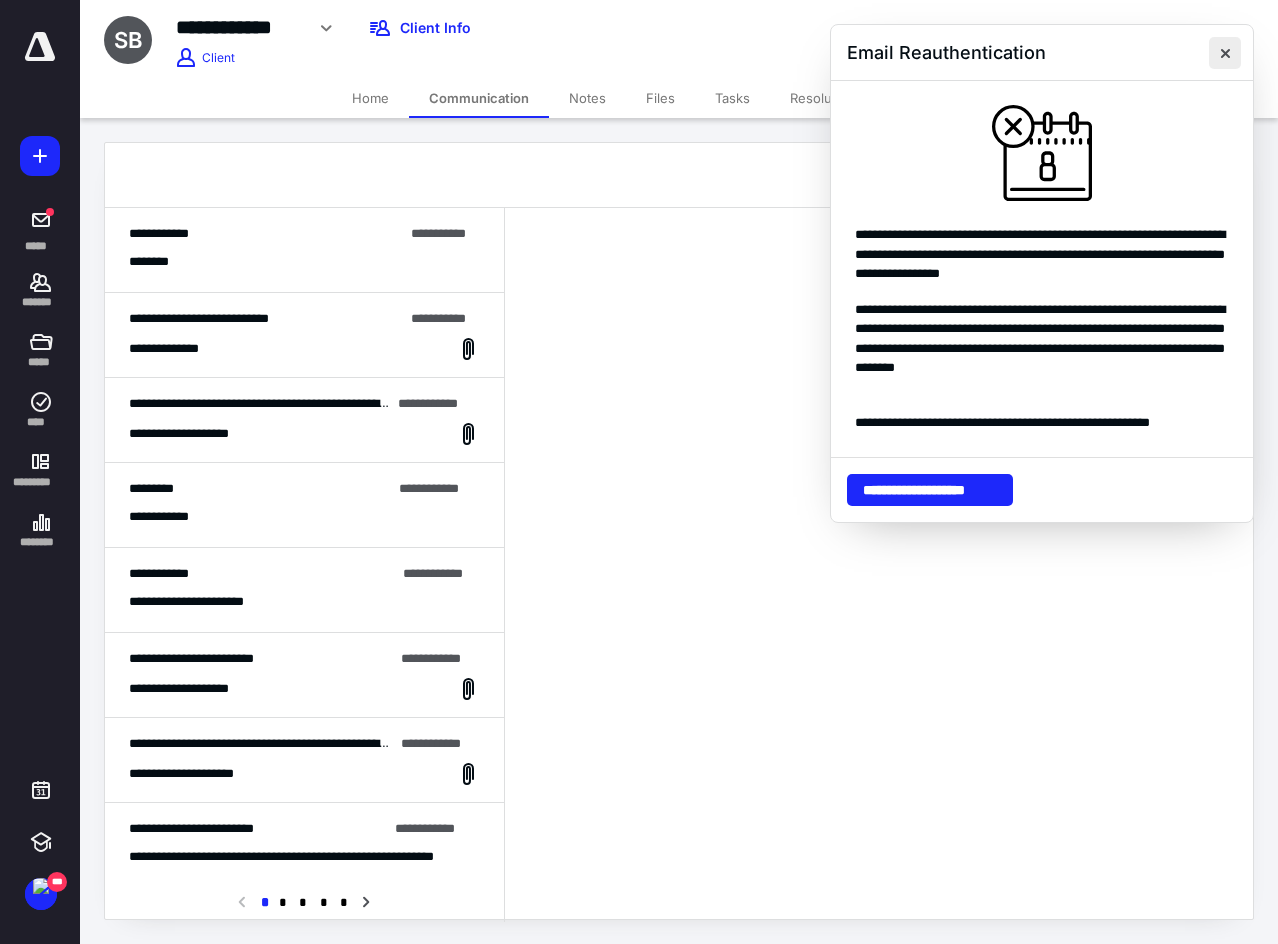 click at bounding box center [1225, 53] 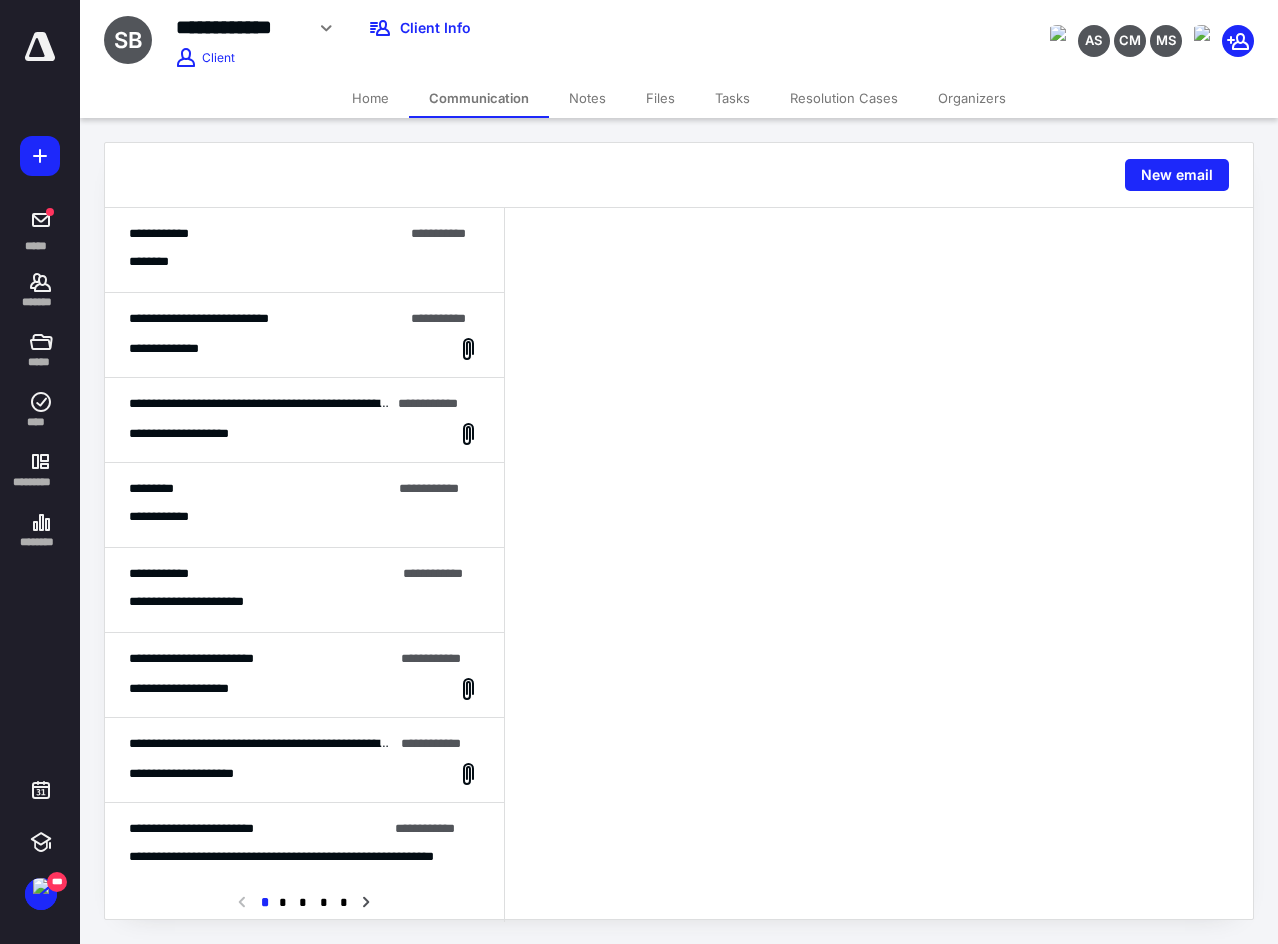 click on "**********" at bounding box center [304, 250] 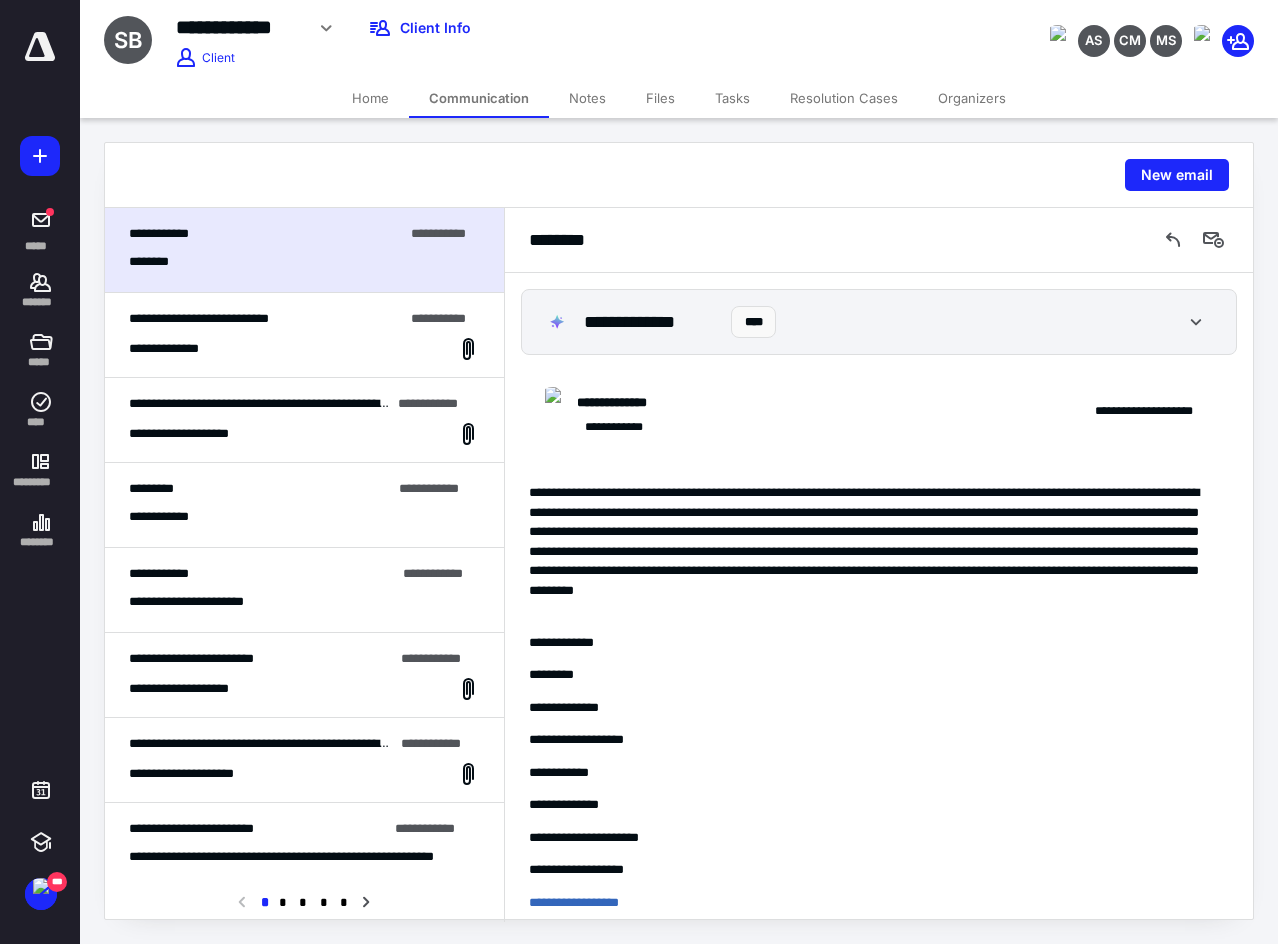 scroll, scrollTop: 342, scrollLeft: 0, axis: vertical 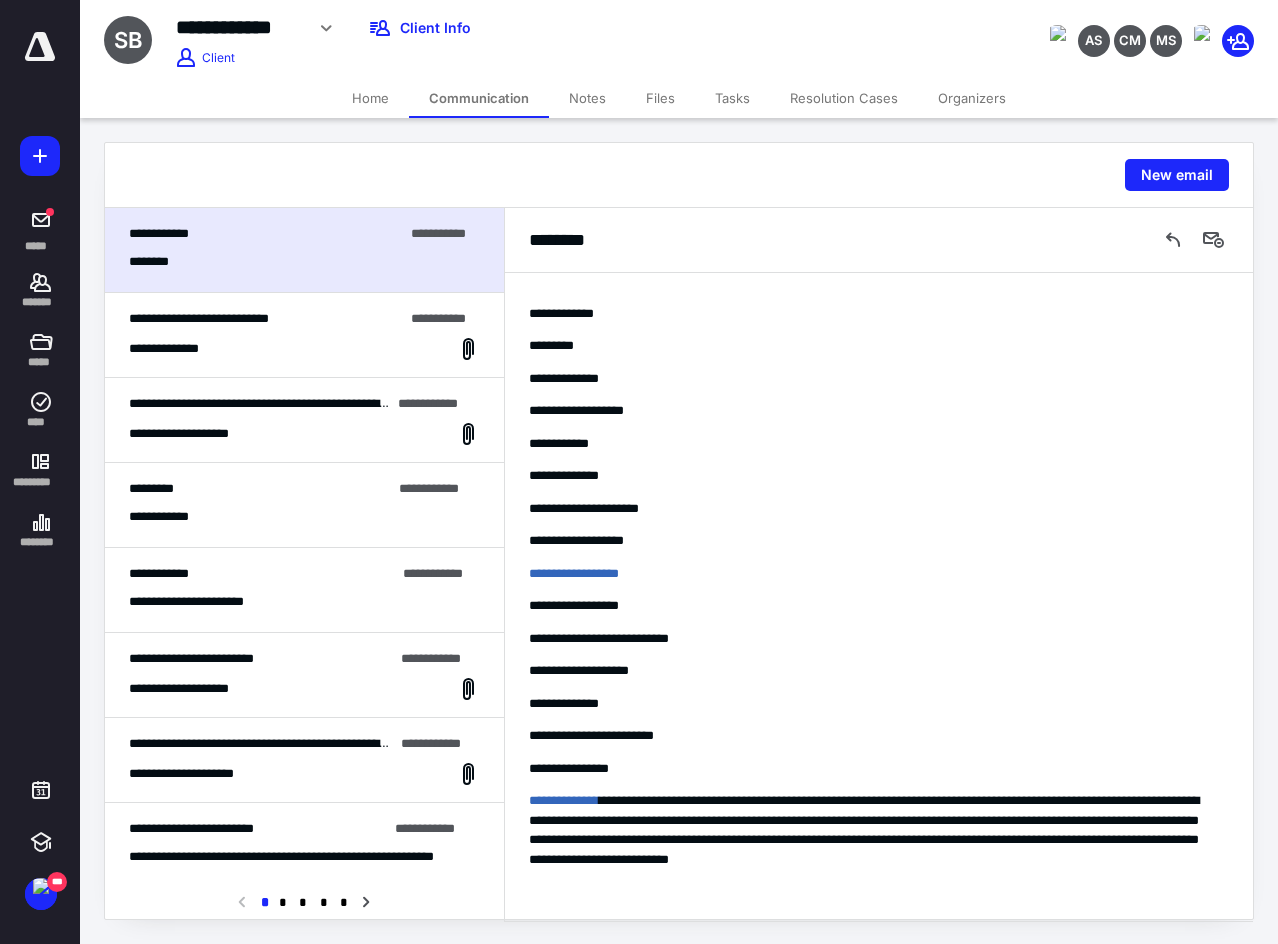 click on "**********" at bounding box center [304, 335] 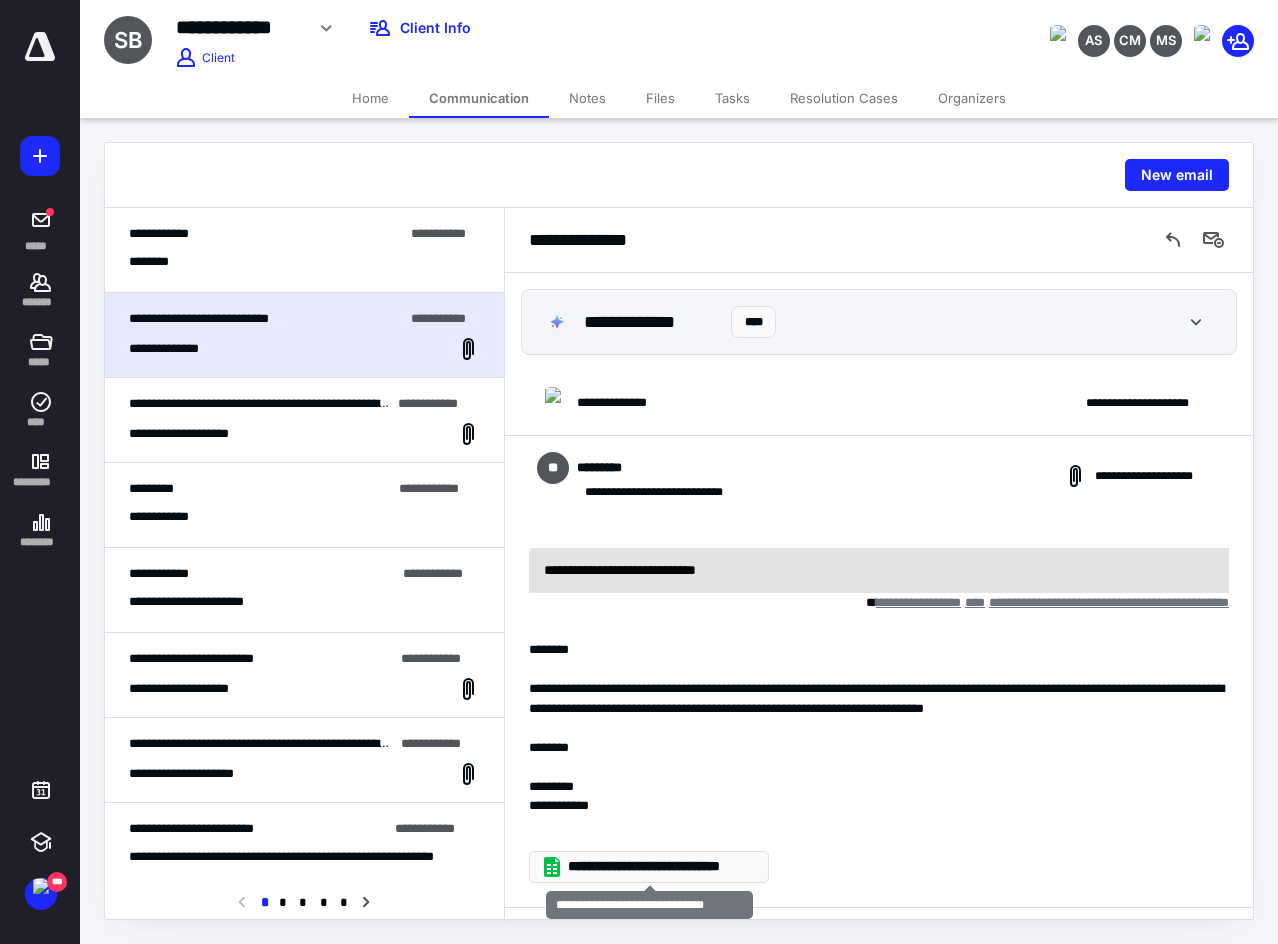 click on "**********" at bounding box center (657, 867) 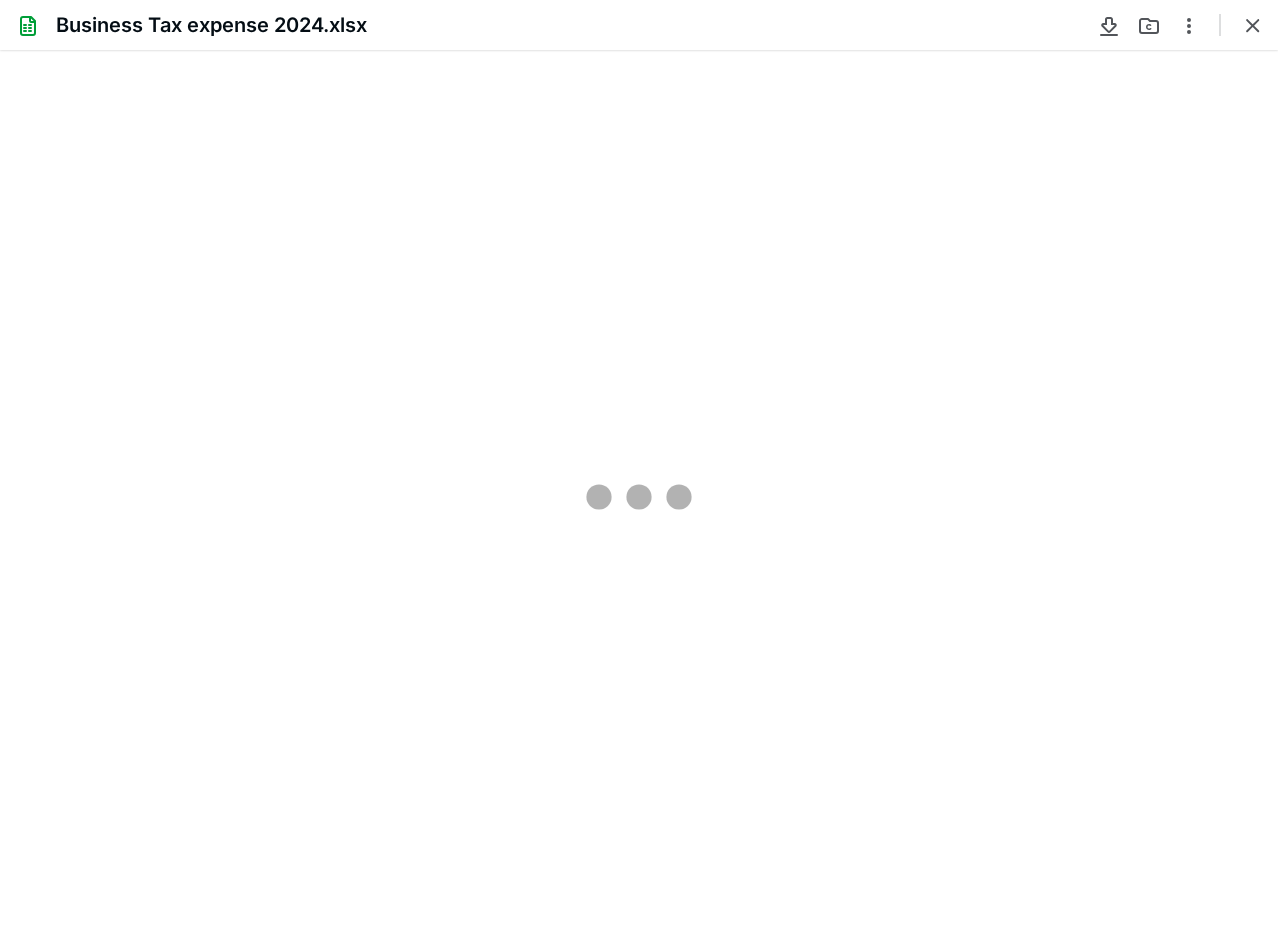 scroll, scrollTop: 0, scrollLeft: 0, axis: both 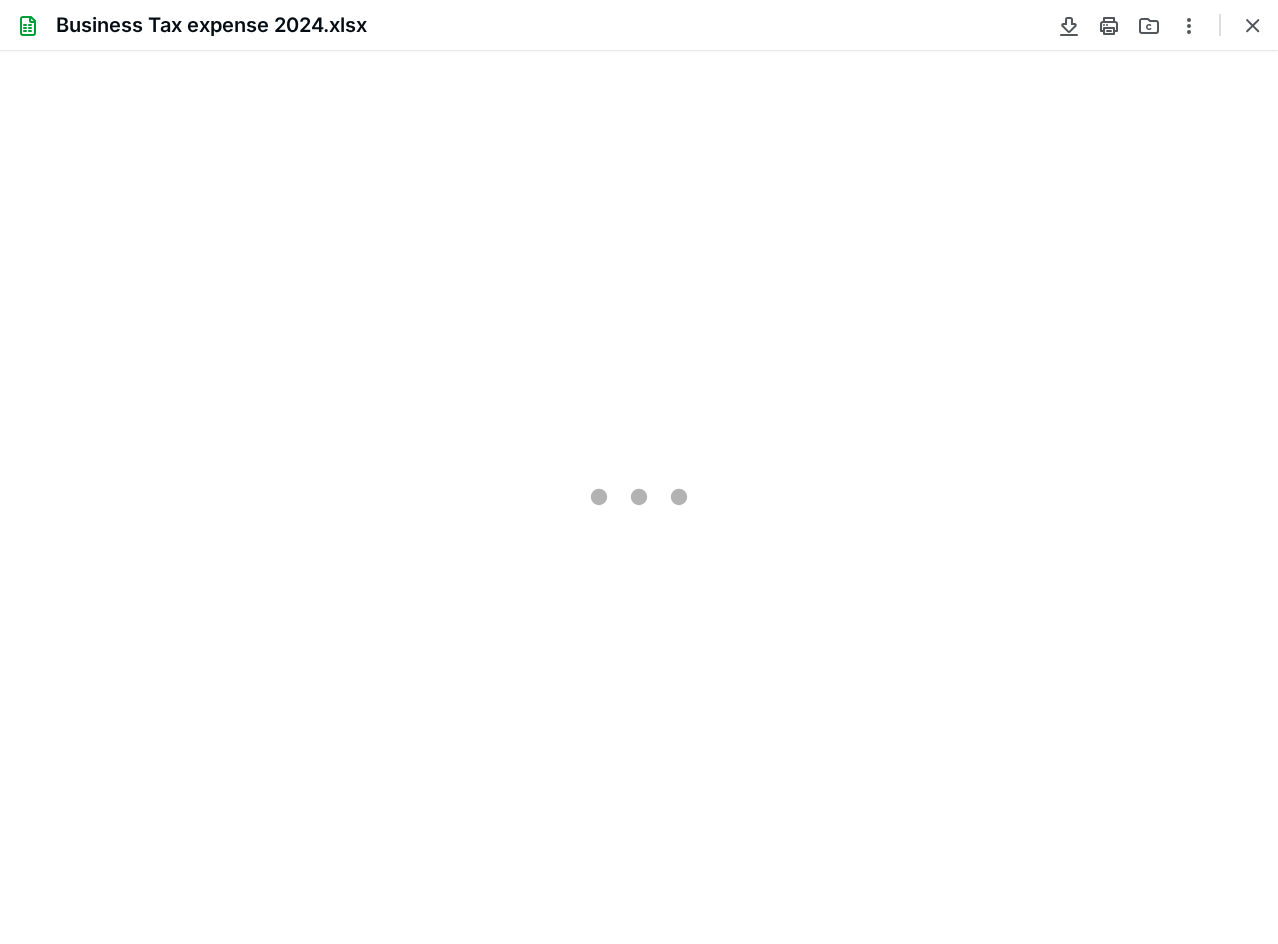 type on "117" 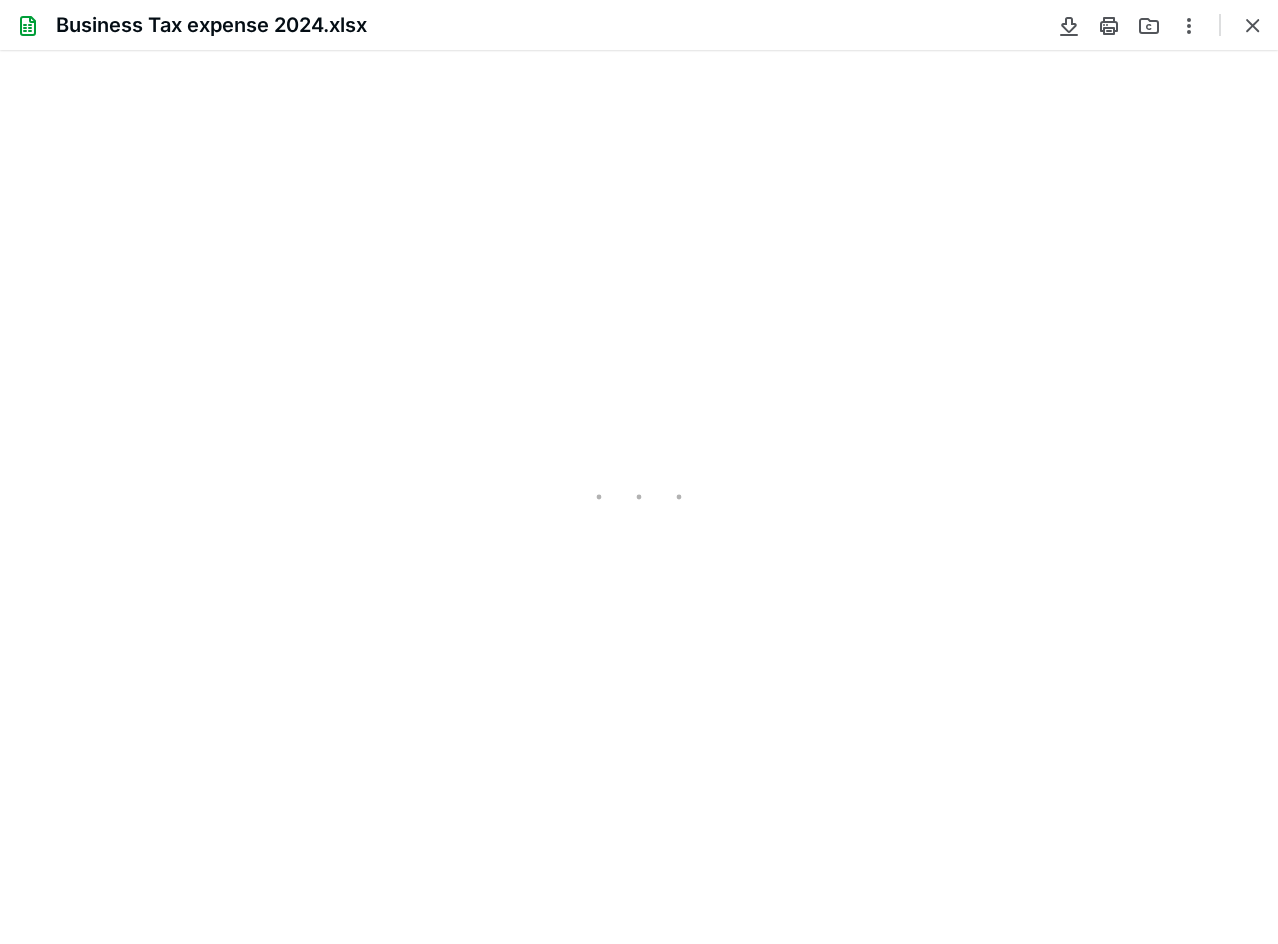 scroll, scrollTop: 41, scrollLeft: 0, axis: vertical 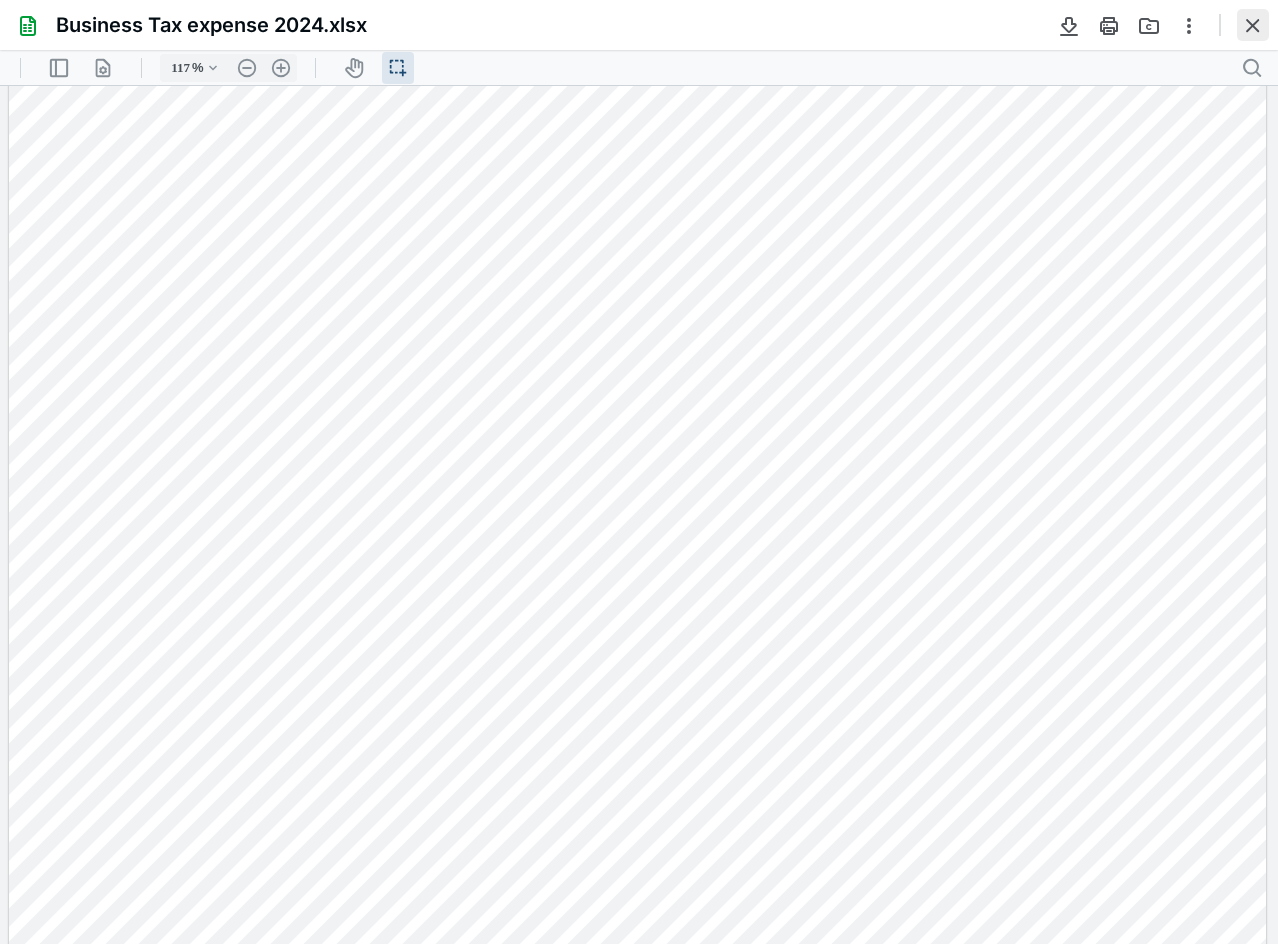click at bounding box center (1253, 25) 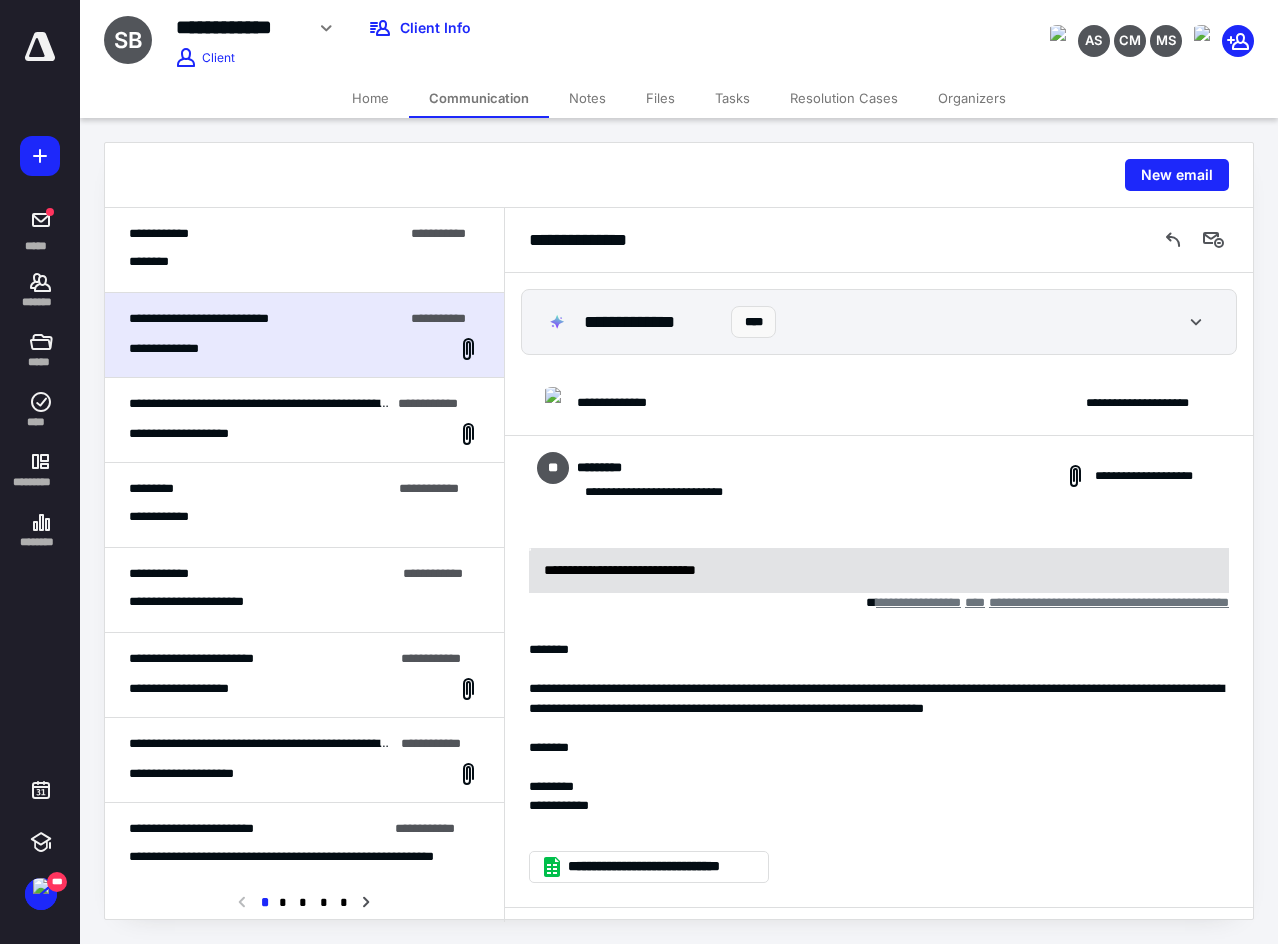 click on "**********" at bounding box center [304, 505] 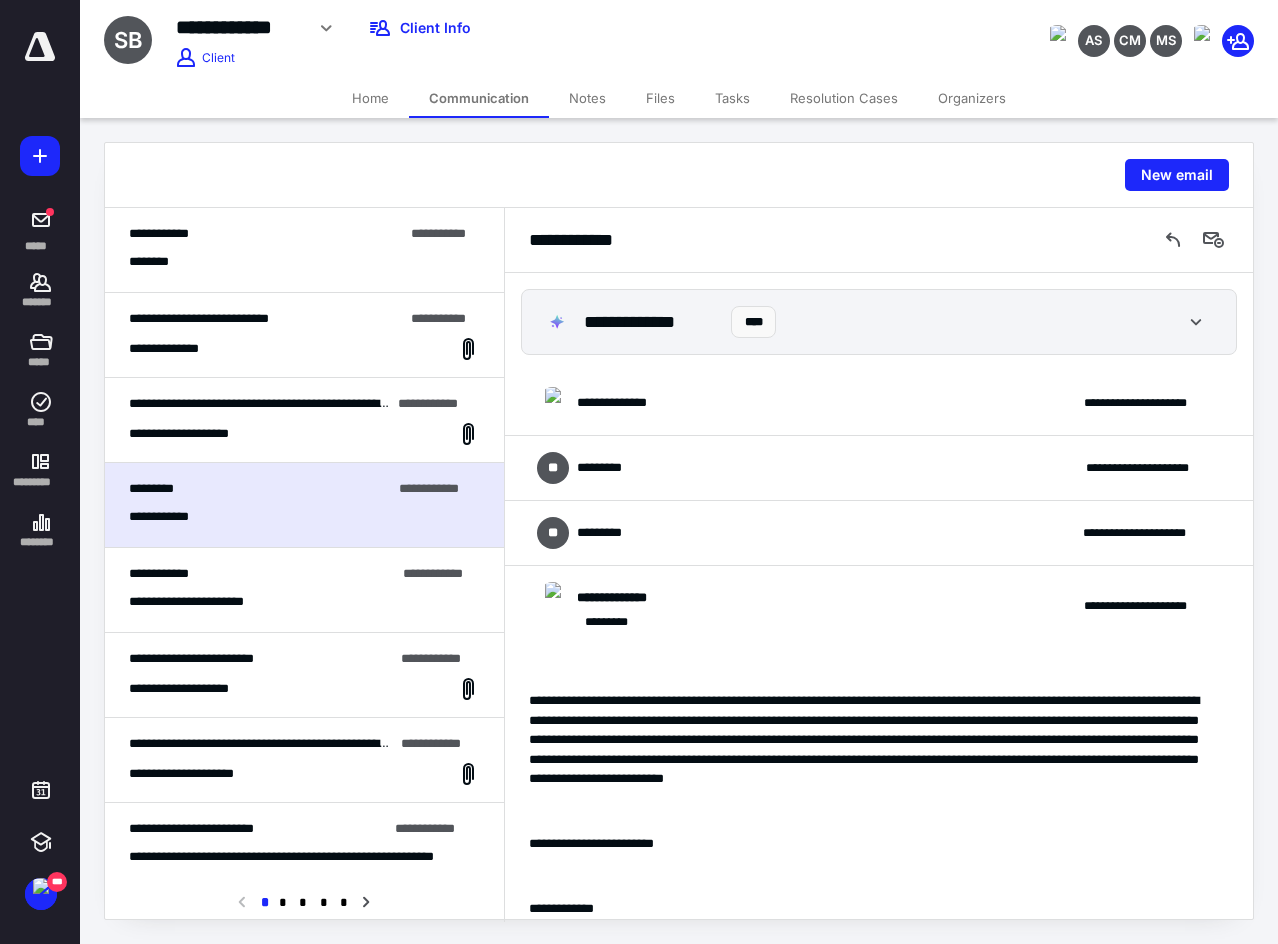 scroll, scrollTop: 2215, scrollLeft: 0, axis: vertical 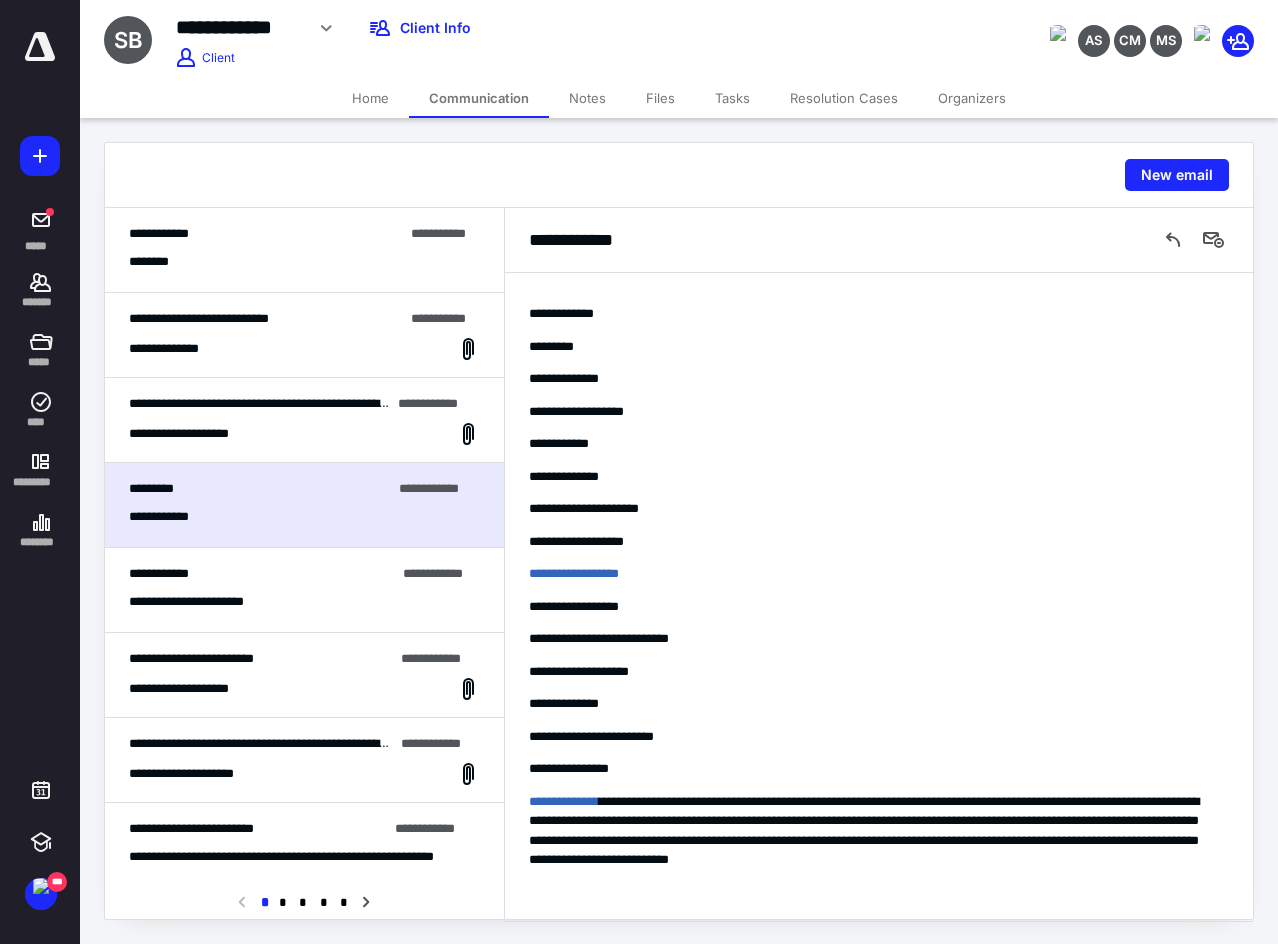click on "**********" at bounding box center (304, 349) 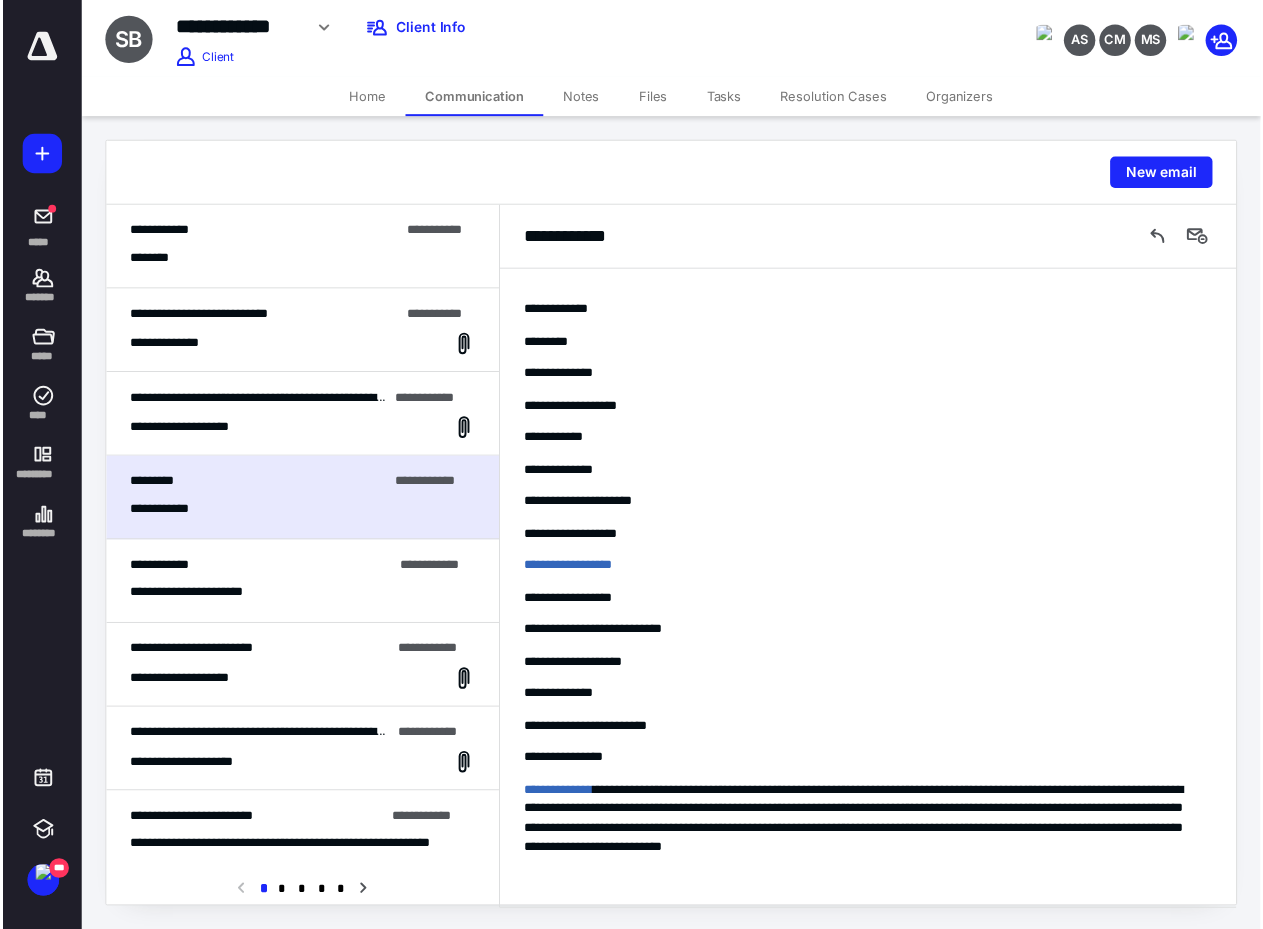 scroll, scrollTop: 0, scrollLeft: 0, axis: both 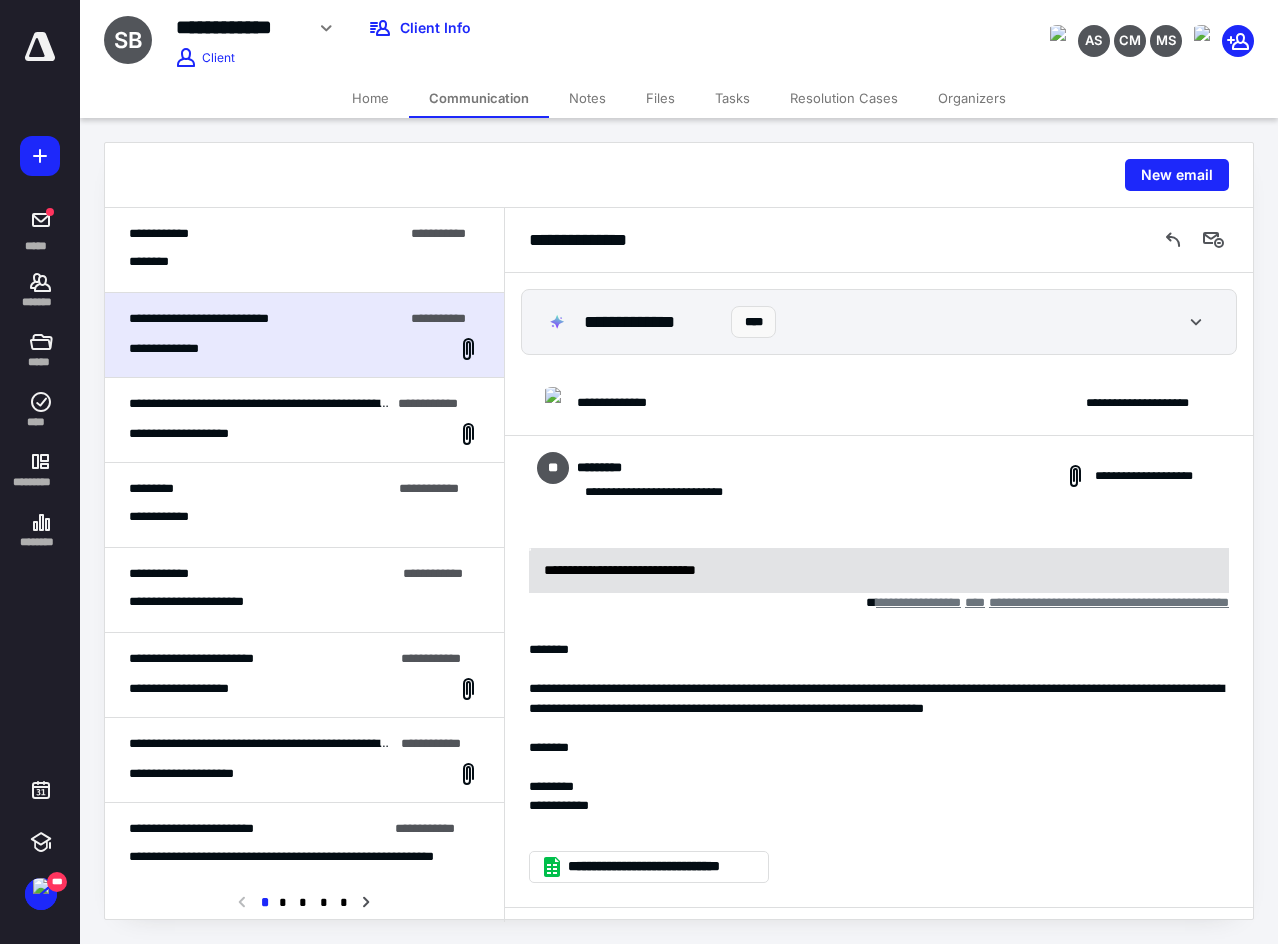 click on "Home" at bounding box center (370, 98) 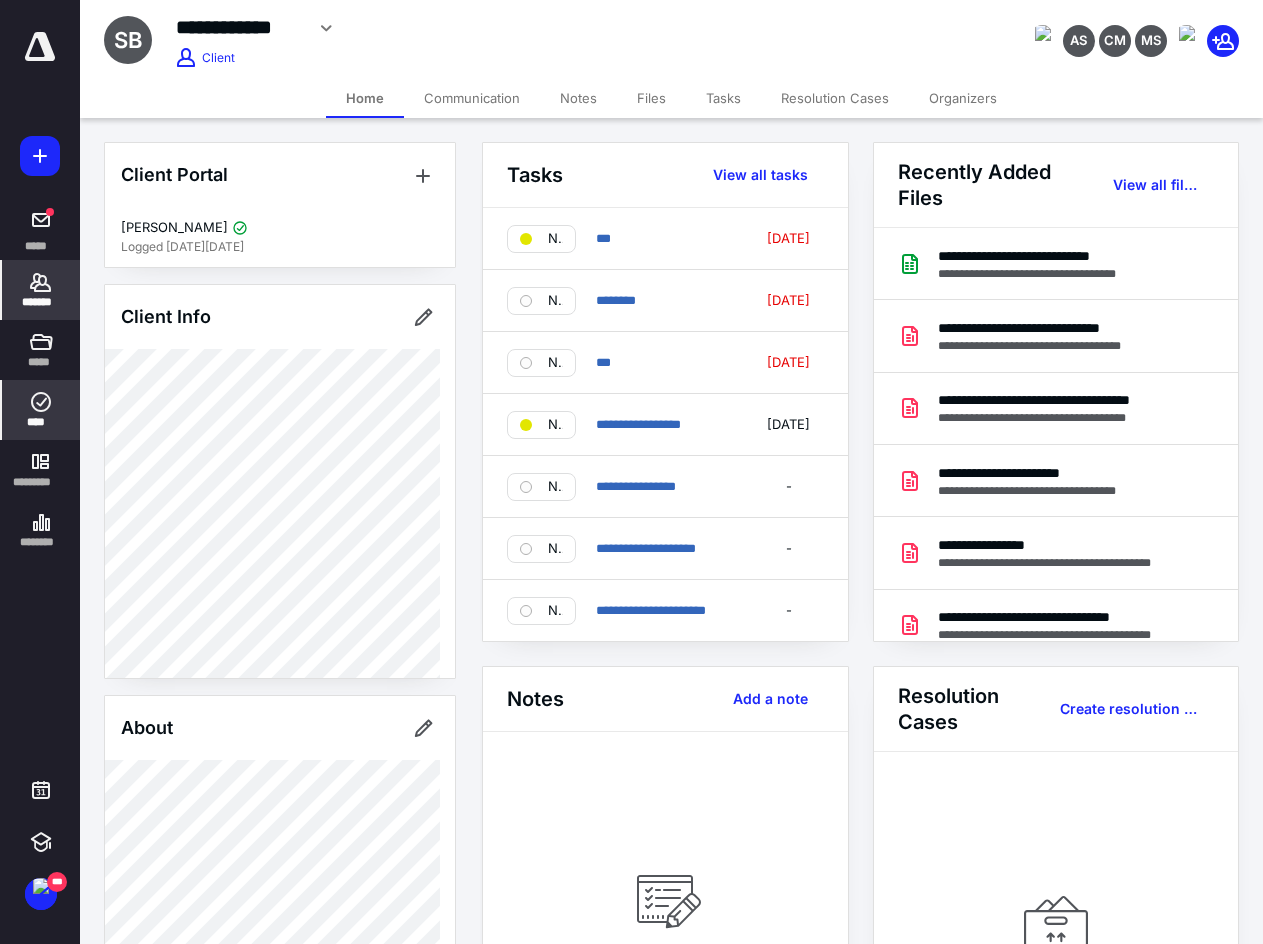 click on "****" at bounding box center (41, 410) 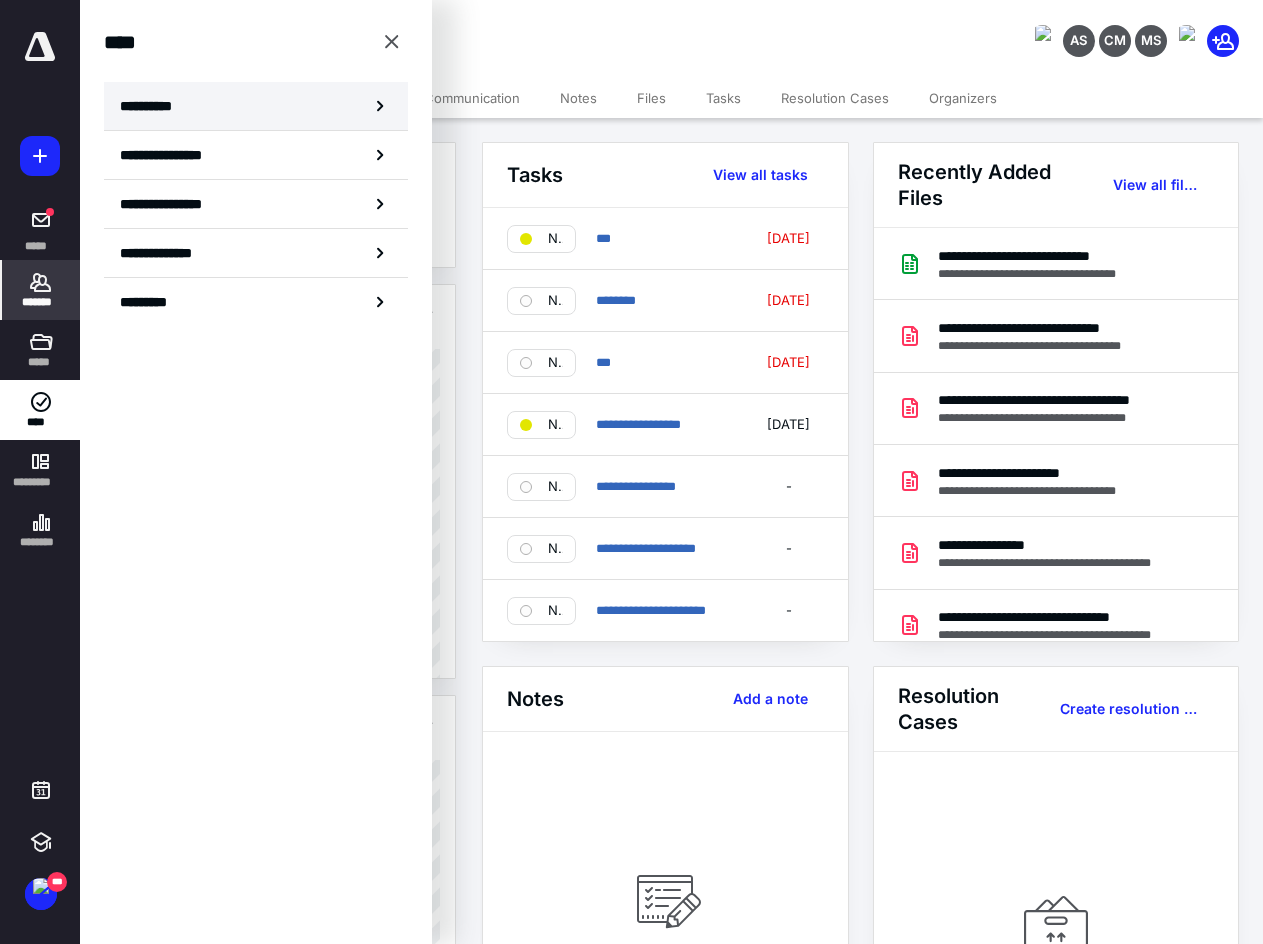 click on "**********" at bounding box center [256, 106] 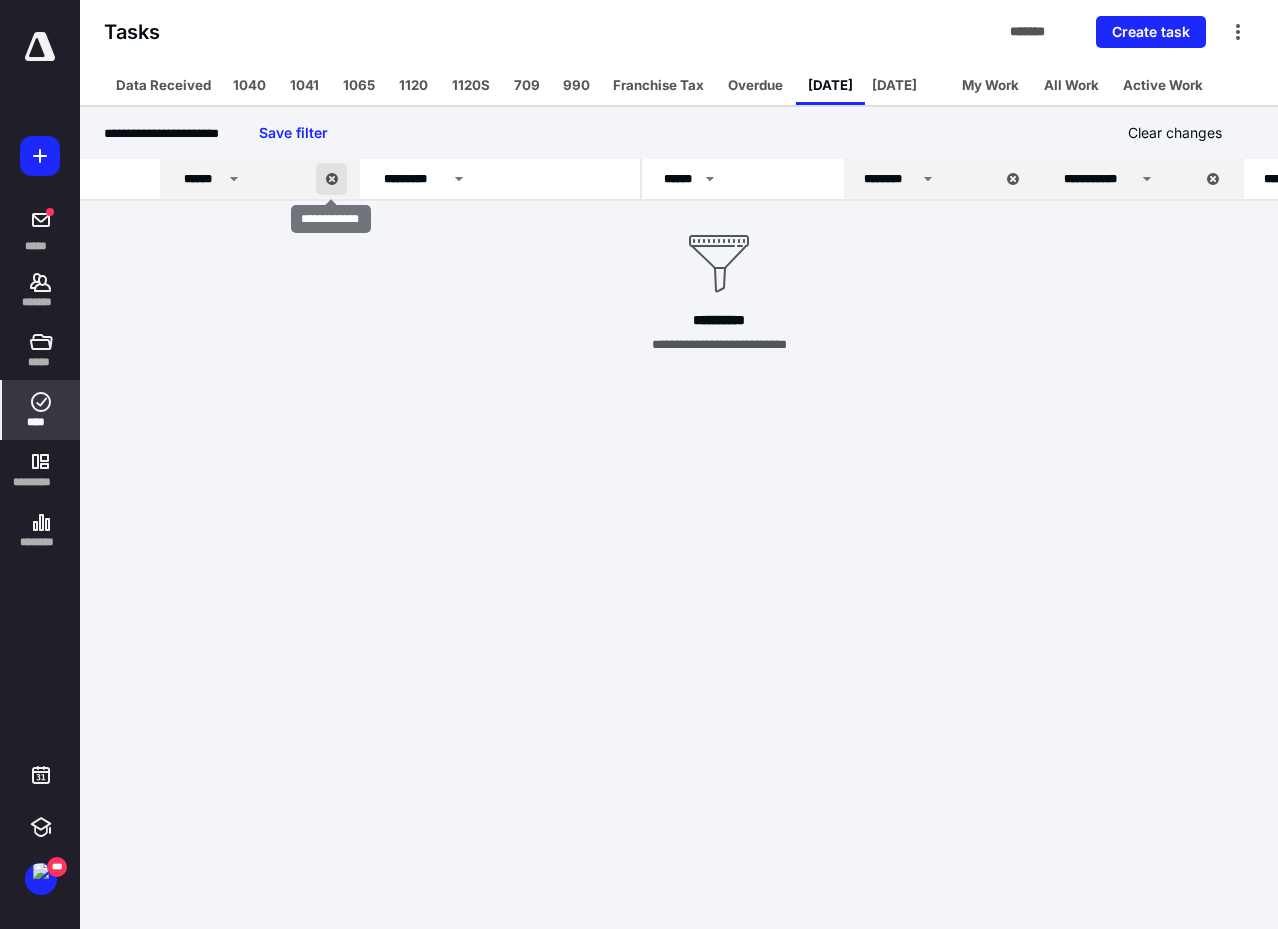 click at bounding box center (331, 179) 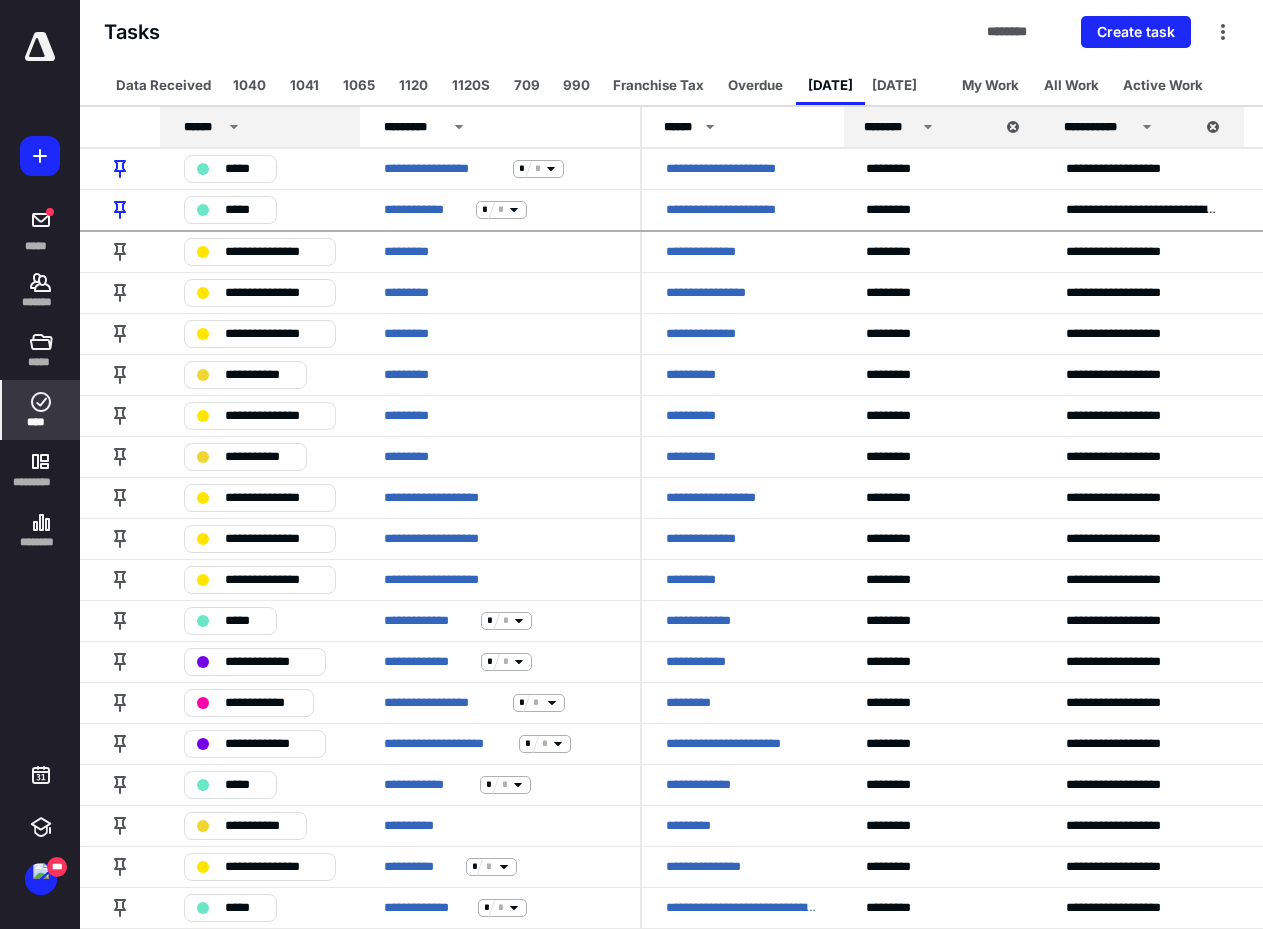 click on "******" at bounding box center (263, 127) 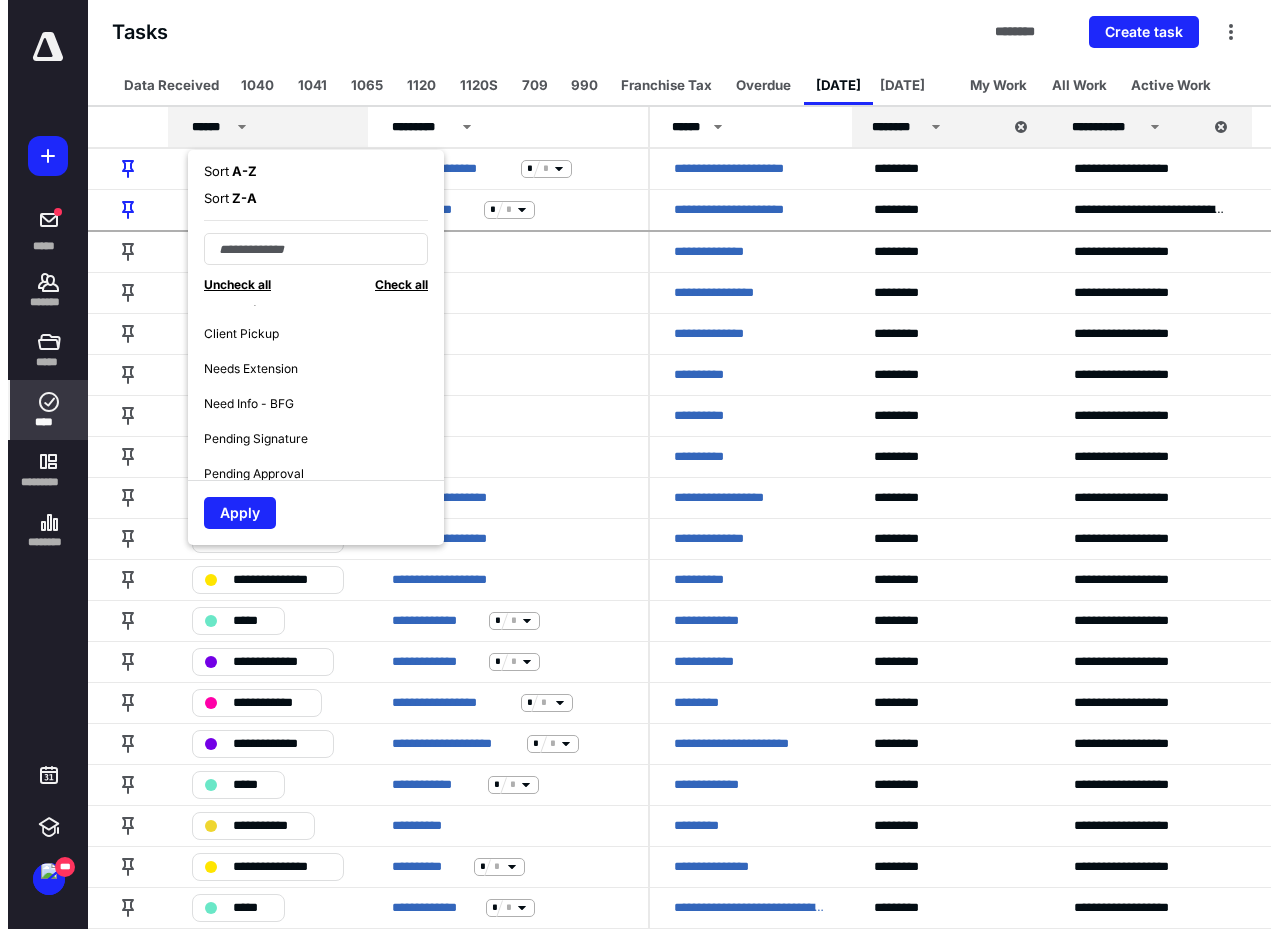 scroll, scrollTop: 1000, scrollLeft: 0, axis: vertical 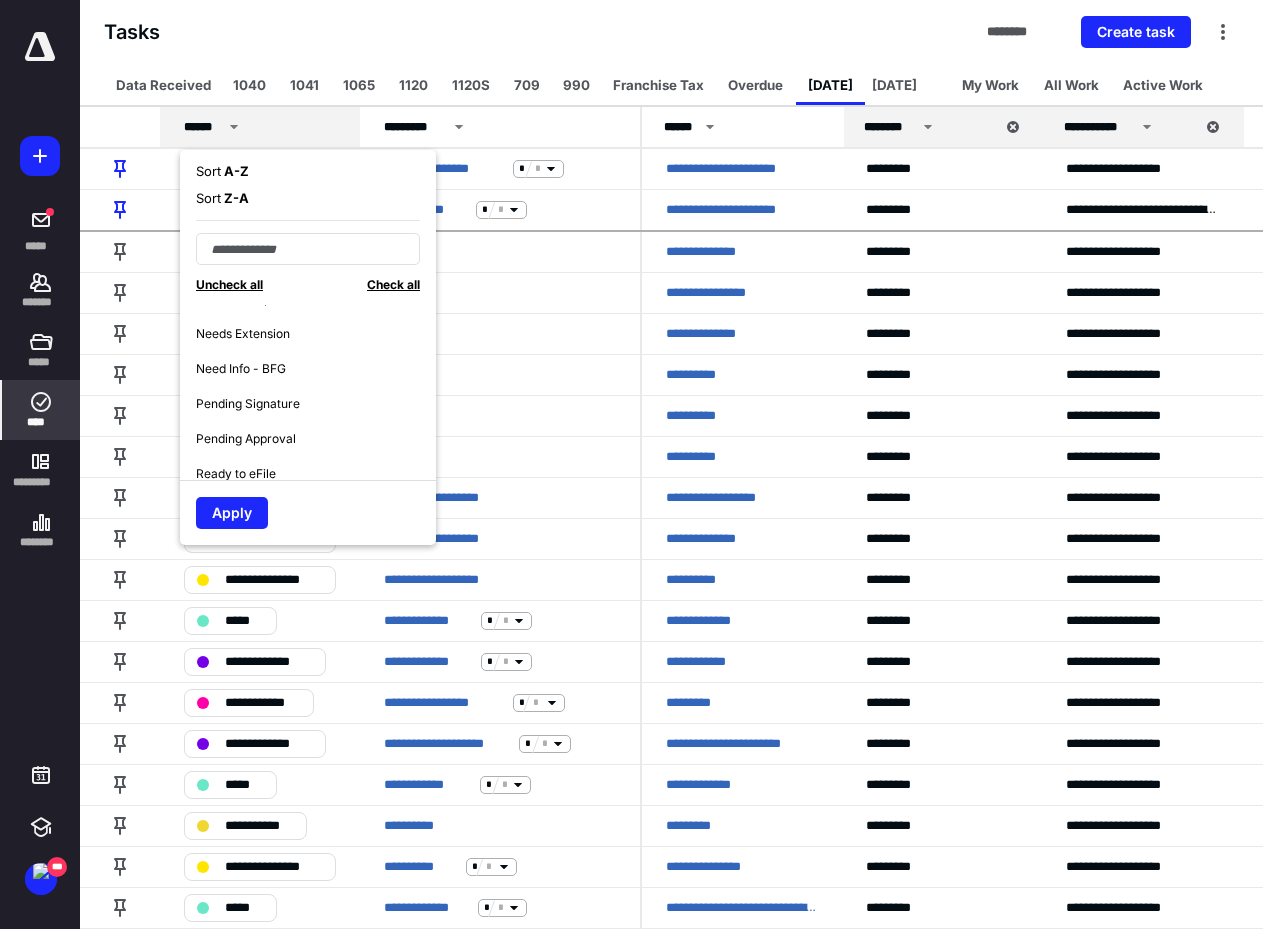 click on "Need Info - BFG" at bounding box center (241, 369) 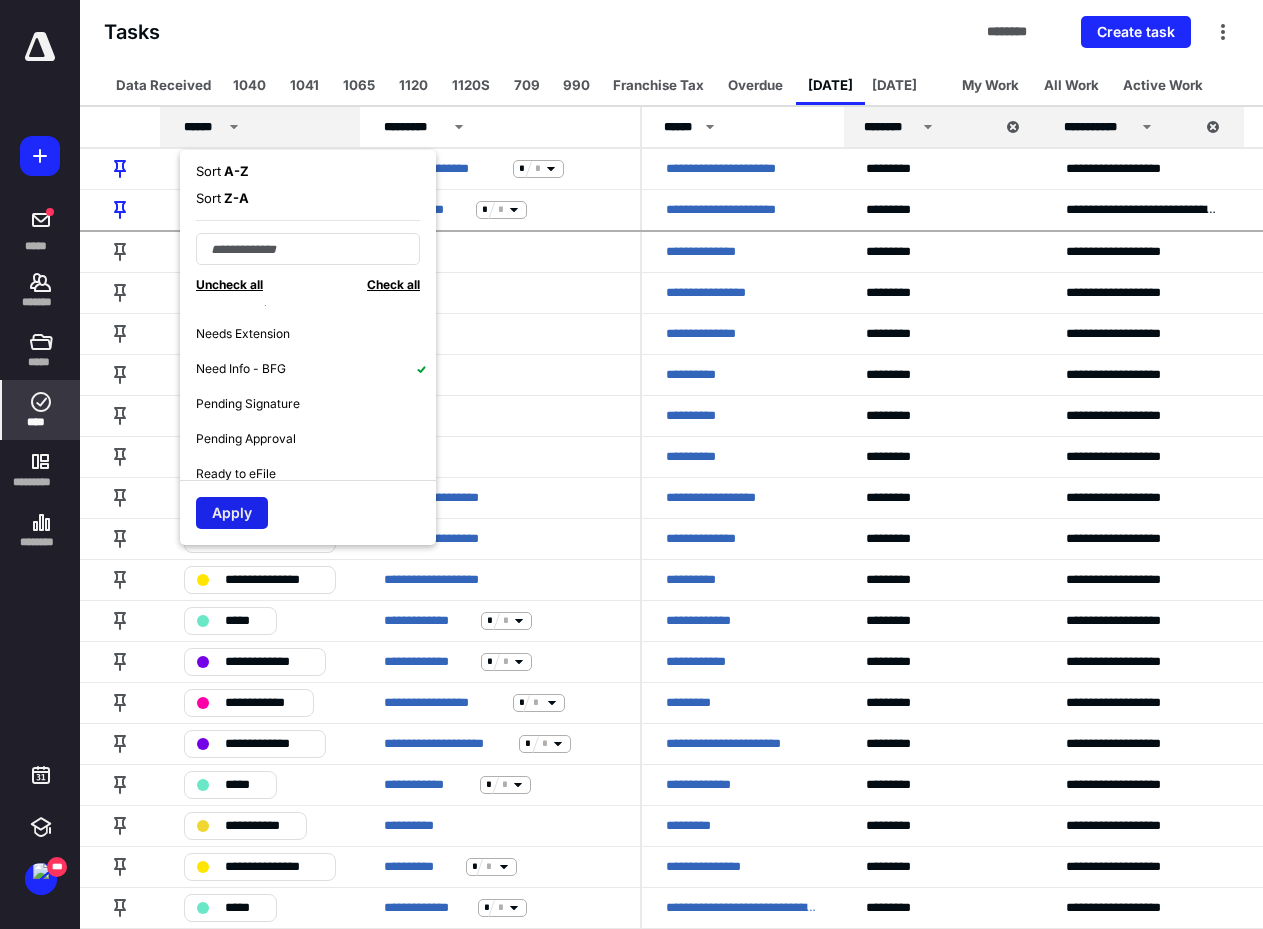 click on "Apply" at bounding box center [232, 513] 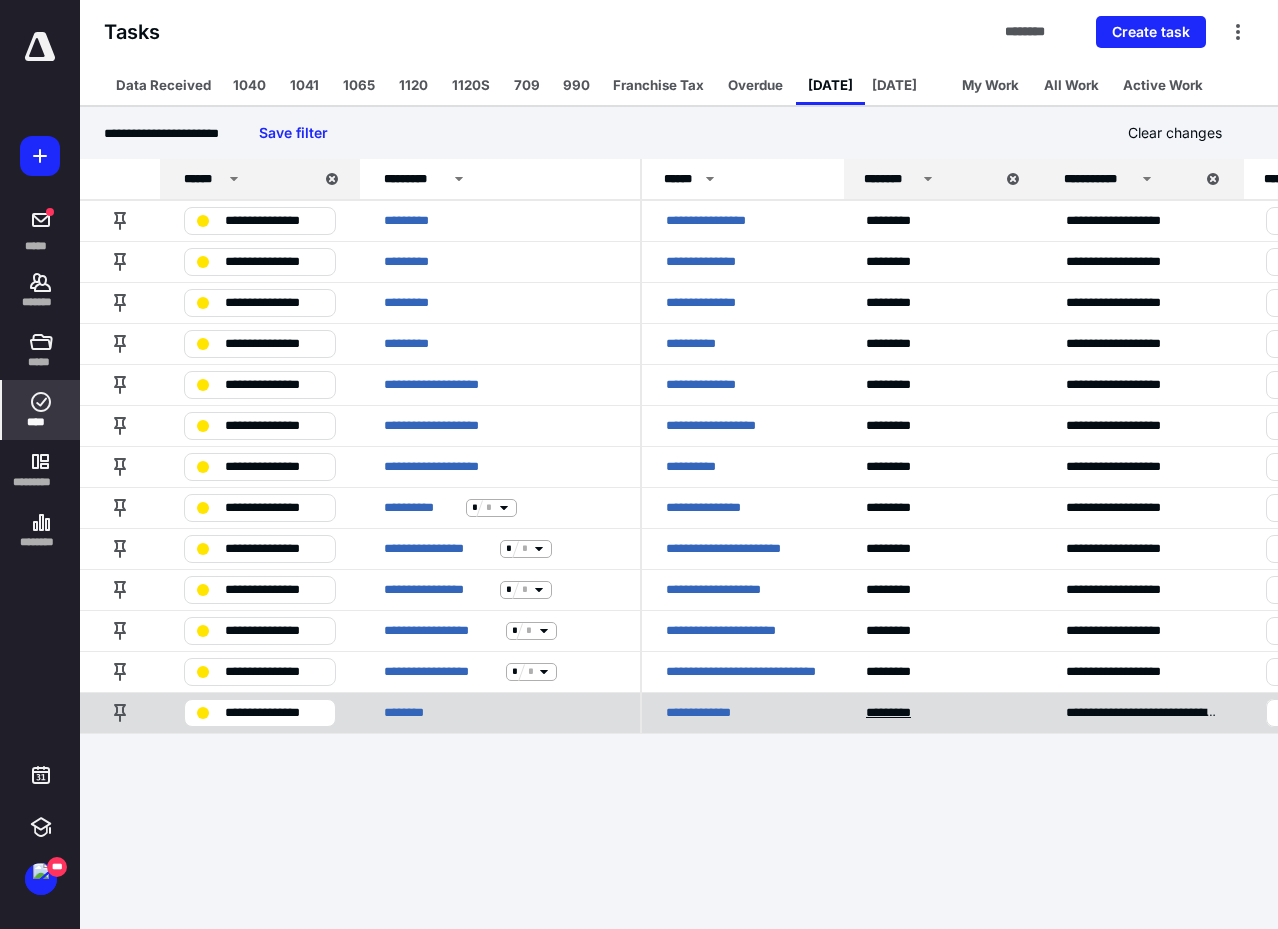 click on "*********" at bounding box center (897, 713) 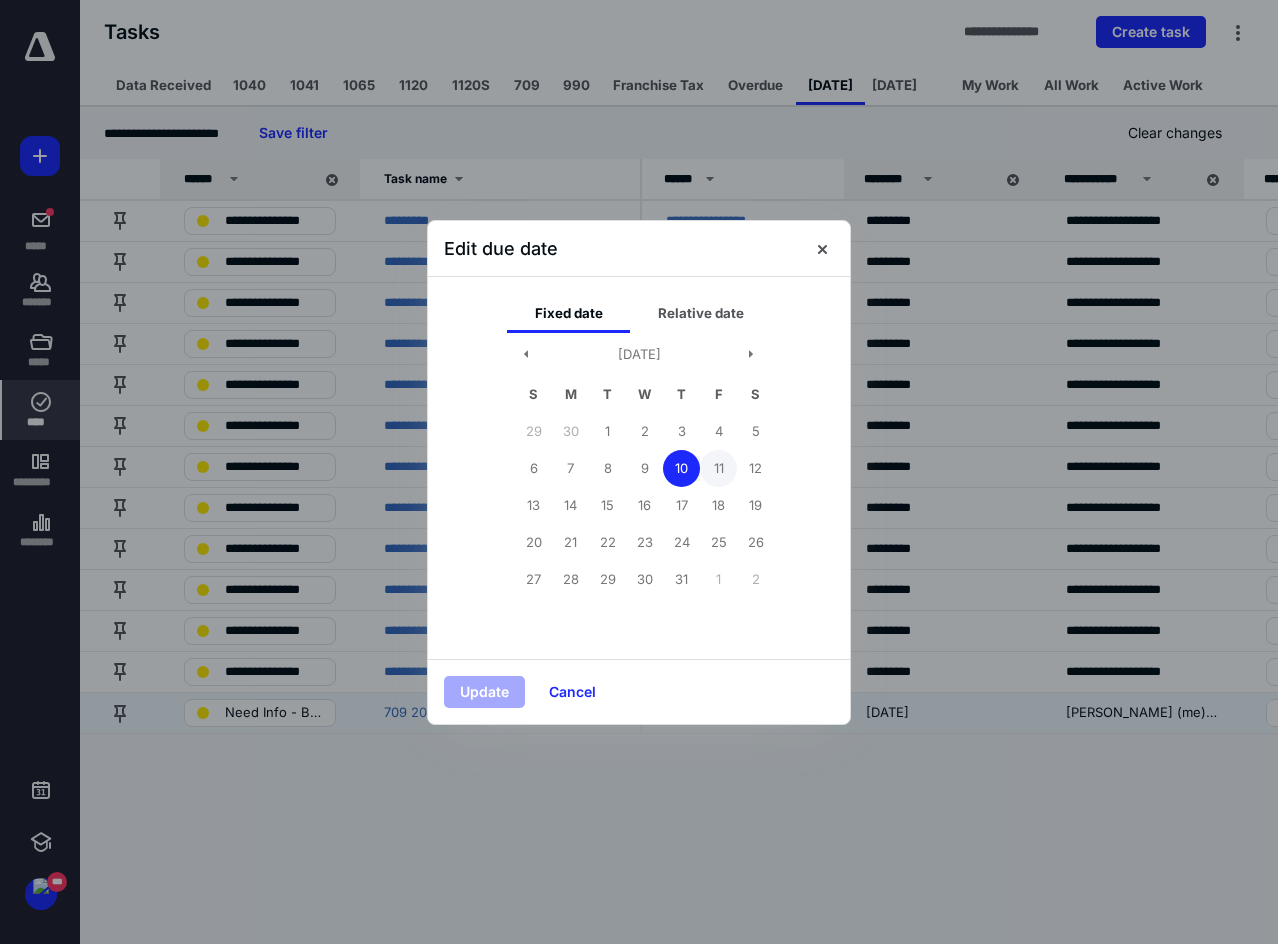 click on "11" at bounding box center (718, 468) 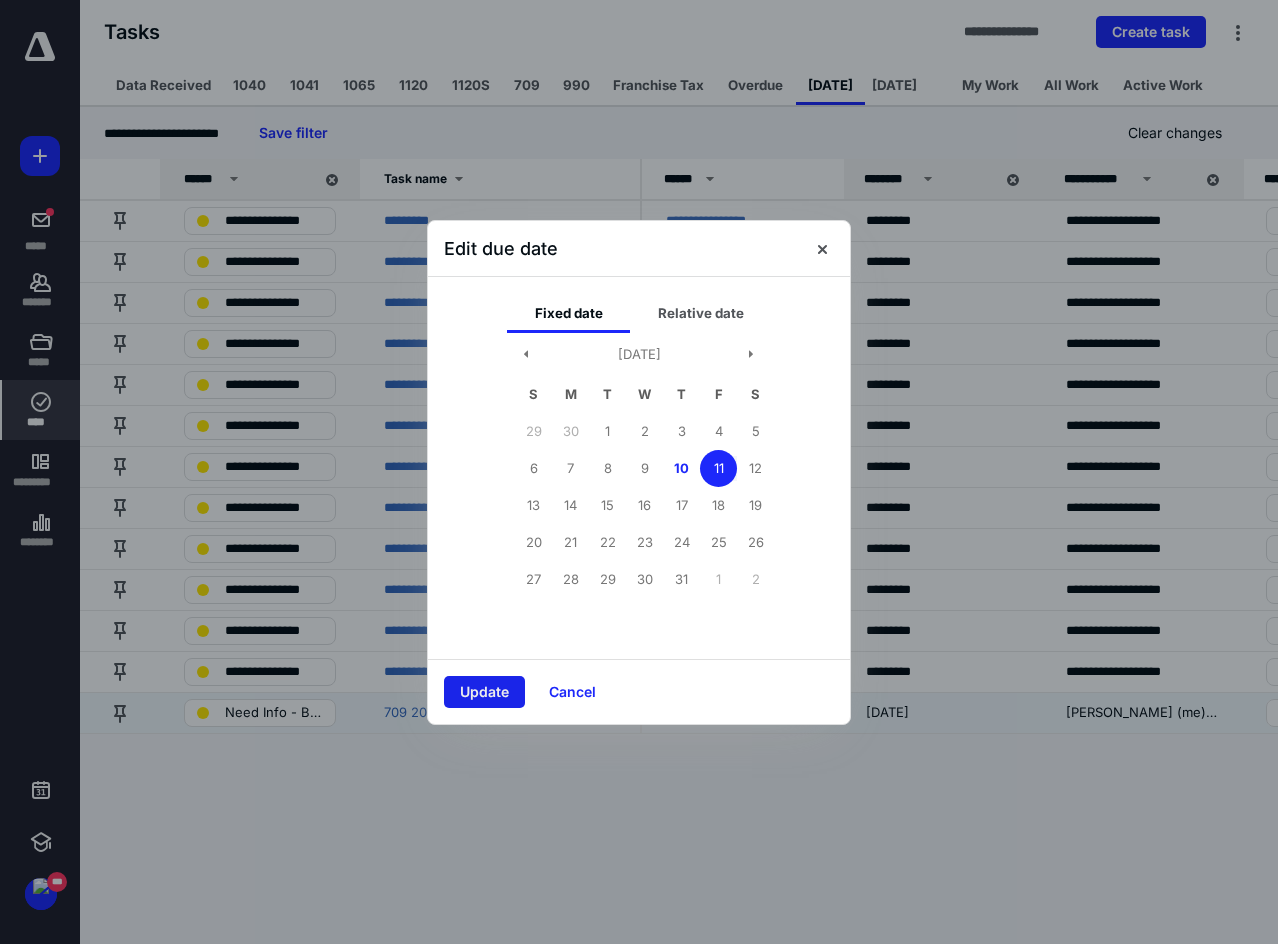 click on "Update" at bounding box center [484, 692] 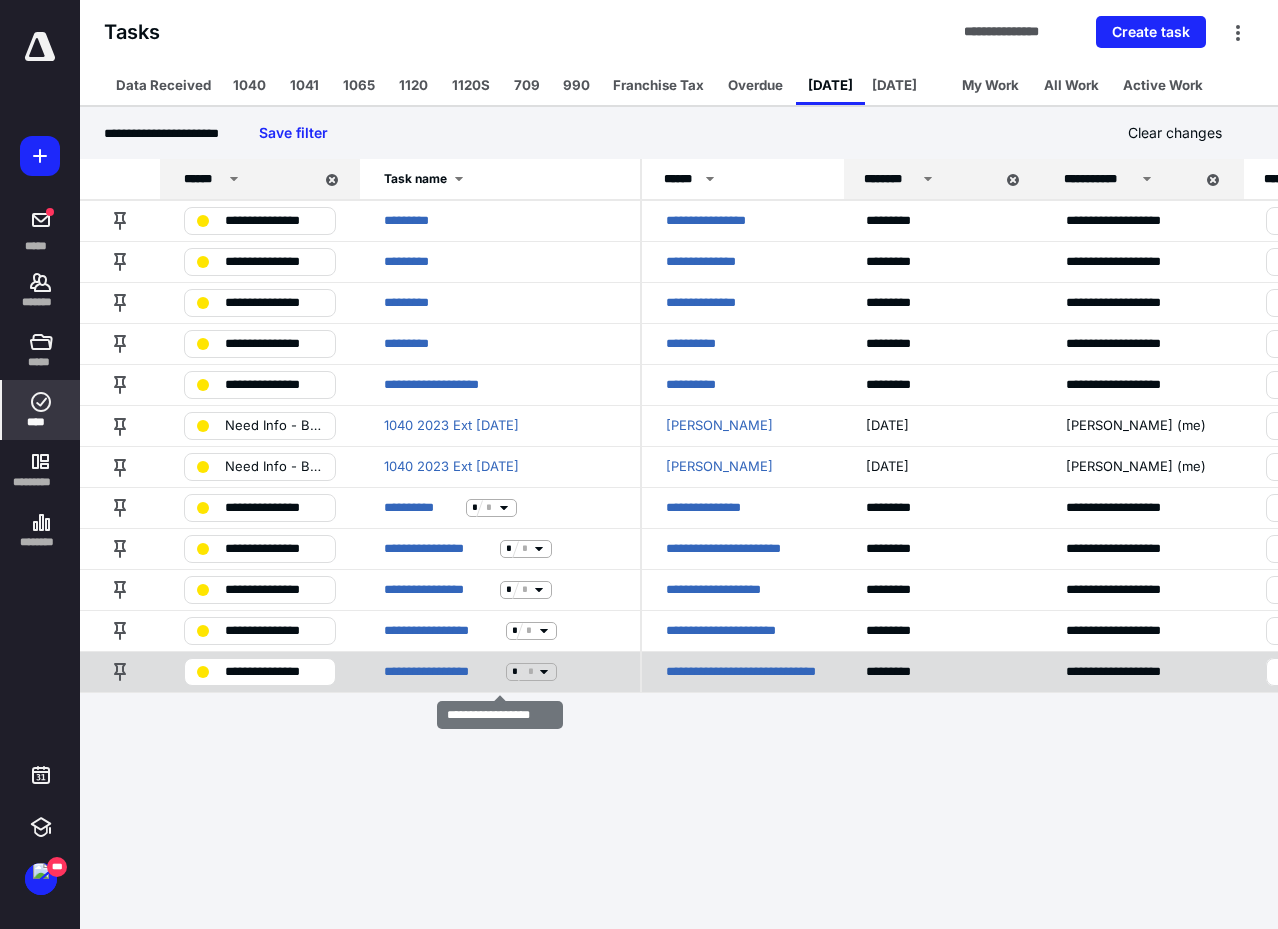 click on "**********" at bounding box center (500, 671) 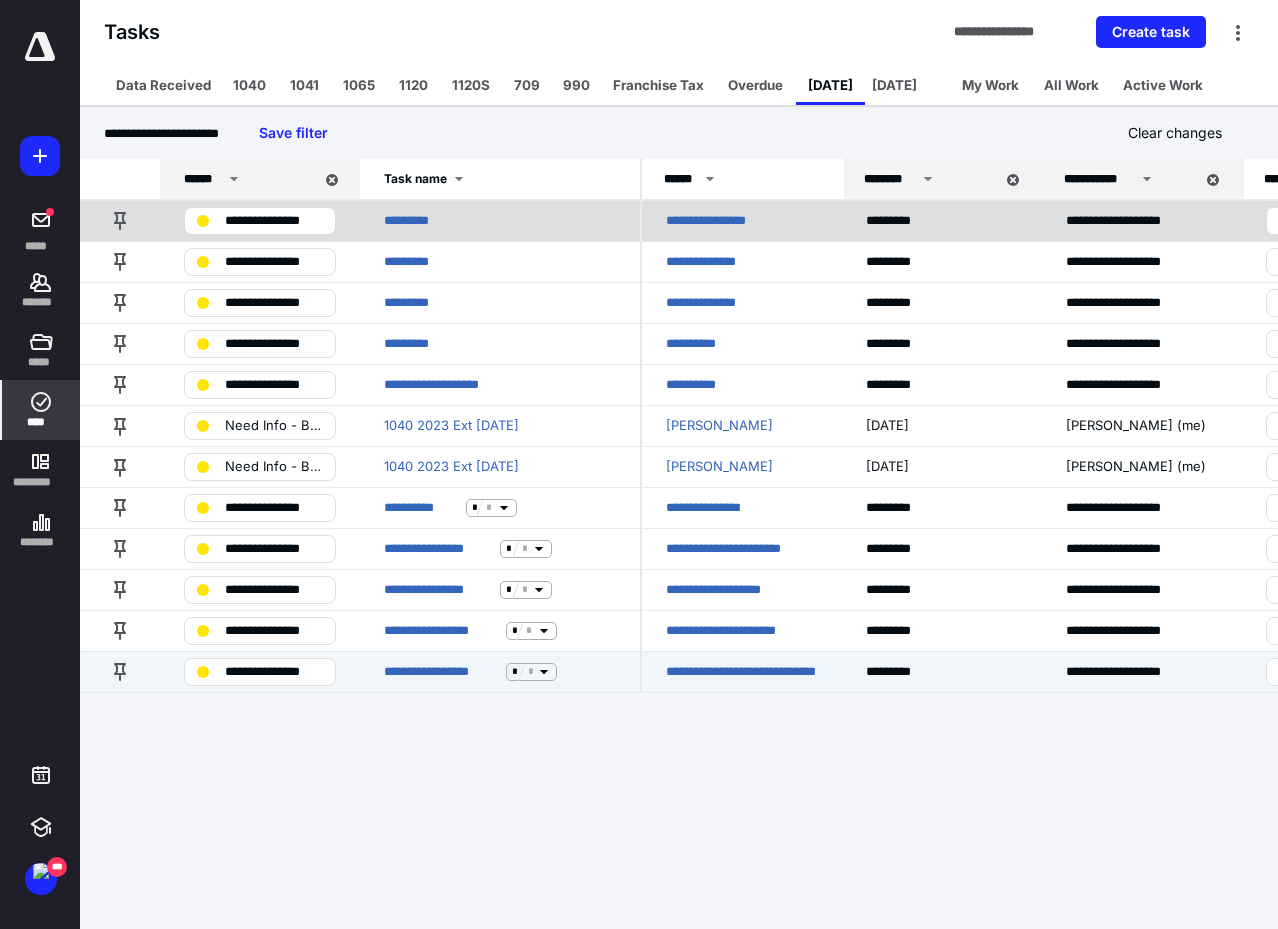 click on "*********" at bounding box center (500, 220) 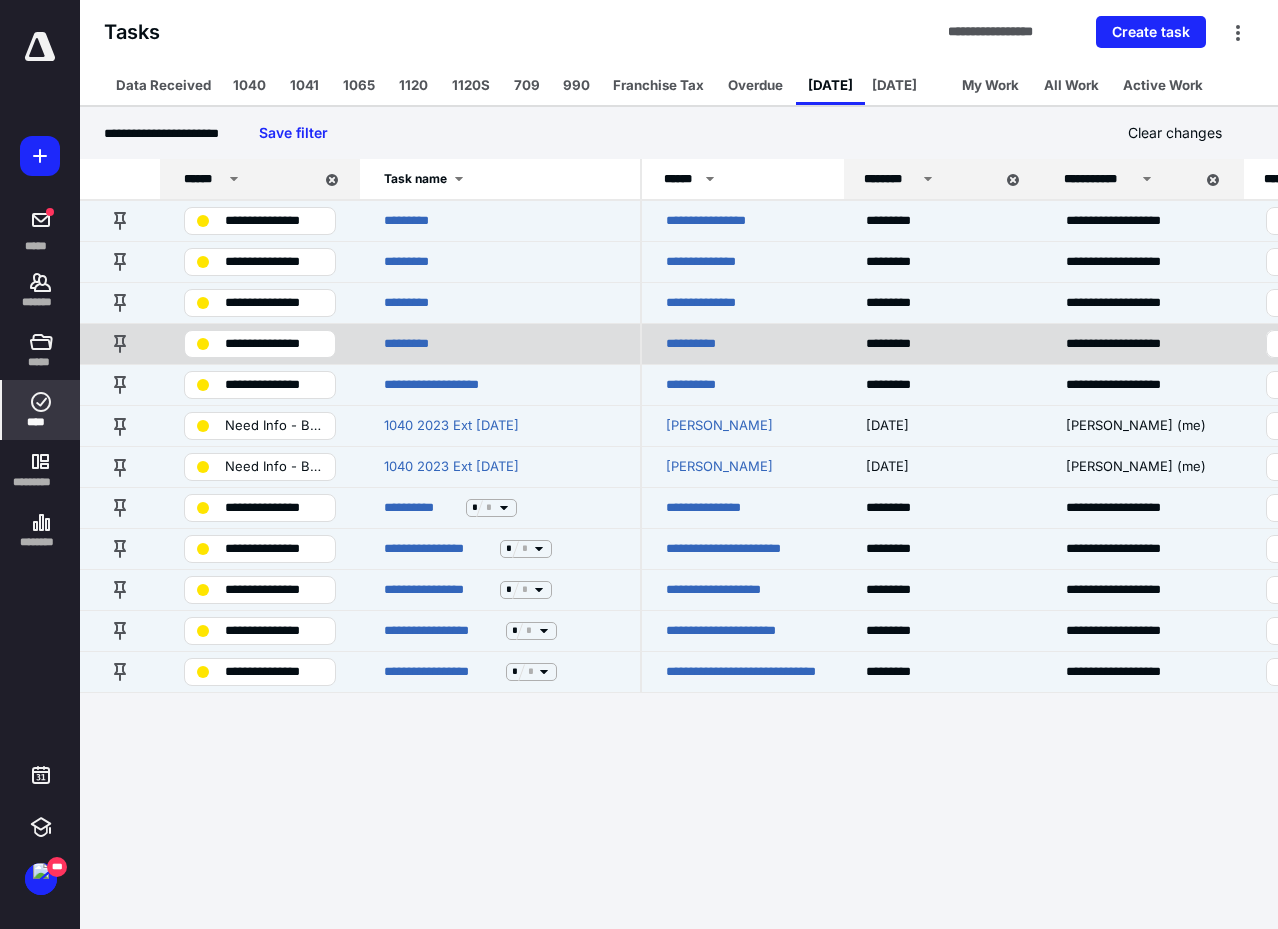 drag, startPoint x: 580, startPoint y: 282, endPoint x: 544, endPoint y: 327, distance: 57.628117 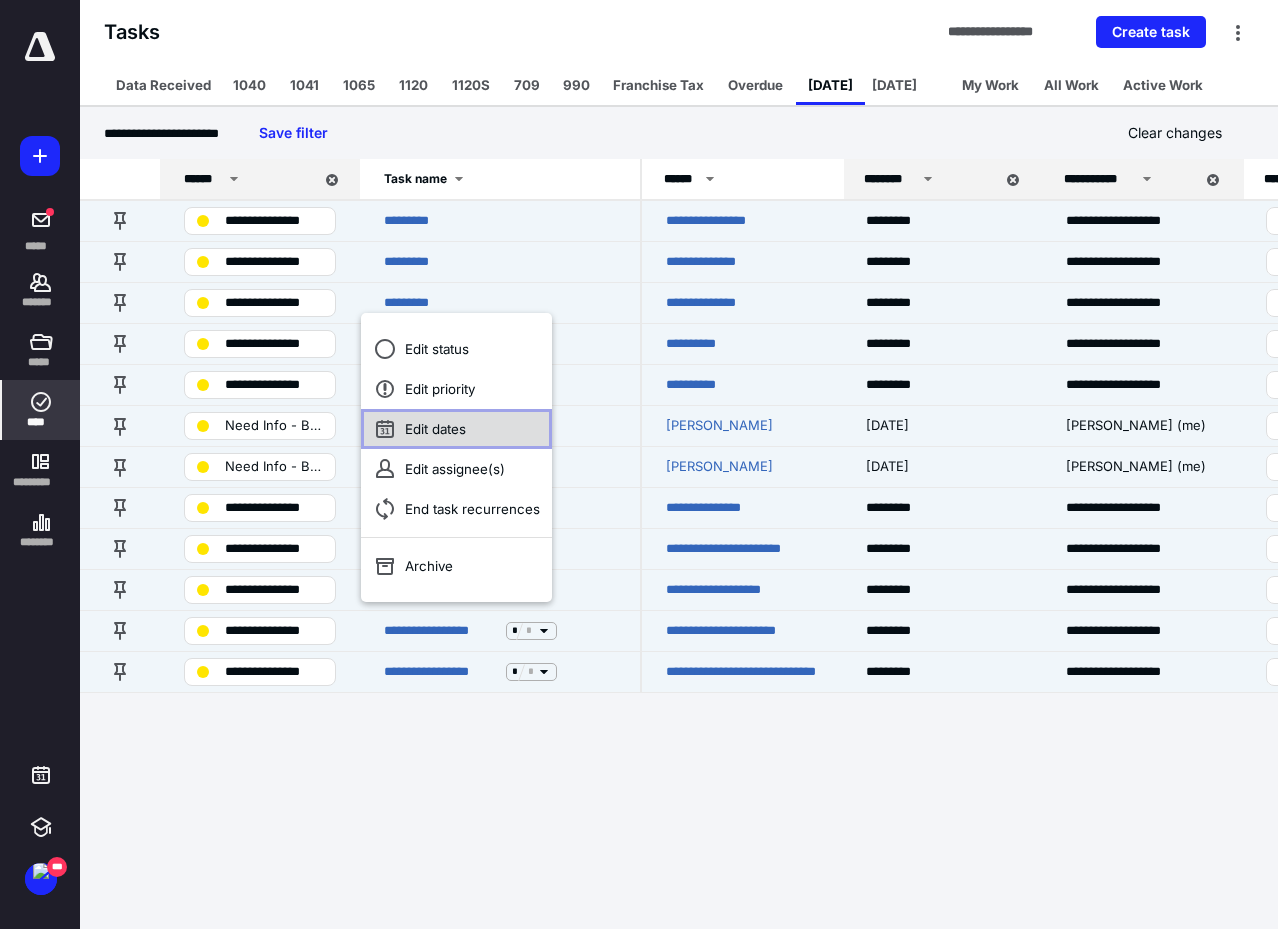 click on "Edit dates" at bounding box center (456, 429) 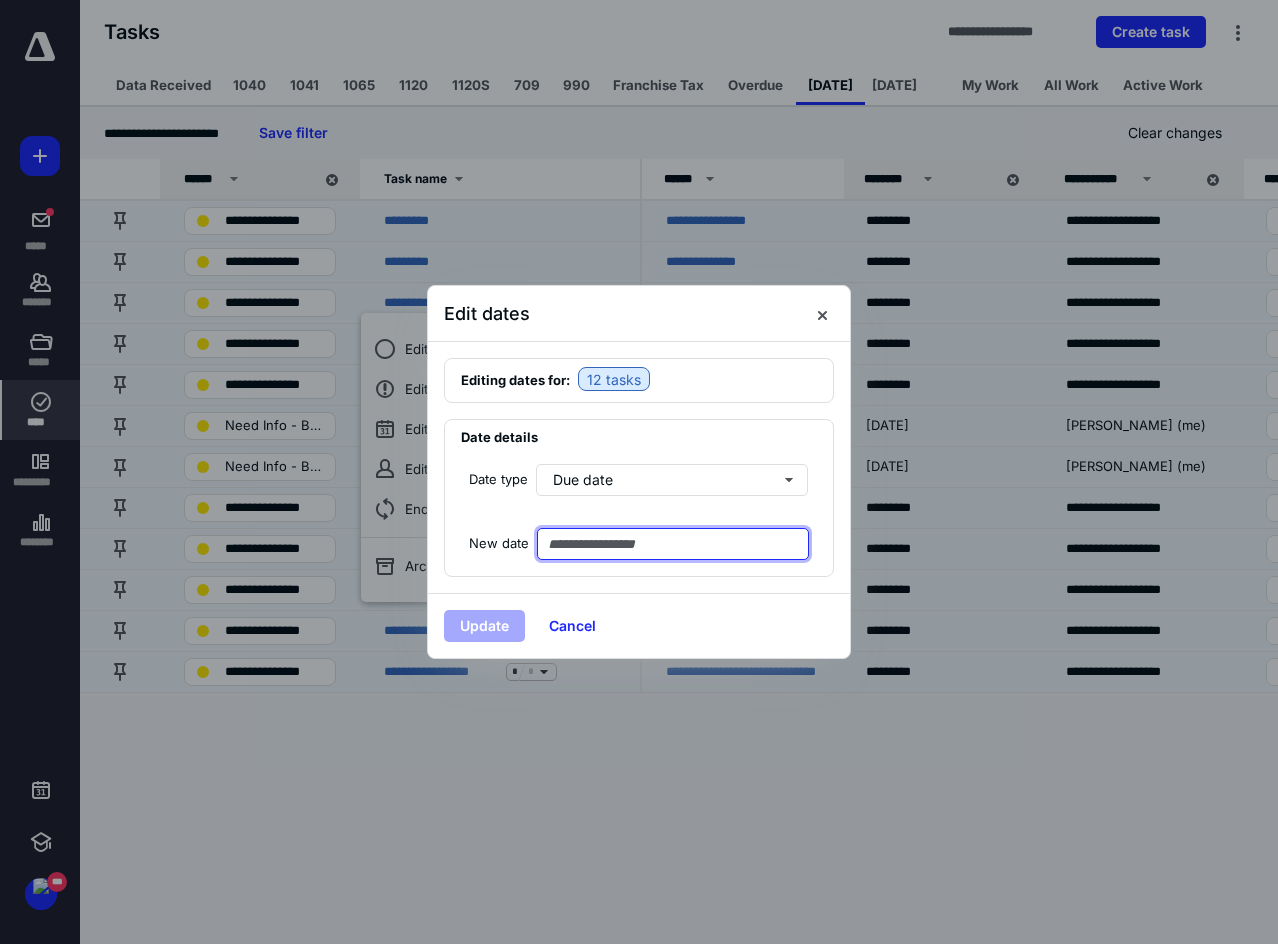 click at bounding box center [673, 544] 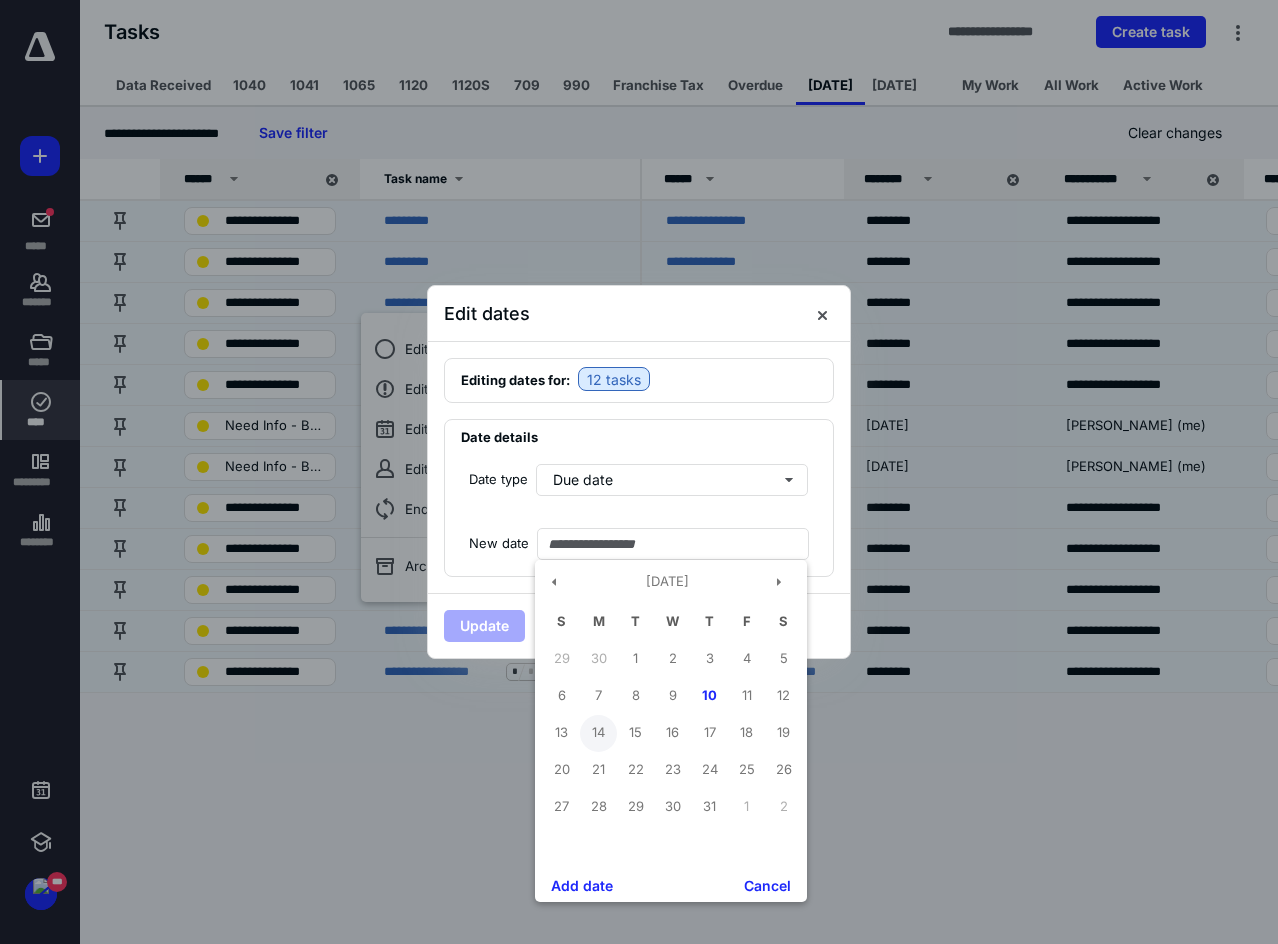 click on "14" at bounding box center [598, 733] 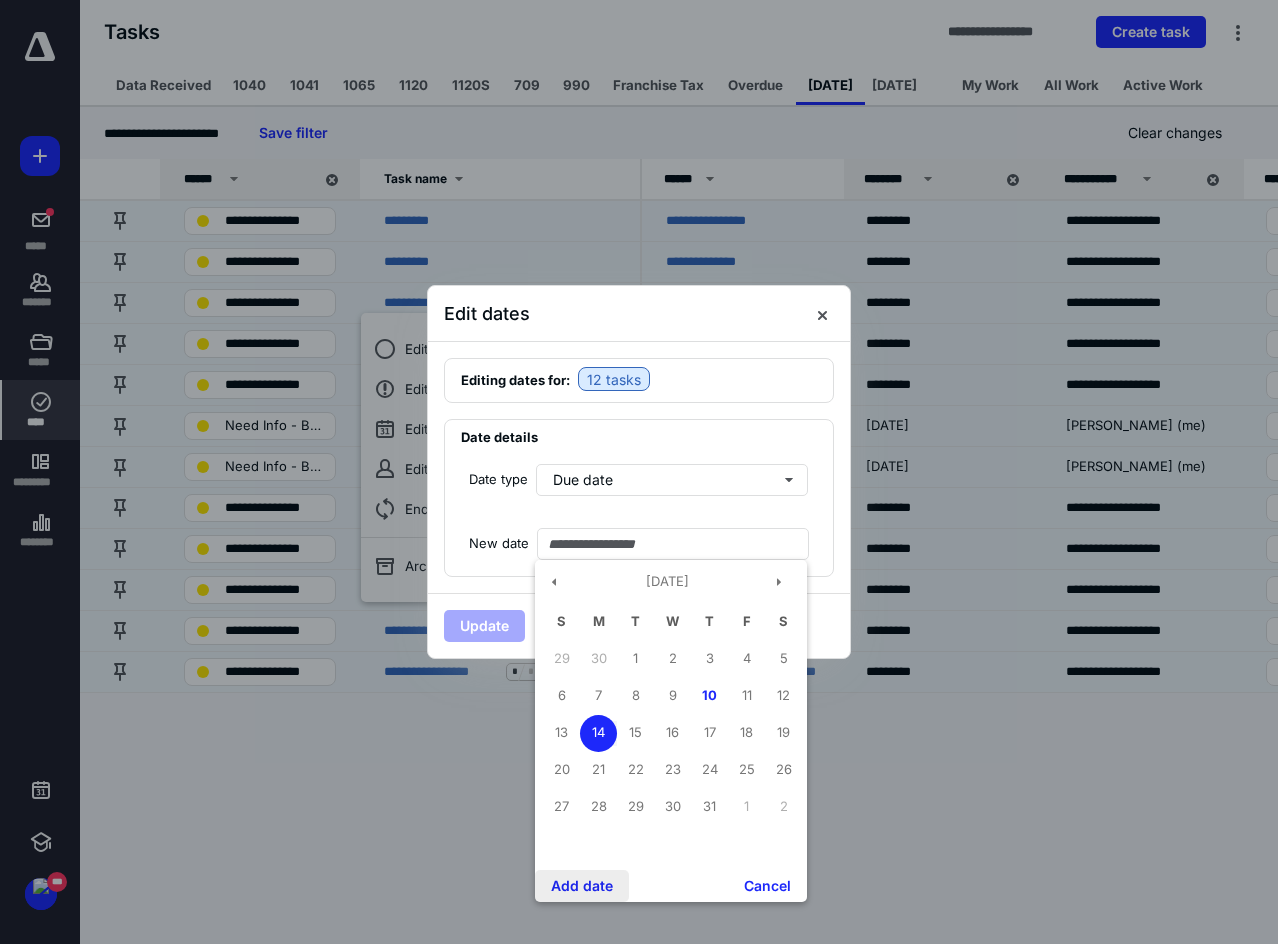 click on "Add date" at bounding box center (582, 886) 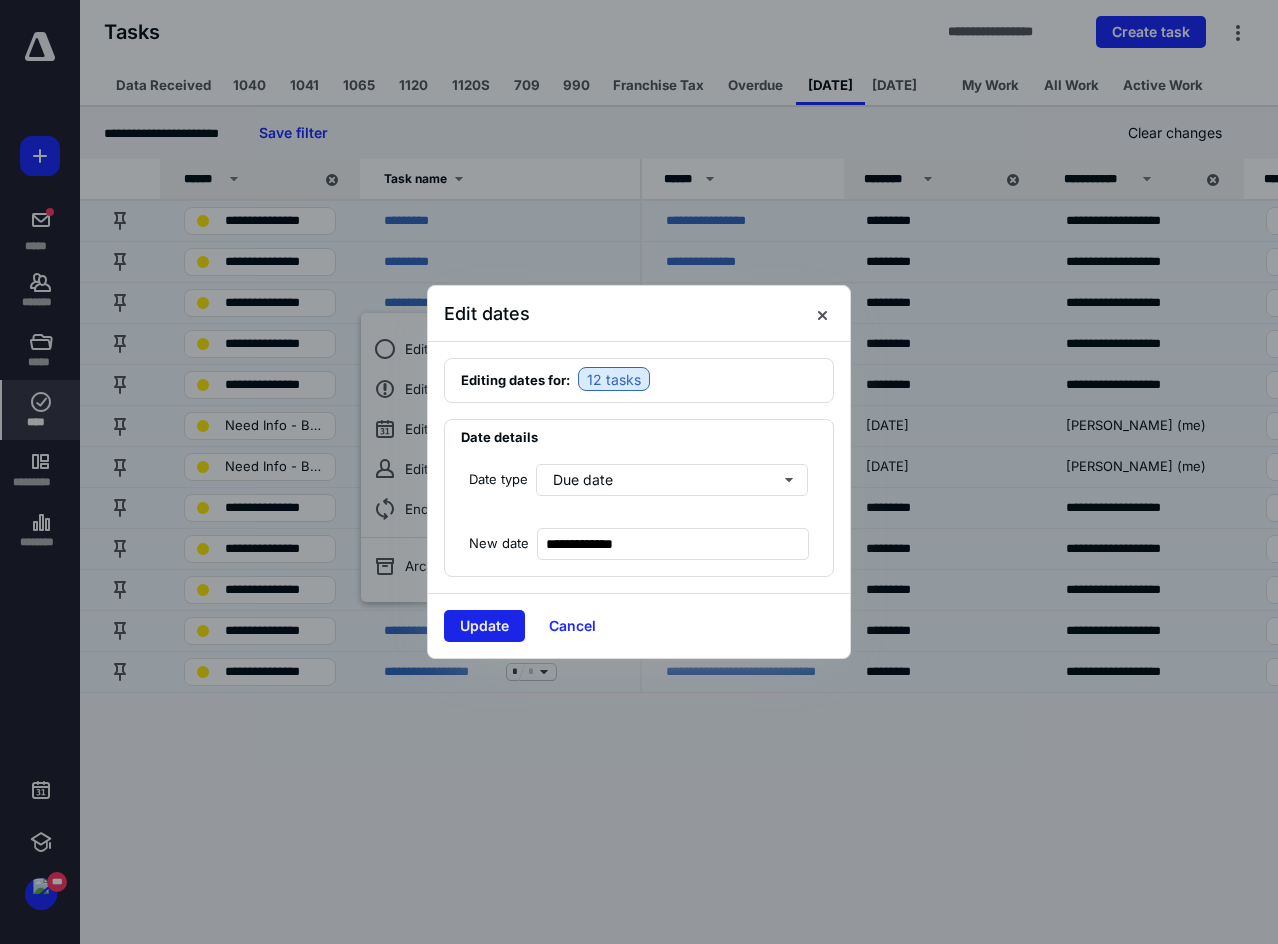click on "Update" at bounding box center (484, 626) 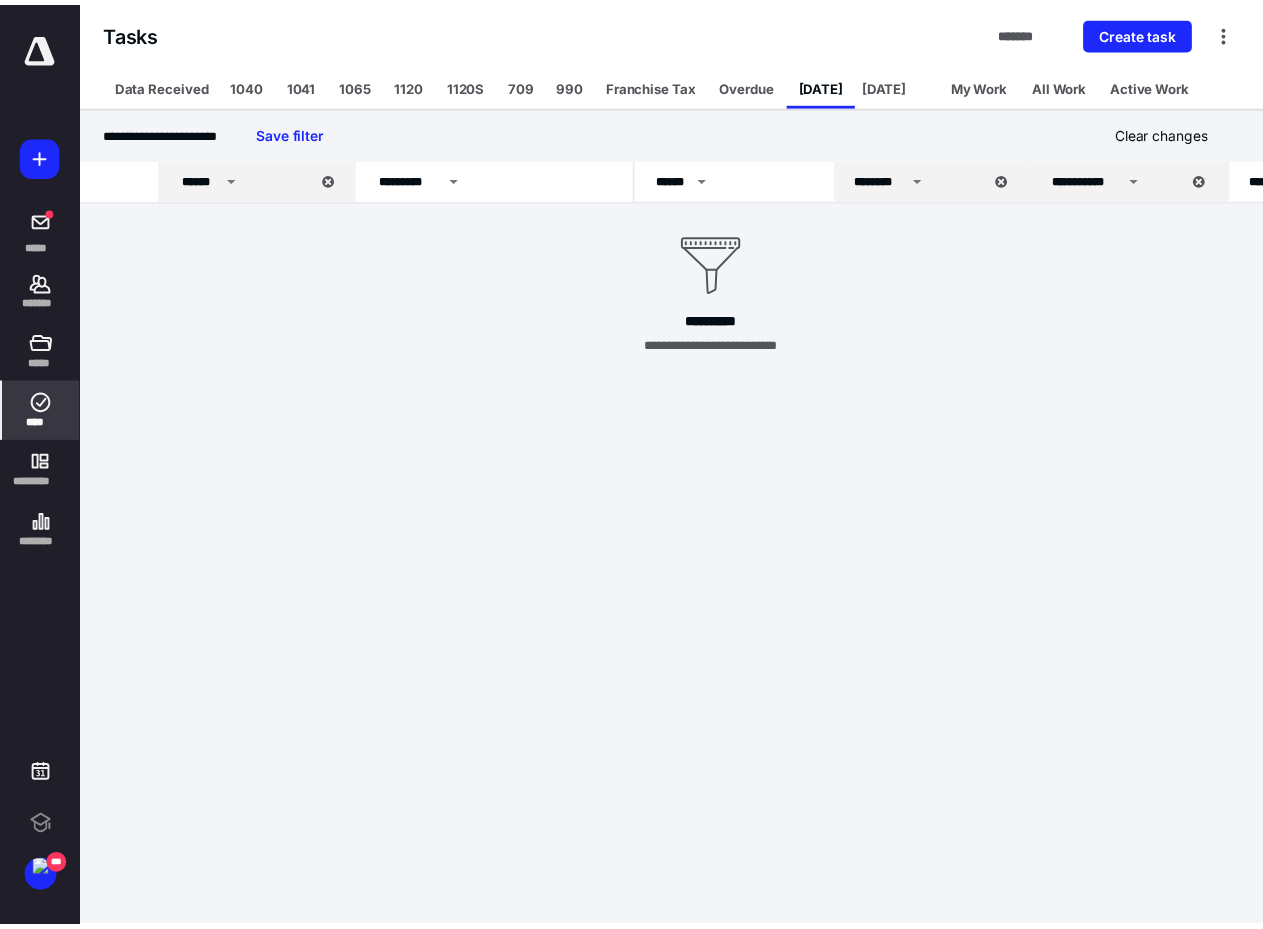 scroll, scrollTop: 0, scrollLeft: 0, axis: both 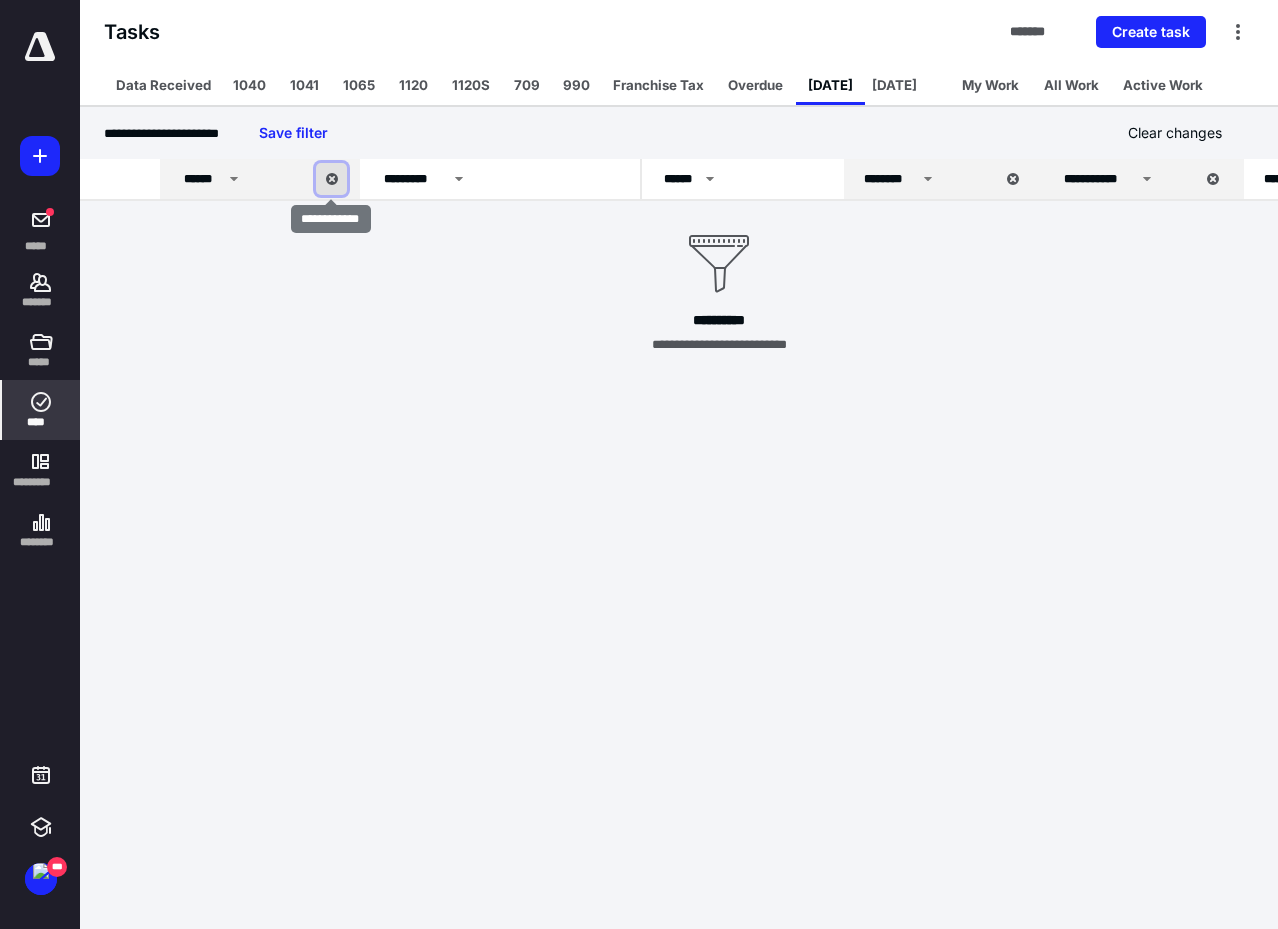 click at bounding box center [331, 179] 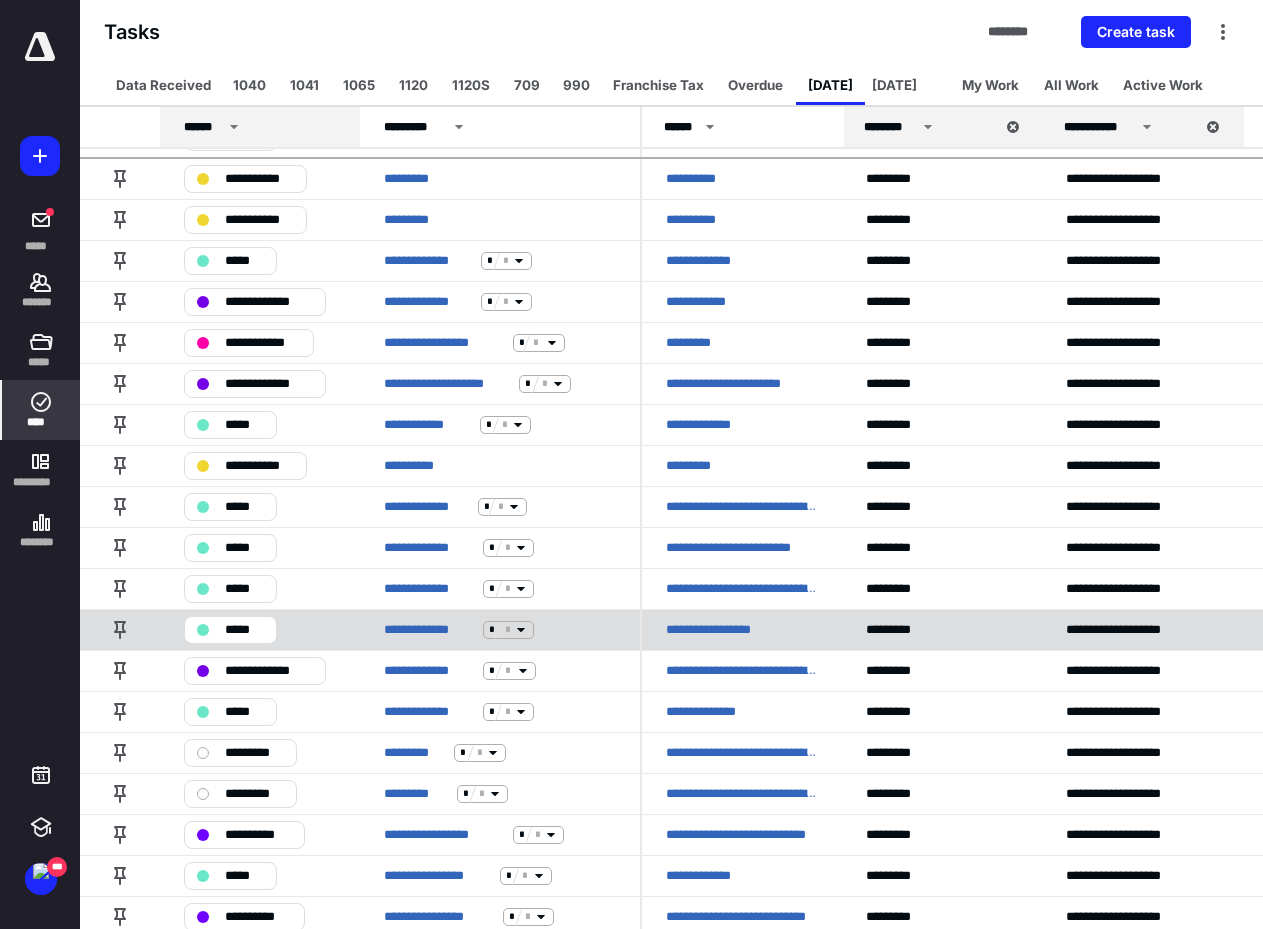 scroll, scrollTop: 270, scrollLeft: 0, axis: vertical 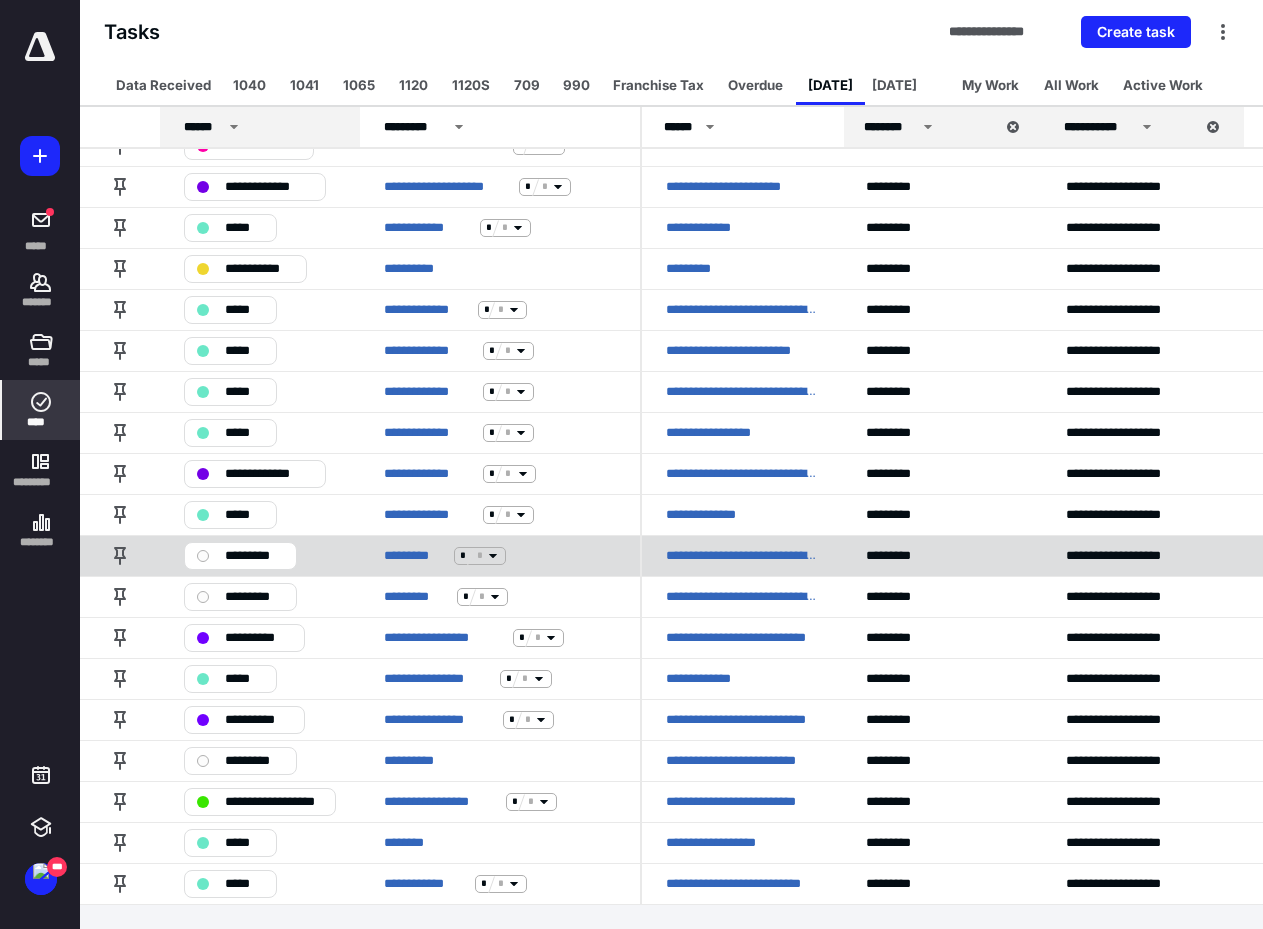 click on "**********" at bounding box center [742, 556] 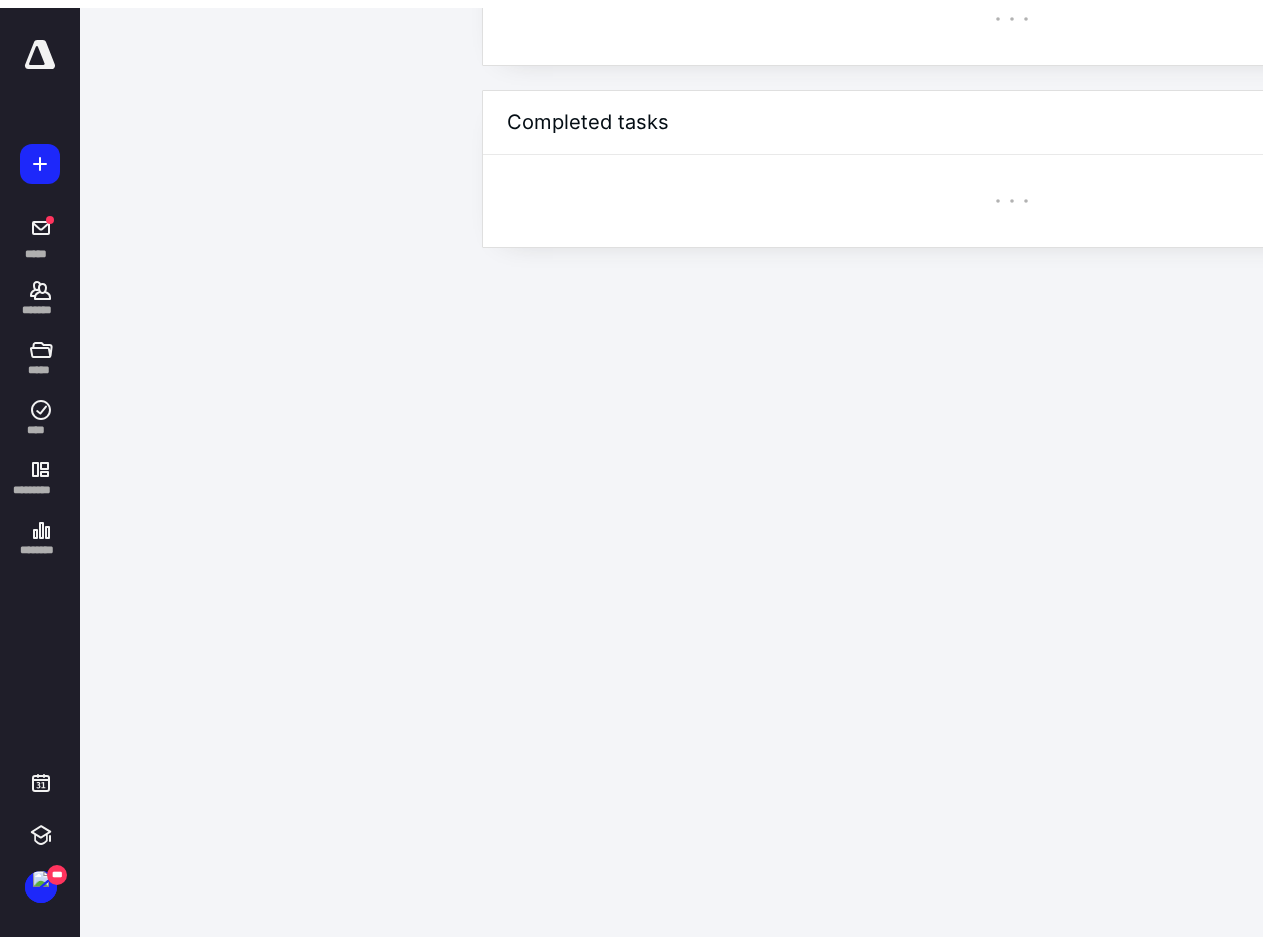 scroll, scrollTop: 0, scrollLeft: 0, axis: both 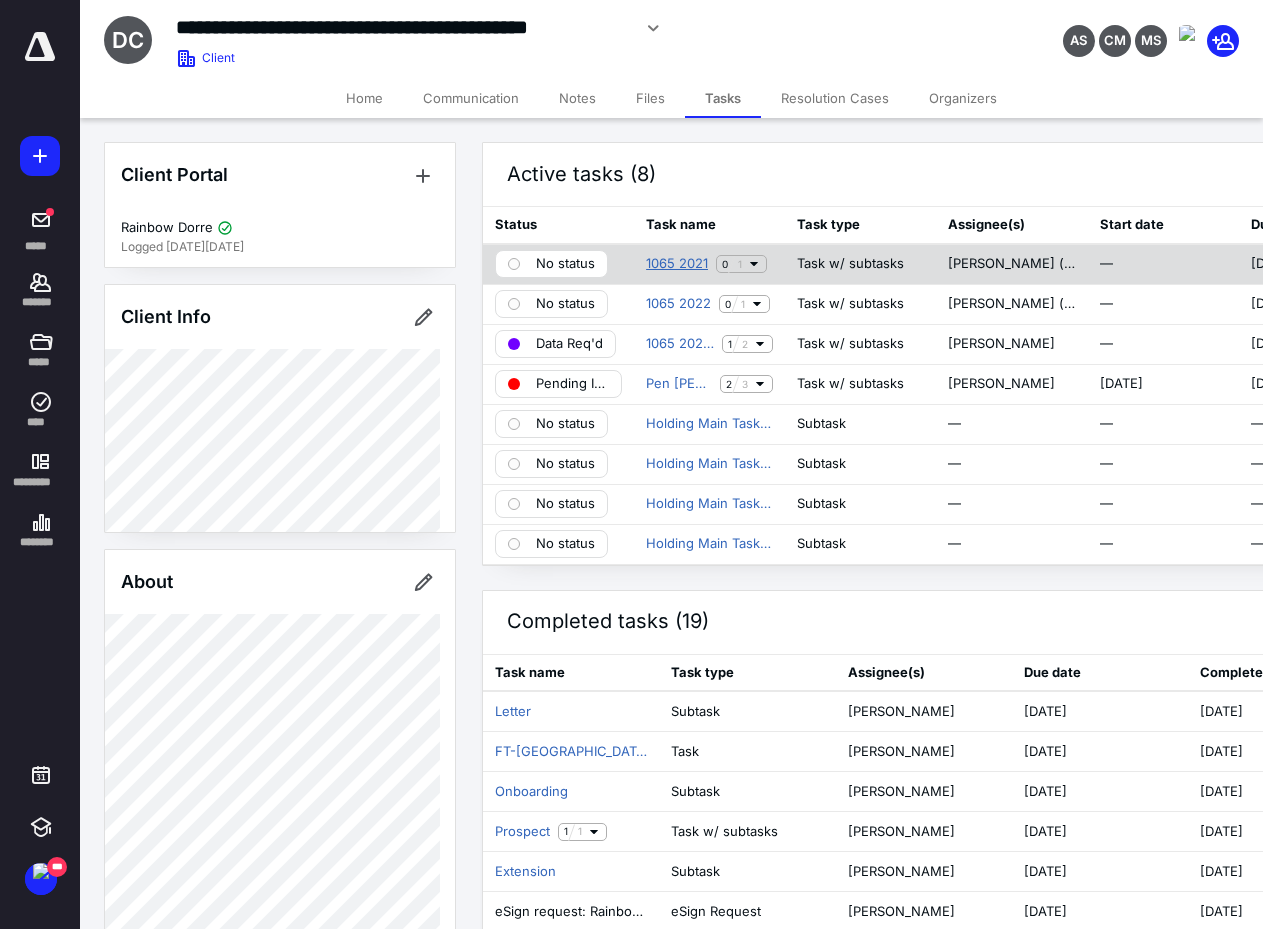 click on "1065 2021" at bounding box center [677, 264] 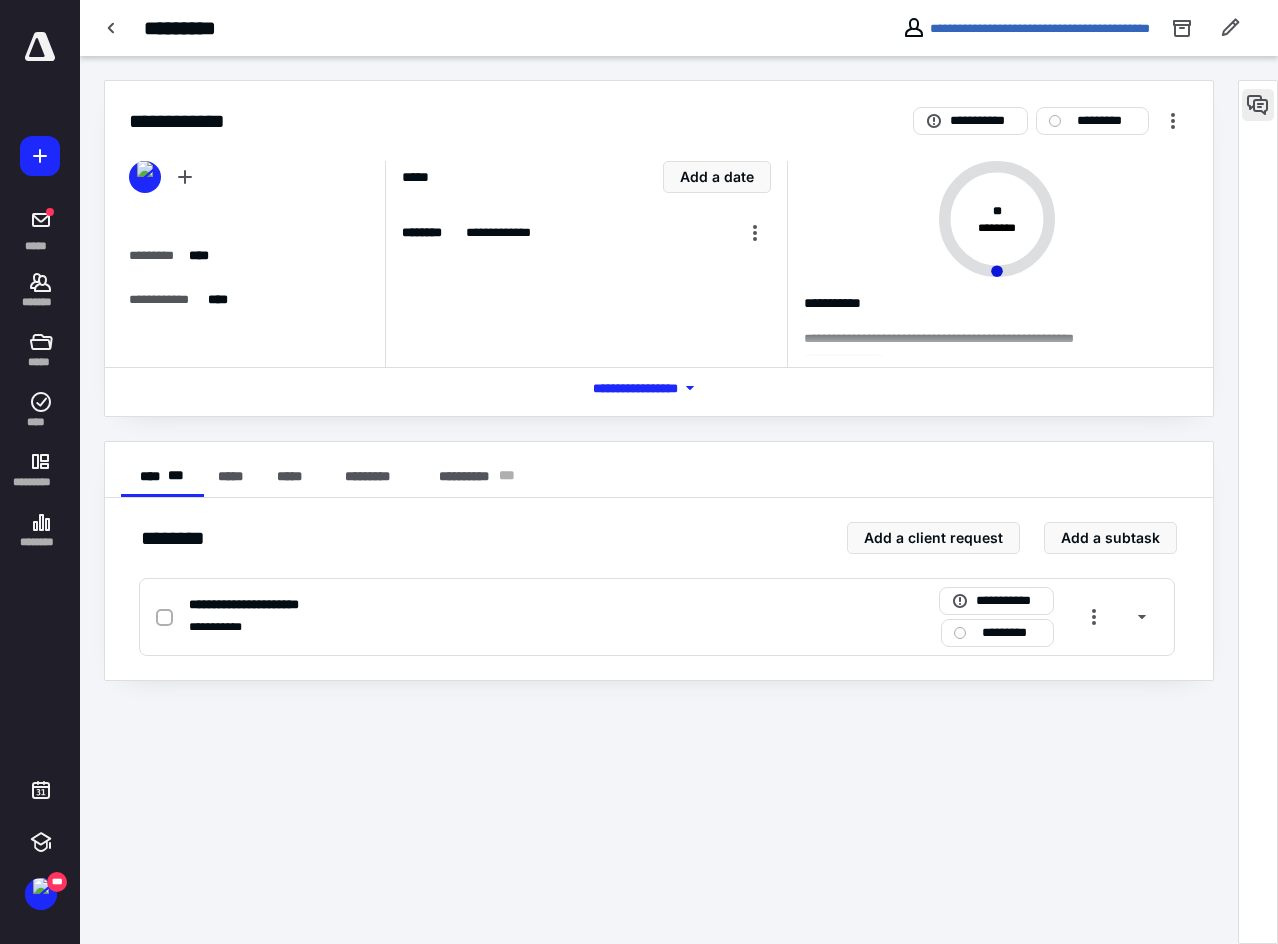 click at bounding box center (1258, 105) 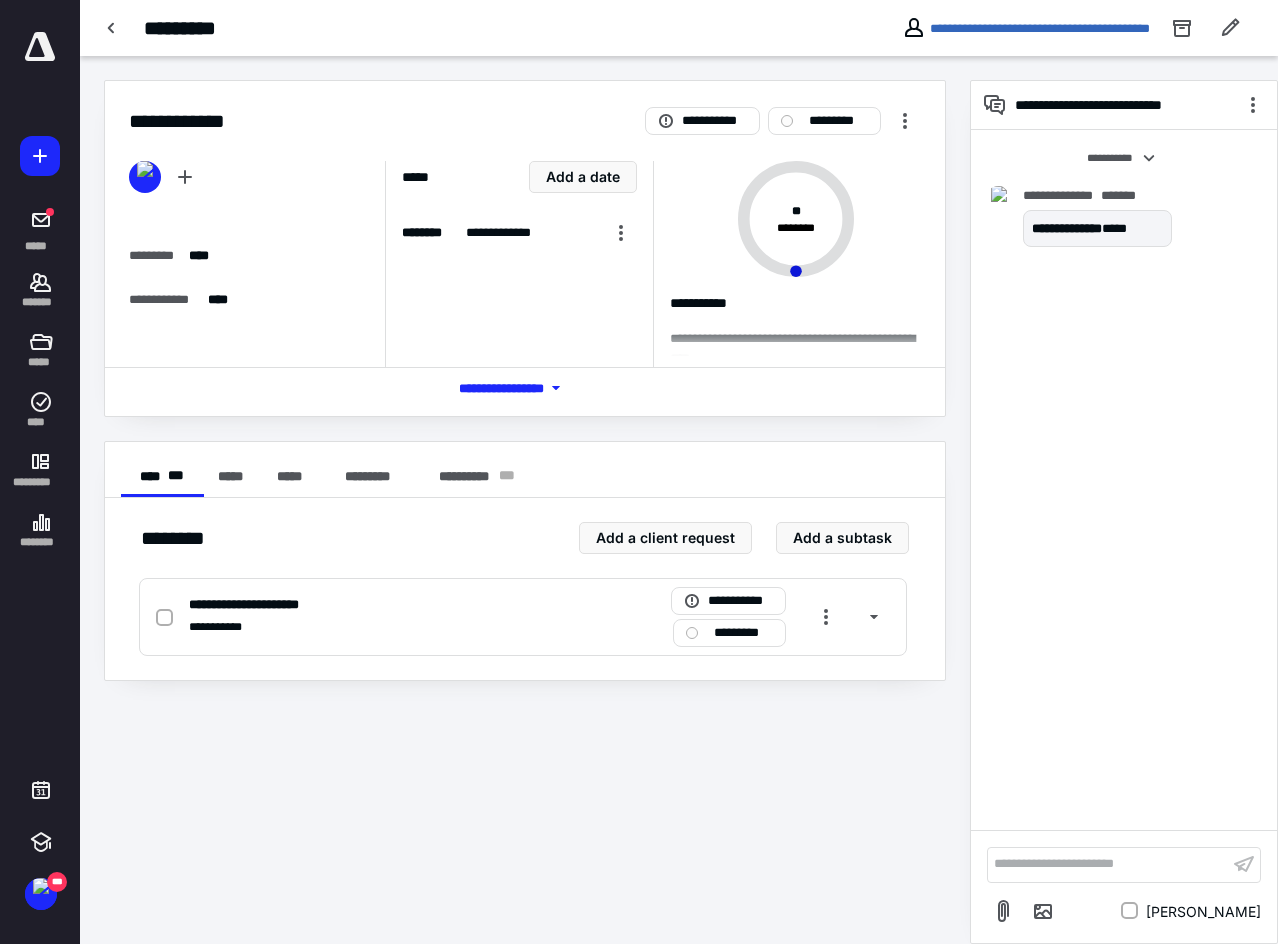 click at bounding box center (112, 28) 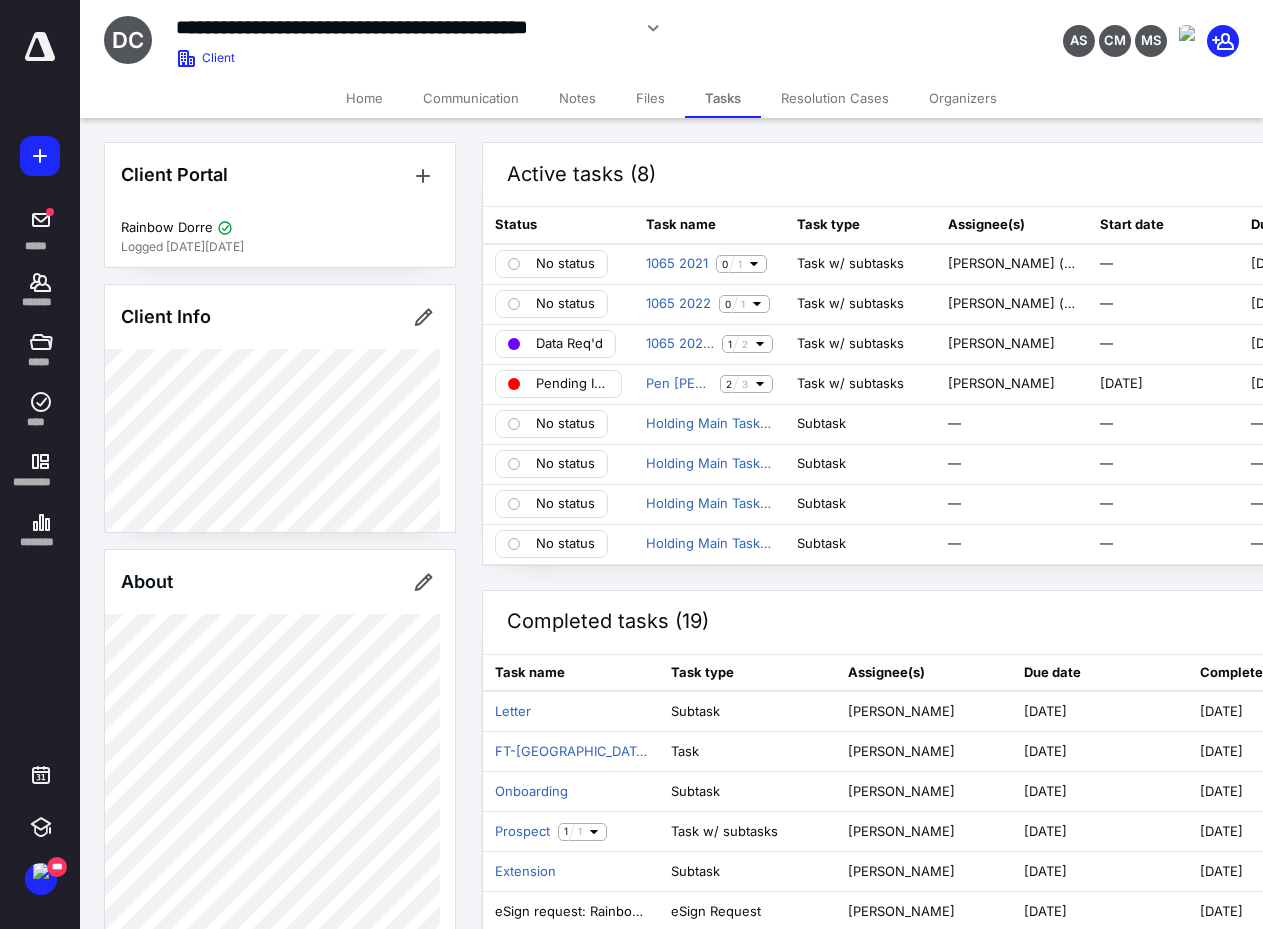 click on "Files" at bounding box center (650, 98) 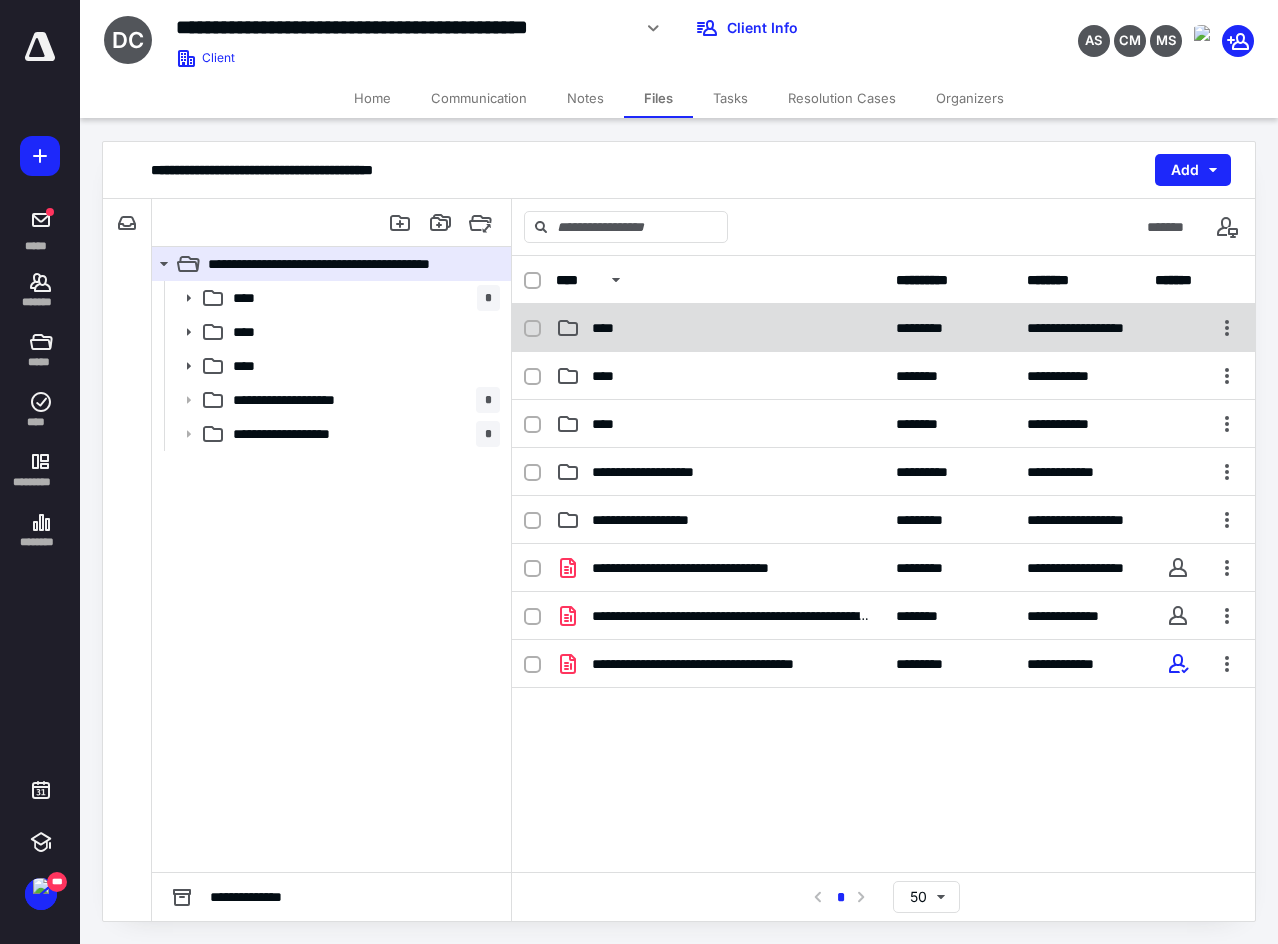 click on "****" at bounding box center [720, 328] 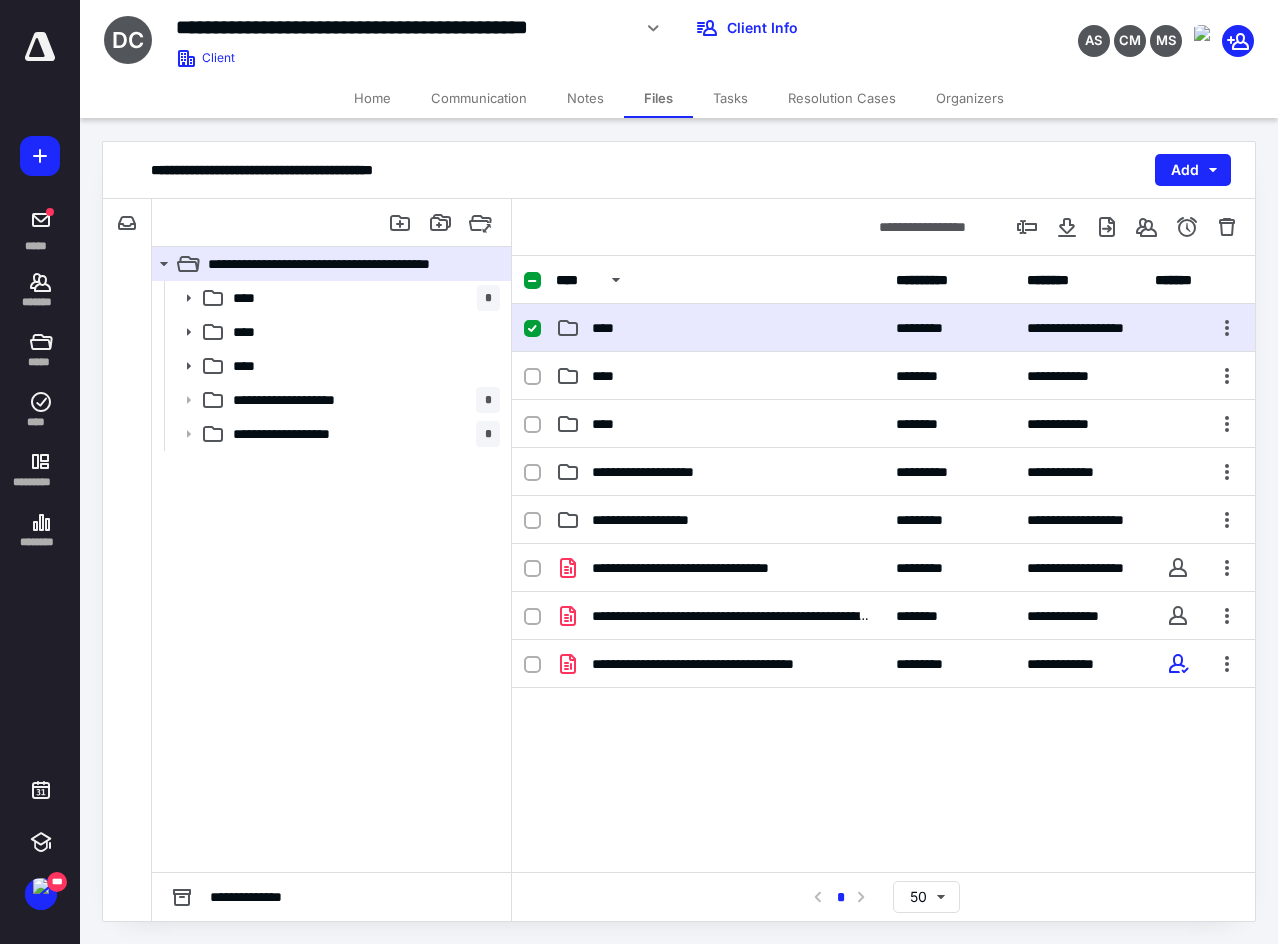 click on "****" at bounding box center [720, 328] 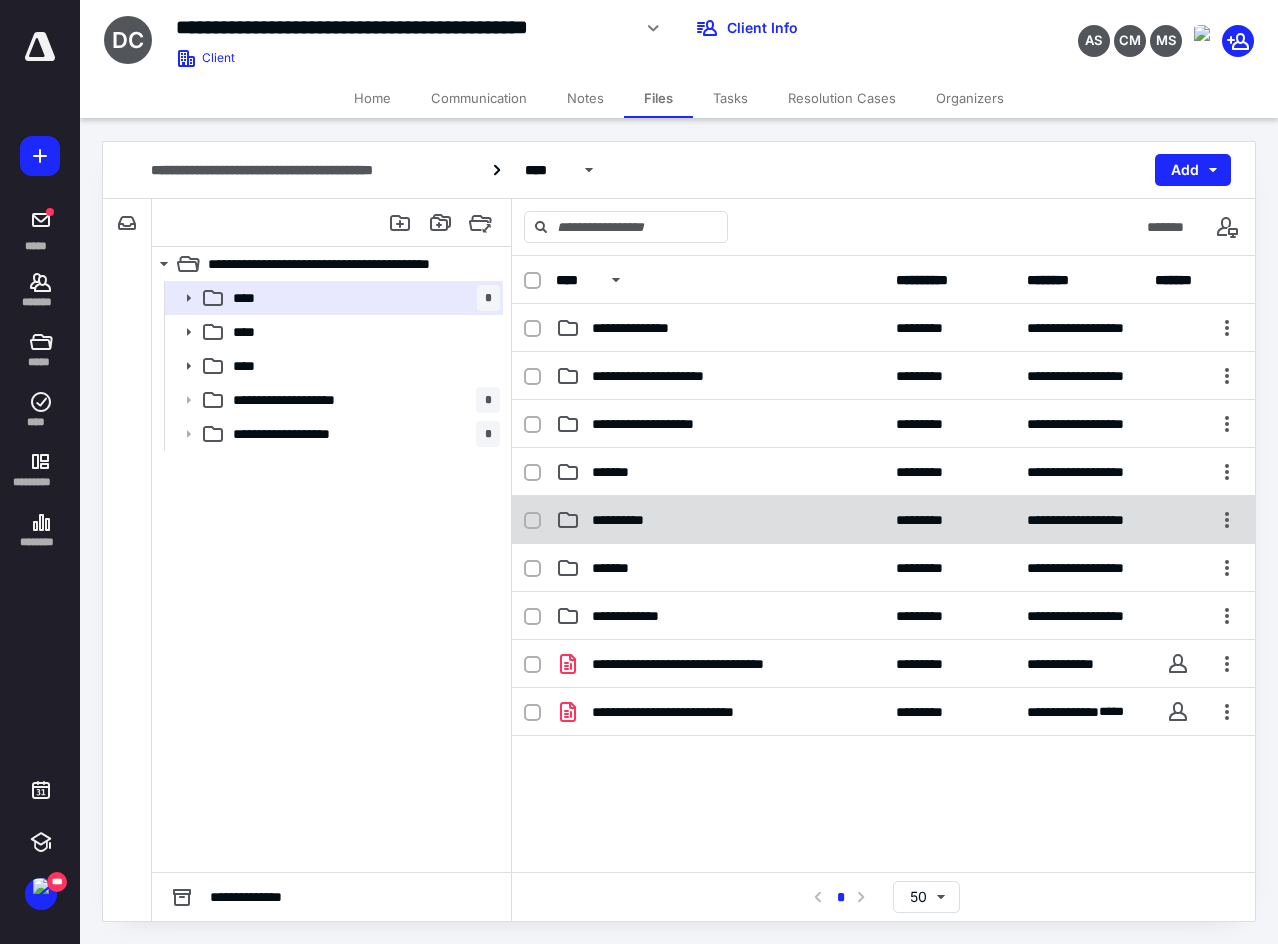 click on "**********" at bounding box center (627, 520) 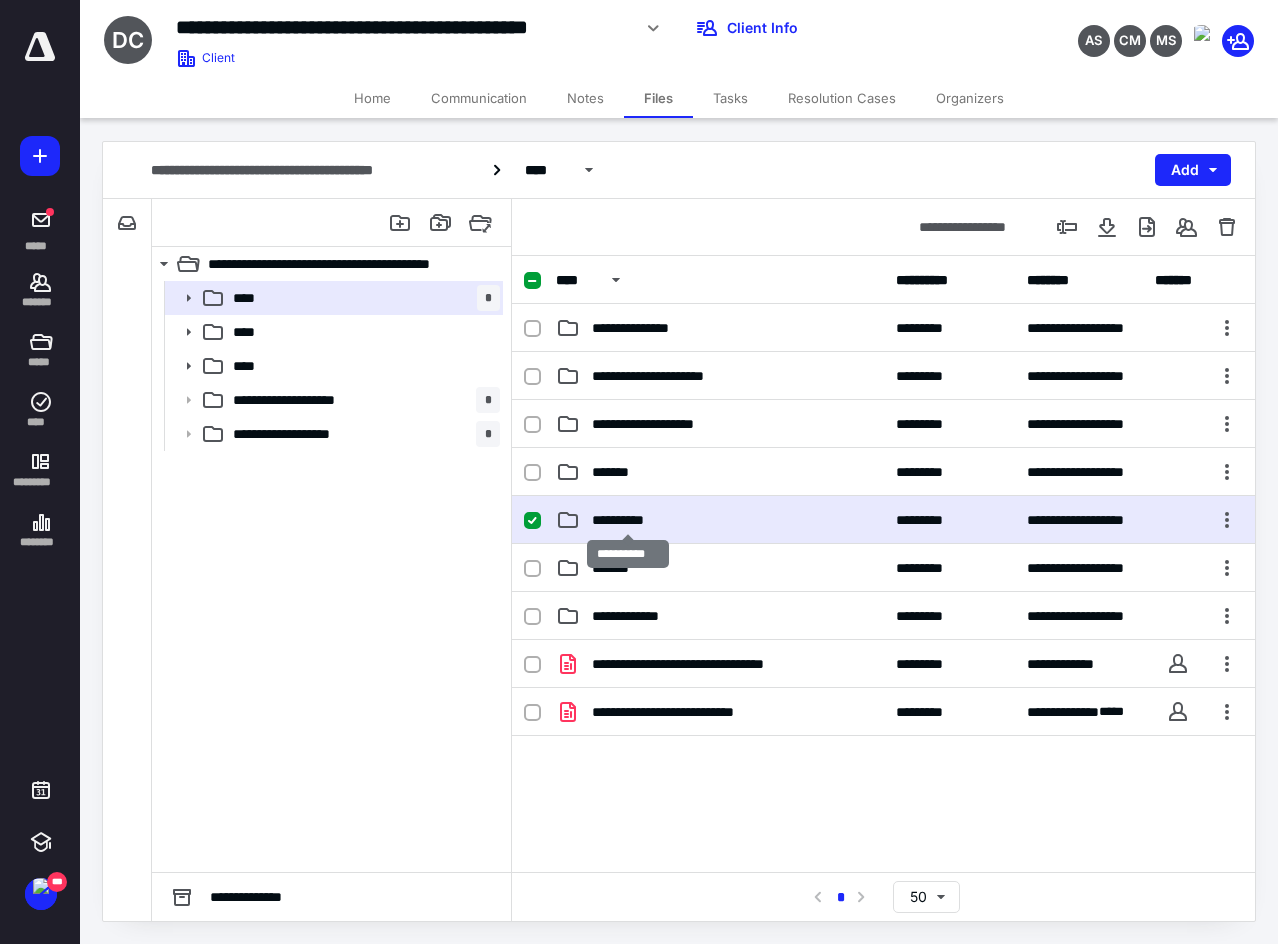 click on "**********" at bounding box center [627, 520] 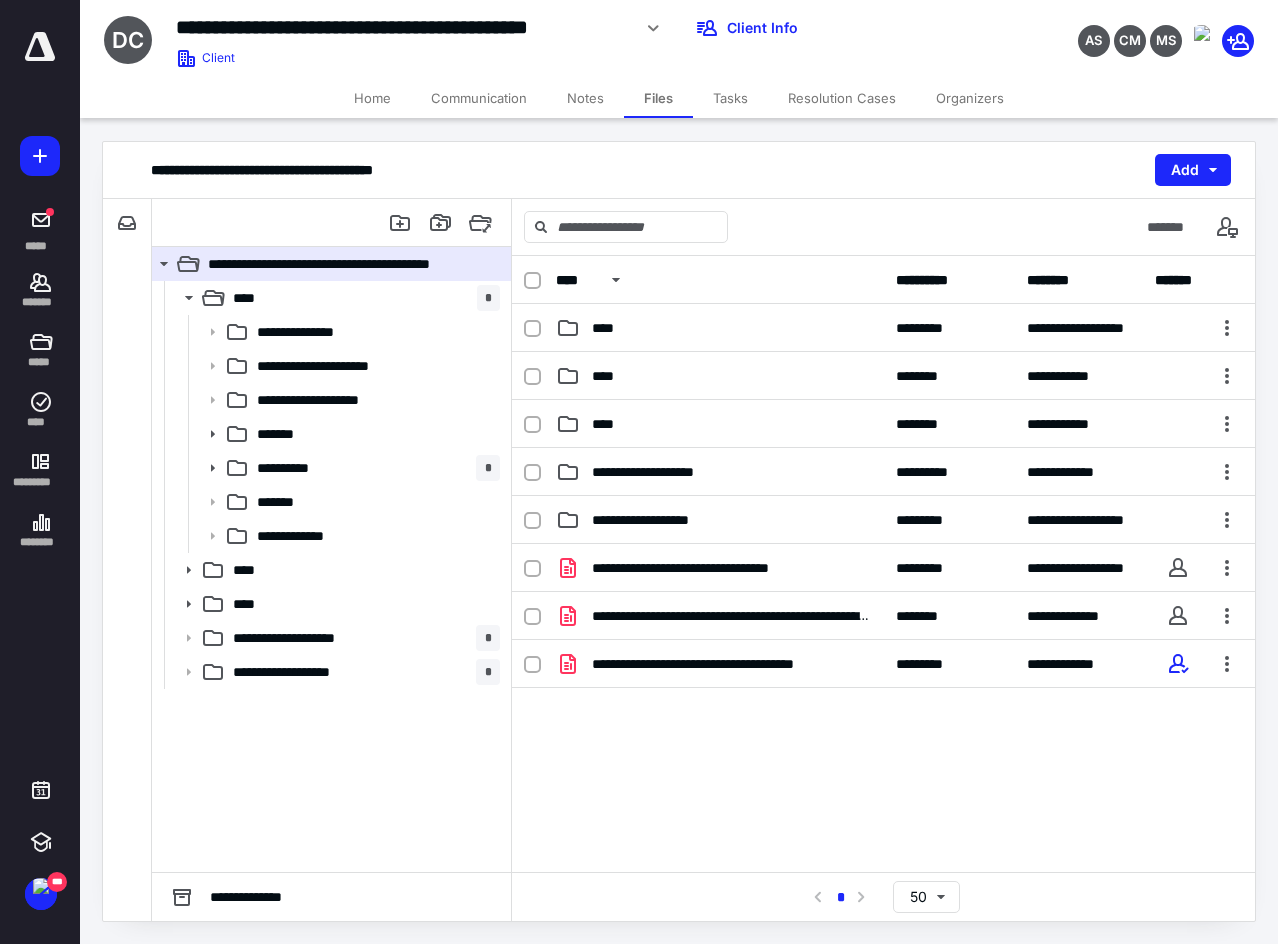 click on "Tasks" at bounding box center (730, 98) 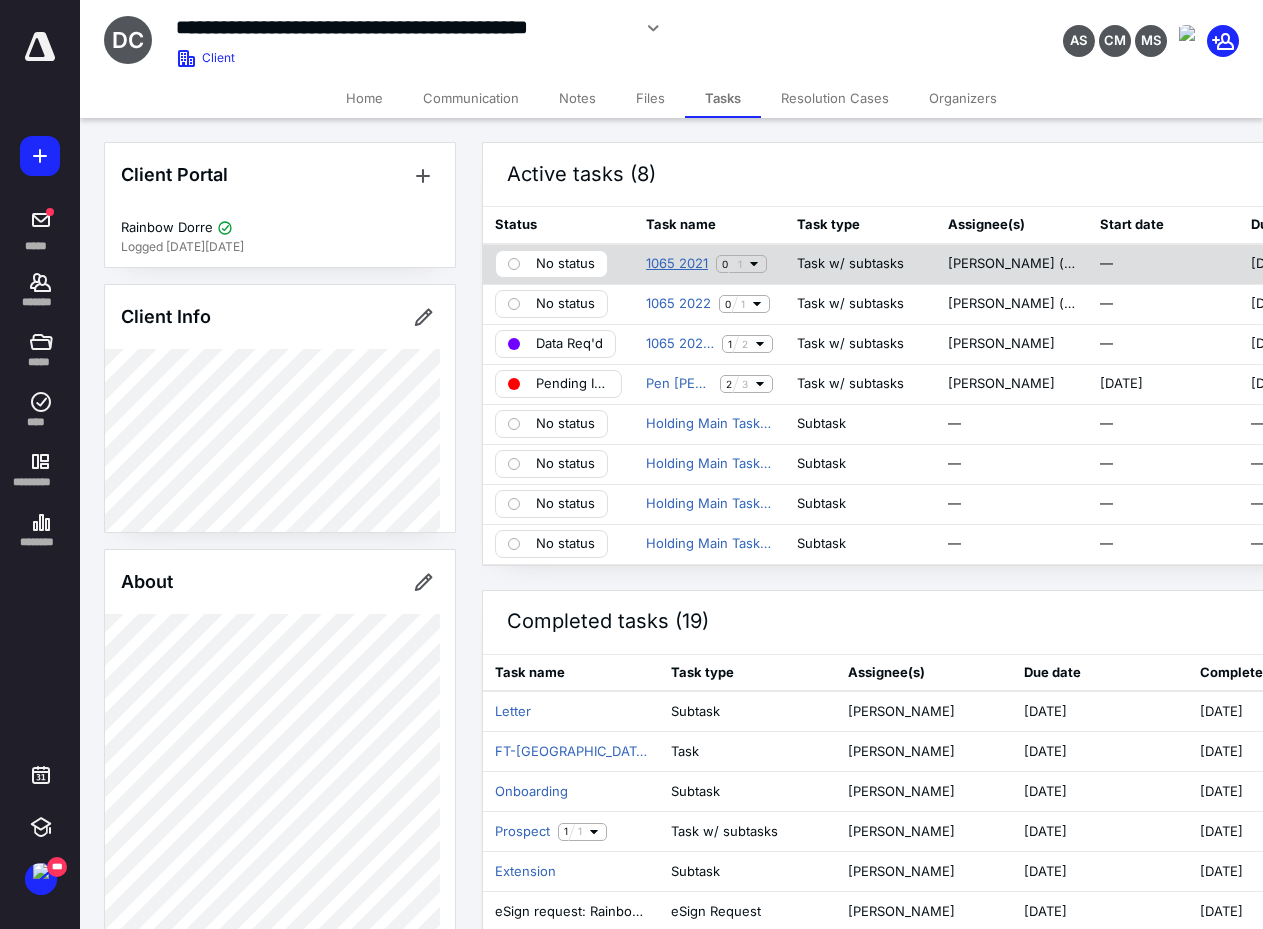 click on "1065 2021" at bounding box center (677, 264) 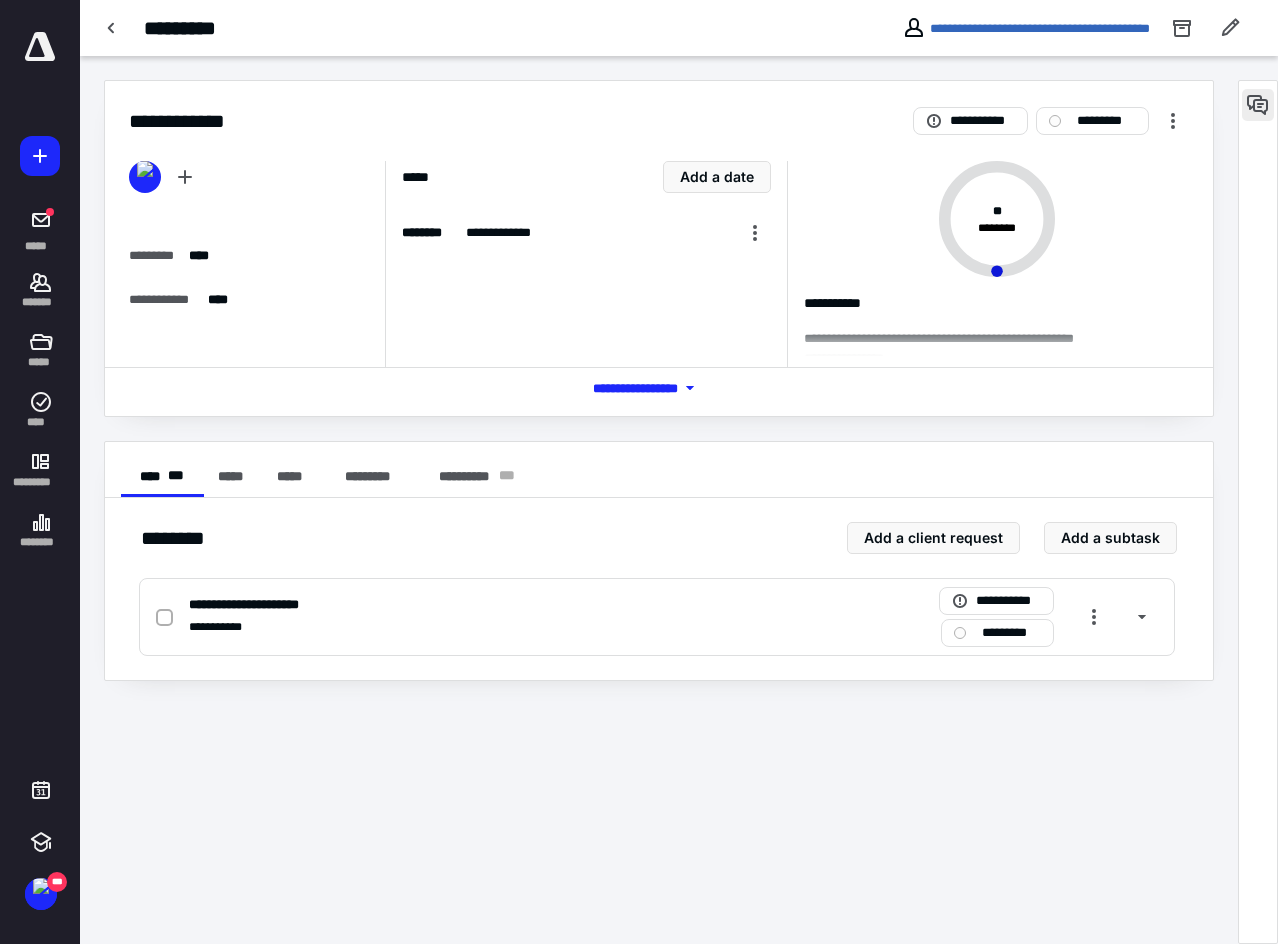 click at bounding box center (1258, 105) 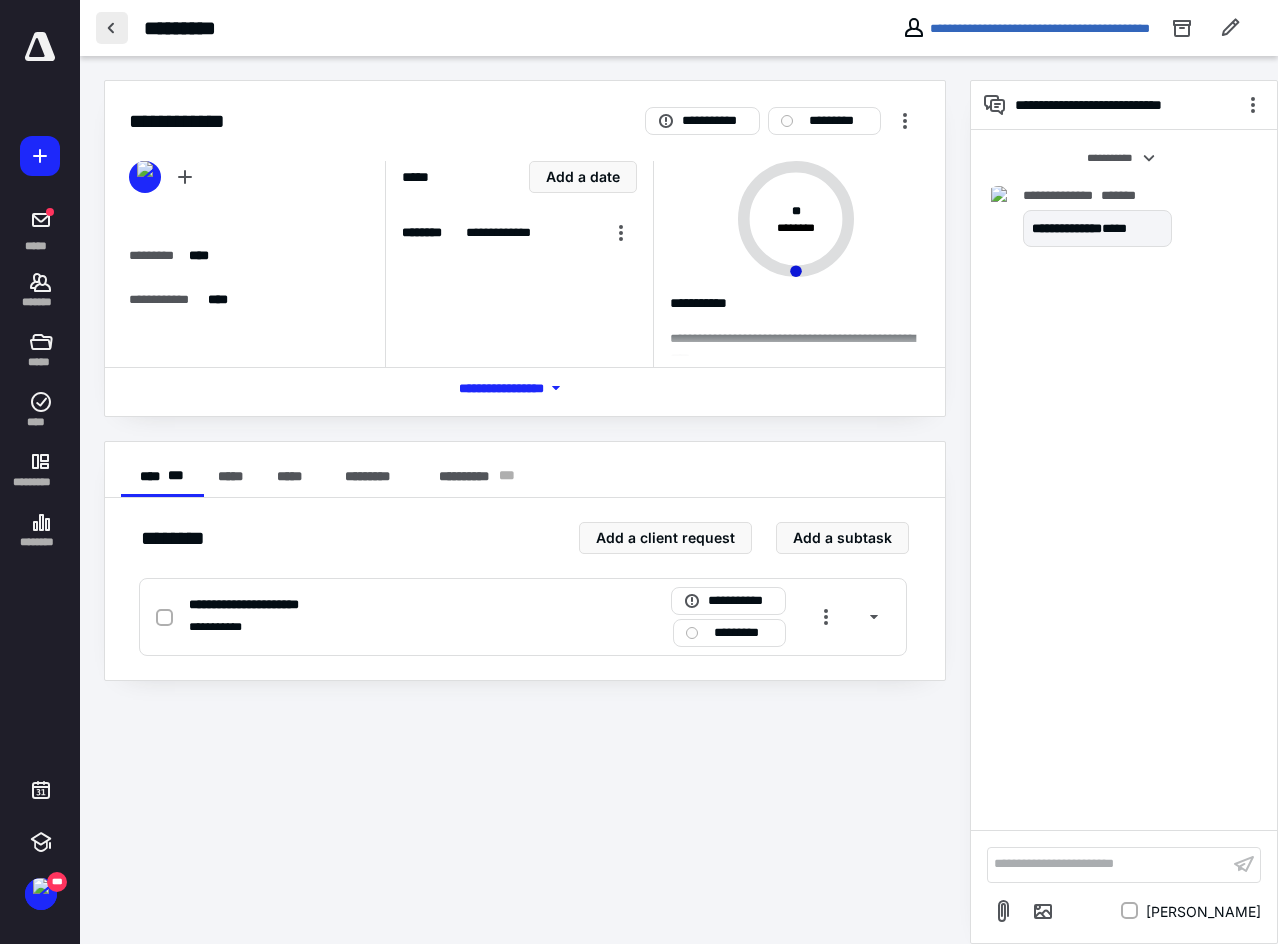 click at bounding box center (112, 28) 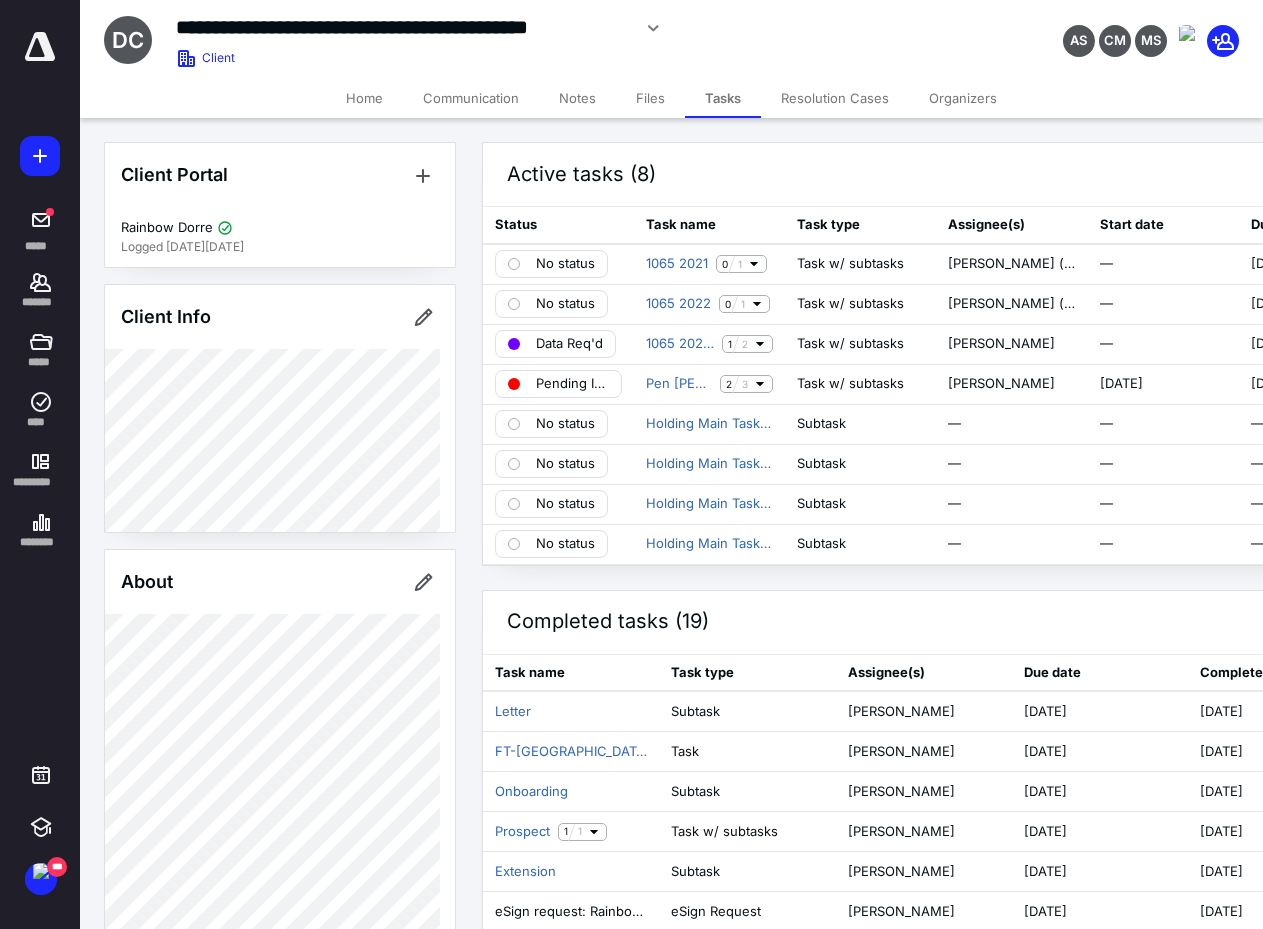 click on "Home" at bounding box center (364, 98) 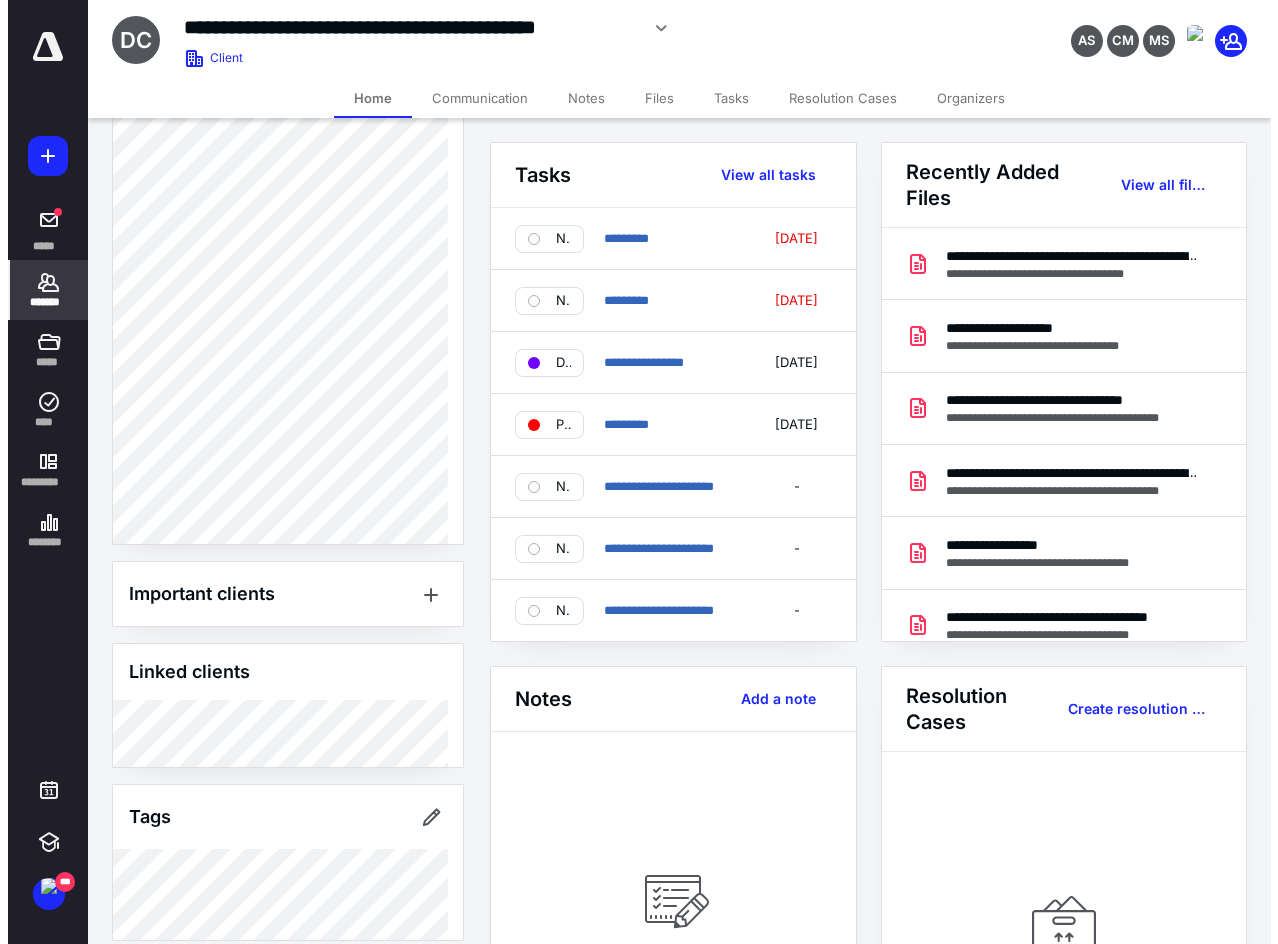 scroll, scrollTop: 658, scrollLeft: 0, axis: vertical 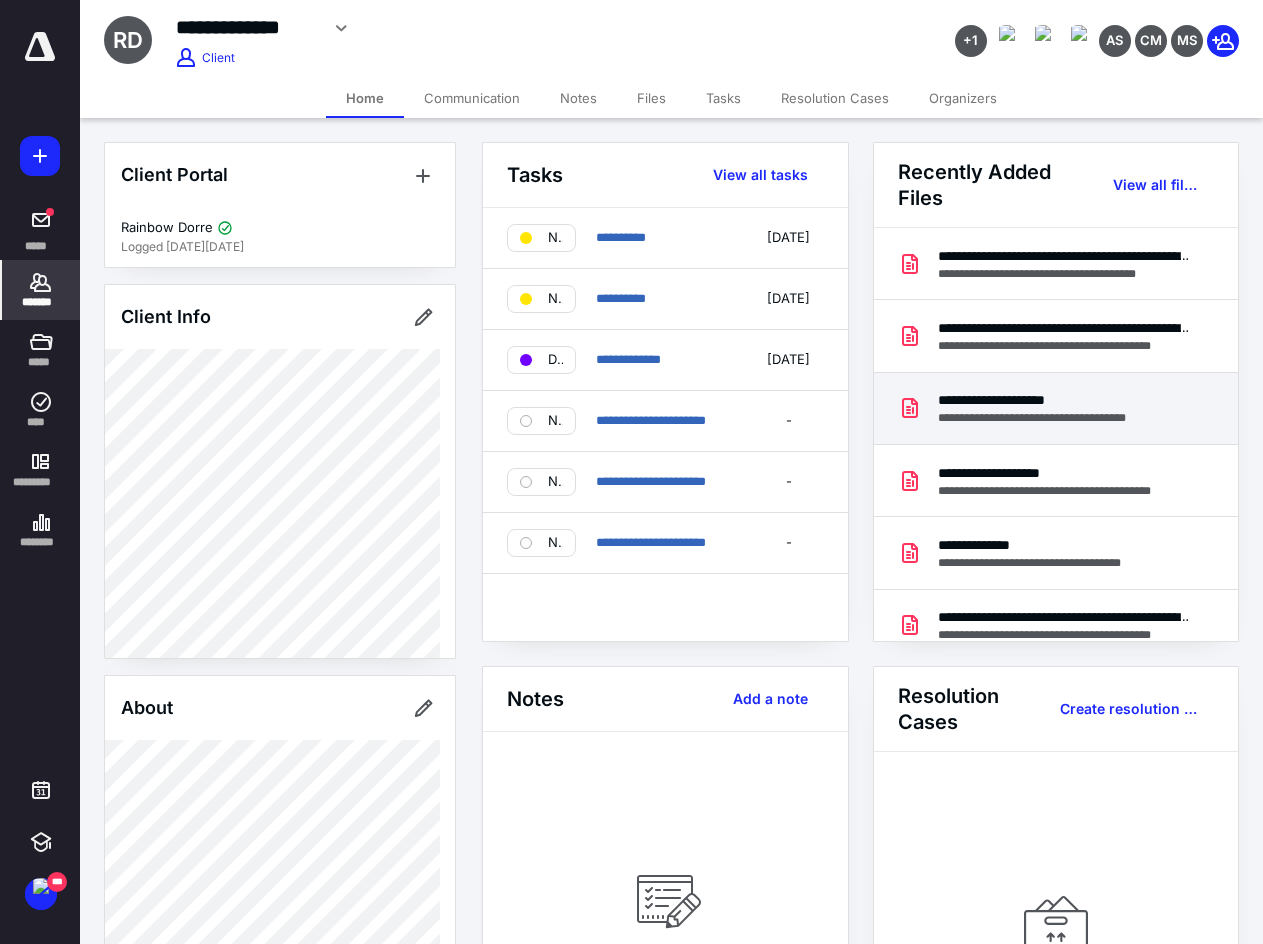 click on "**********" at bounding box center [1051, 400] 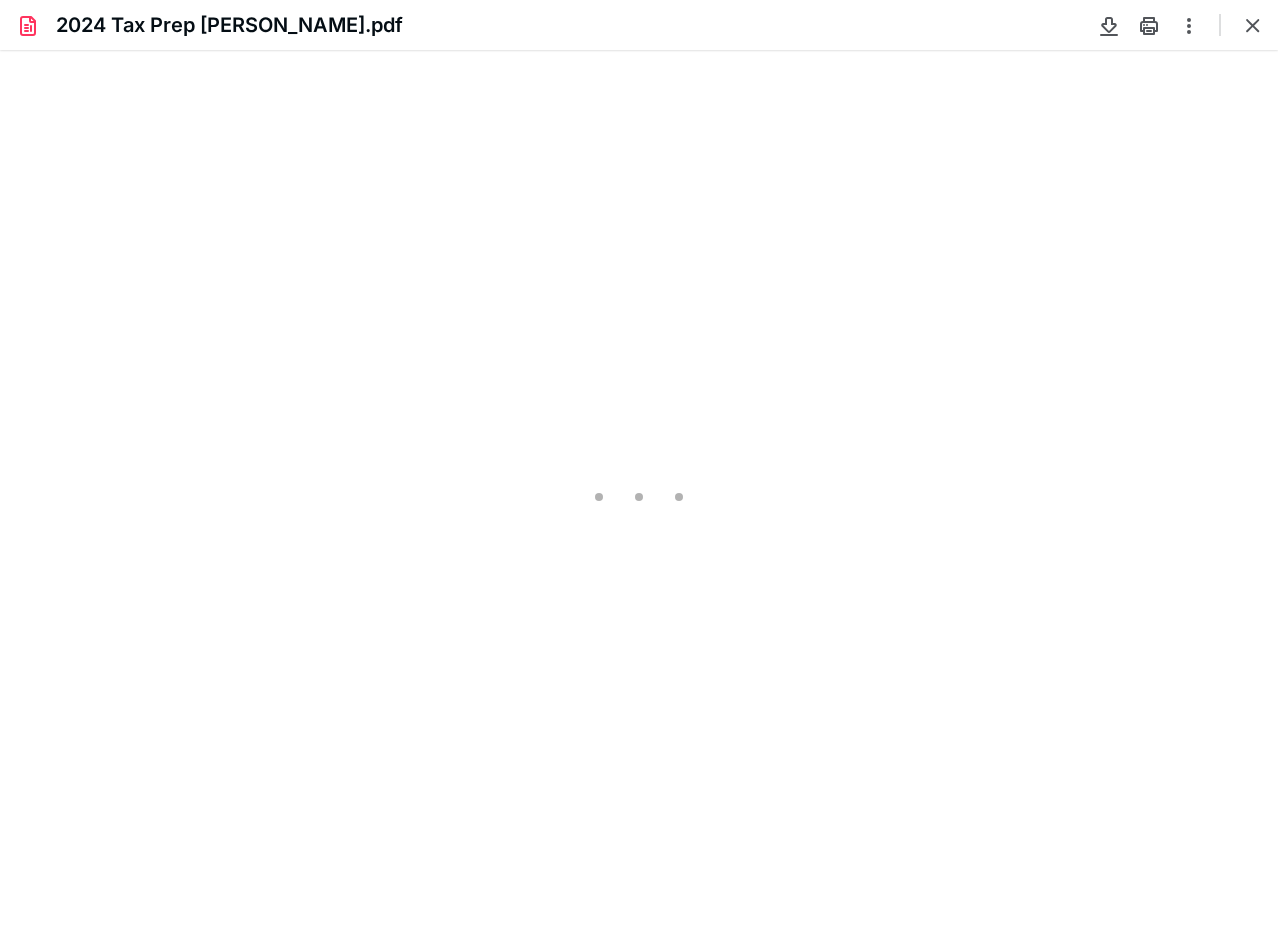scroll, scrollTop: 0, scrollLeft: 0, axis: both 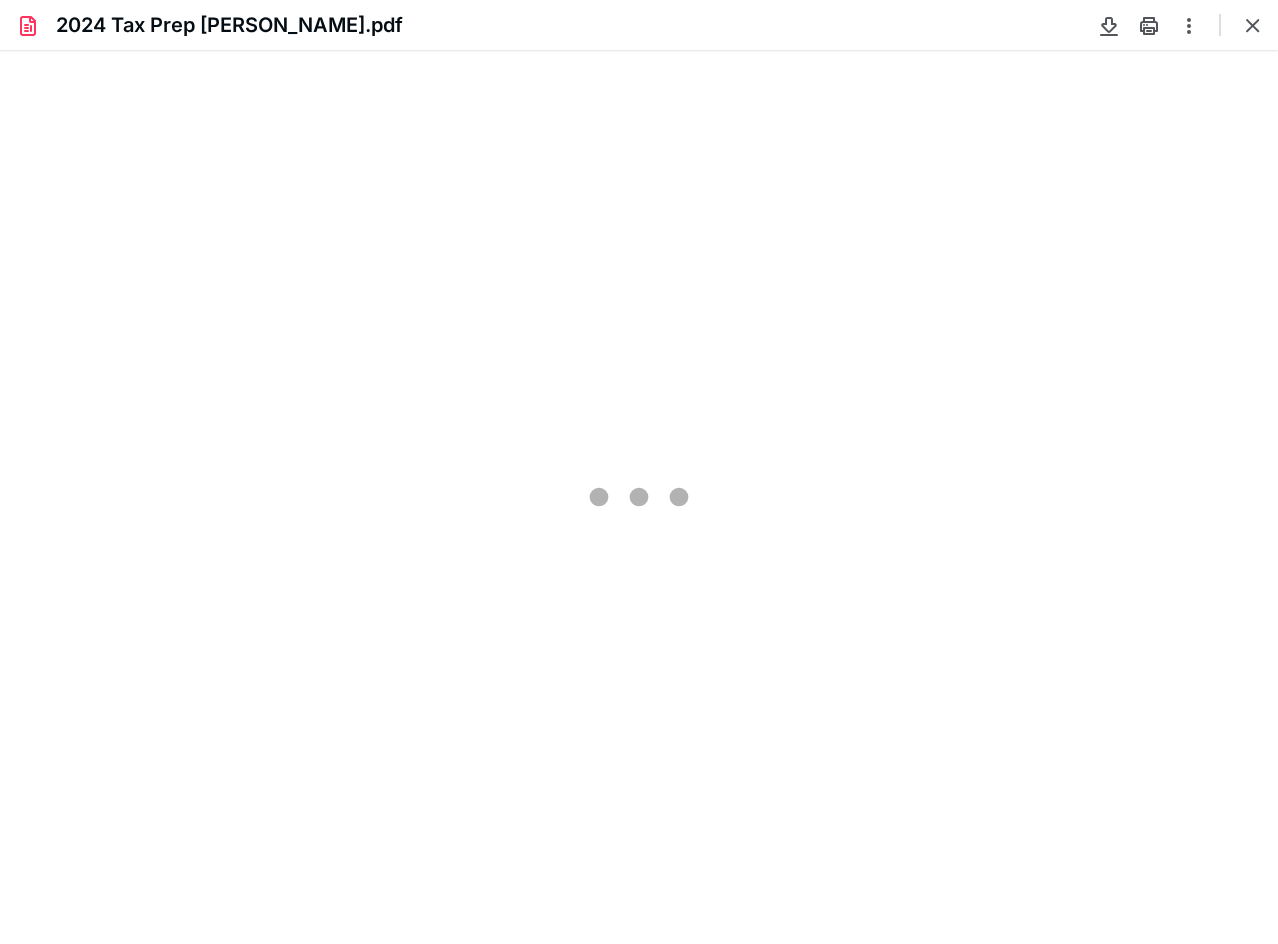 type on "210" 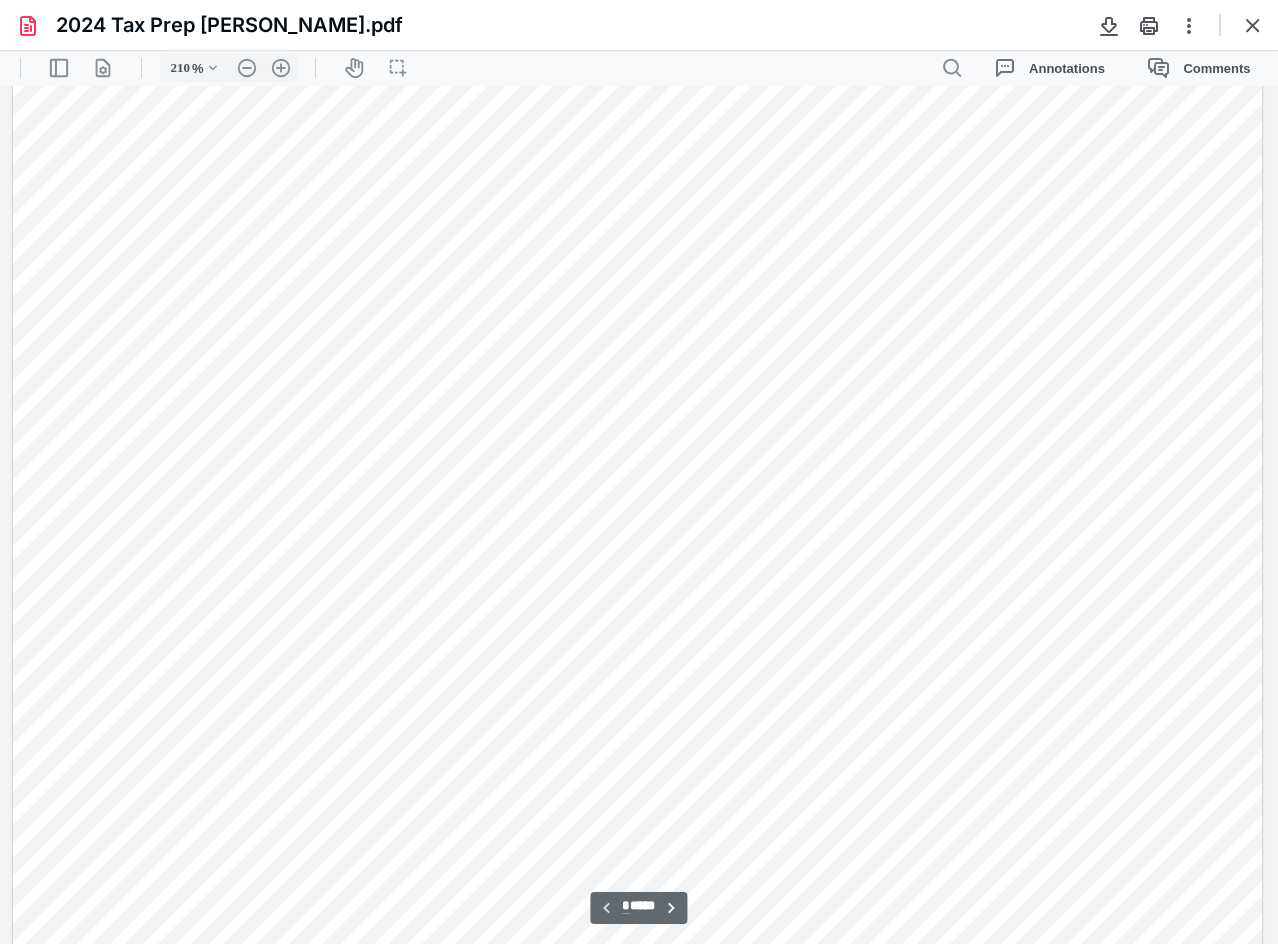 scroll, scrollTop: 444, scrollLeft: 0, axis: vertical 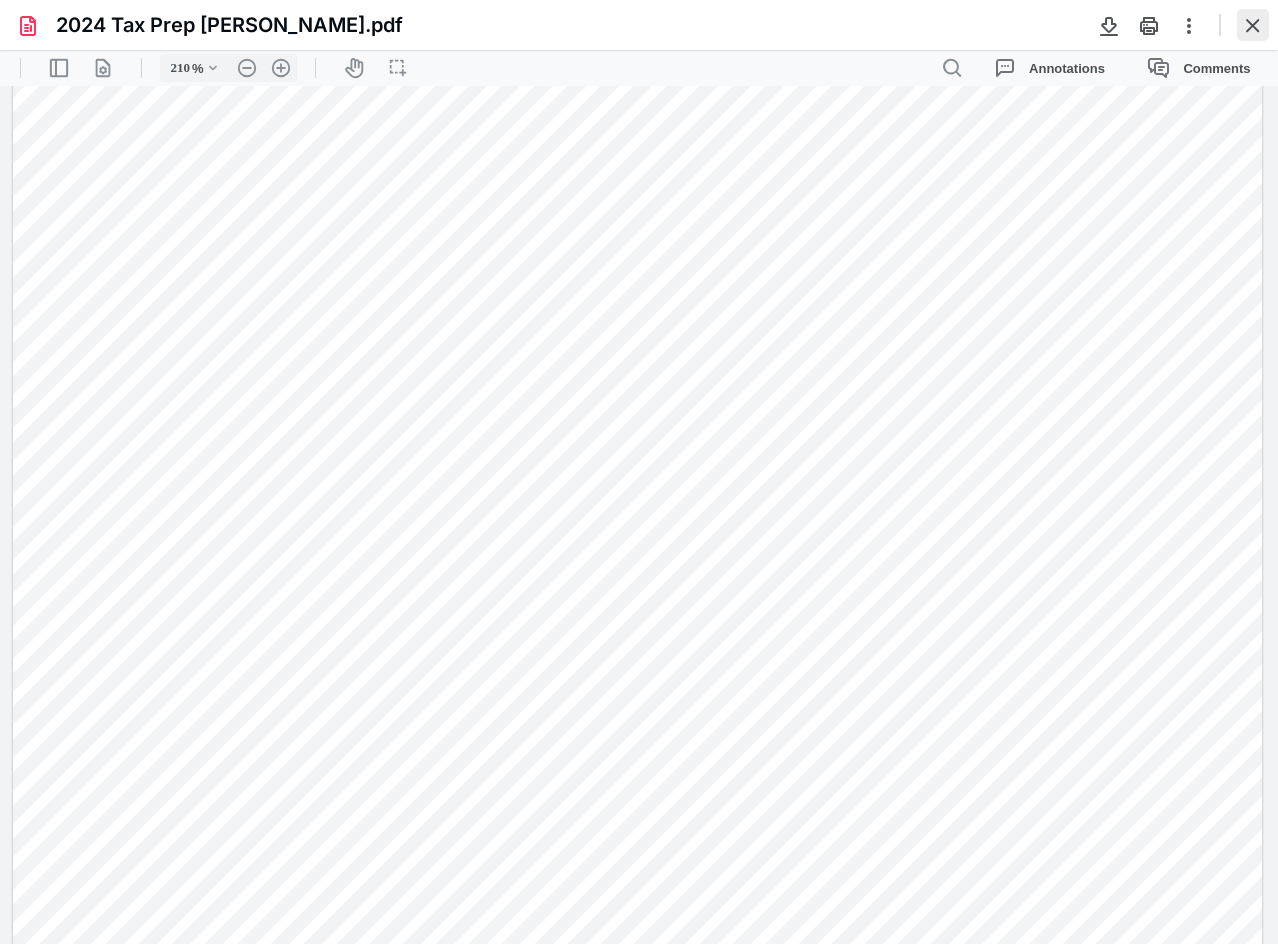 click at bounding box center (1253, 25) 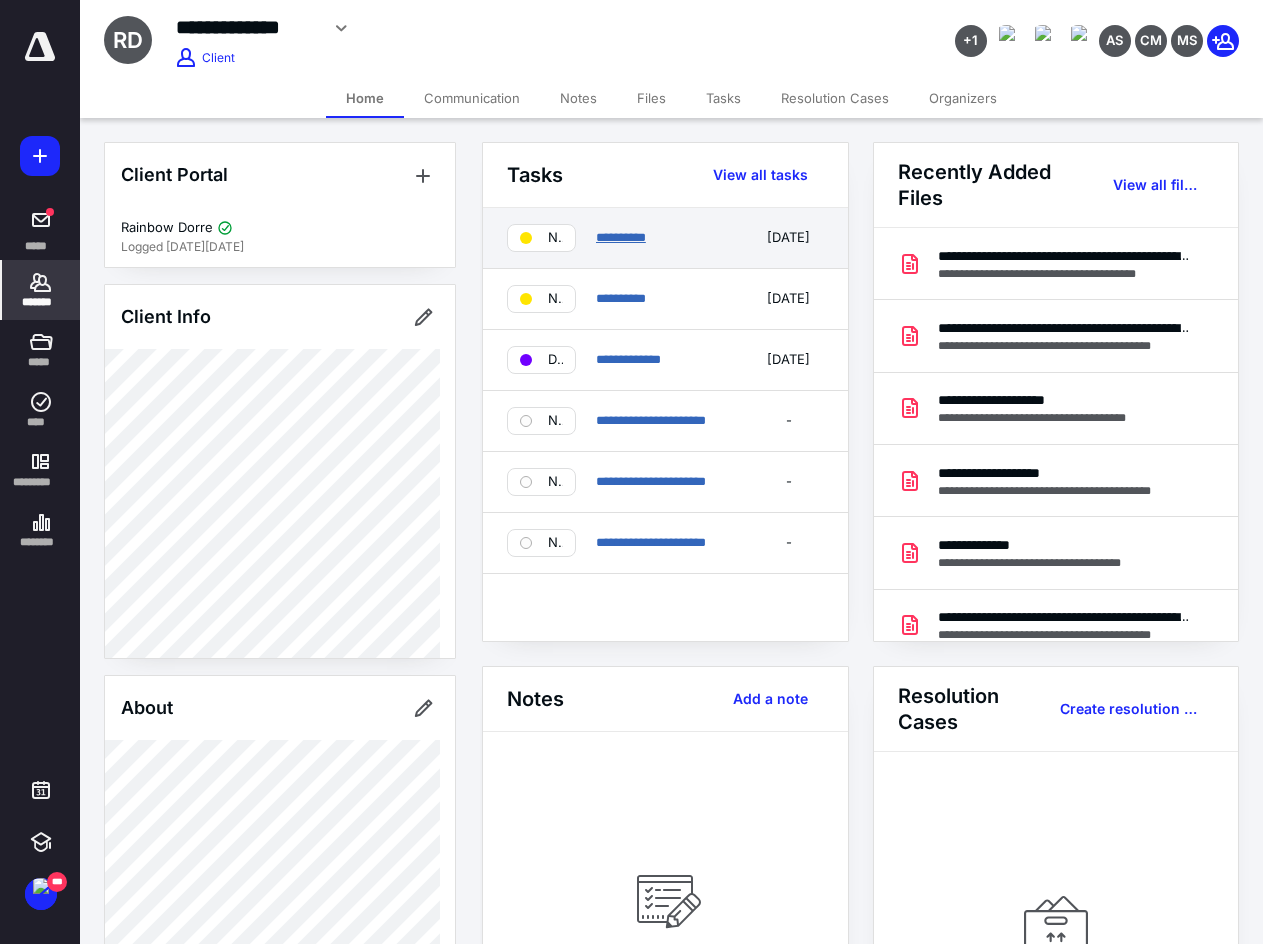 click on "**********" at bounding box center [621, 237] 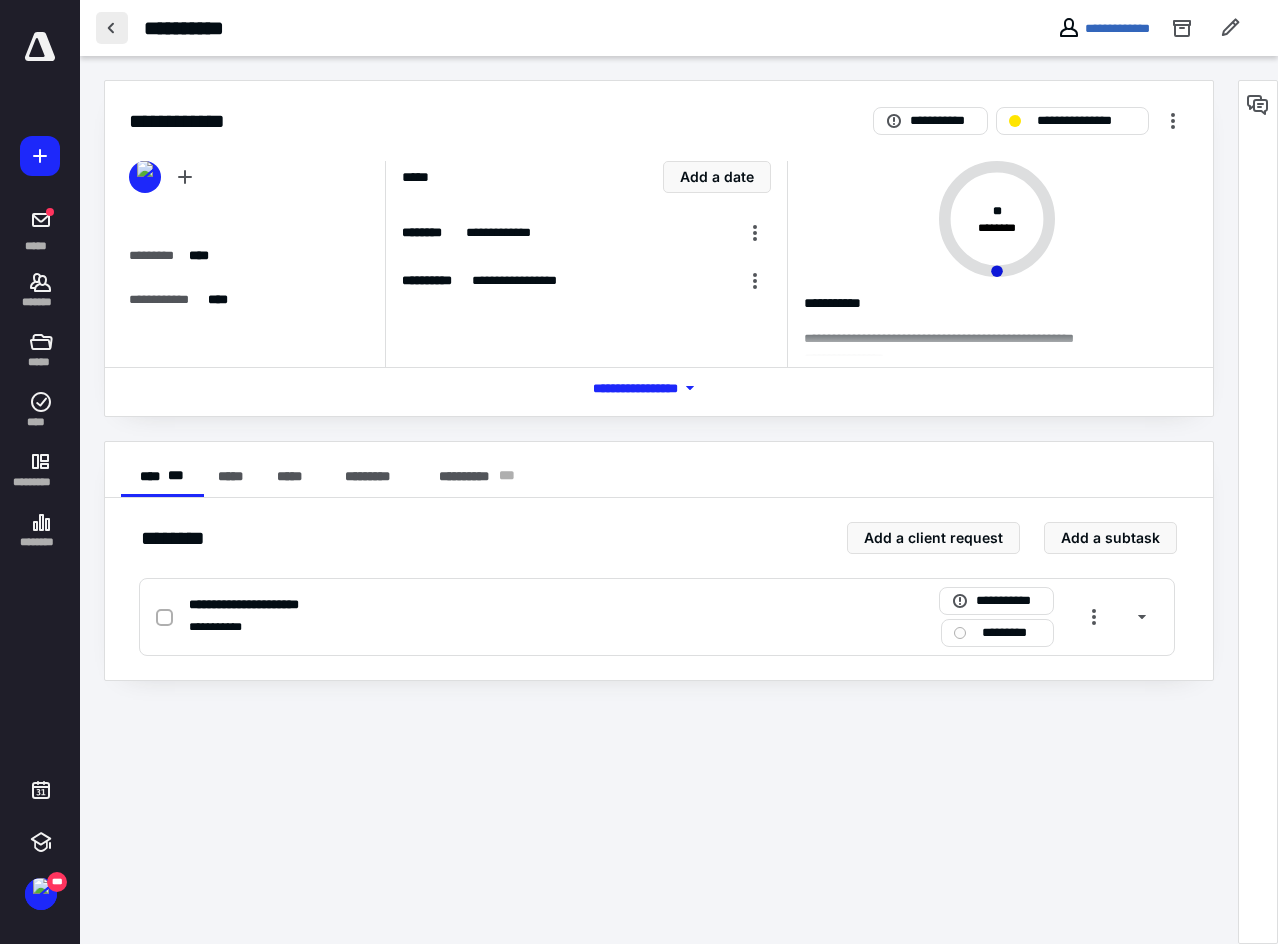 click at bounding box center (112, 28) 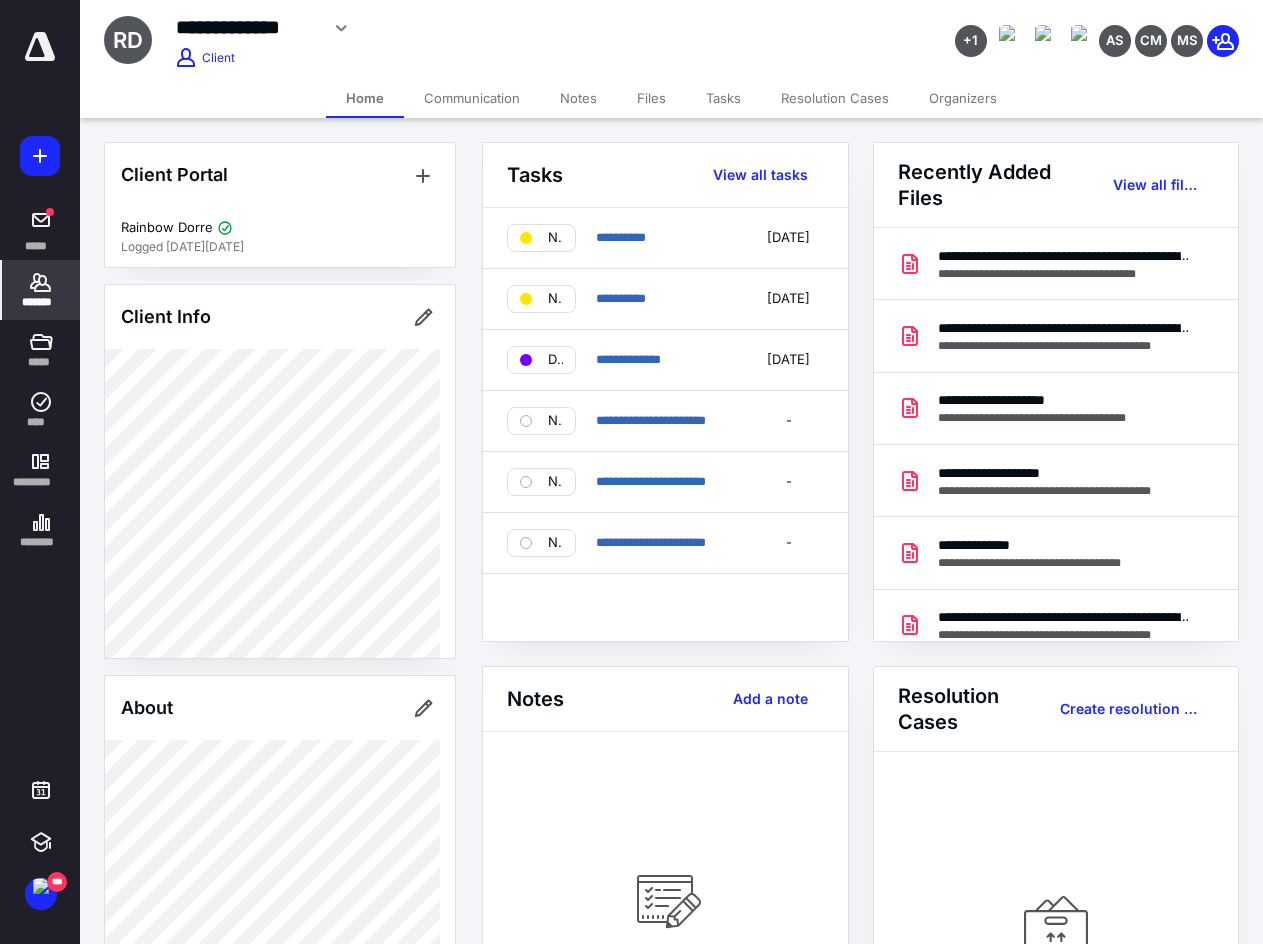 click 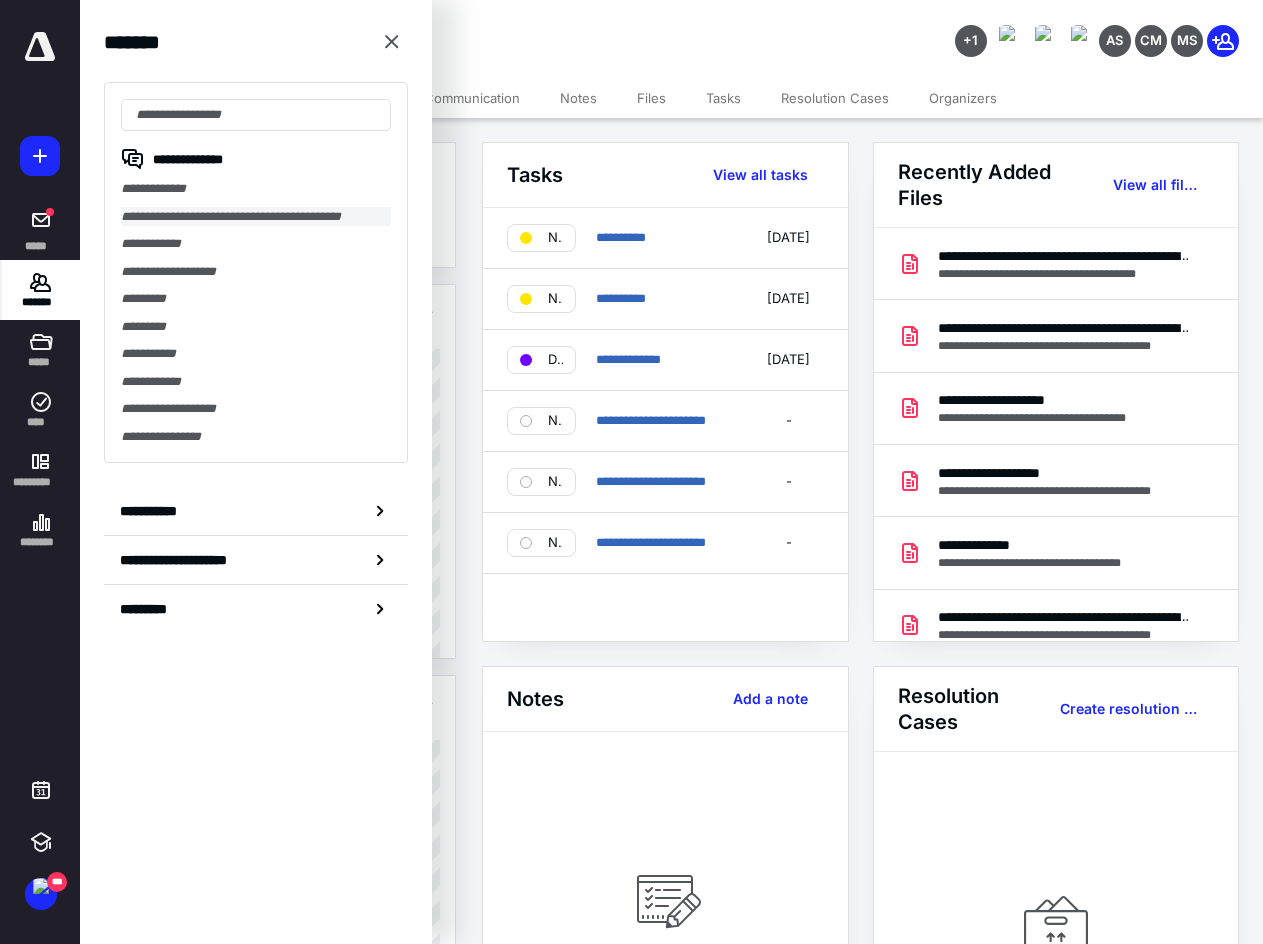 click on "**********" at bounding box center [256, 217] 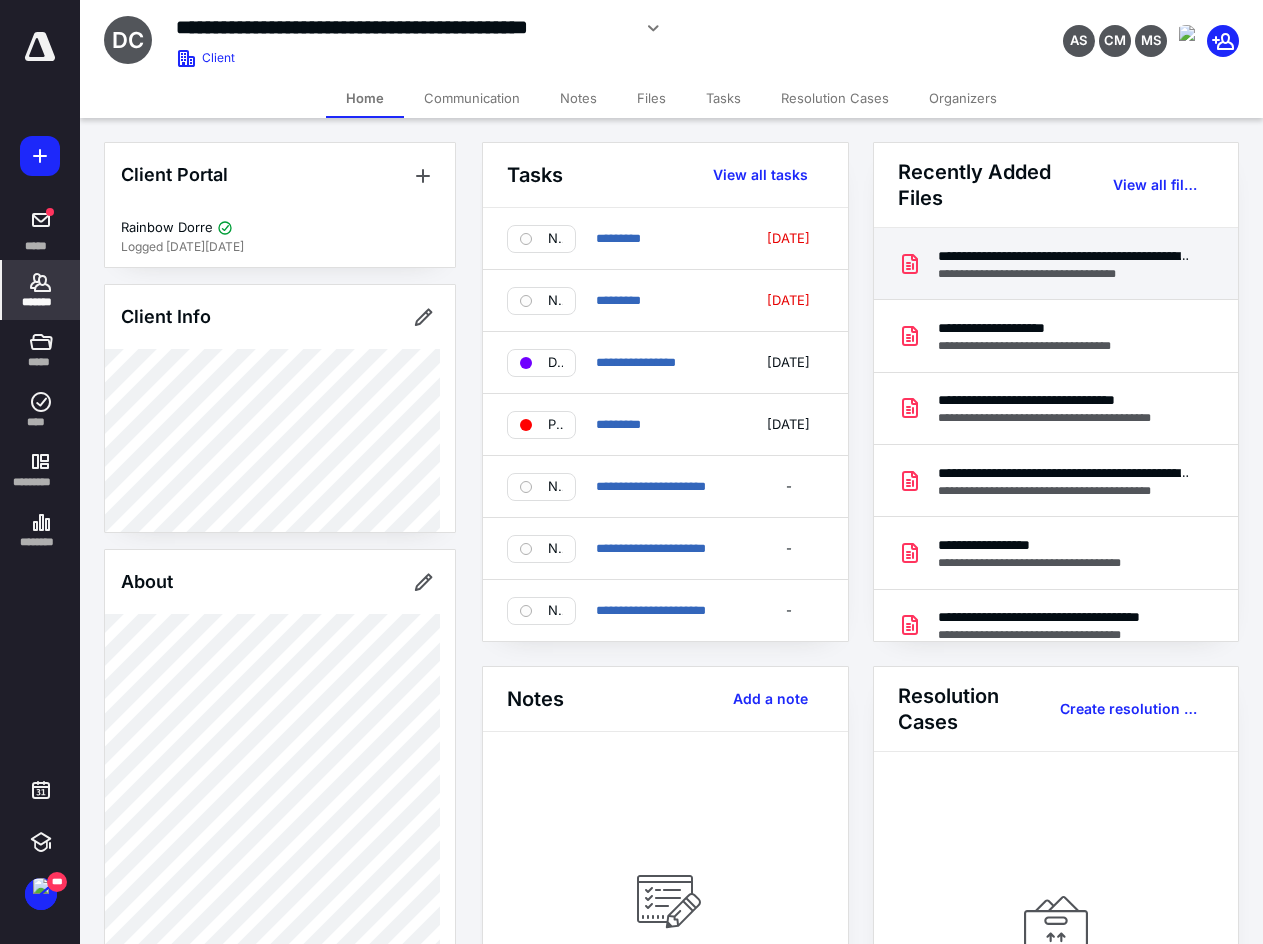 click on "**********" at bounding box center (1064, 256) 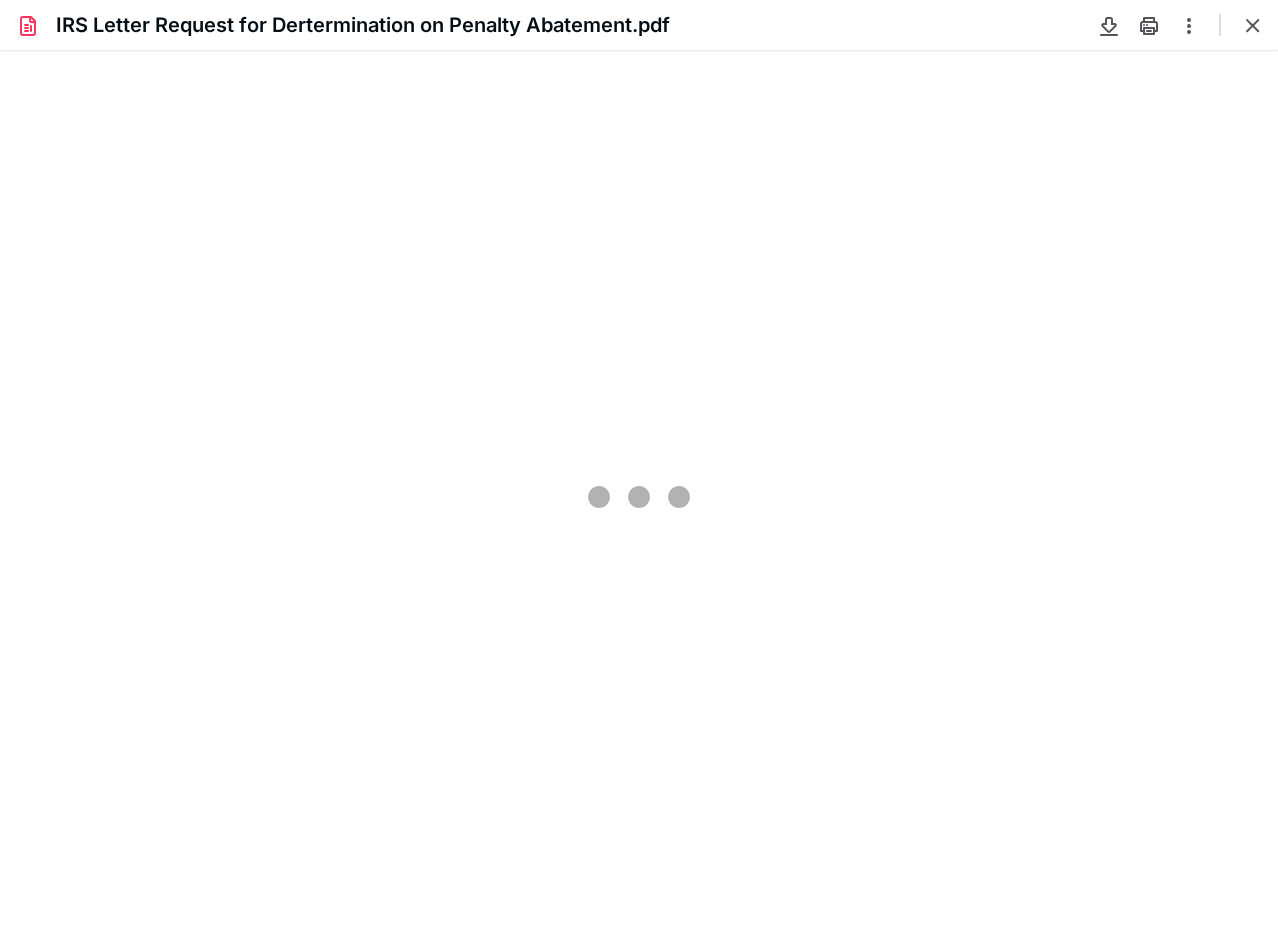 scroll, scrollTop: 0, scrollLeft: 0, axis: both 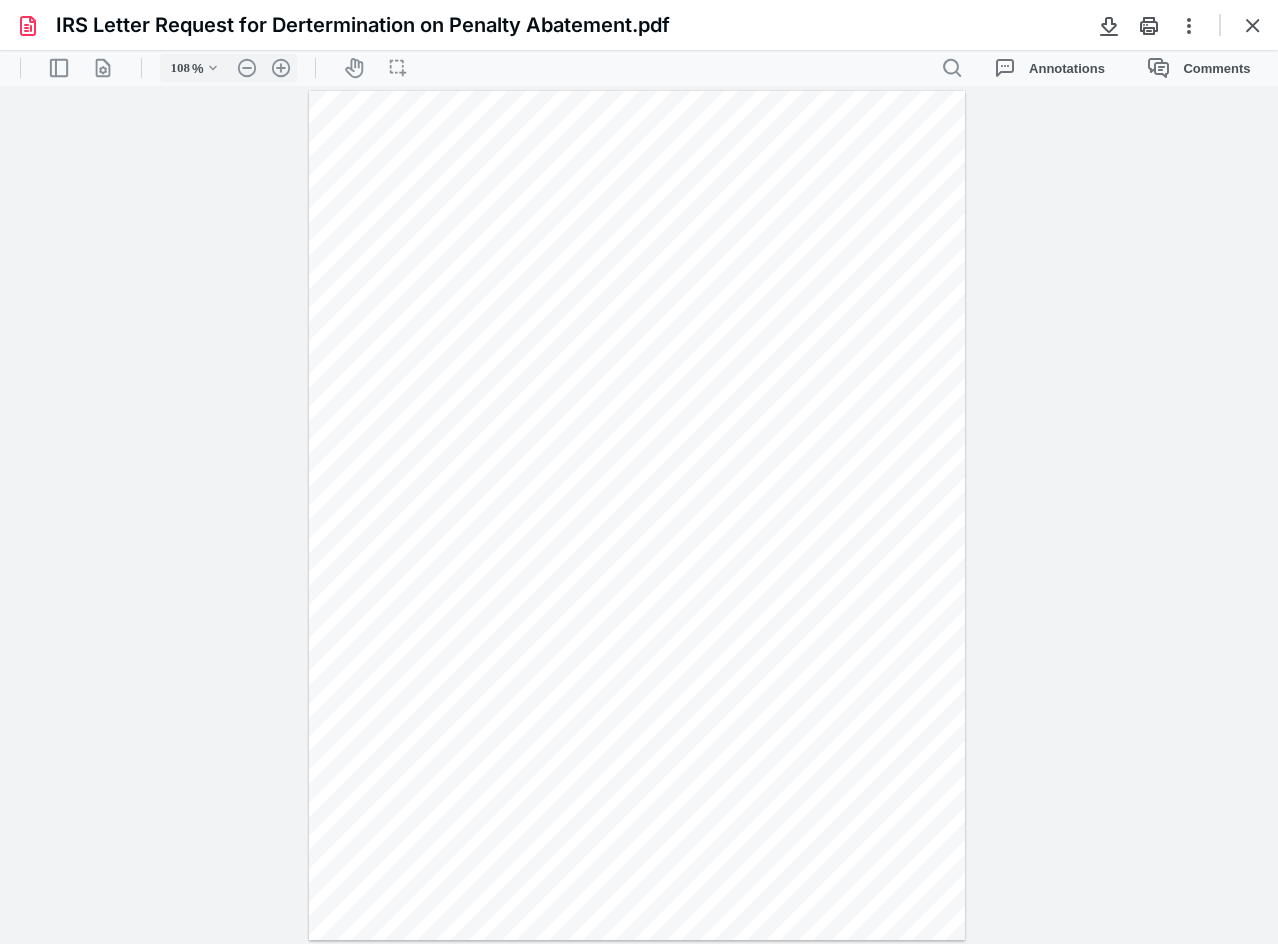 type on "205" 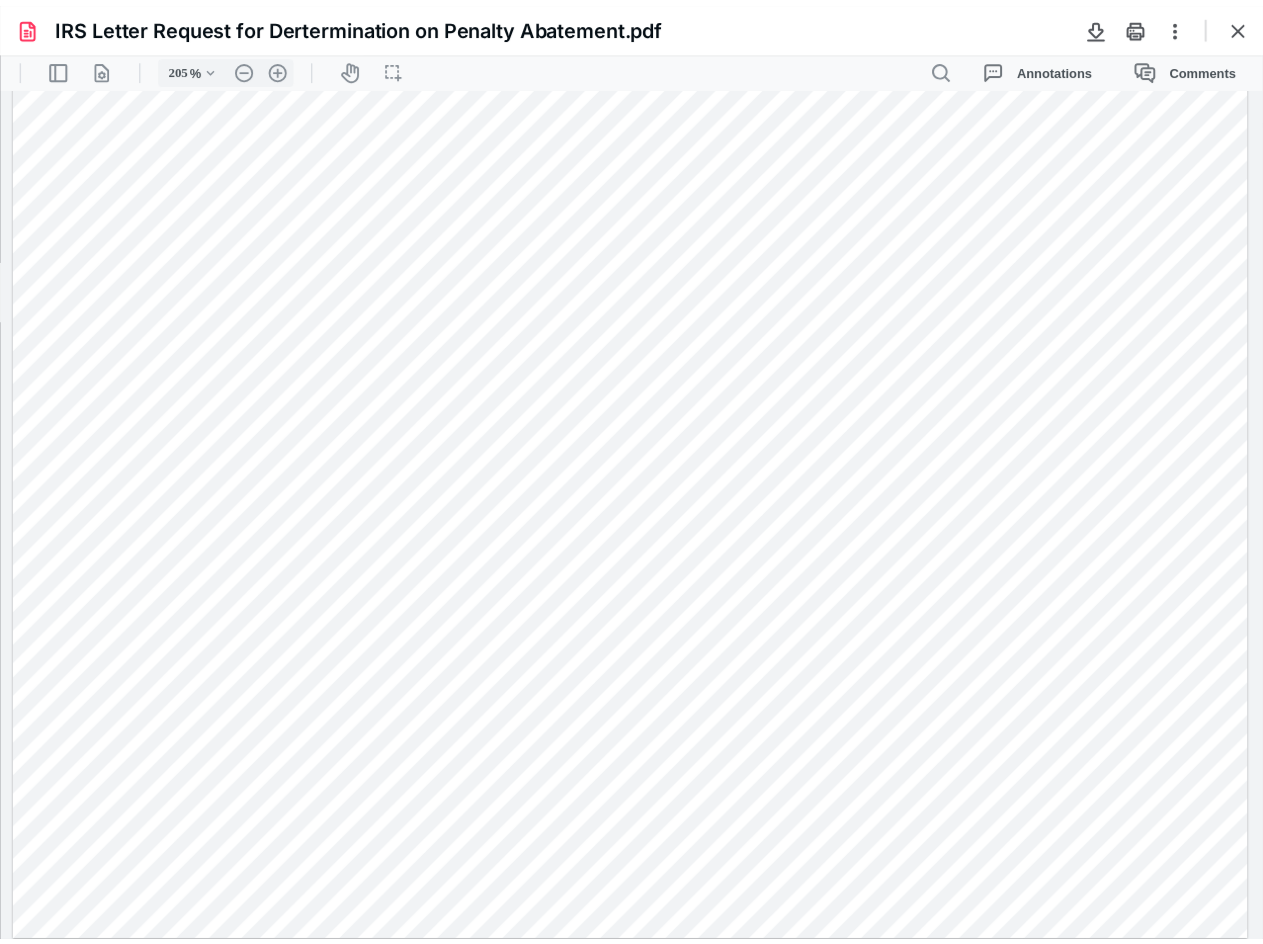 scroll, scrollTop: 775, scrollLeft: 0, axis: vertical 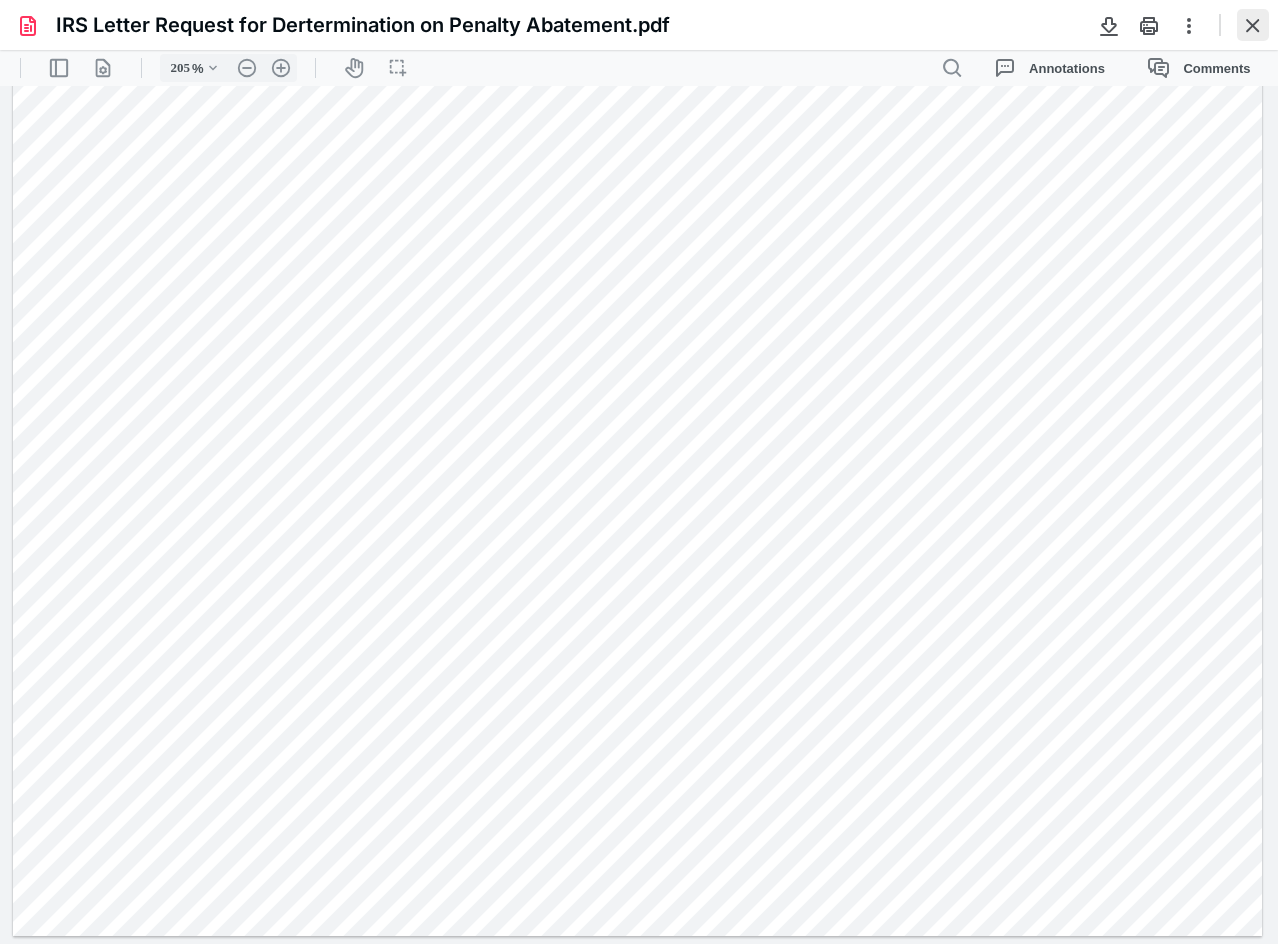 click at bounding box center (1253, 25) 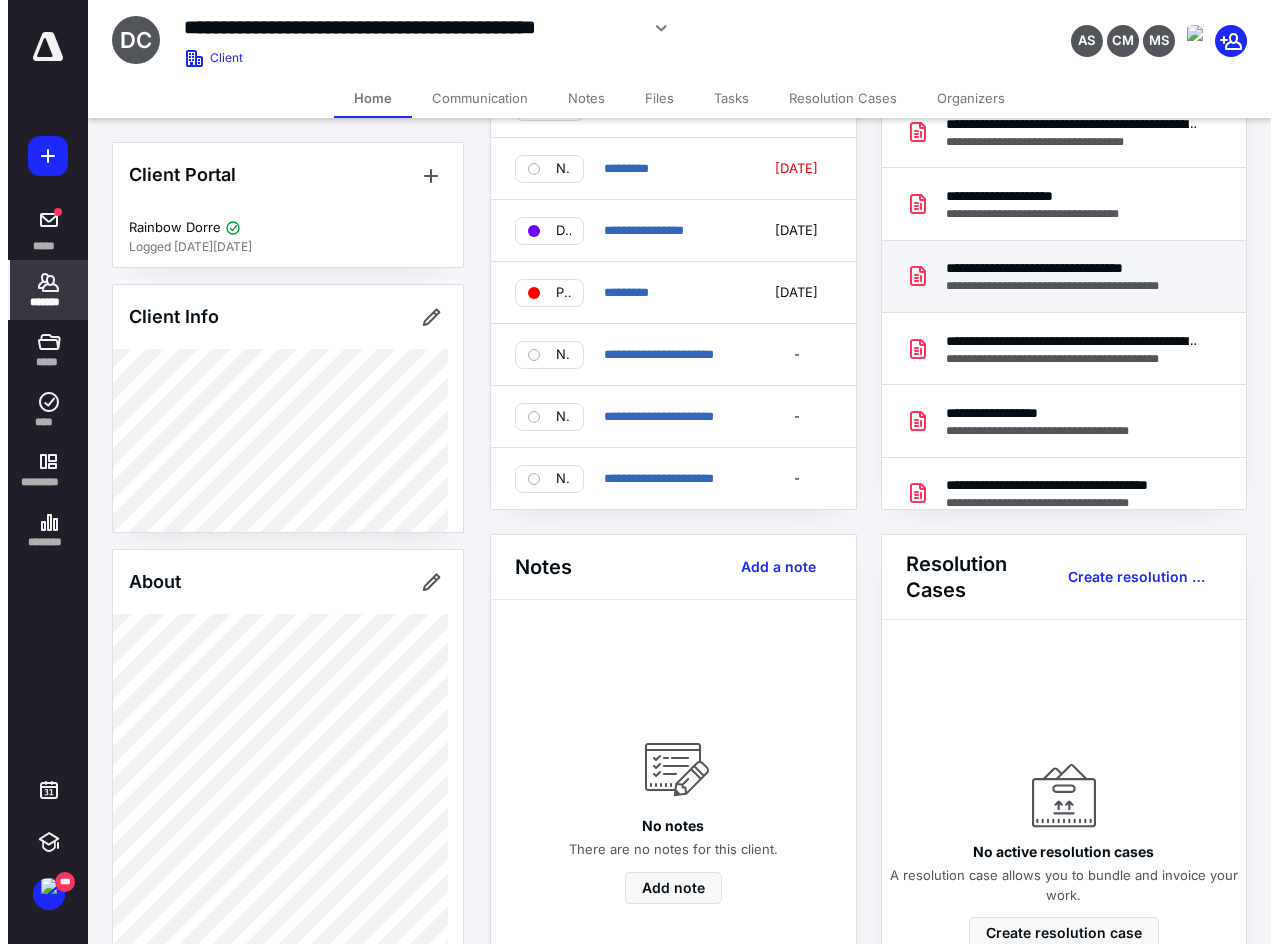 scroll, scrollTop: 200, scrollLeft: 0, axis: vertical 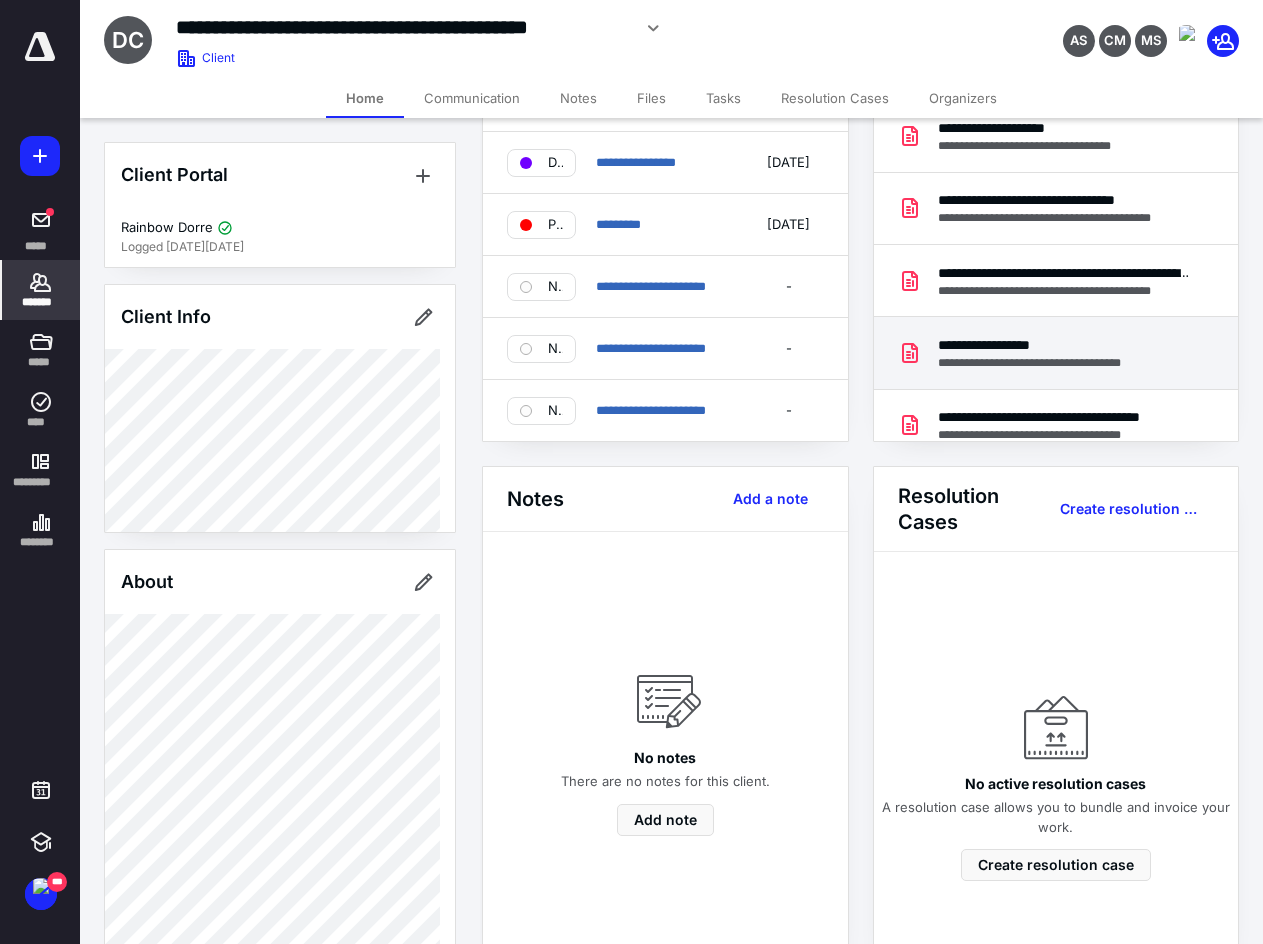 click on "**********" at bounding box center [1047, 363] 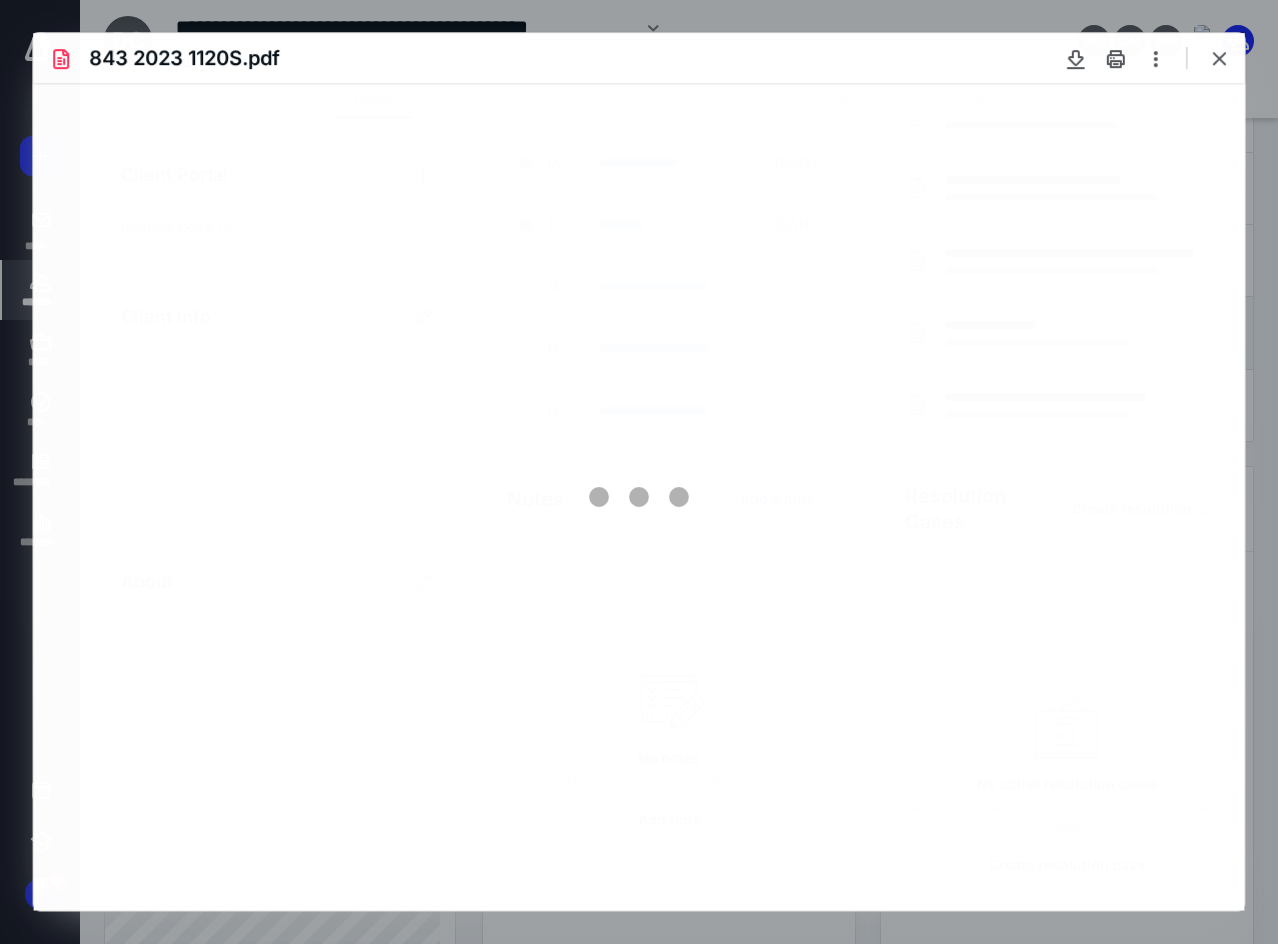 scroll, scrollTop: 0, scrollLeft: 0, axis: both 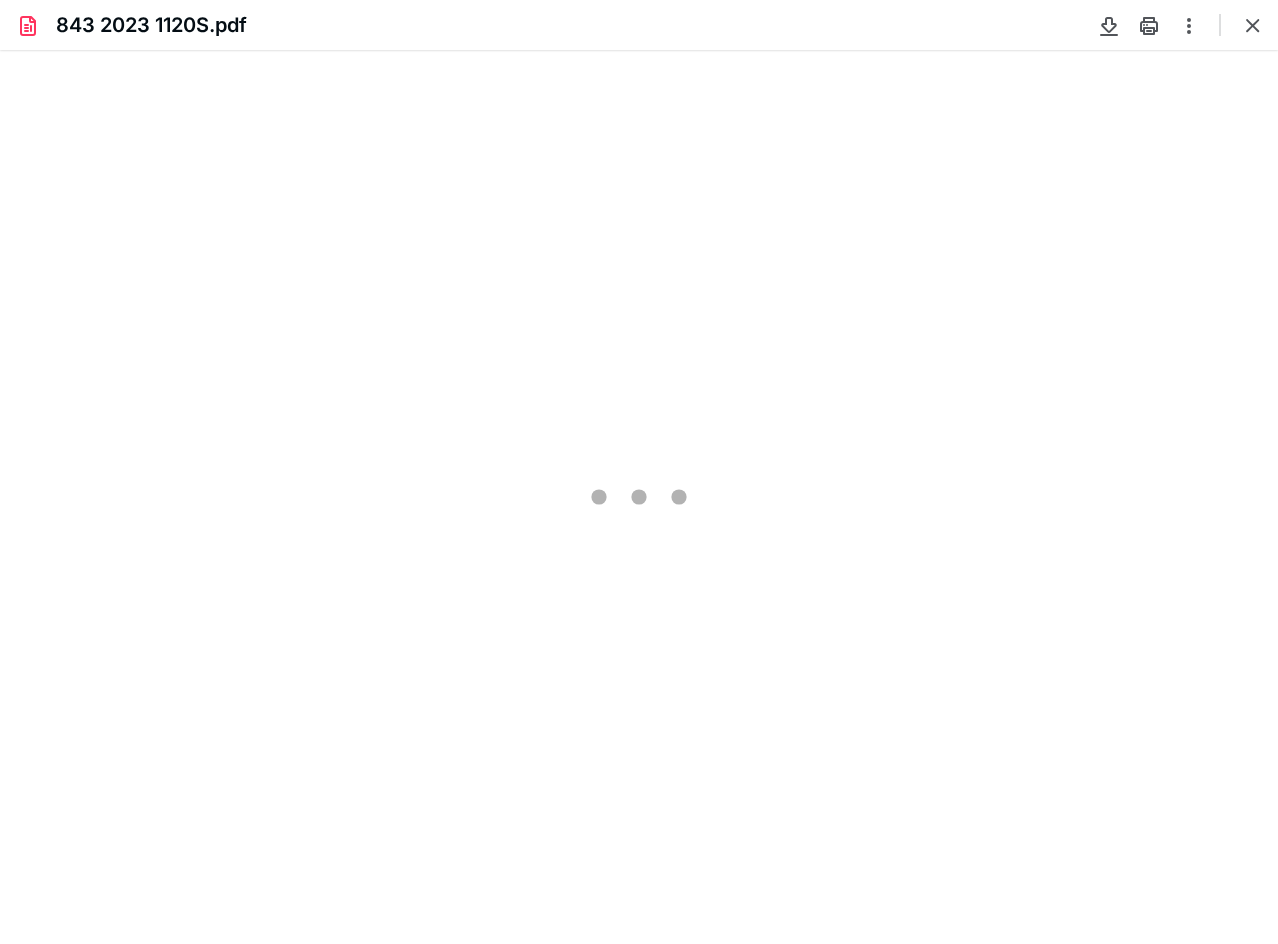 type on "204" 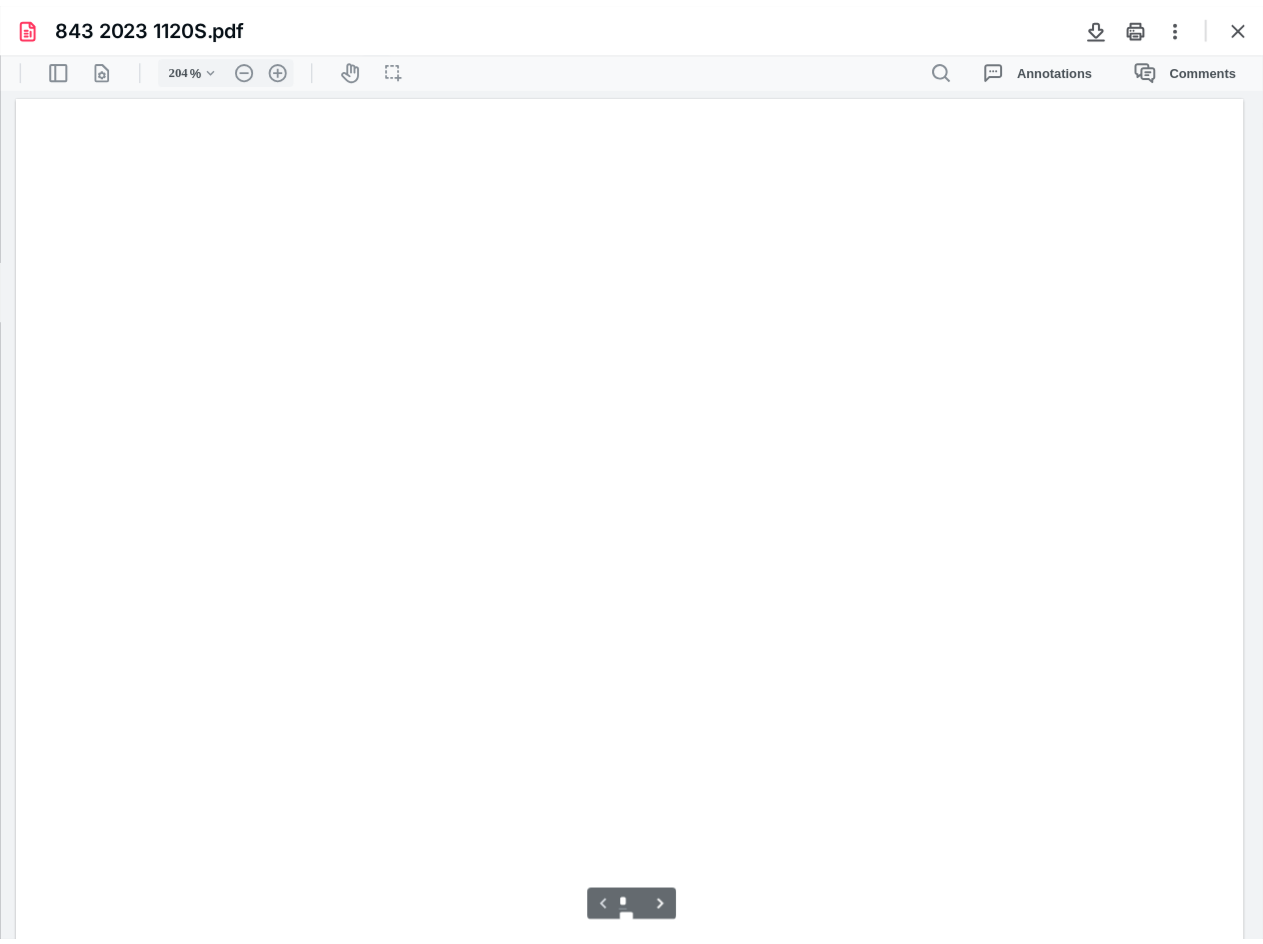 scroll, scrollTop: 44, scrollLeft: 0, axis: vertical 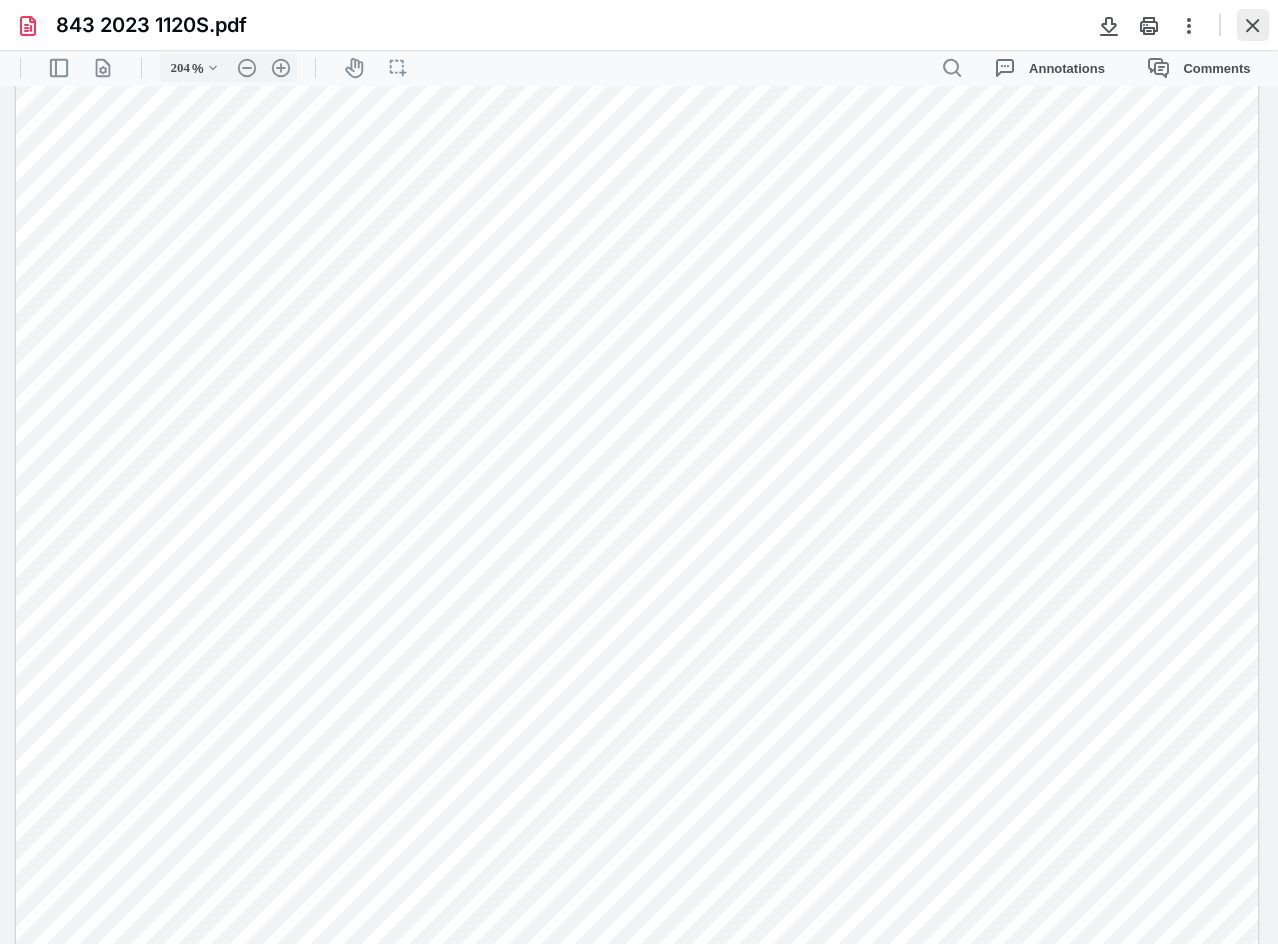 click at bounding box center [1253, 25] 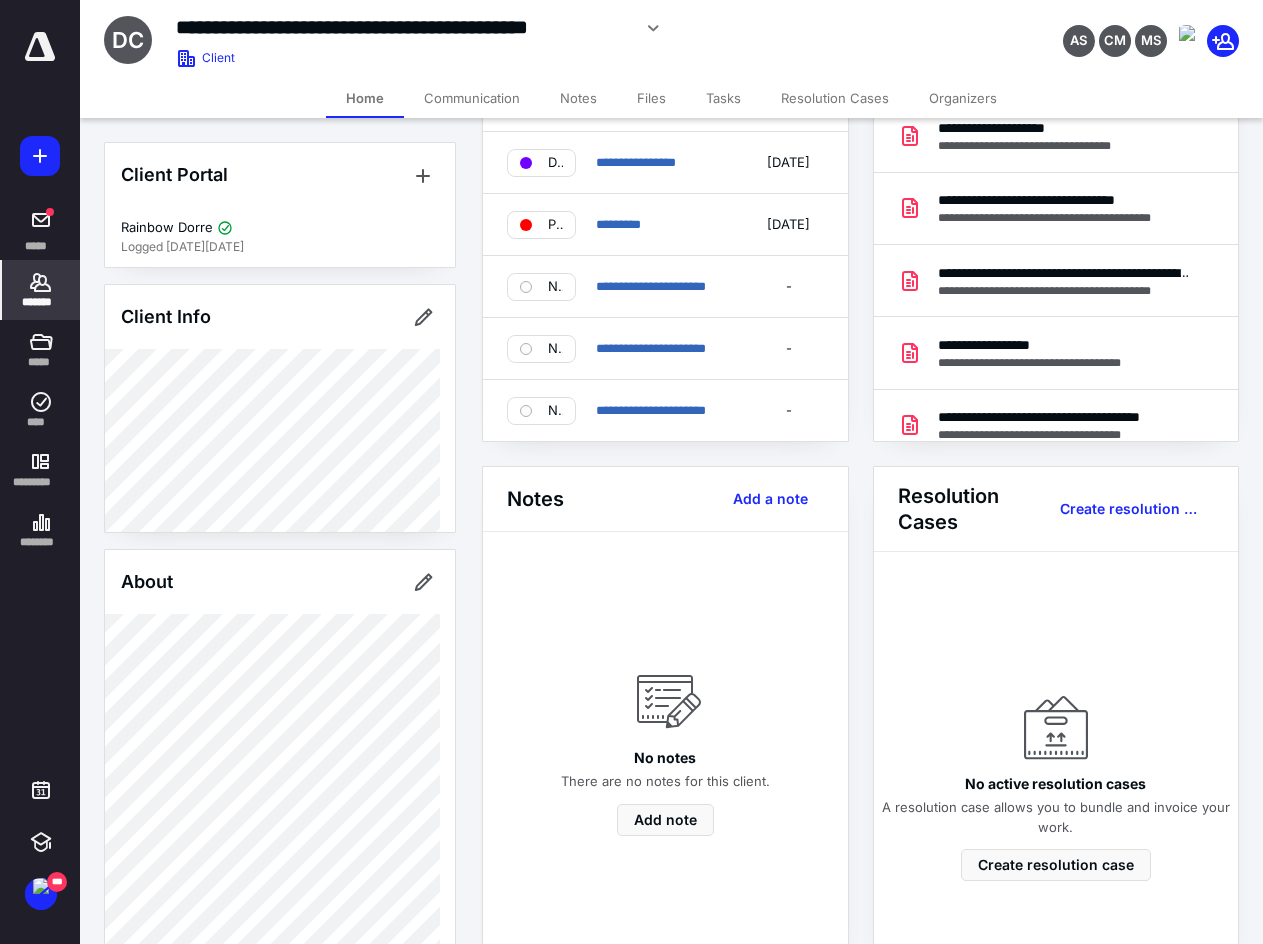 click on "Files" at bounding box center (651, 98) 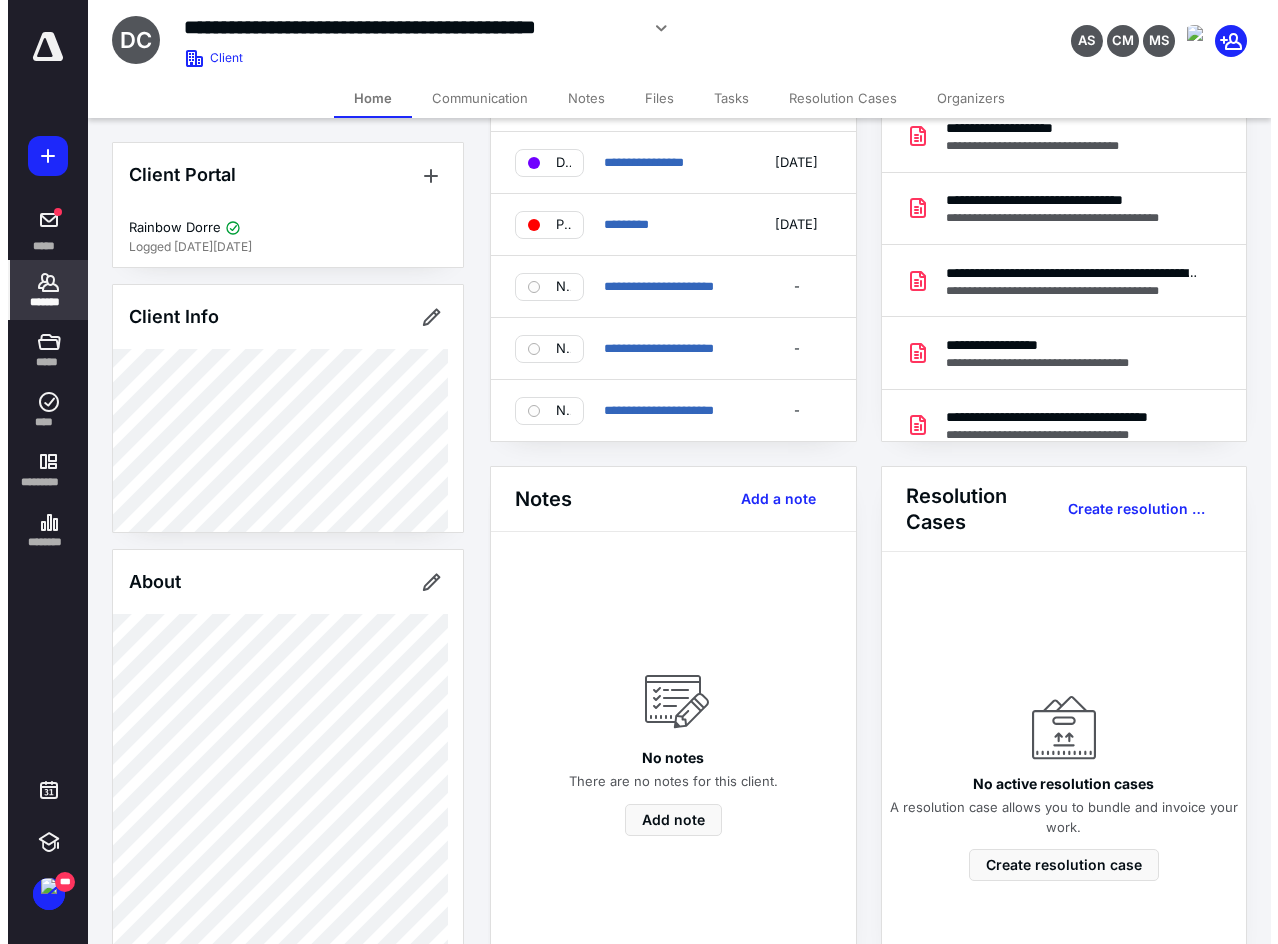 scroll, scrollTop: 0, scrollLeft: 0, axis: both 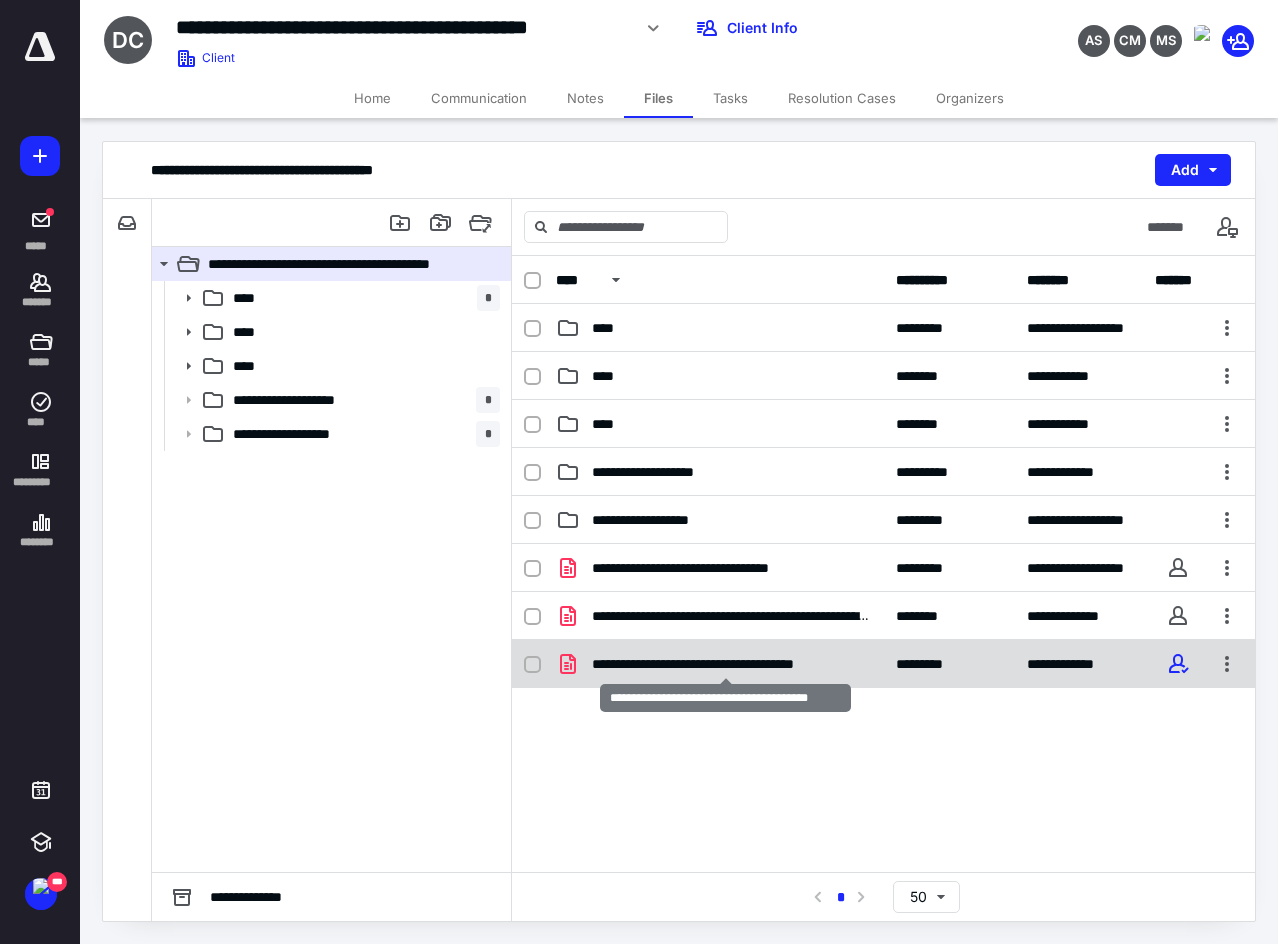 click on "**********" at bounding box center [725, 664] 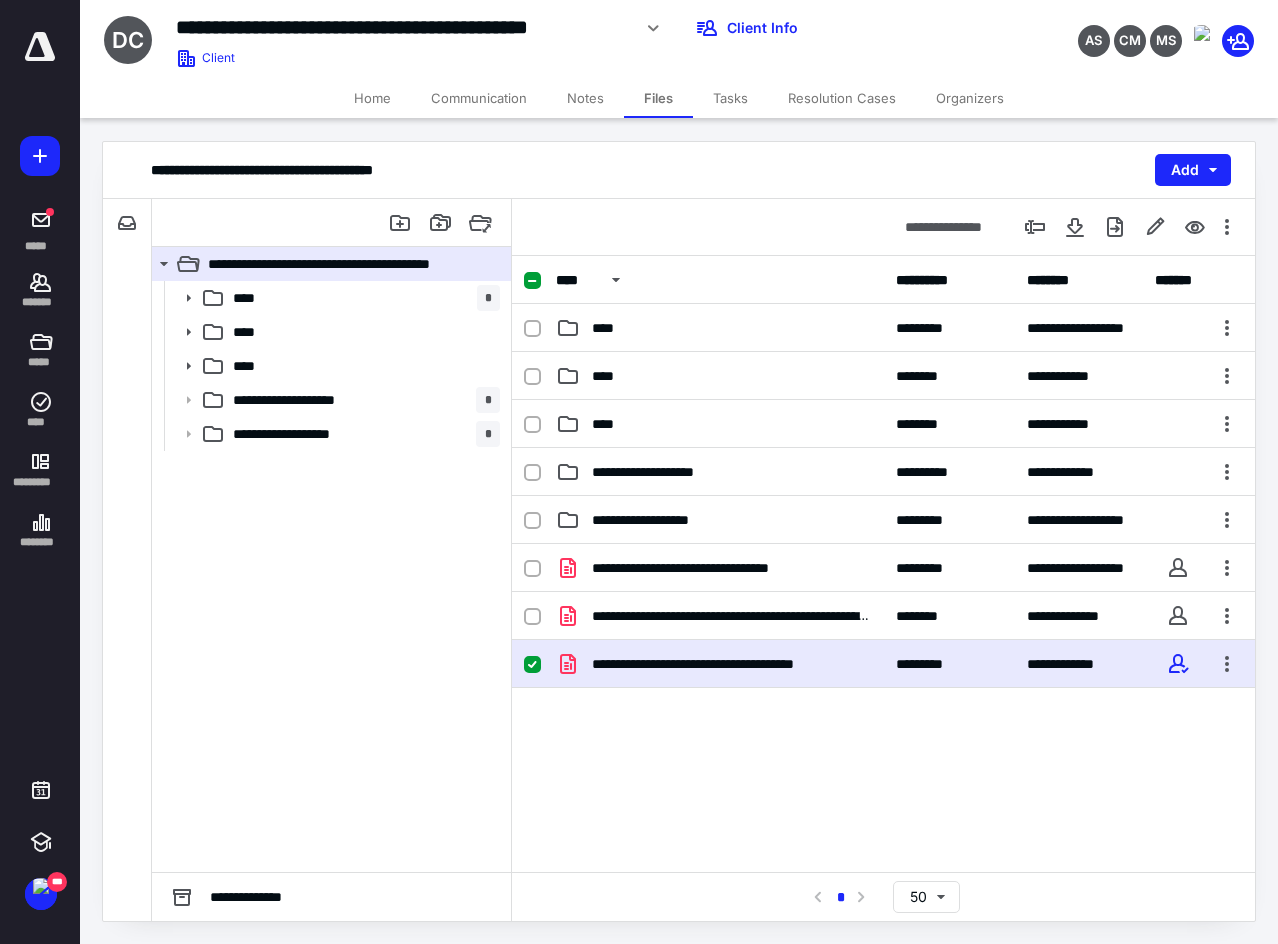 click at bounding box center [532, 665] 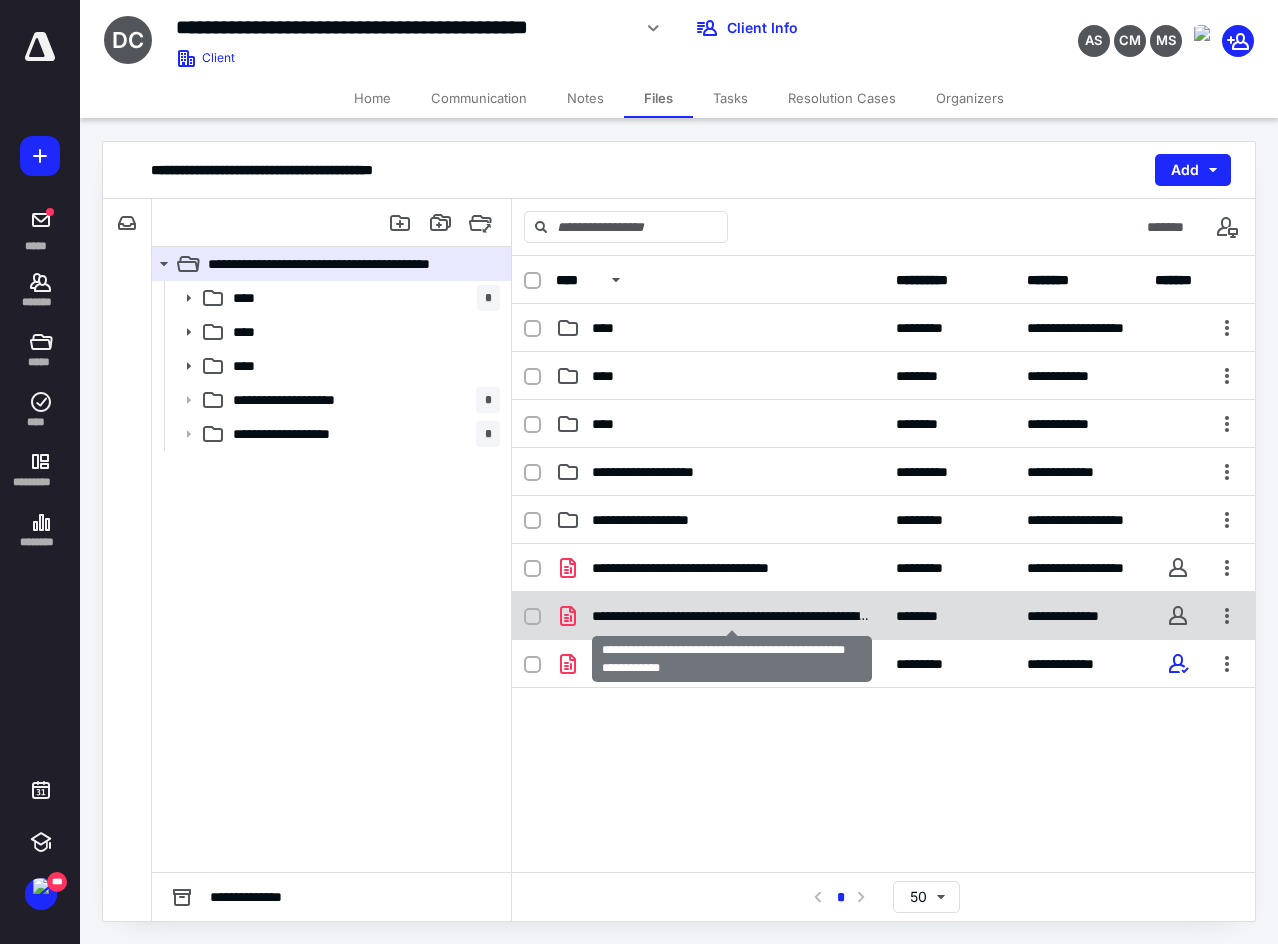 click on "**********" at bounding box center [732, 616] 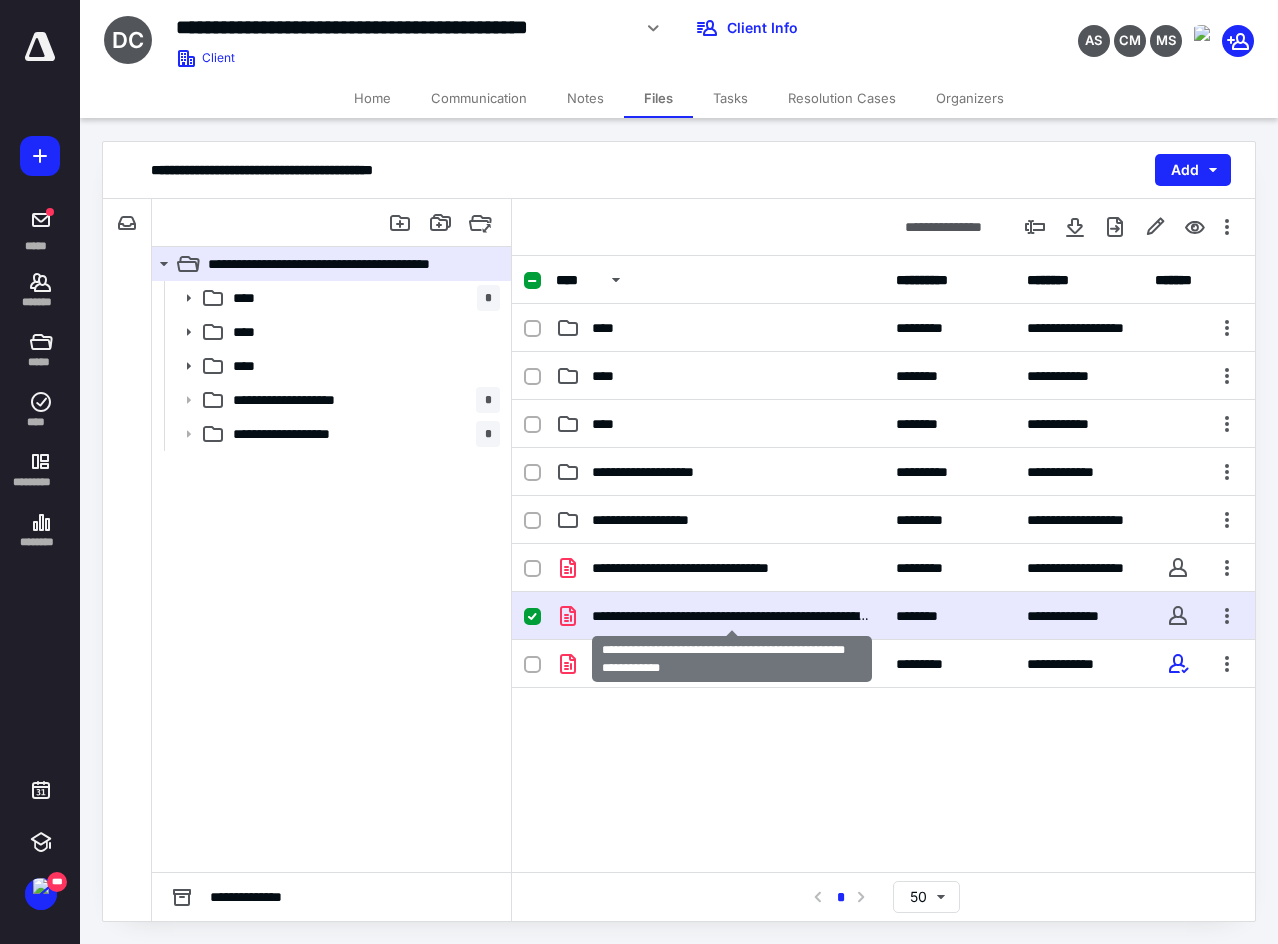 click on "**********" at bounding box center [732, 616] 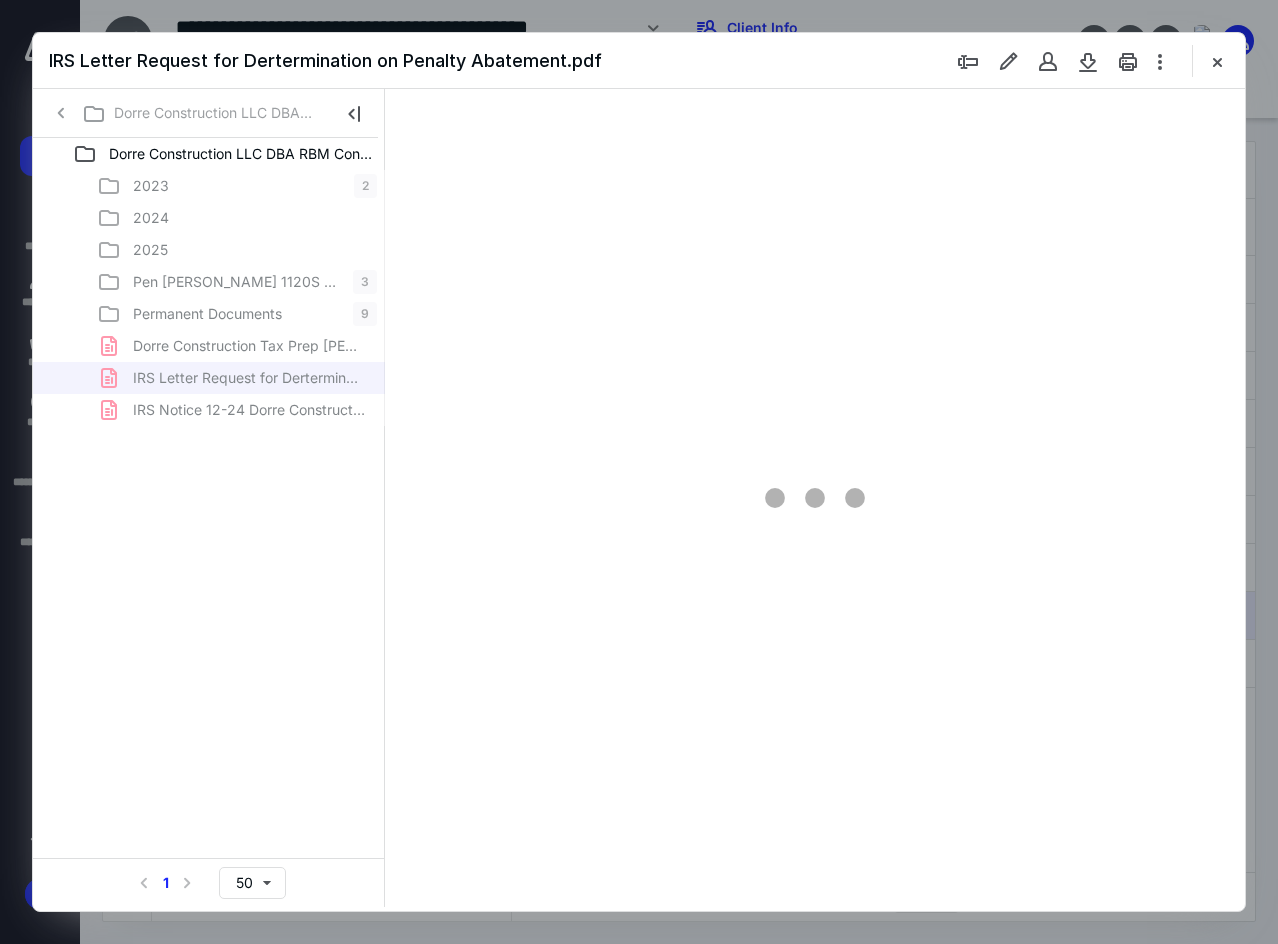 scroll, scrollTop: 0, scrollLeft: 0, axis: both 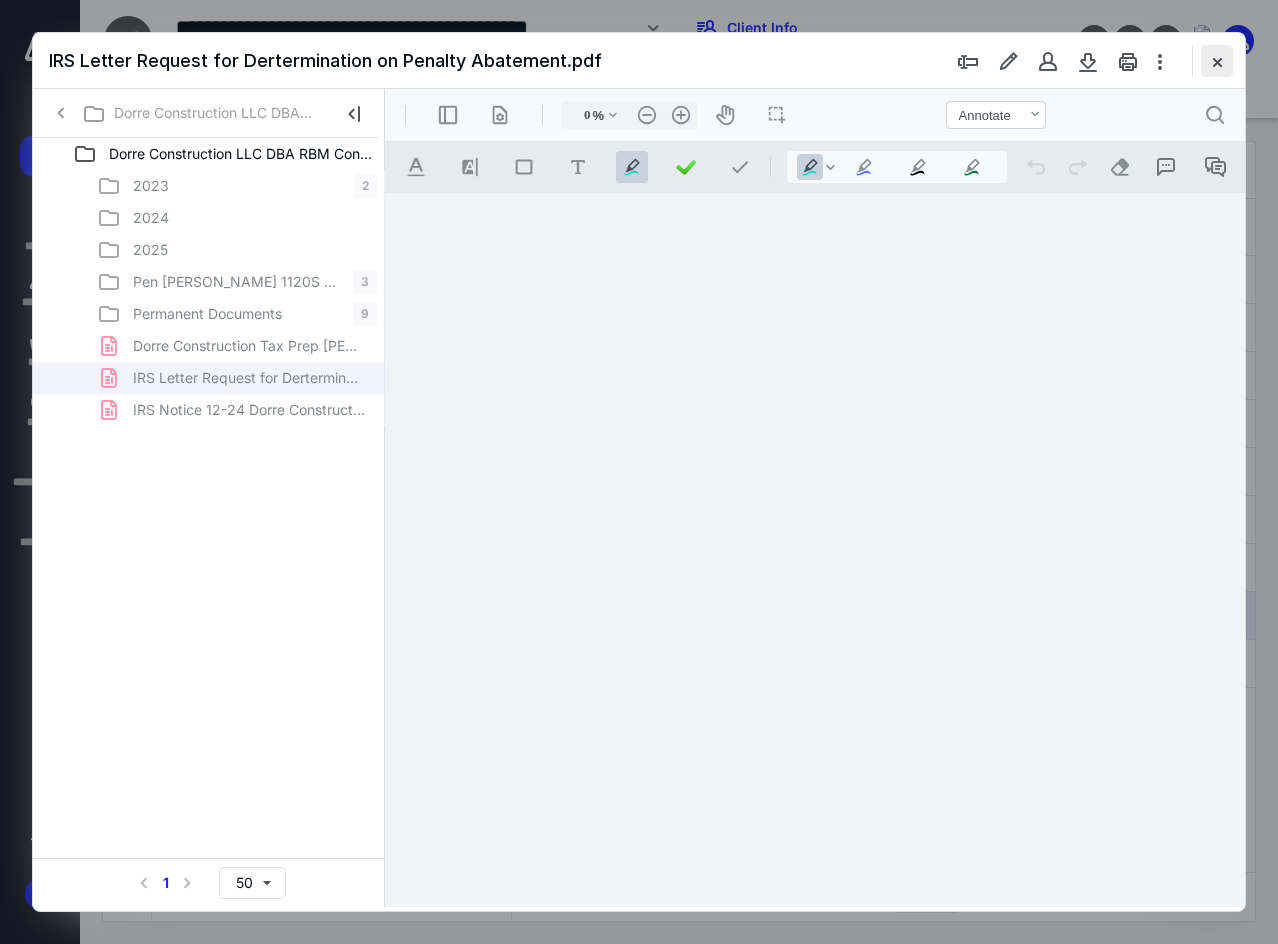 type on "137" 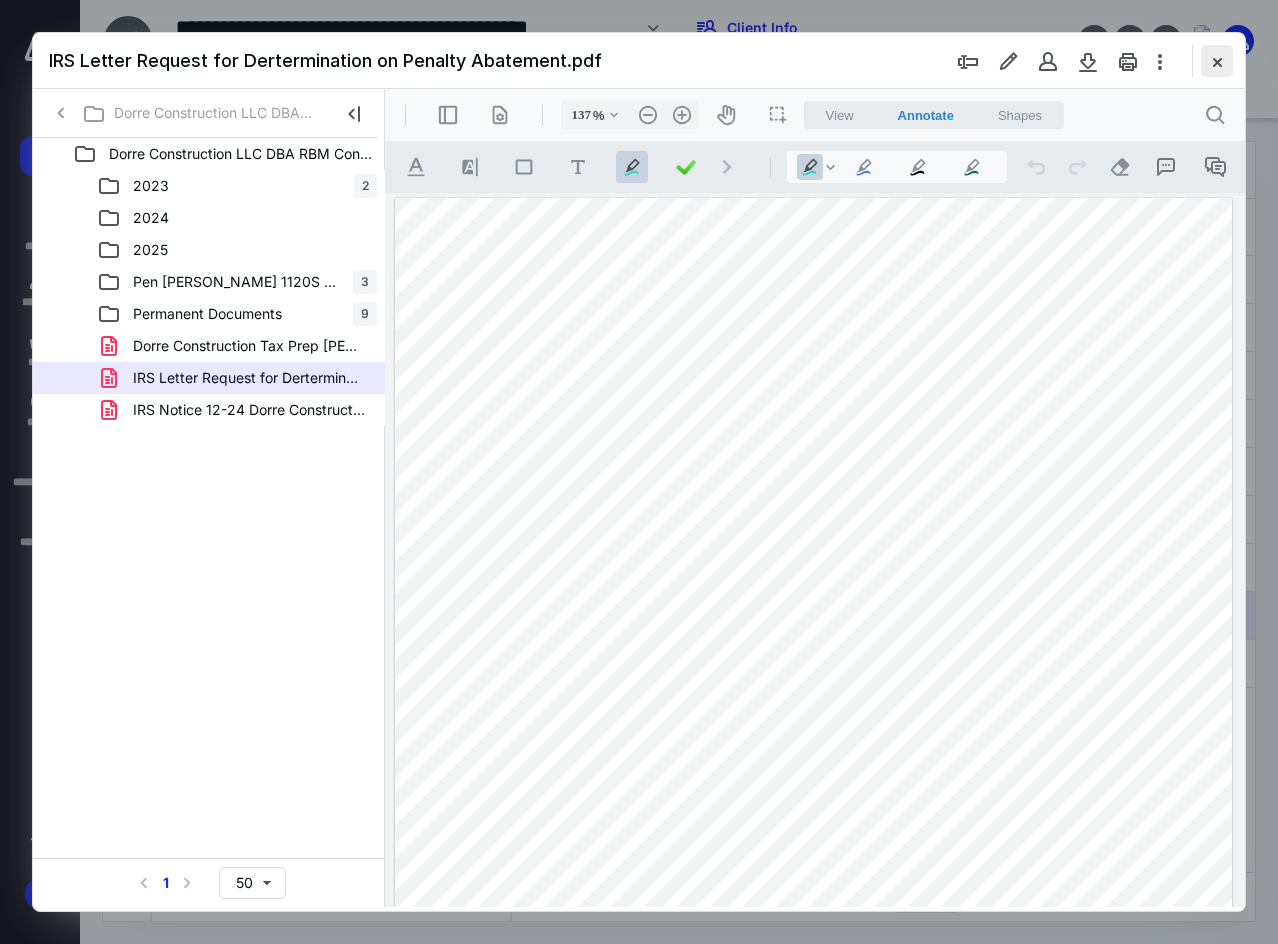 click at bounding box center [1217, 61] 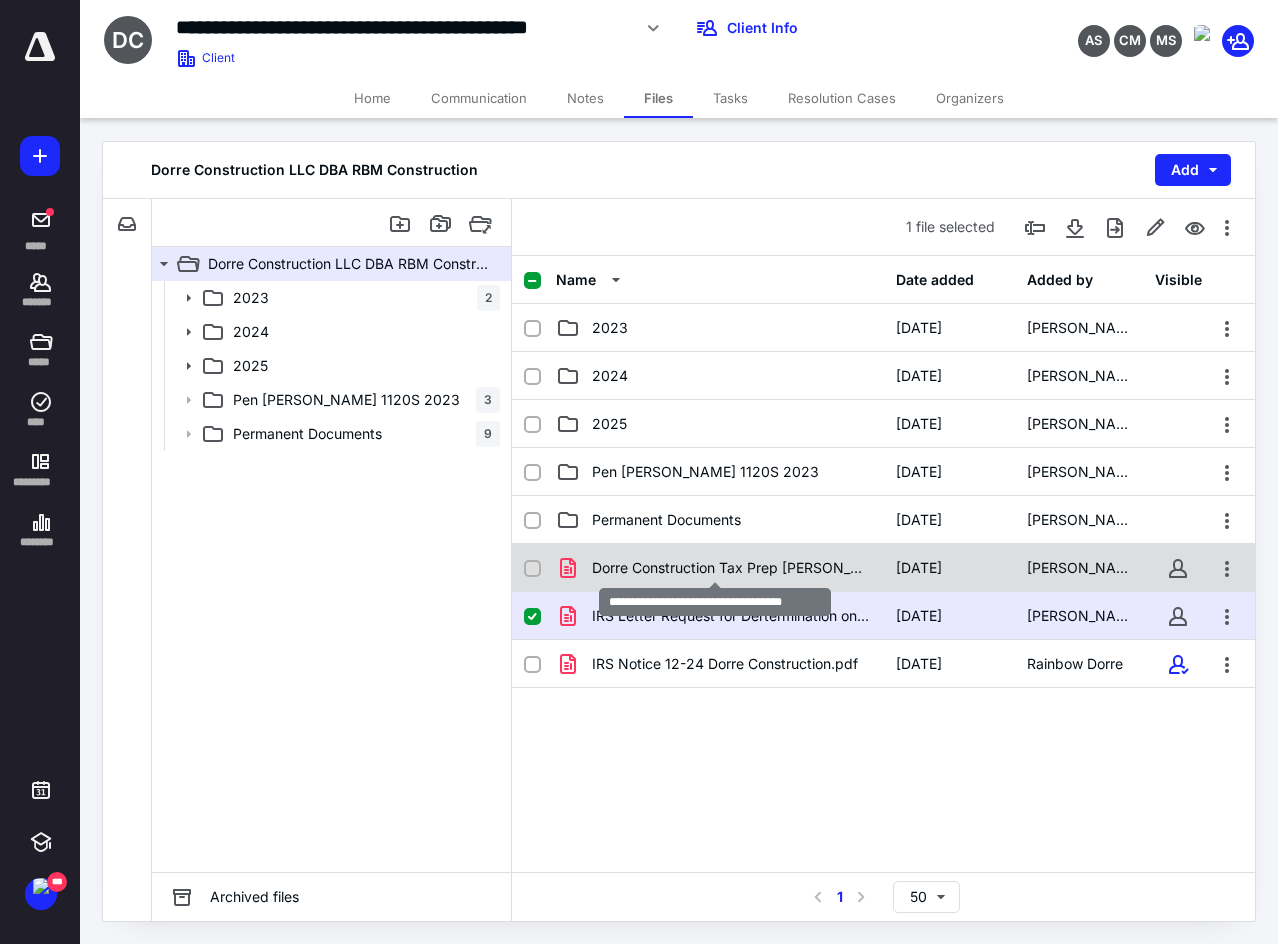 click on "Dorre Construction Tax Prep LOE.pdf" at bounding box center [732, 568] 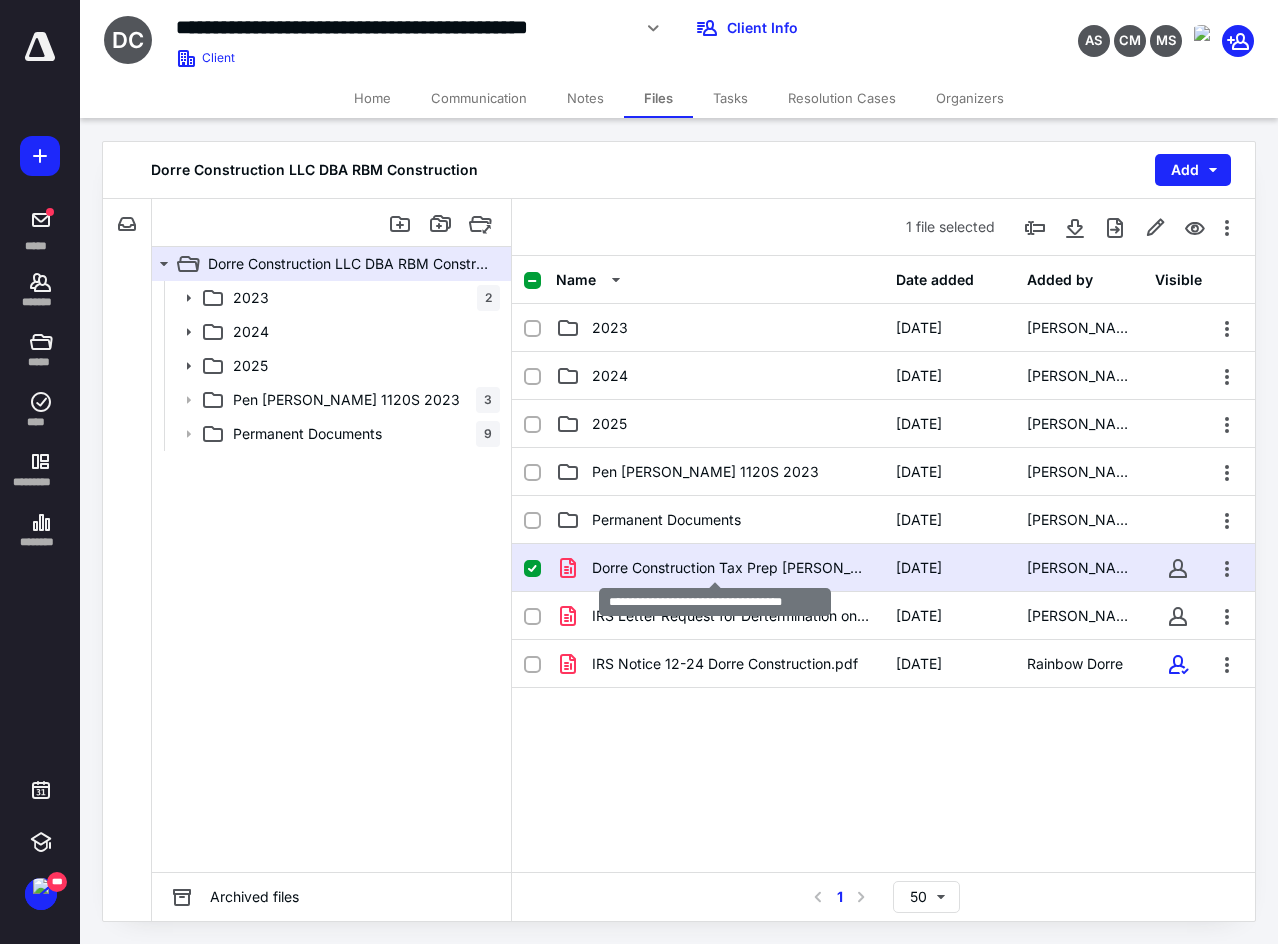 click on "Dorre Construction Tax Prep LOE.pdf" at bounding box center [732, 568] 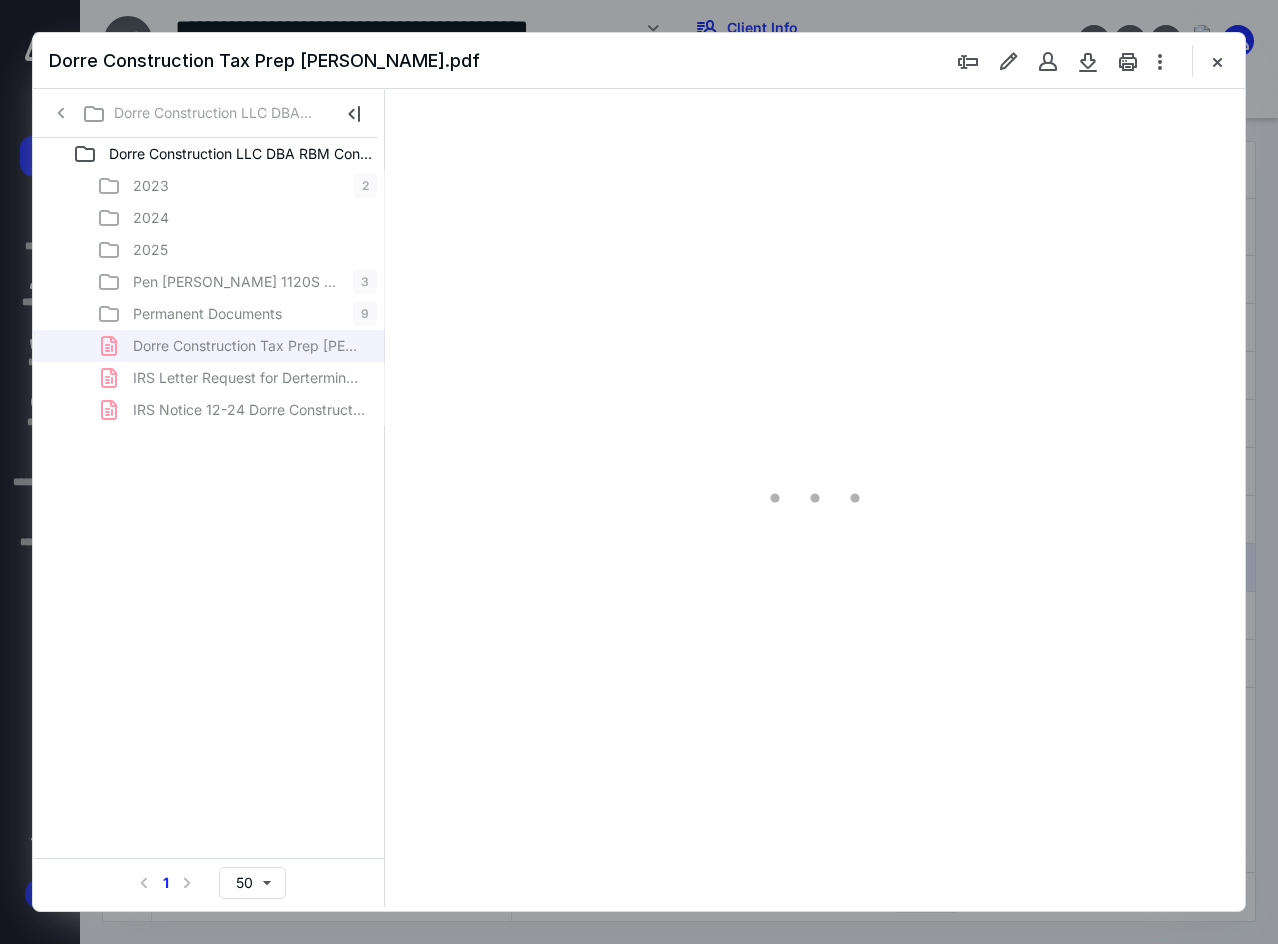 scroll, scrollTop: 0, scrollLeft: 0, axis: both 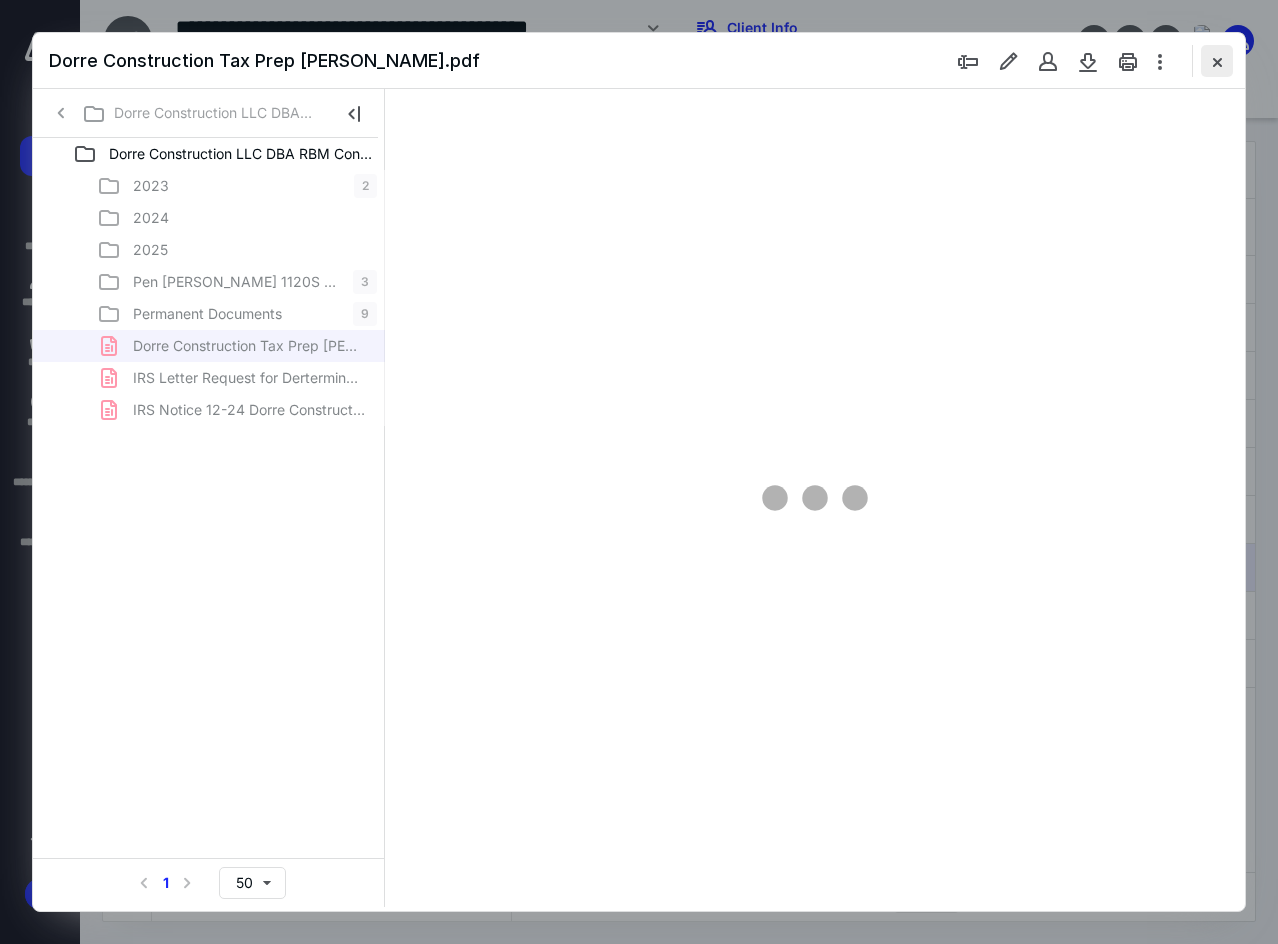 type on "141" 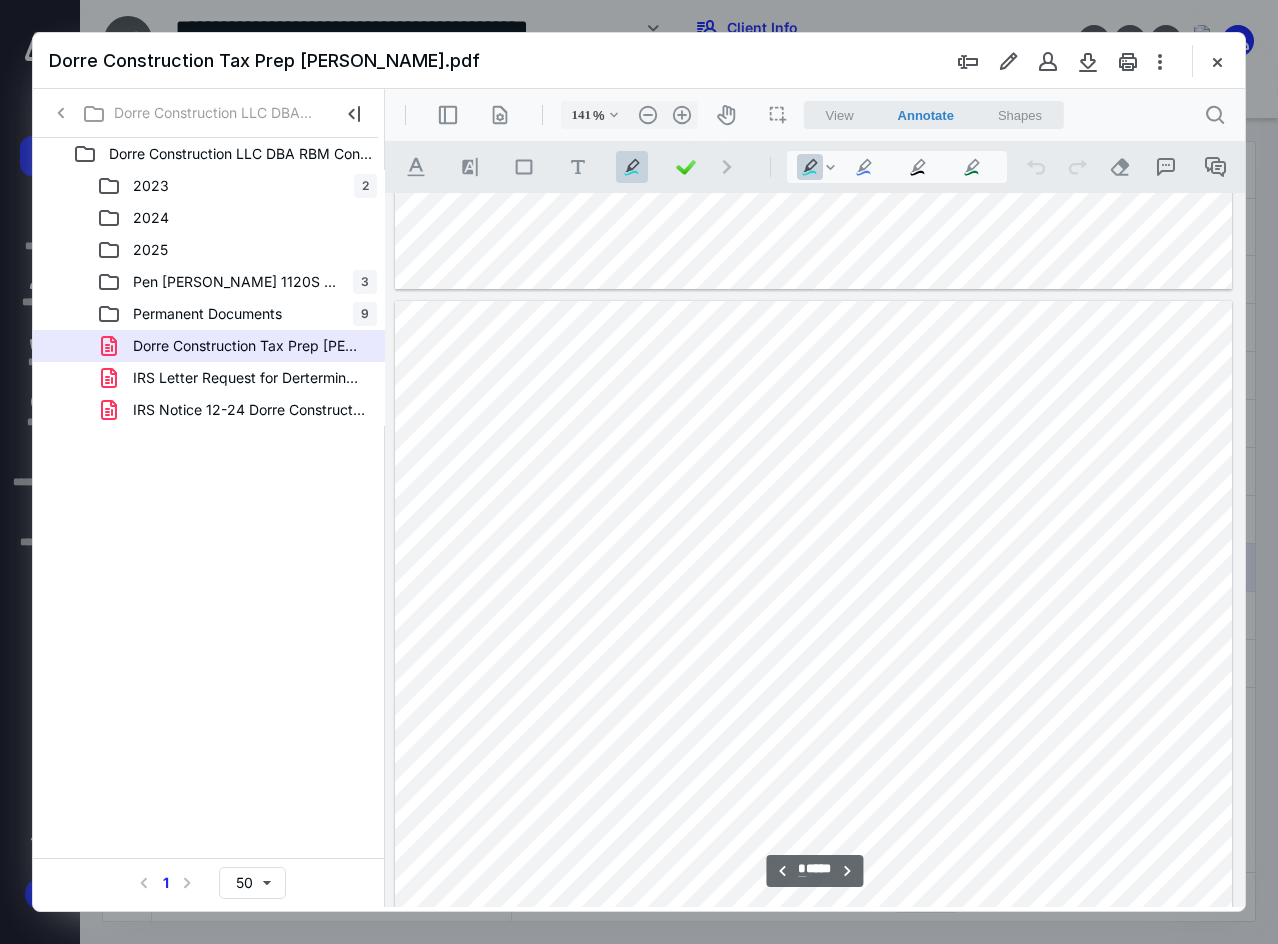 scroll, scrollTop: 5910, scrollLeft: 0, axis: vertical 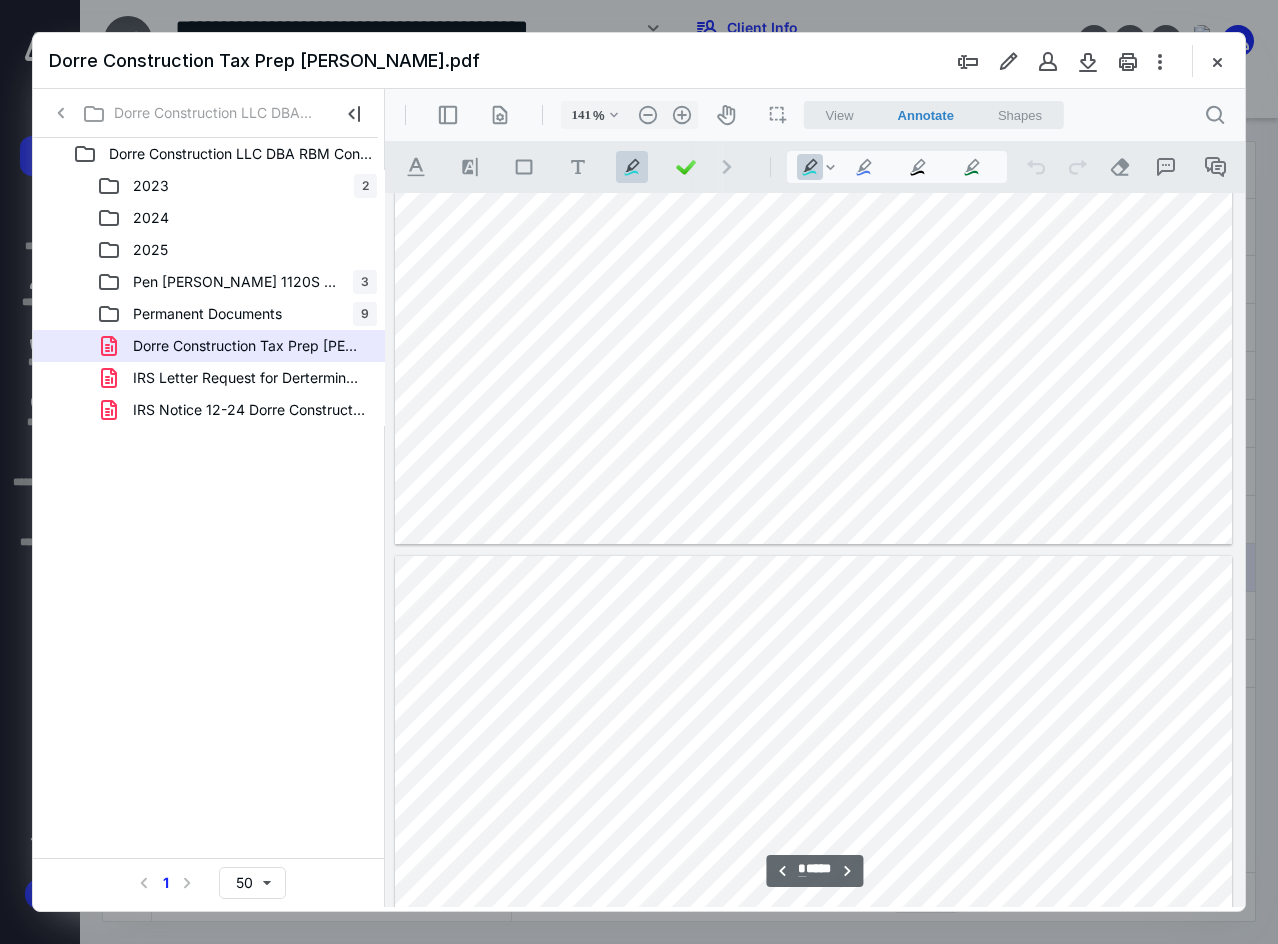 type on "**" 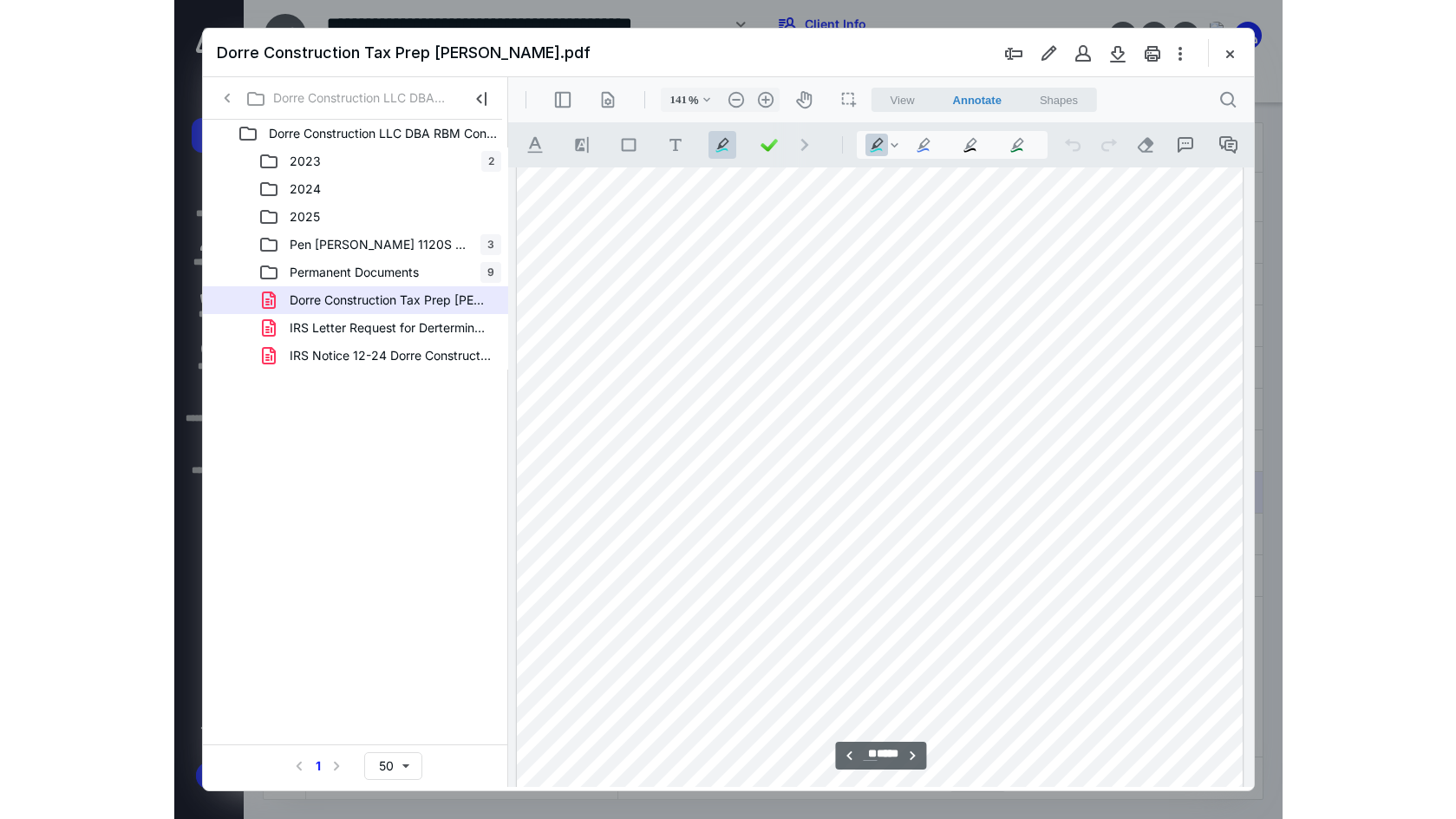 scroll, scrollTop: 9465, scrollLeft: 0, axis: vertical 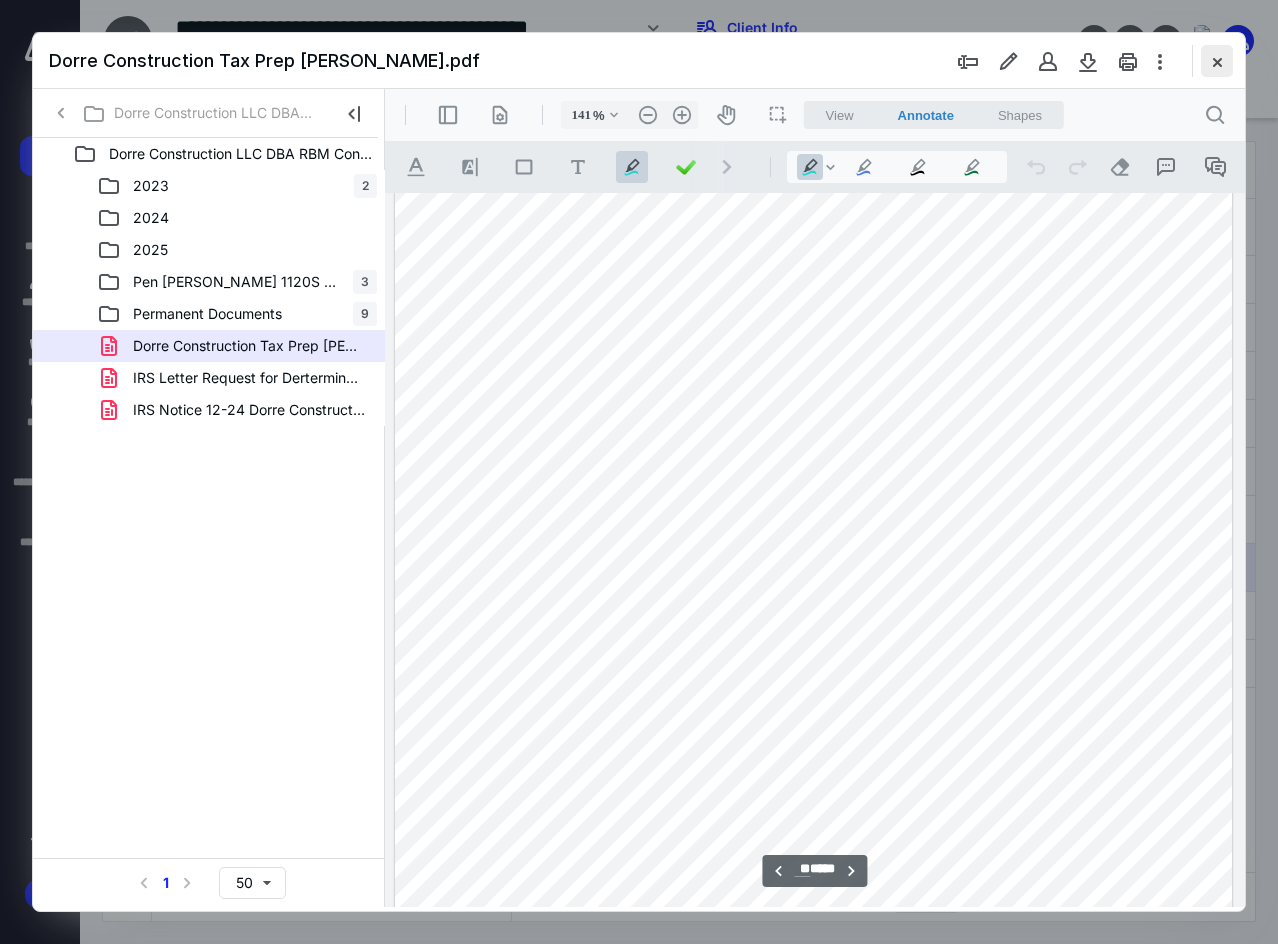 click at bounding box center (1217, 61) 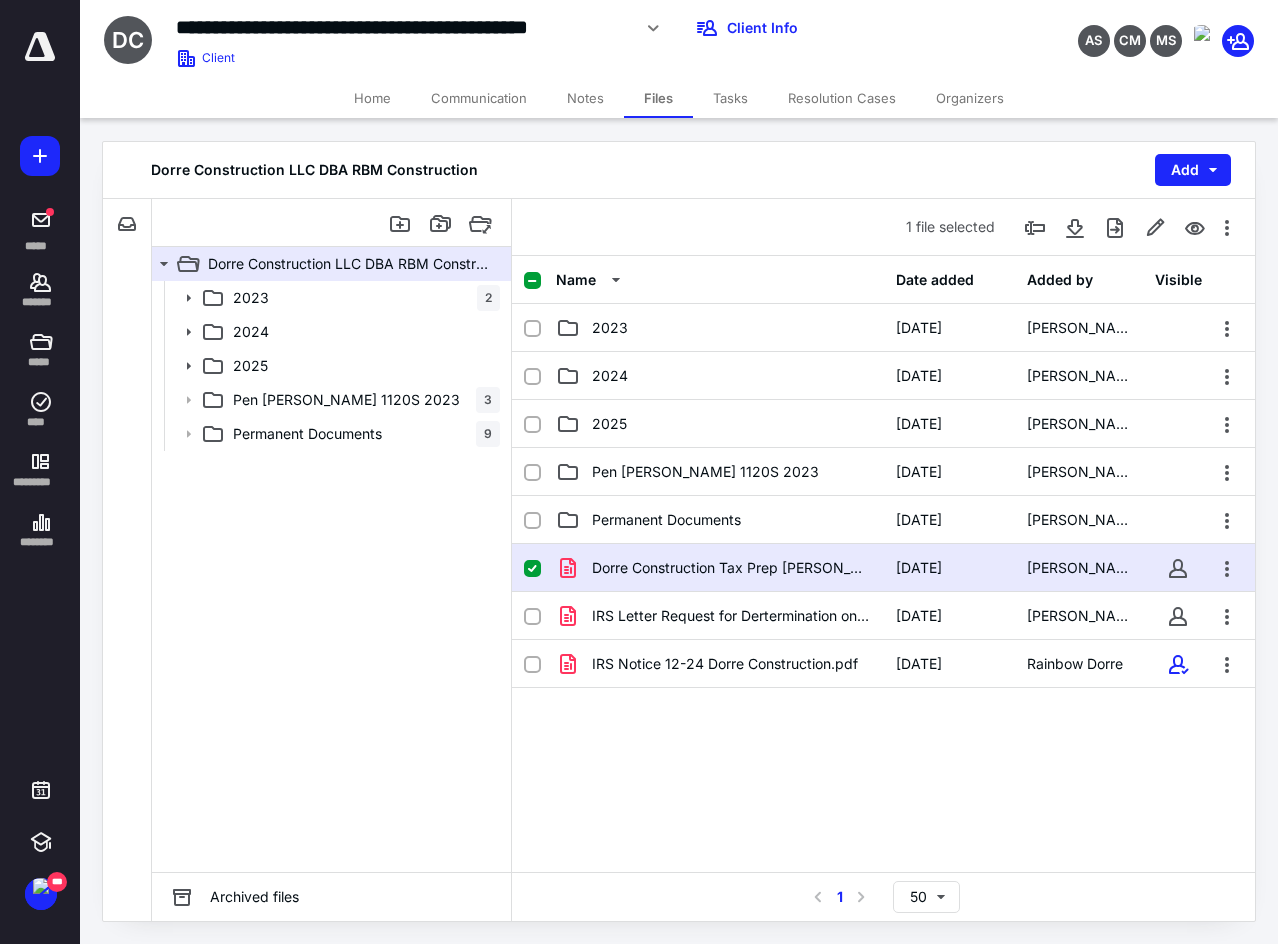 click on "Tasks" at bounding box center (730, 98) 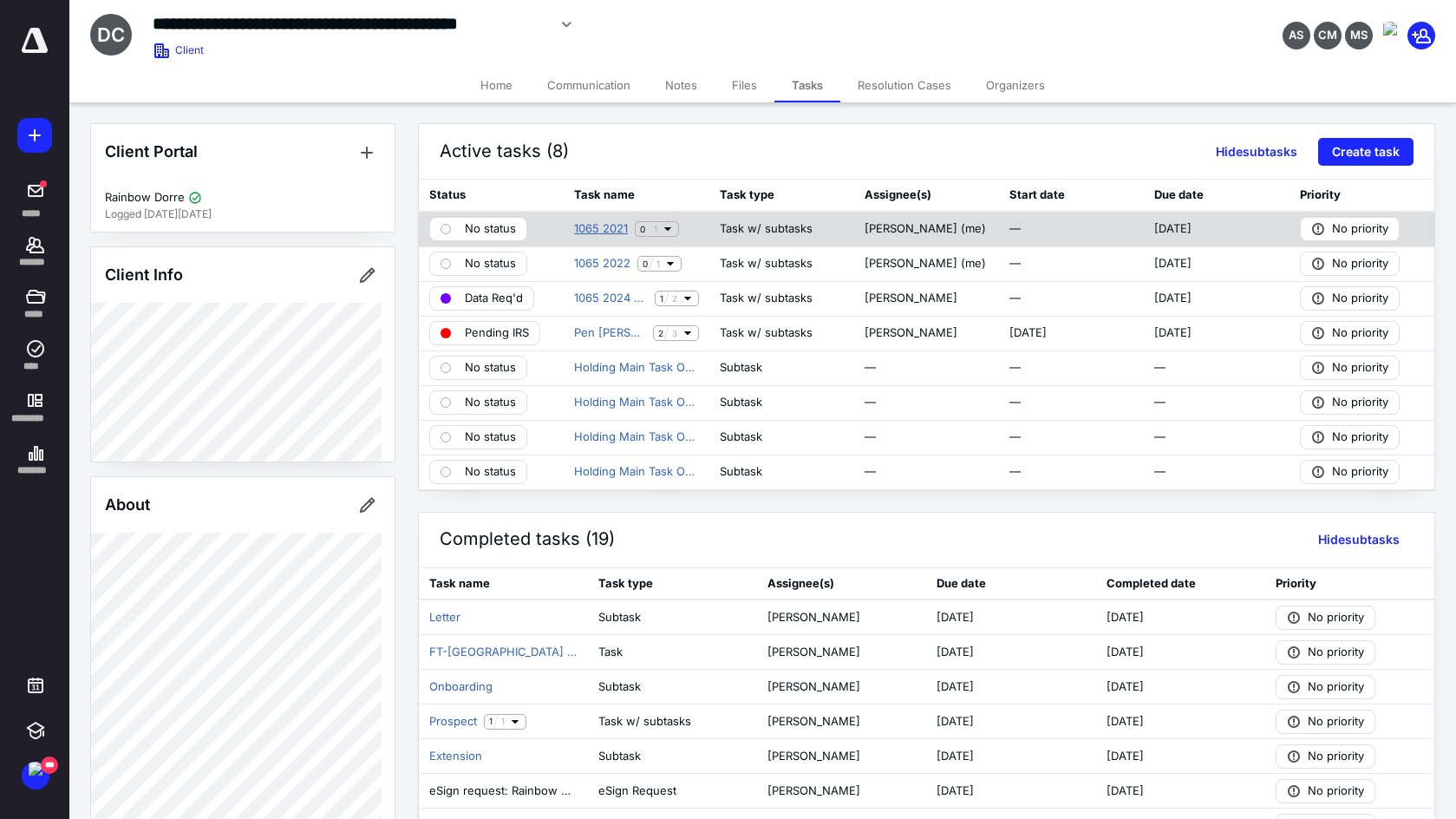 click on "1065 2021" at bounding box center (601, 229) 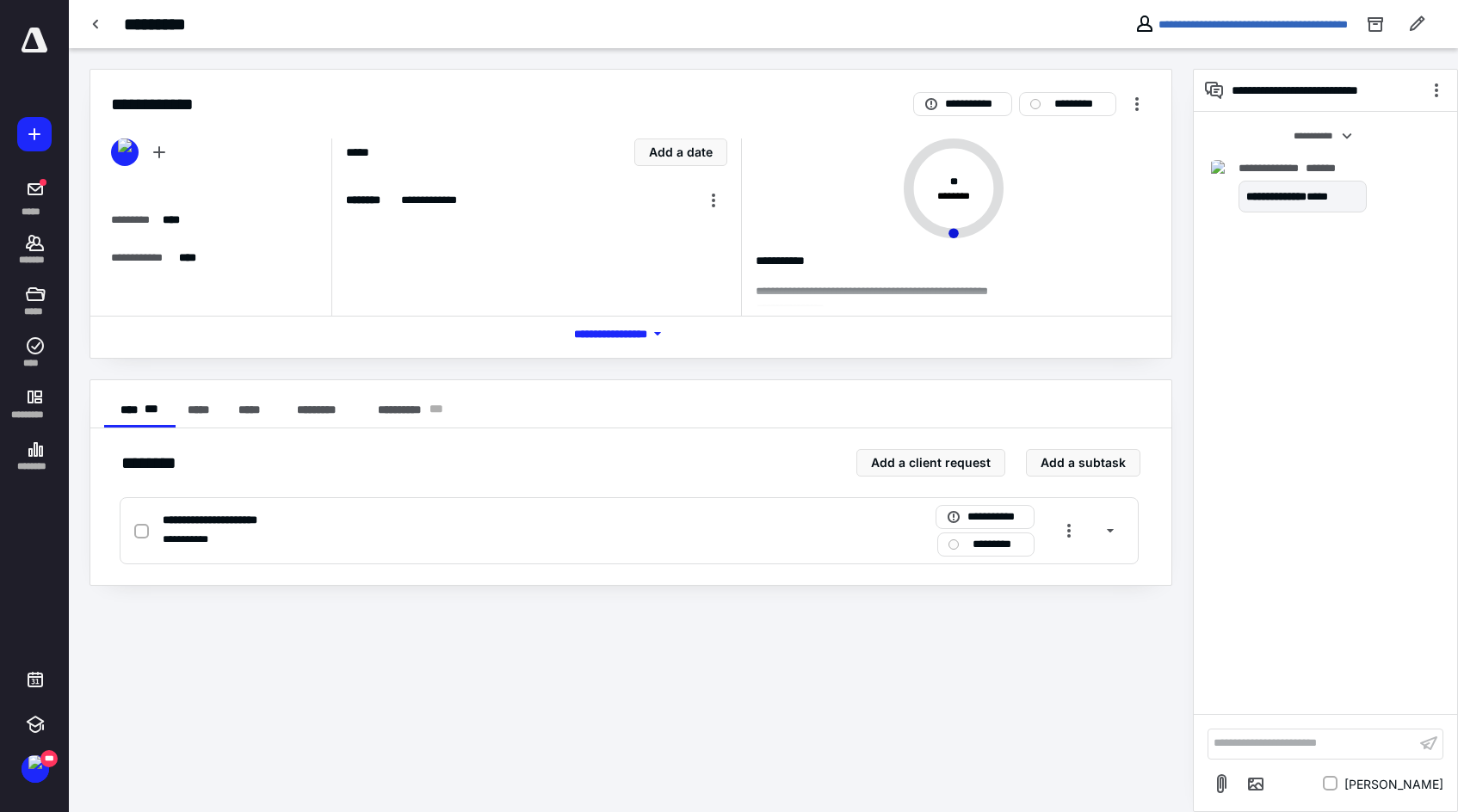 click on "**********" at bounding box center [1312, 743] 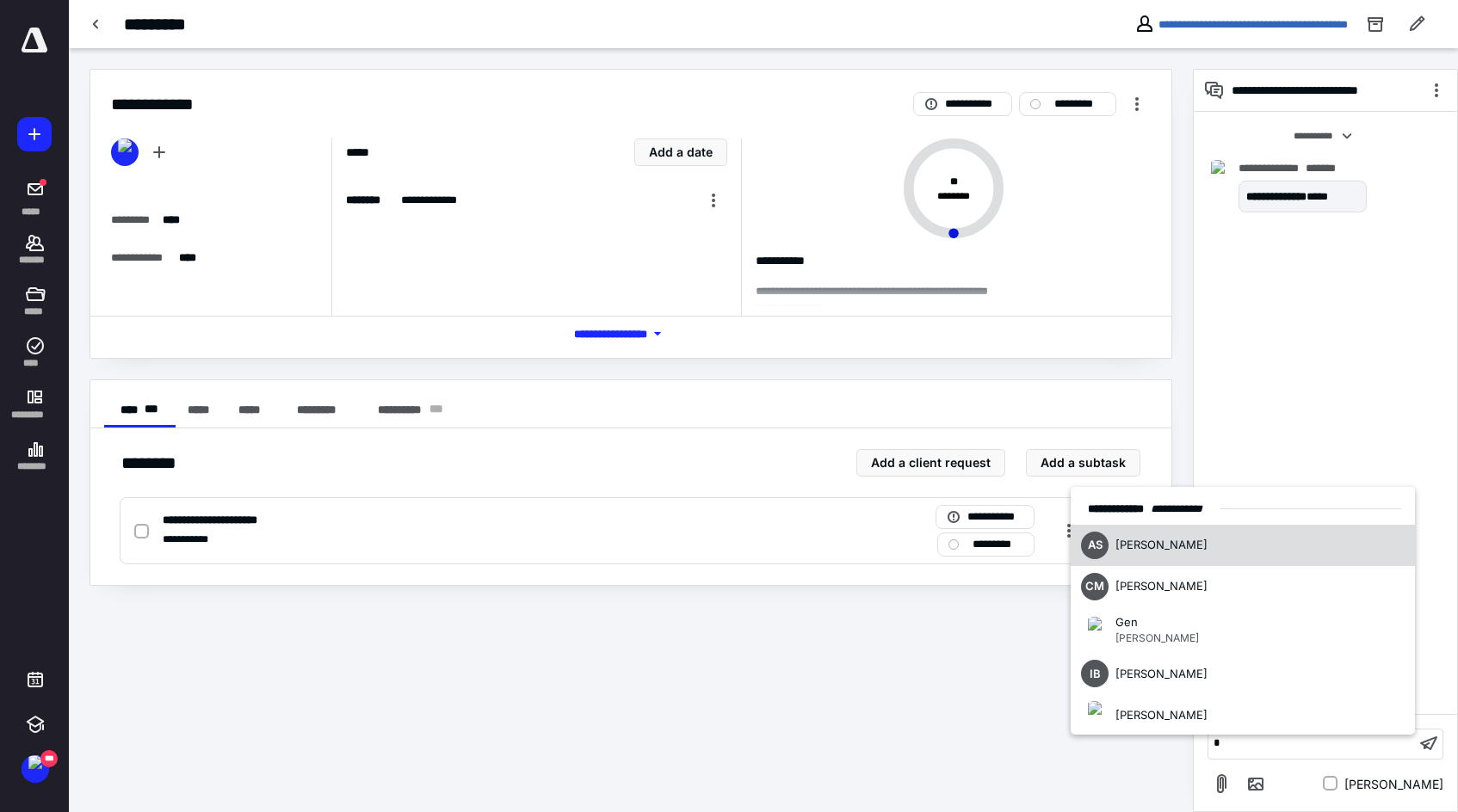 type 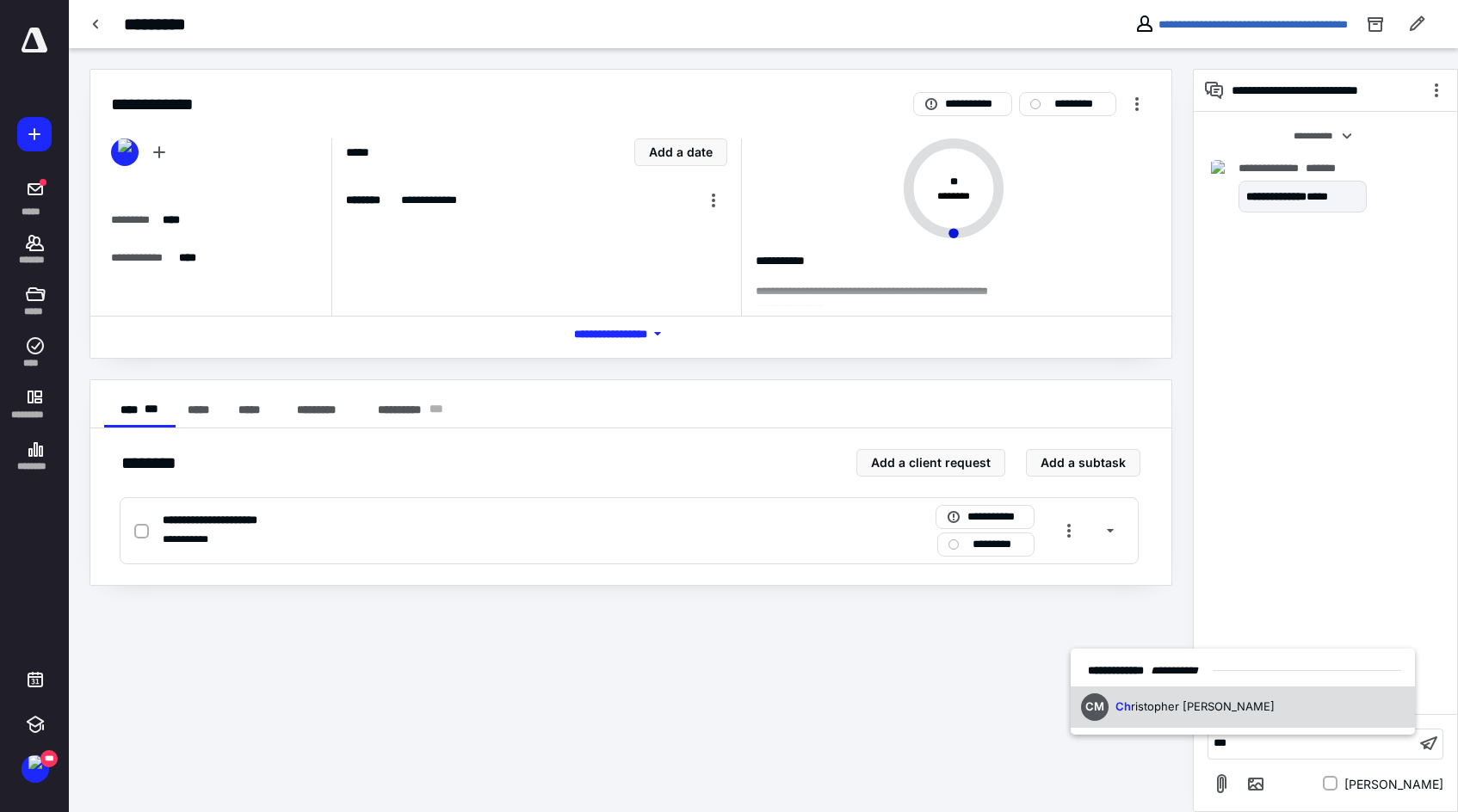 click on "ristopher Mathews" at bounding box center (1202, 706) 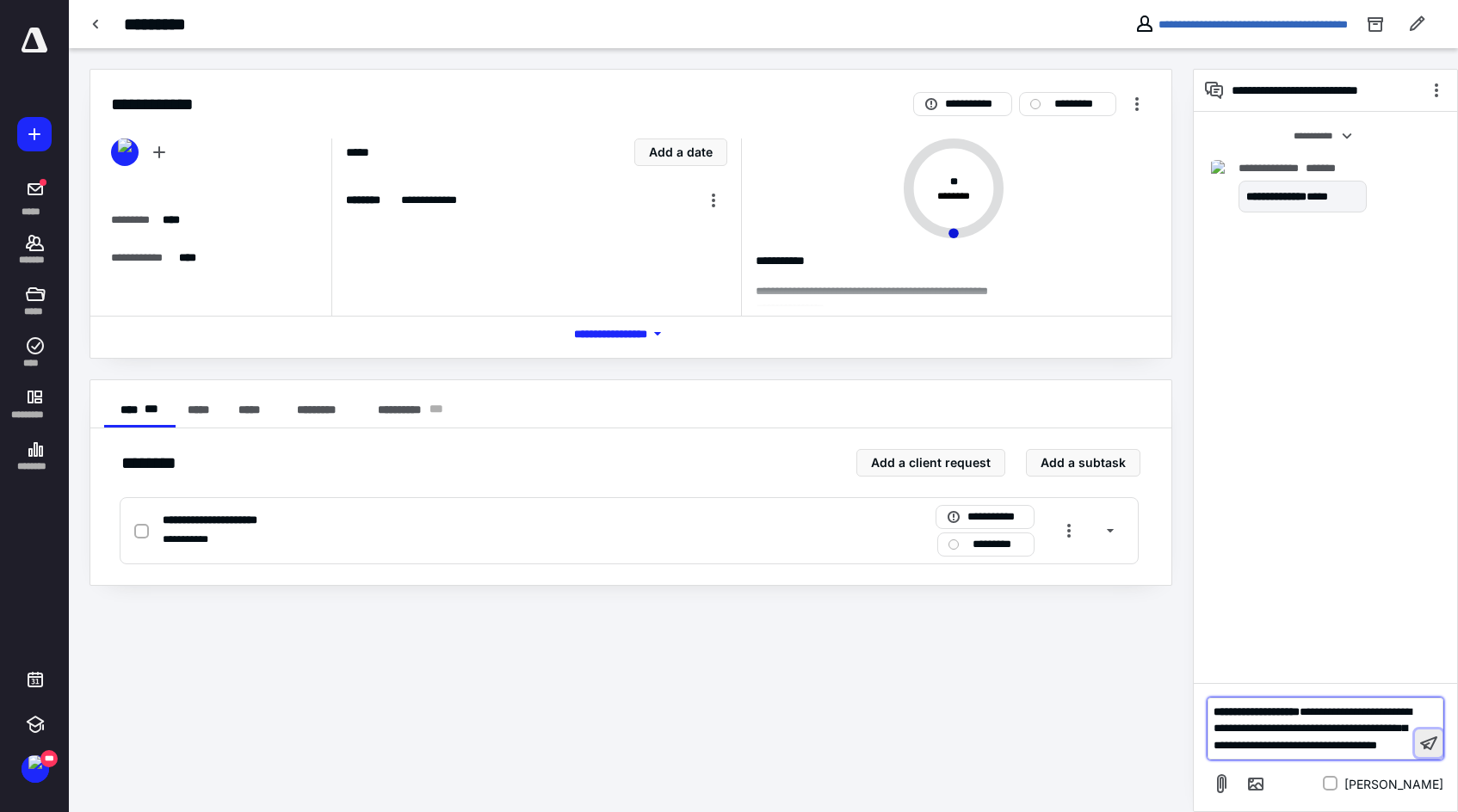 click at bounding box center [1429, 743] 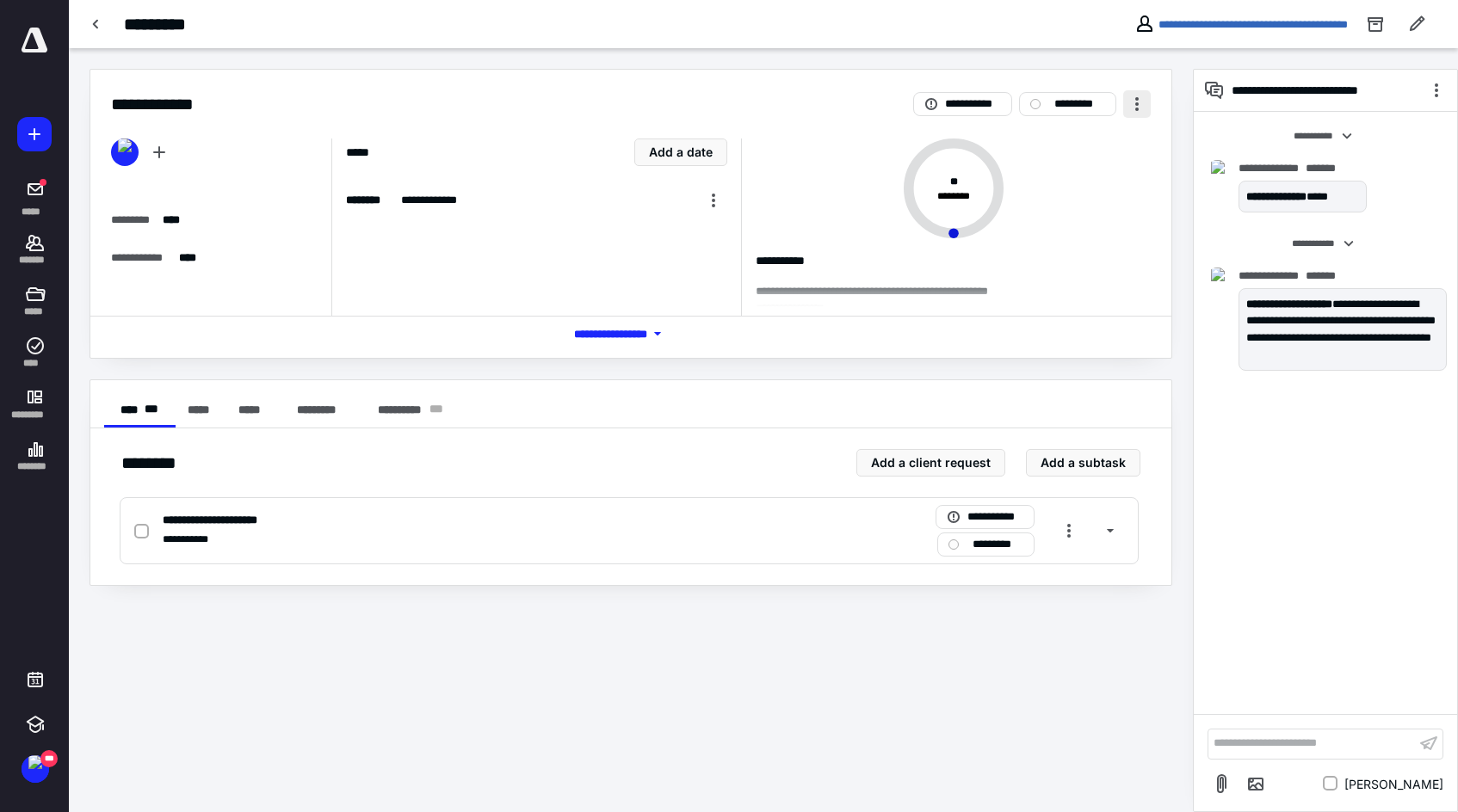 click at bounding box center [1137, 104] 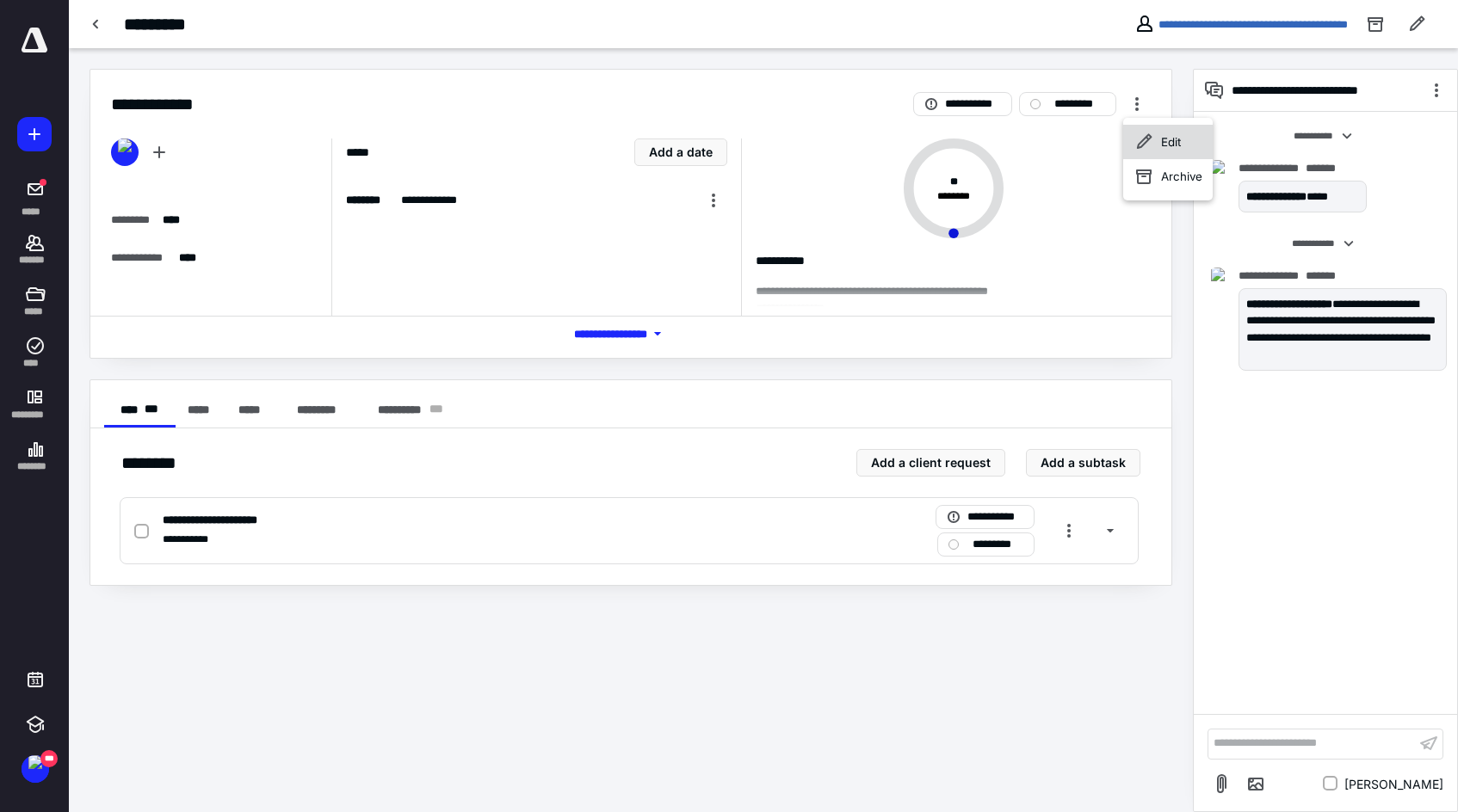 click on "Edit" at bounding box center [1168, 142] 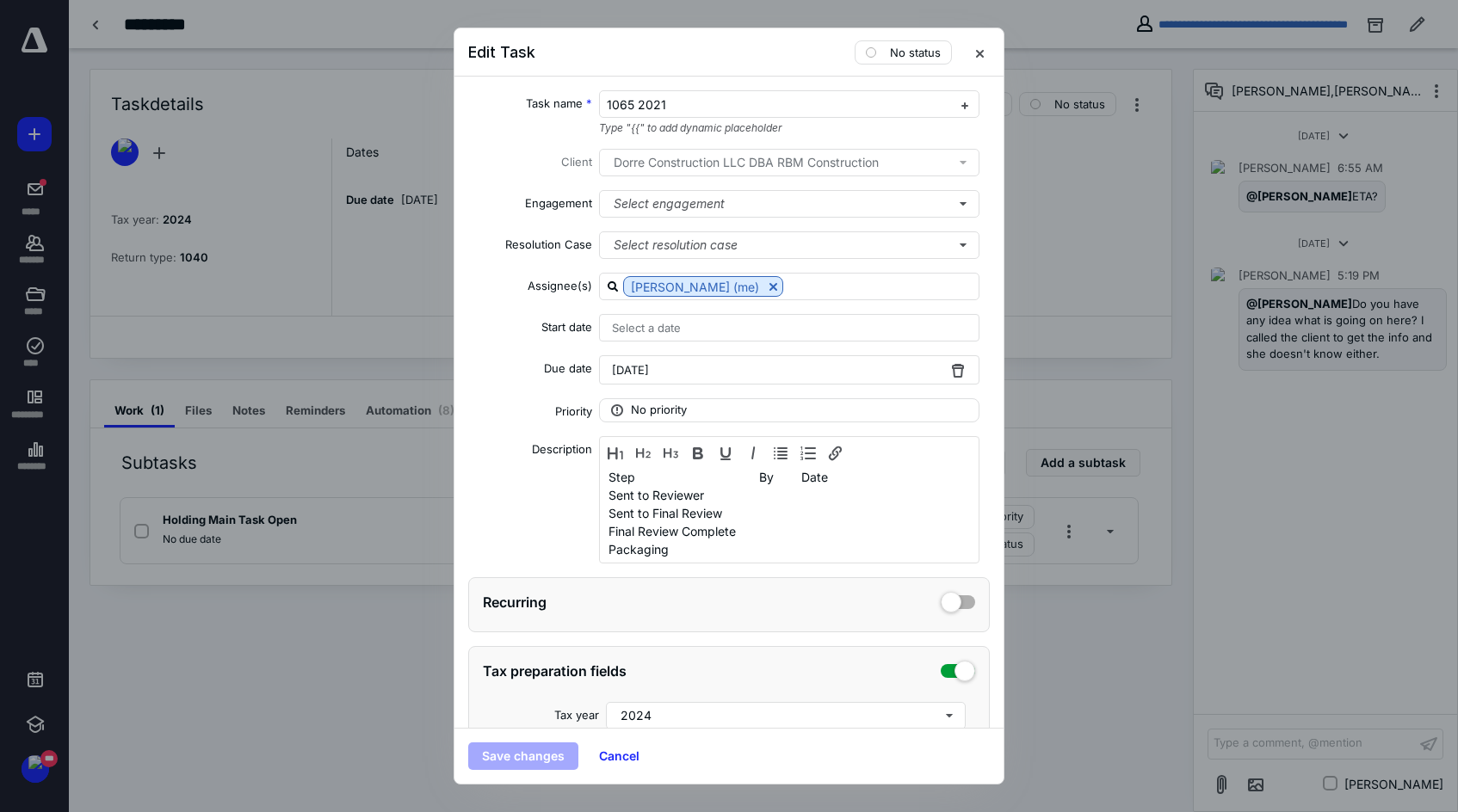 click on "July 10, 2025" at bounding box center (789, 370) 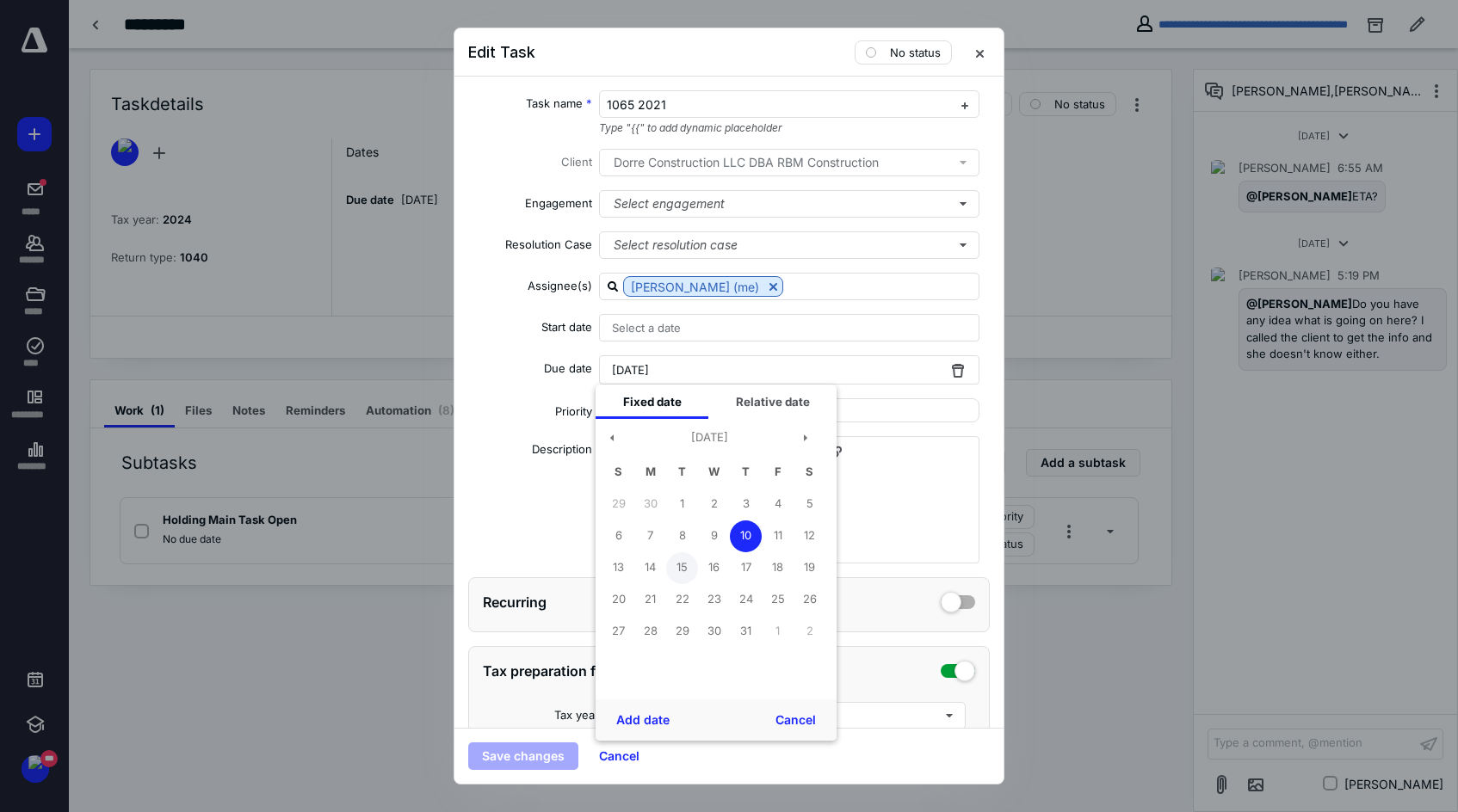 click on "15" at bounding box center [682, 568] 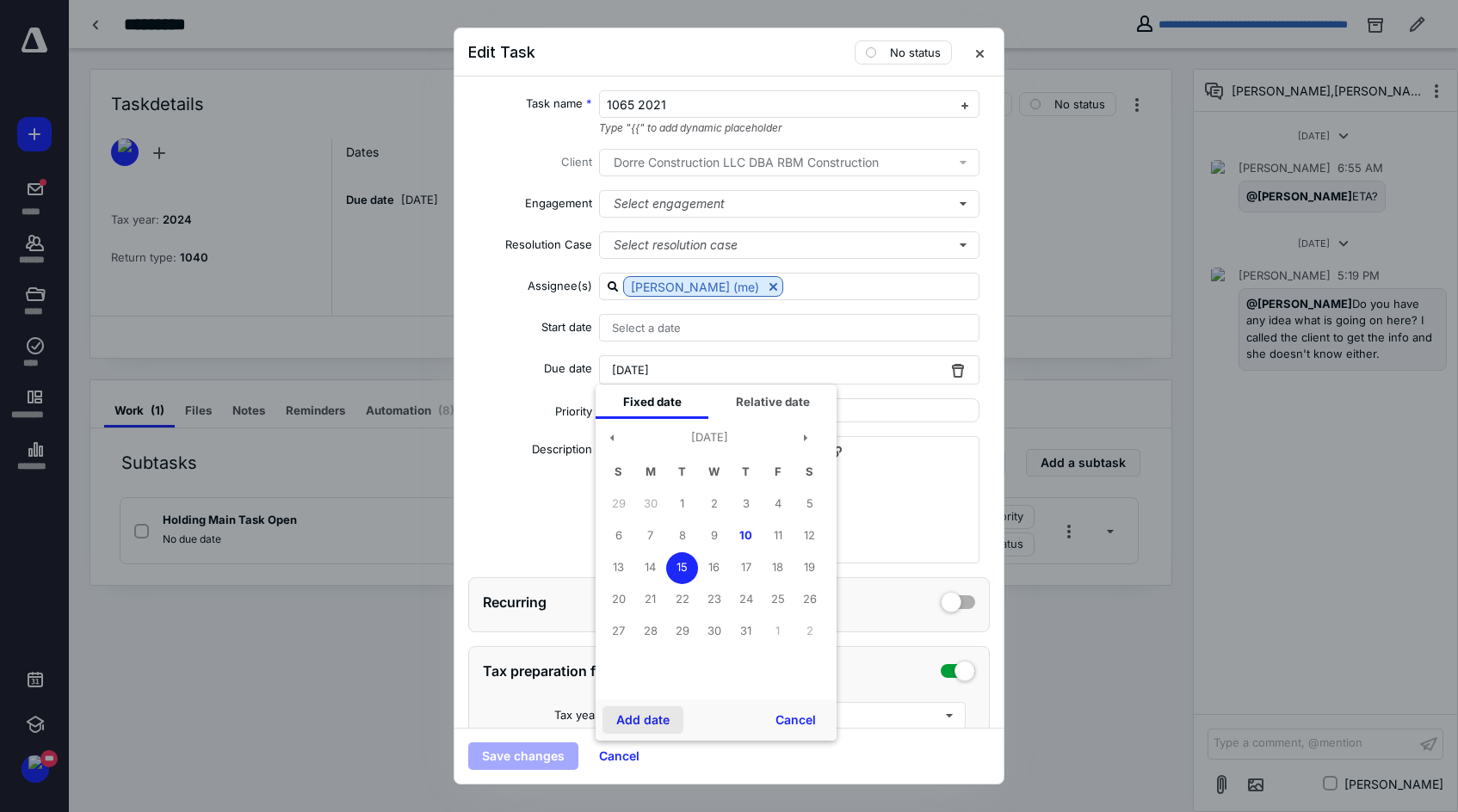 click on "Add date" at bounding box center (643, 720) 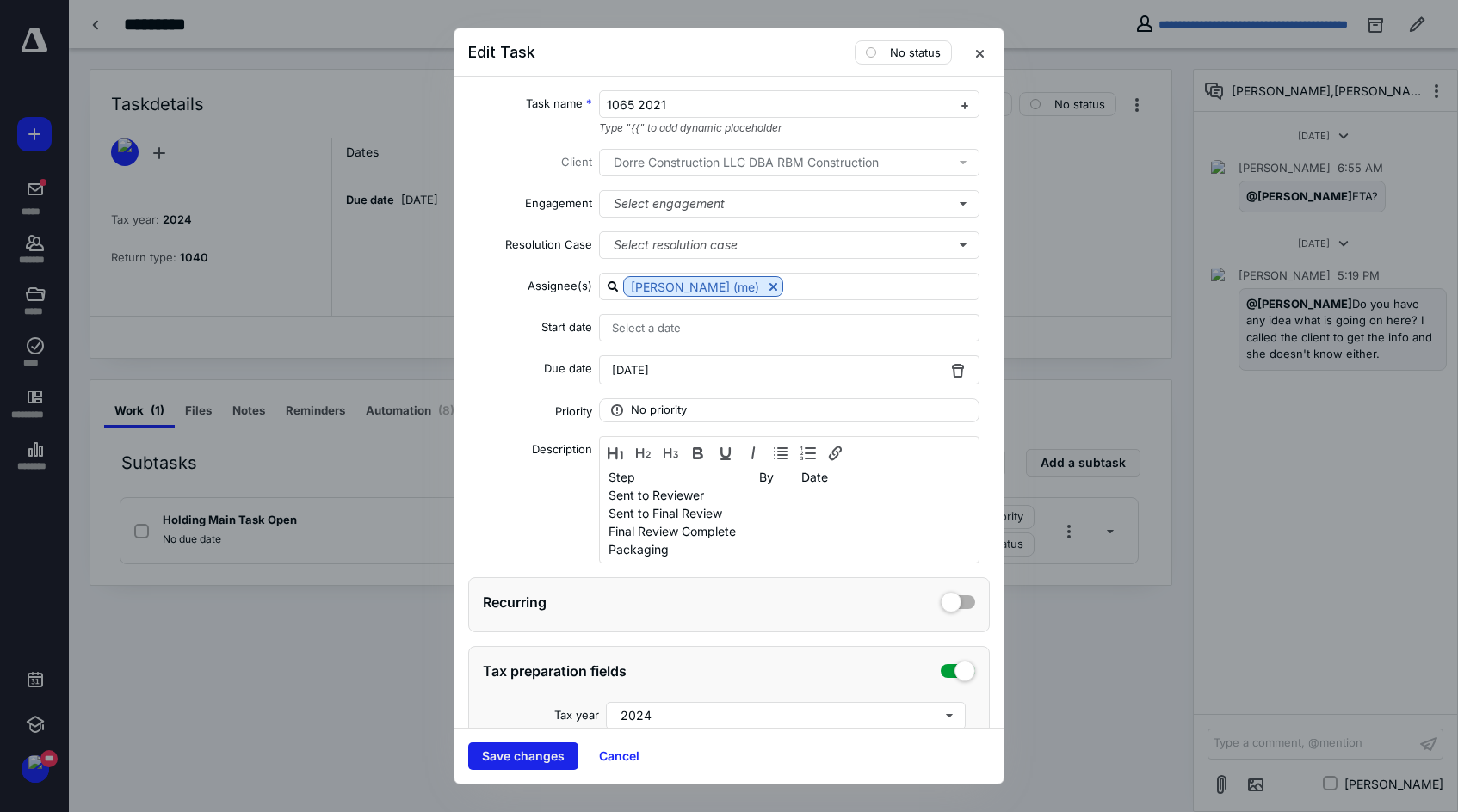 click on "Save changes" at bounding box center (523, 756) 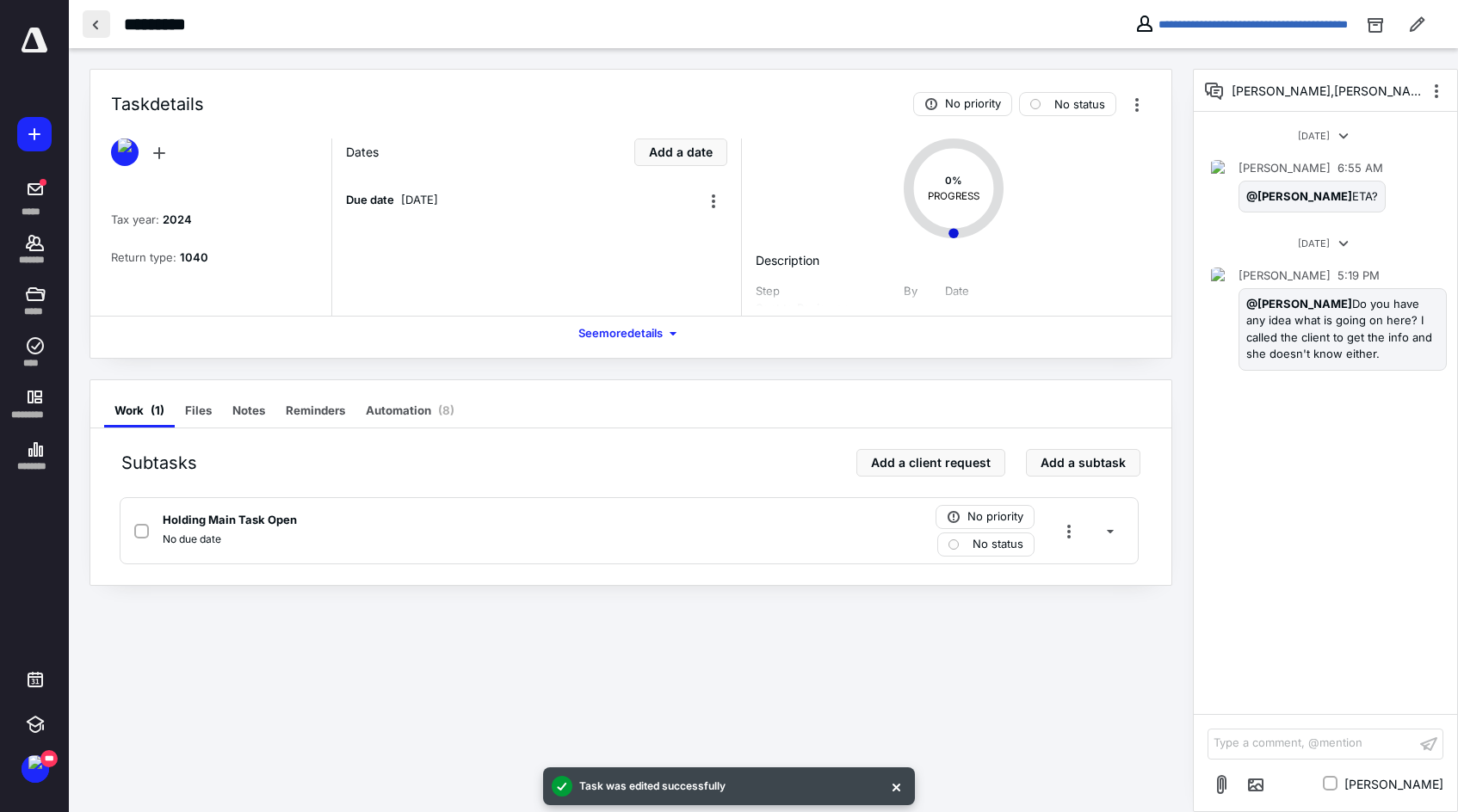 click at bounding box center [96, 24] 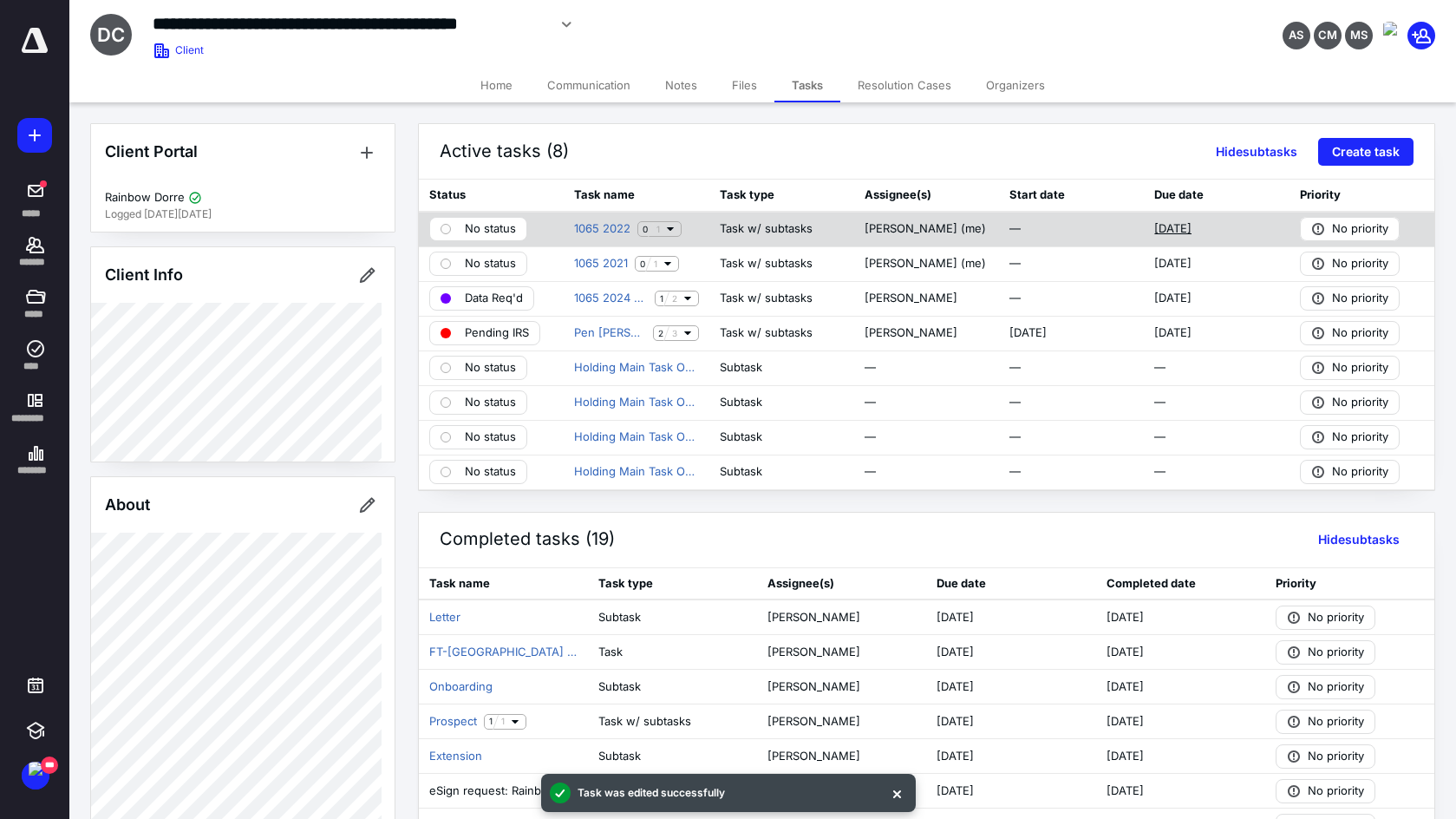 click on "7/10/2025" at bounding box center (1172, 229) 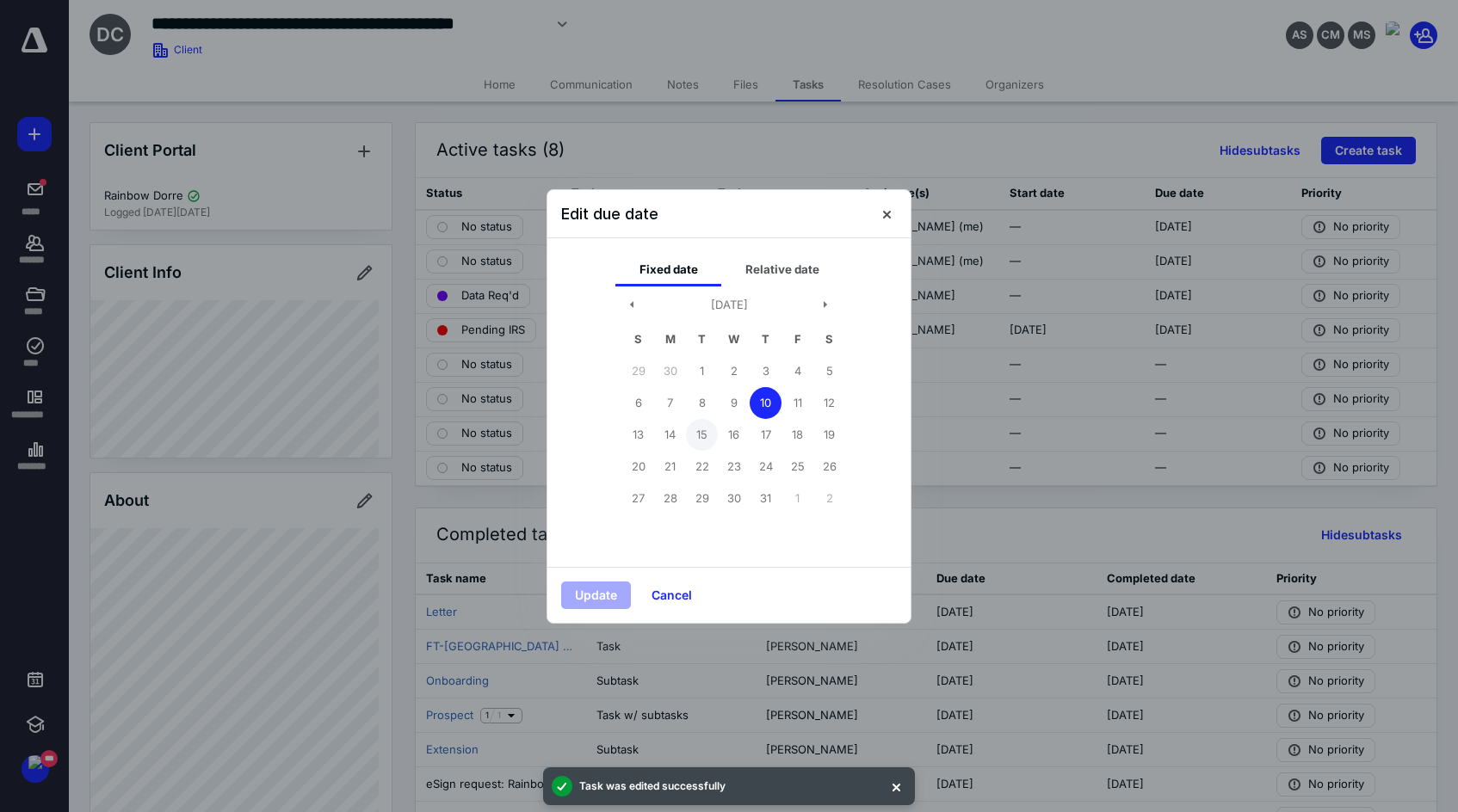click on "15" at bounding box center (701, 434) 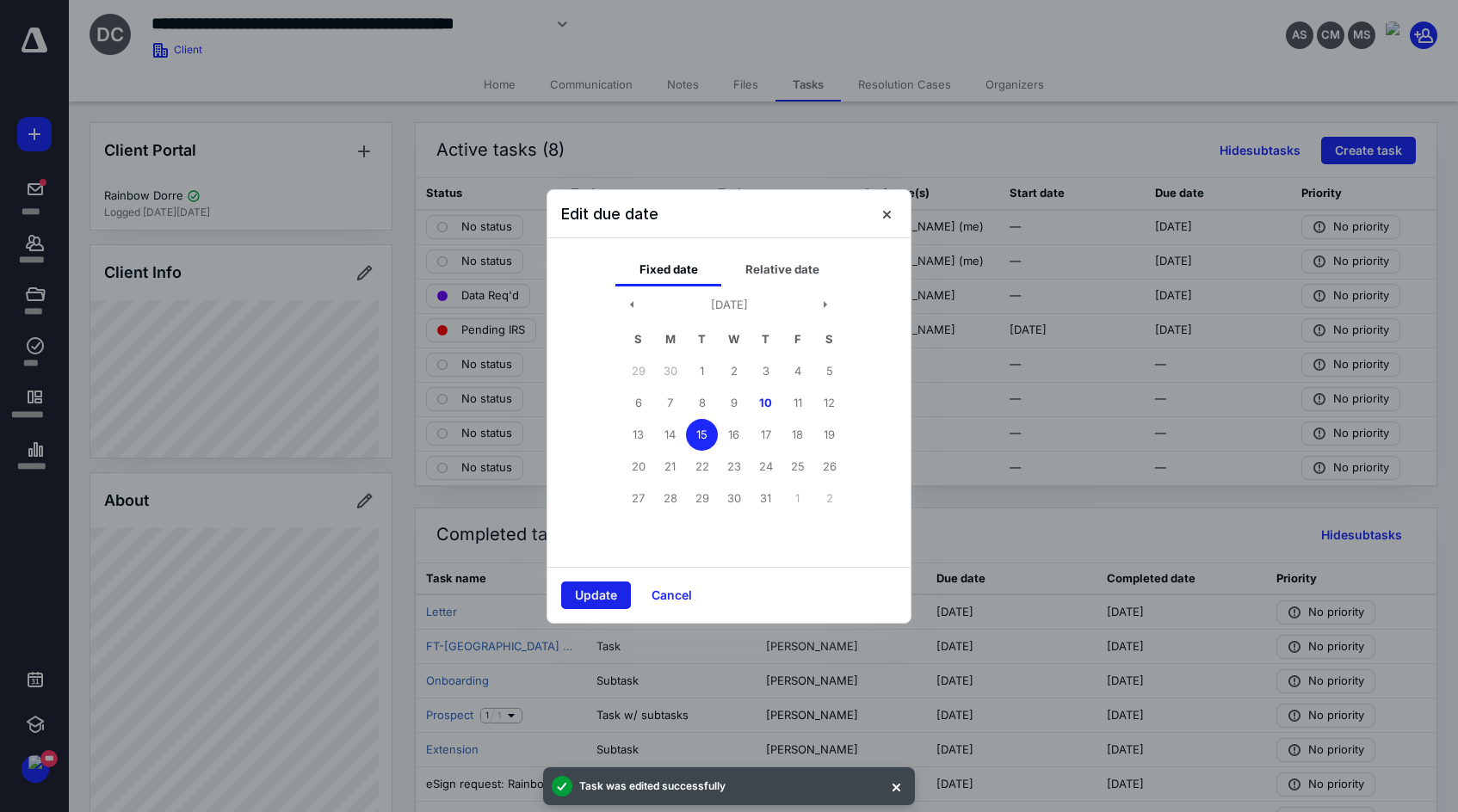 click on "Update" at bounding box center (596, 595) 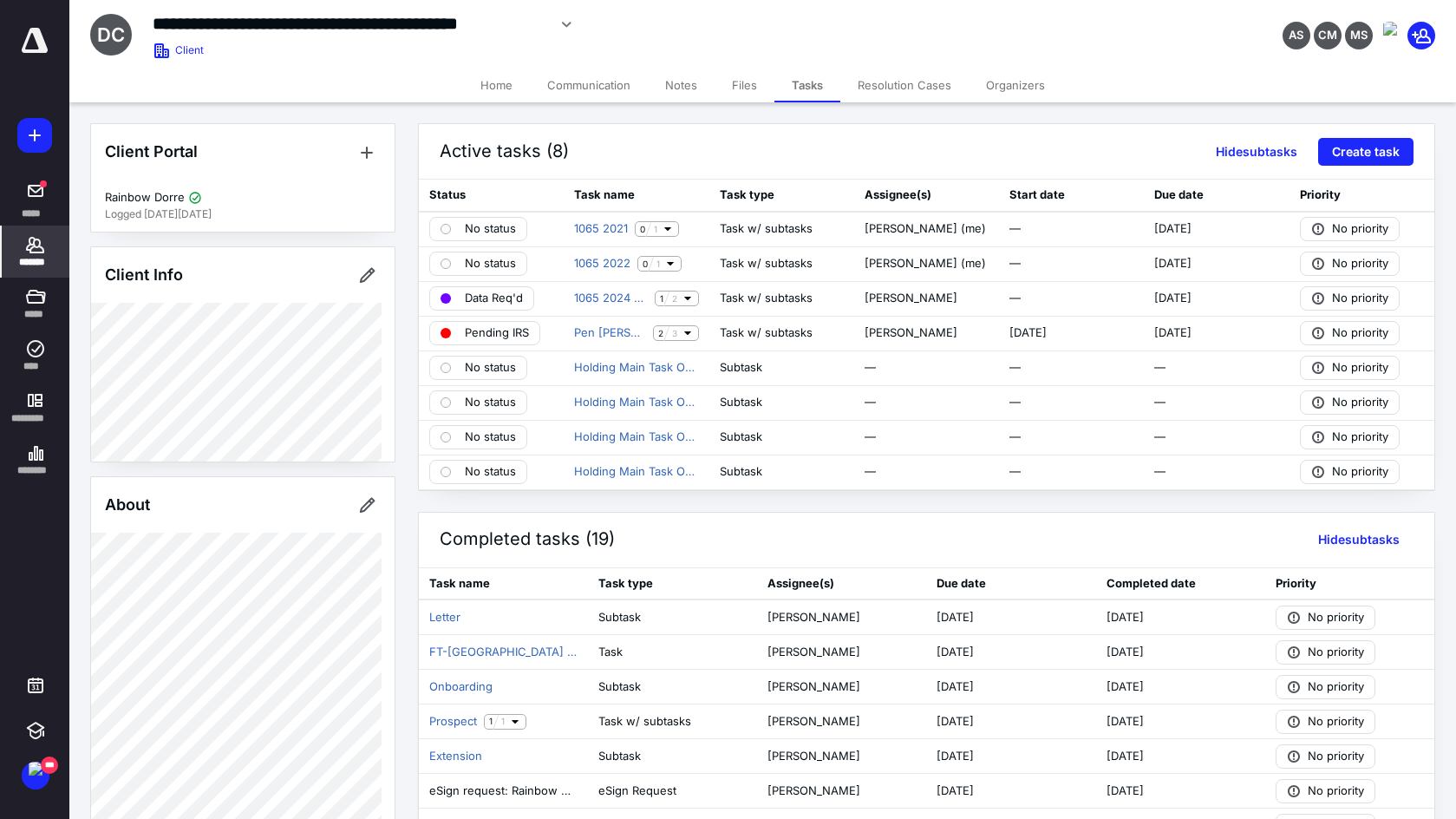 drag, startPoint x: 34, startPoint y: 251, endPoint x: 50, endPoint y: 246, distance: 16.763055 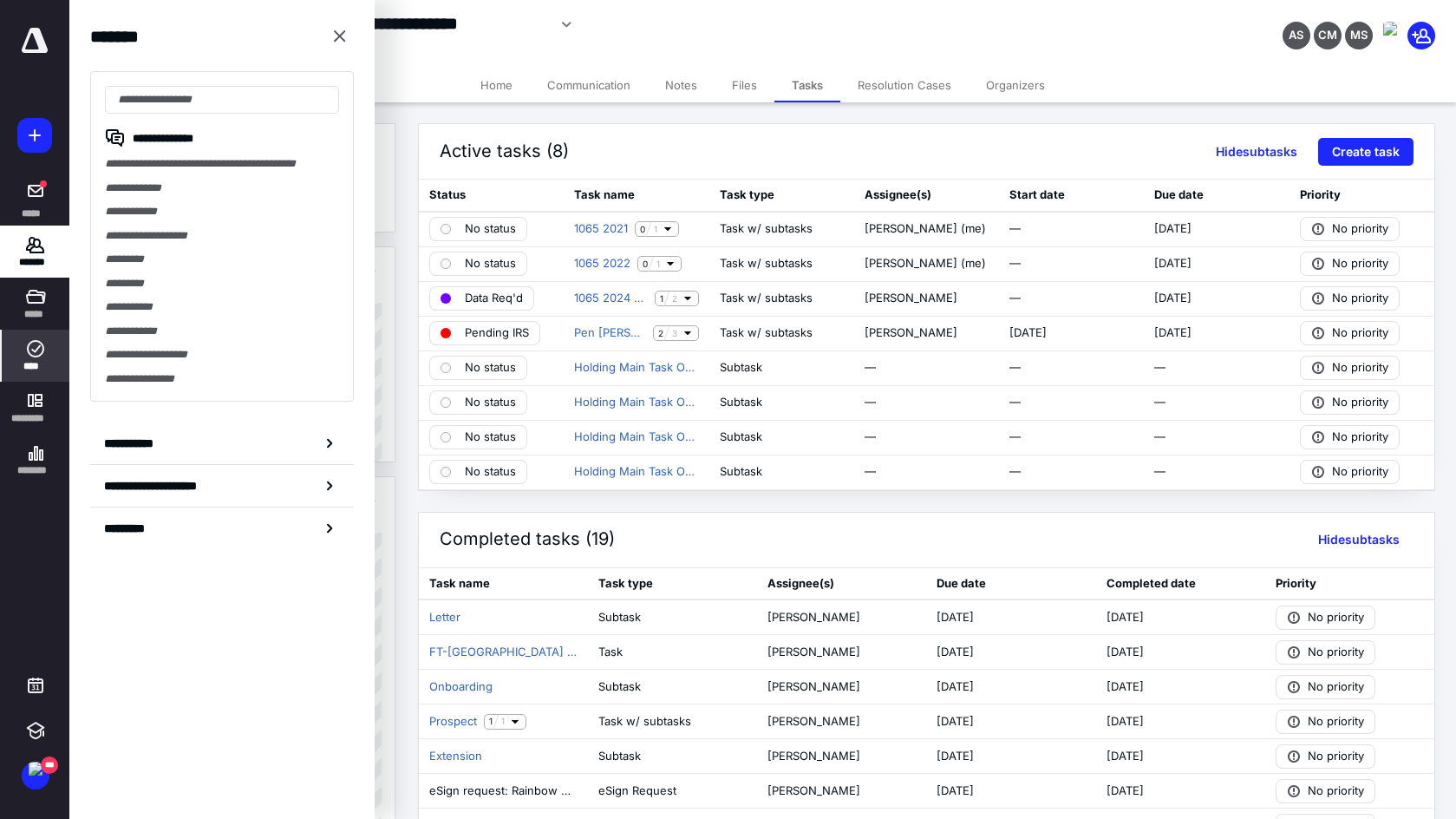 click 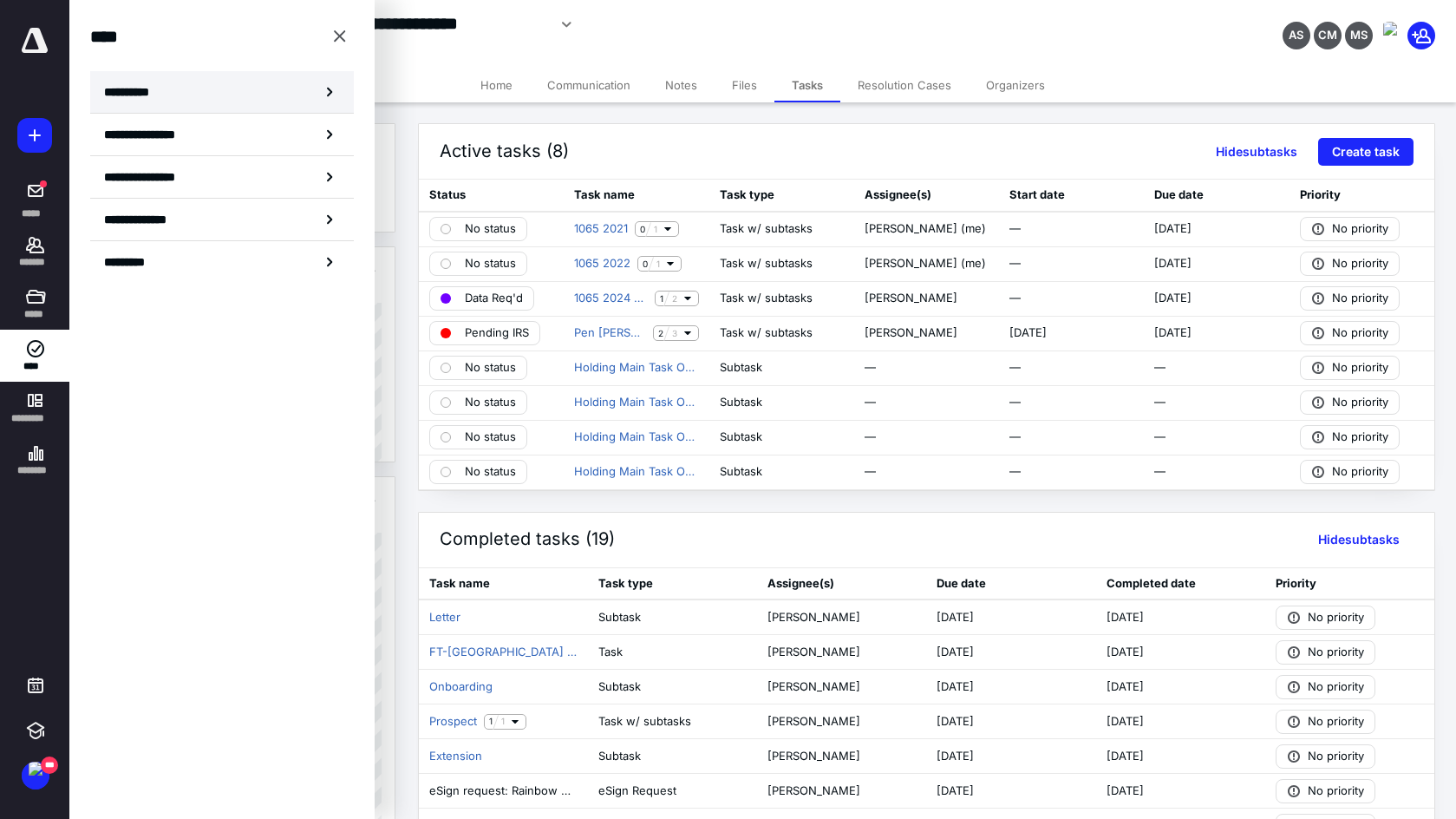 click on "**********" at bounding box center (133, 92) 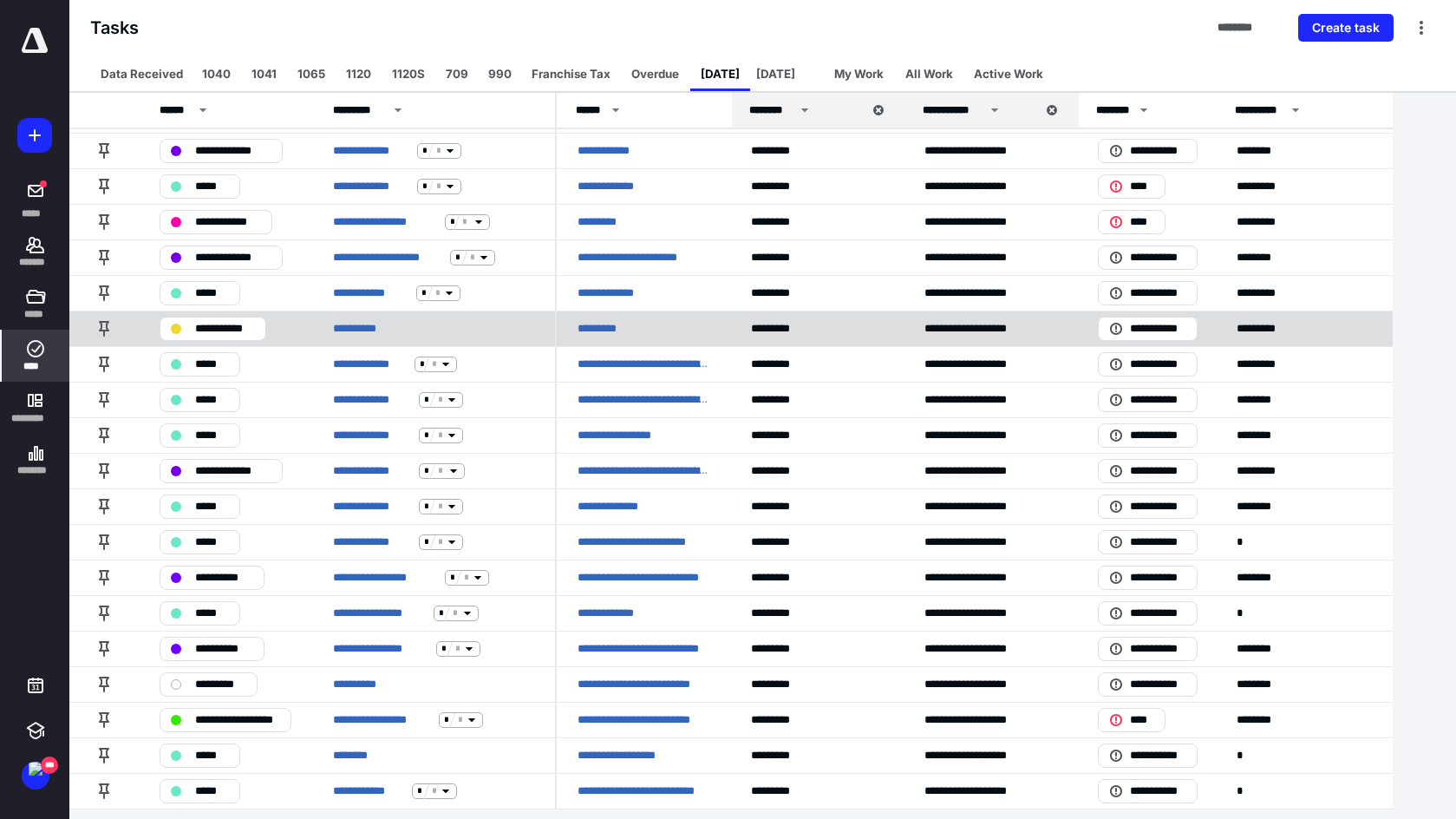 scroll, scrollTop: 150, scrollLeft: 0, axis: vertical 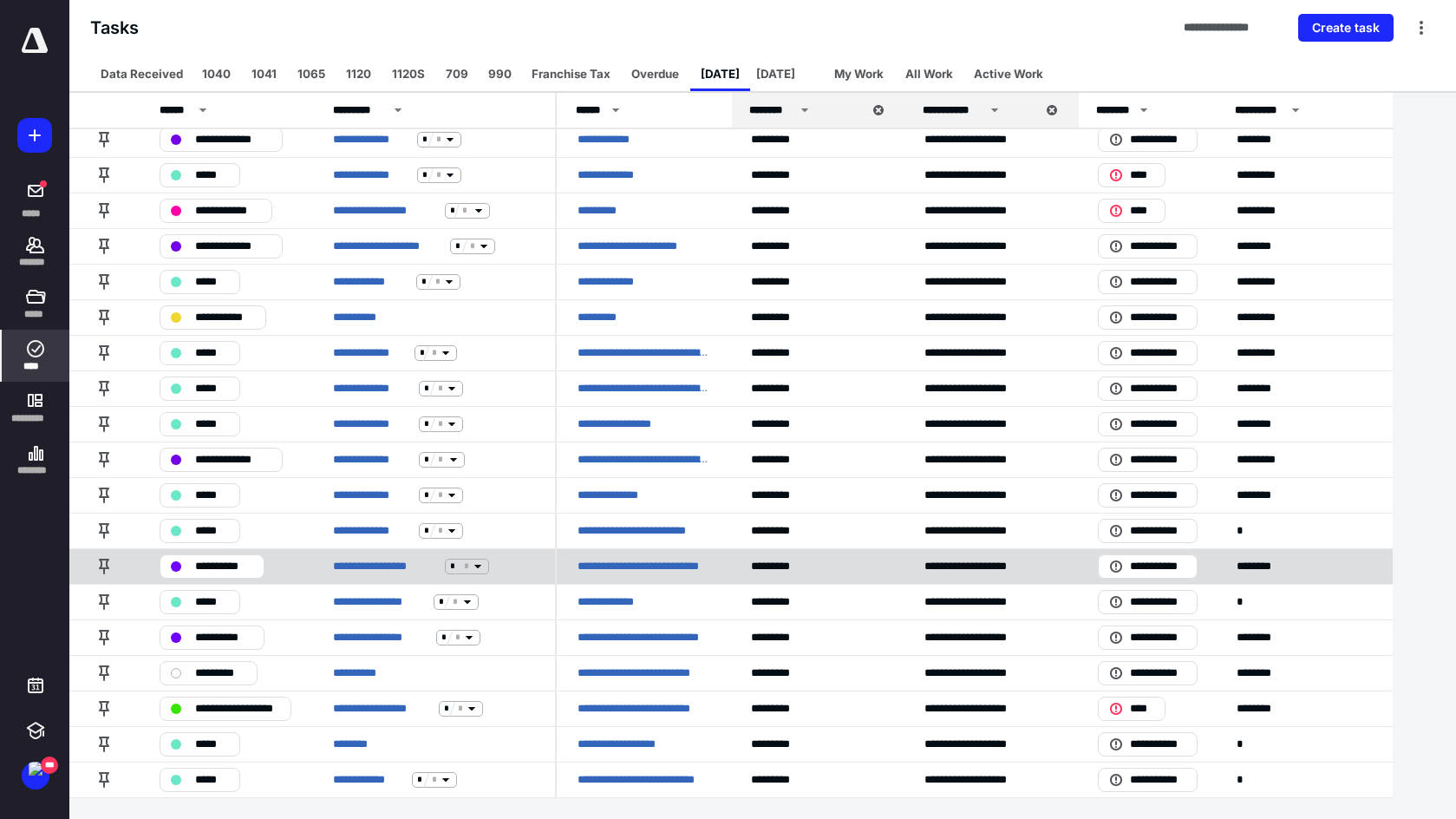 click on "**********" at bounding box center [643, 567] 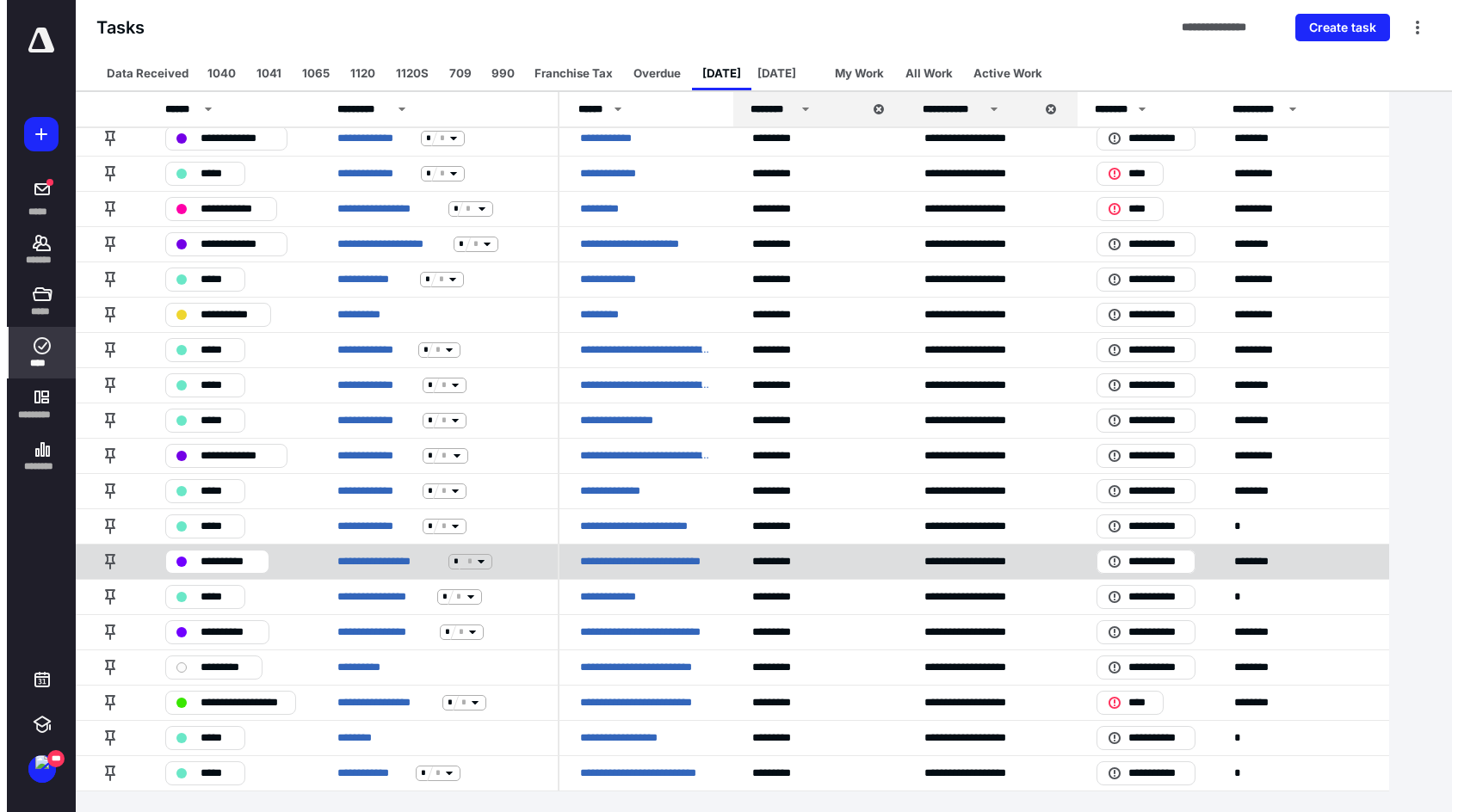 scroll, scrollTop: 0, scrollLeft: 0, axis: both 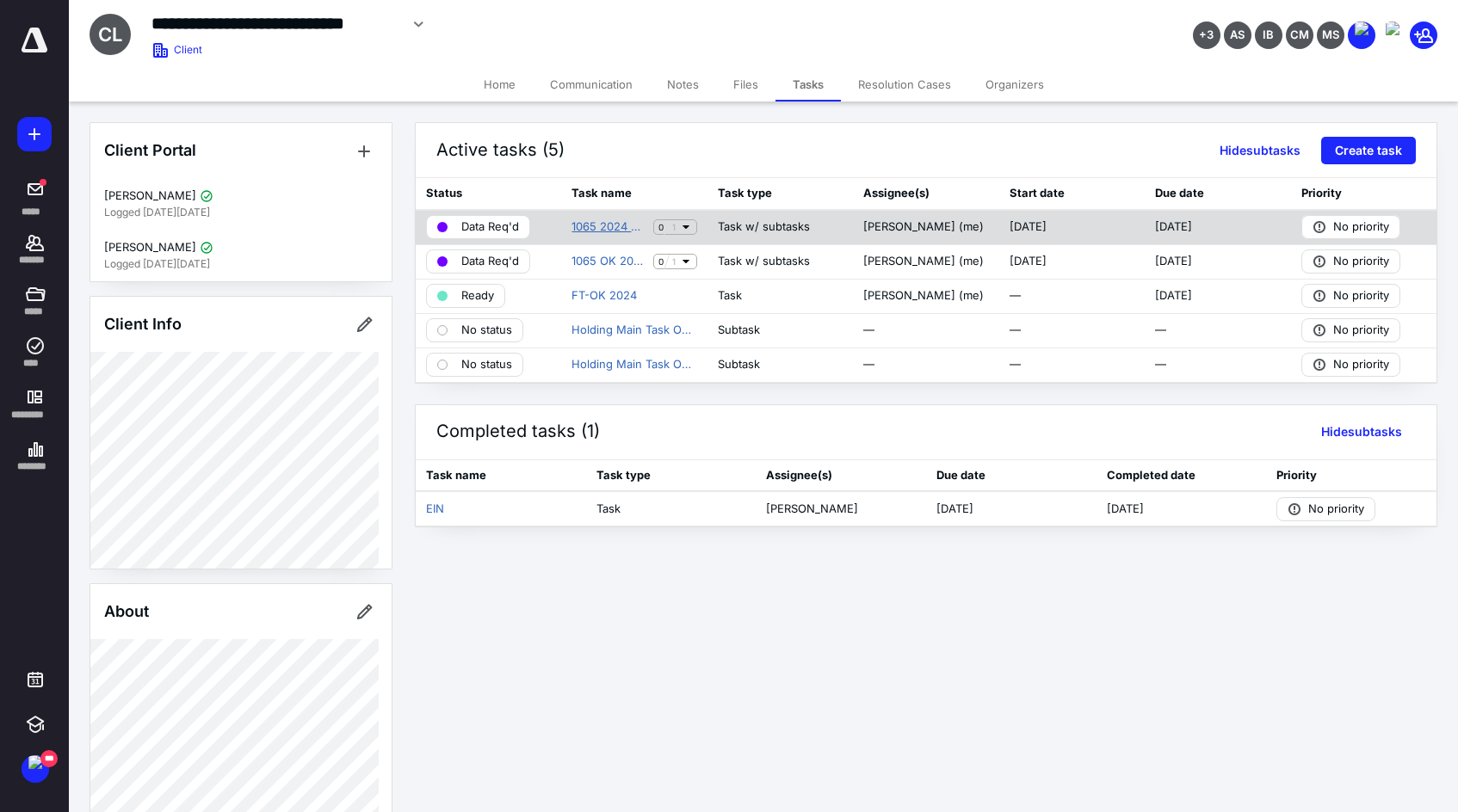 click on "1065 2024 CCH Ext" at bounding box center (609, 227) 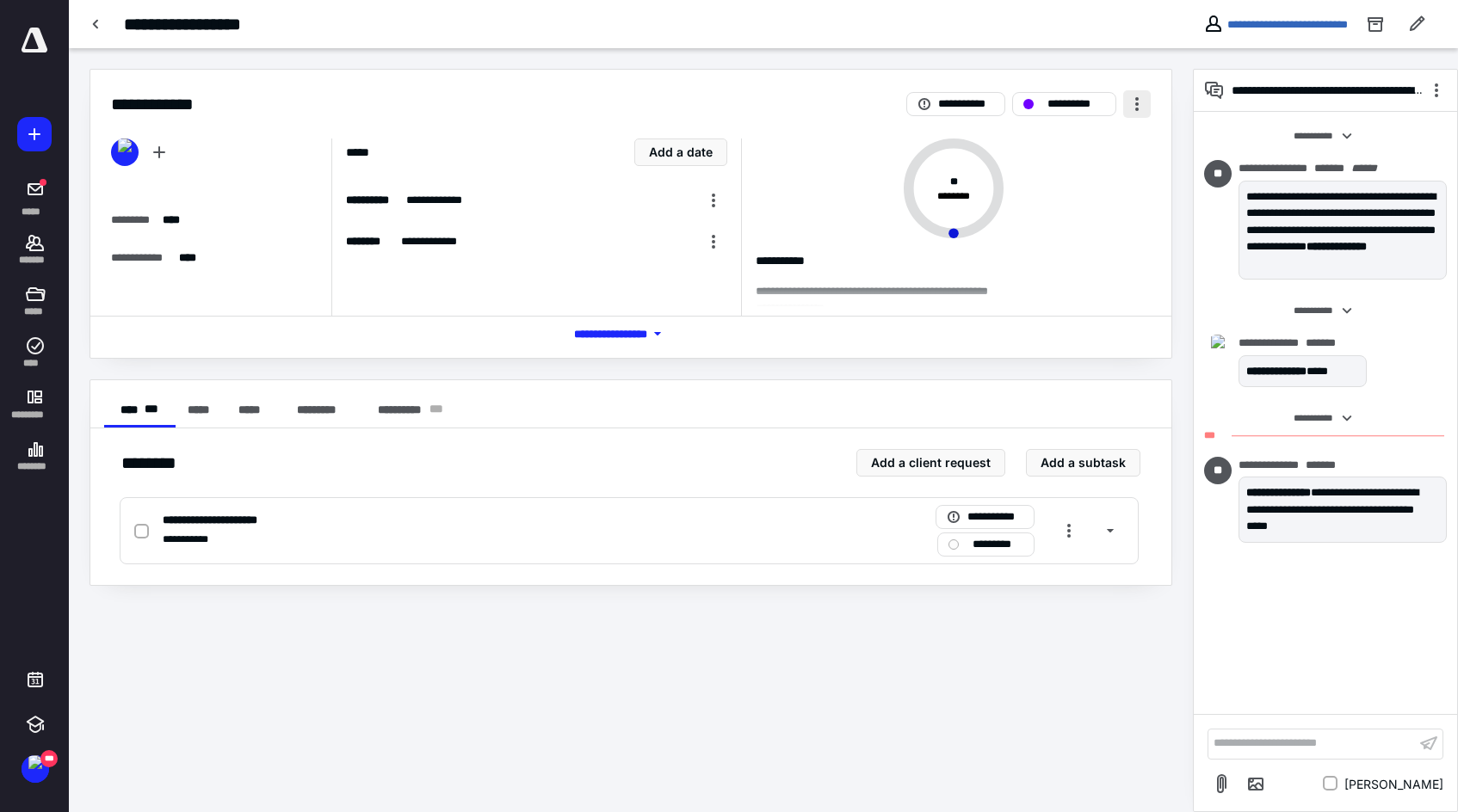 click at bounding box center [1137, 104] 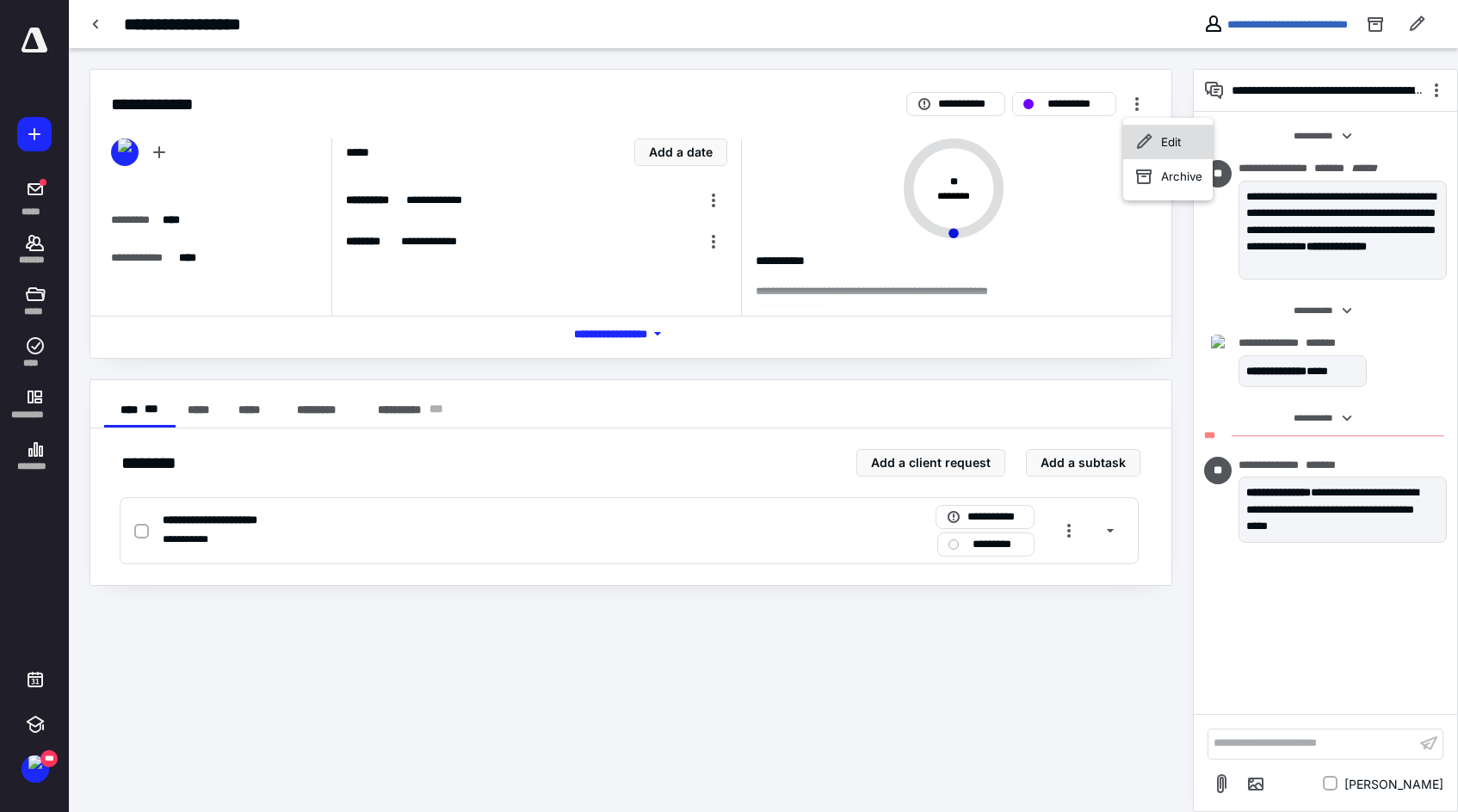 click on "Edit" at bounding box center [1171, 142] 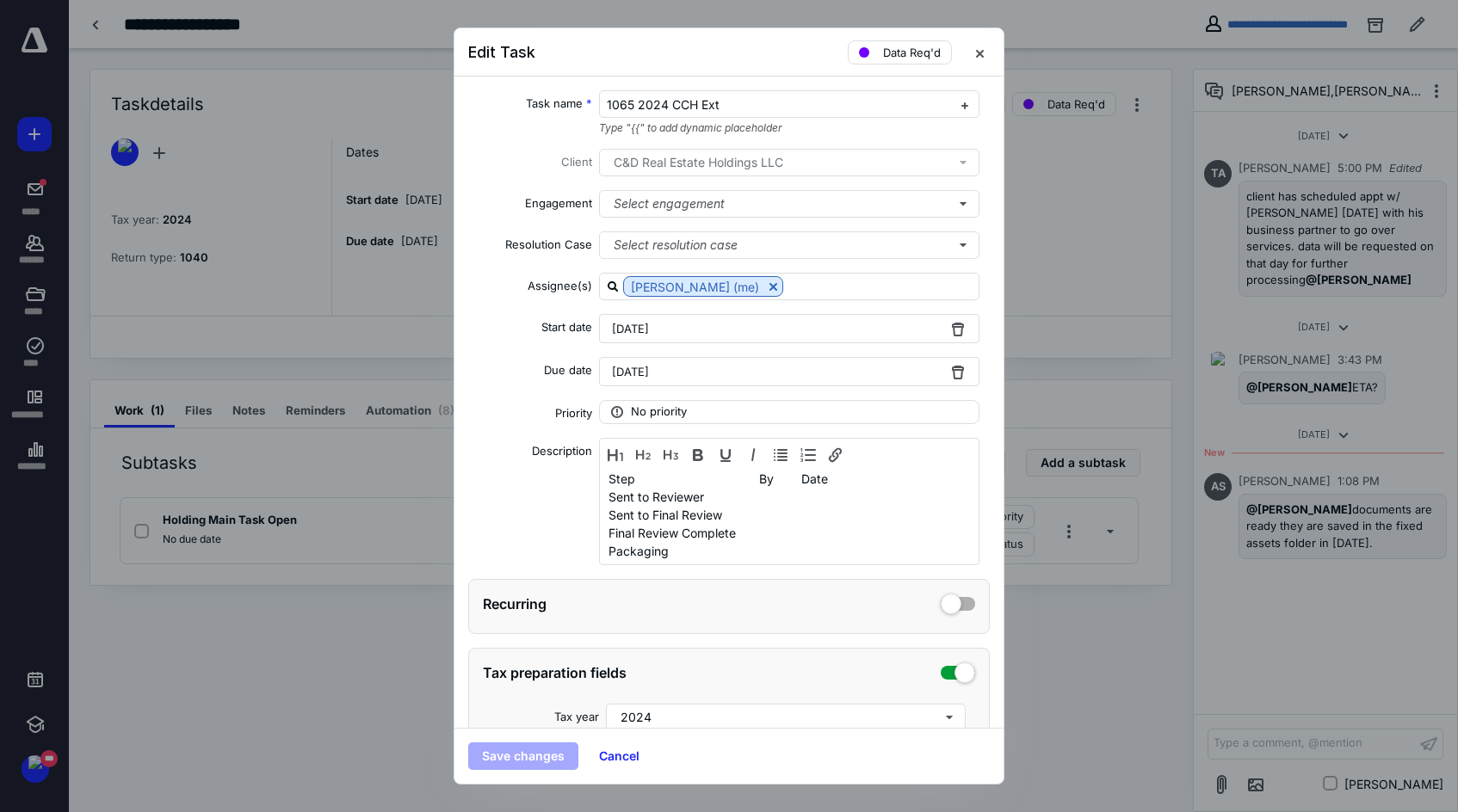 click on "July 10, 2025" at bounding box center (630, 372) 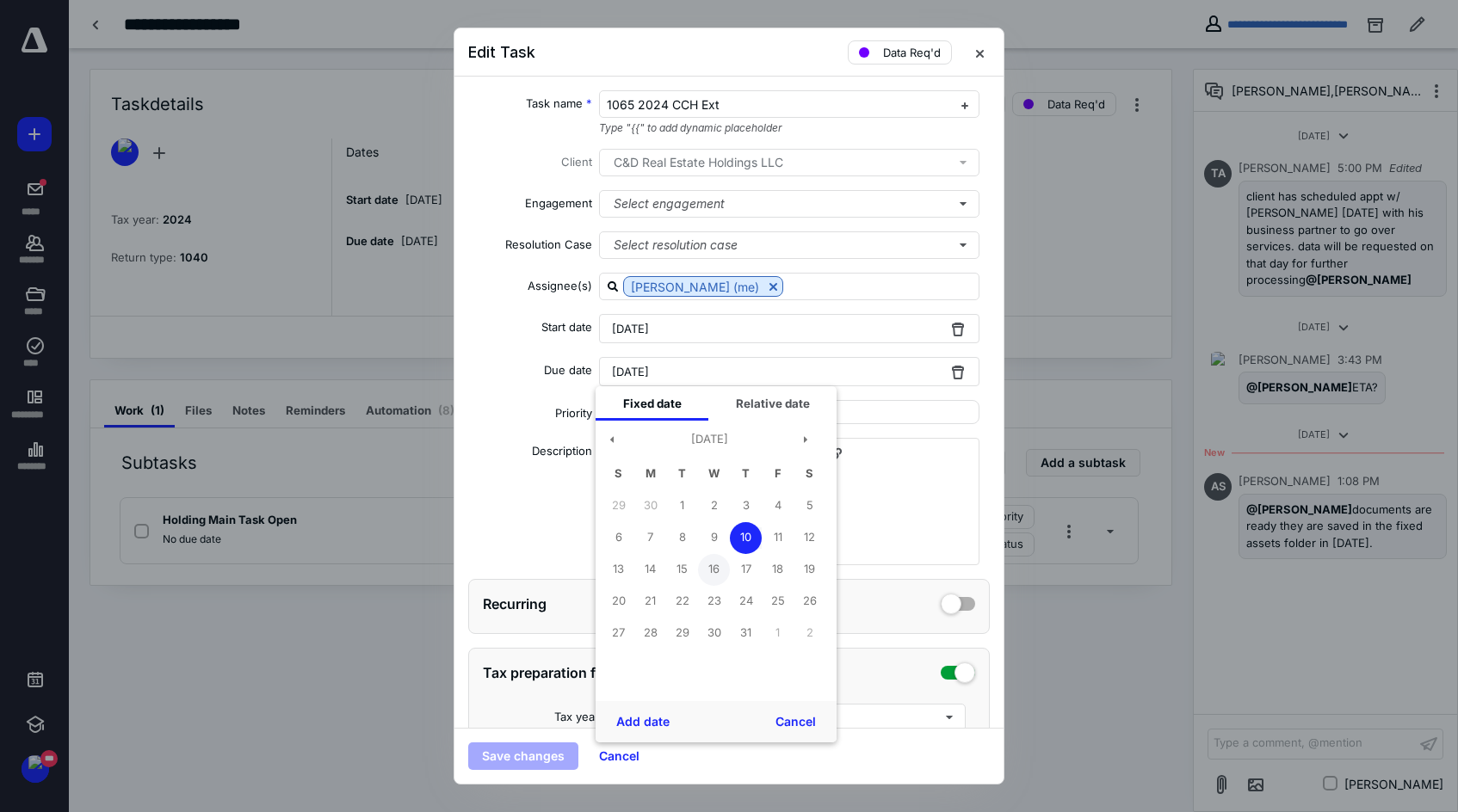 click on "16" at bounding box center (714, 569) 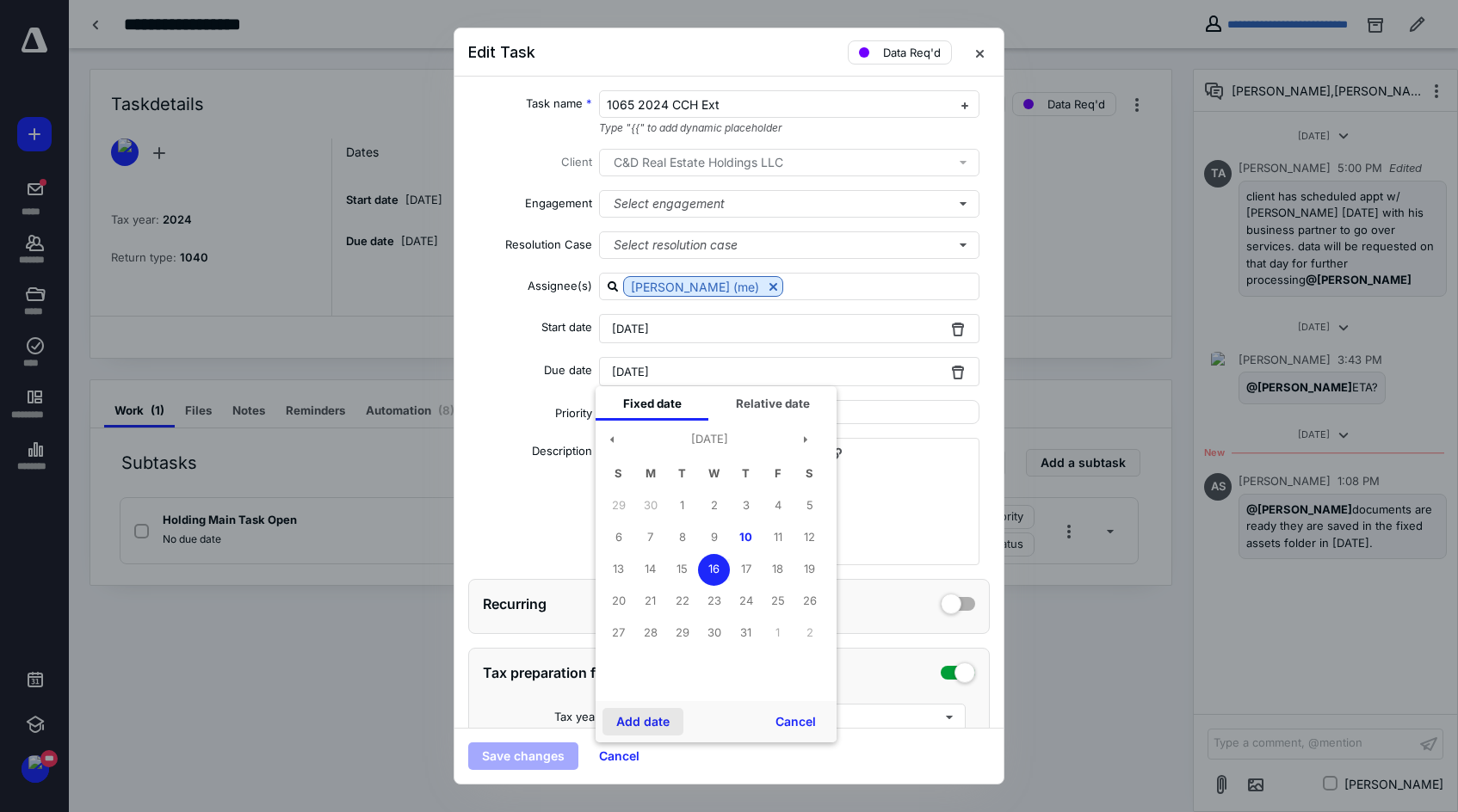 click on "Add date" at bounding box center [643, 722] 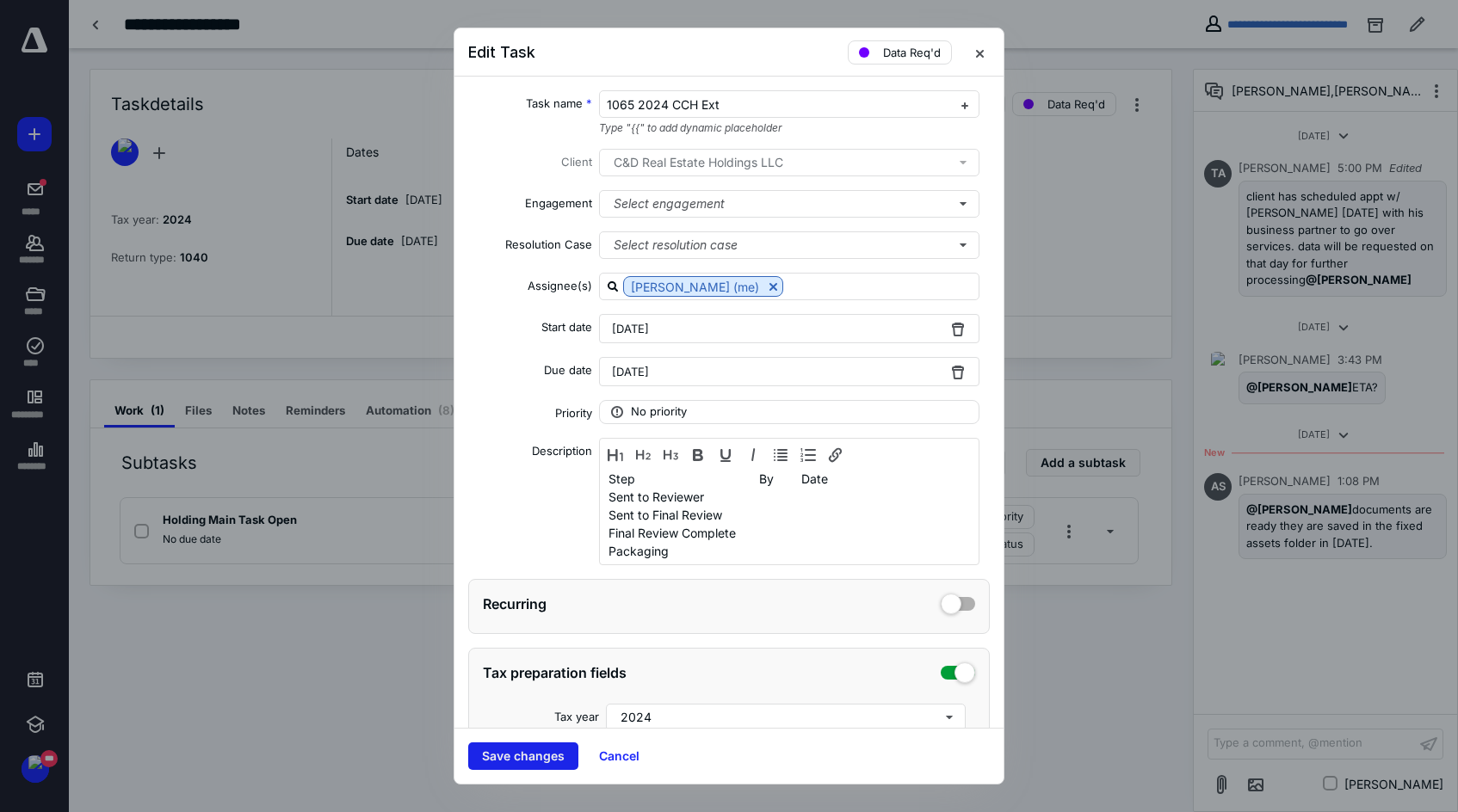 click on "Save changes" at bounding box center [523, 756] 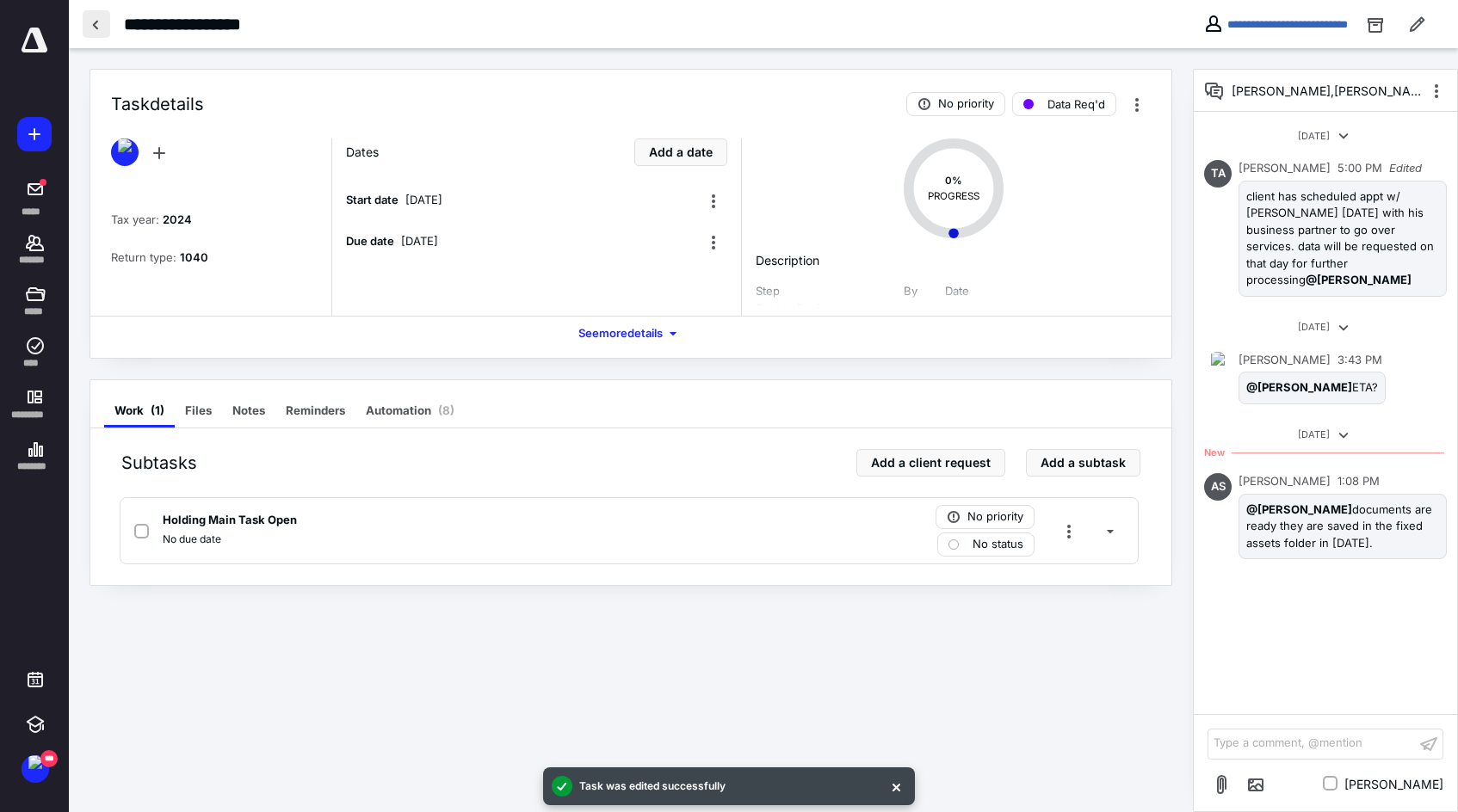 click at bounding box center (96, 24) 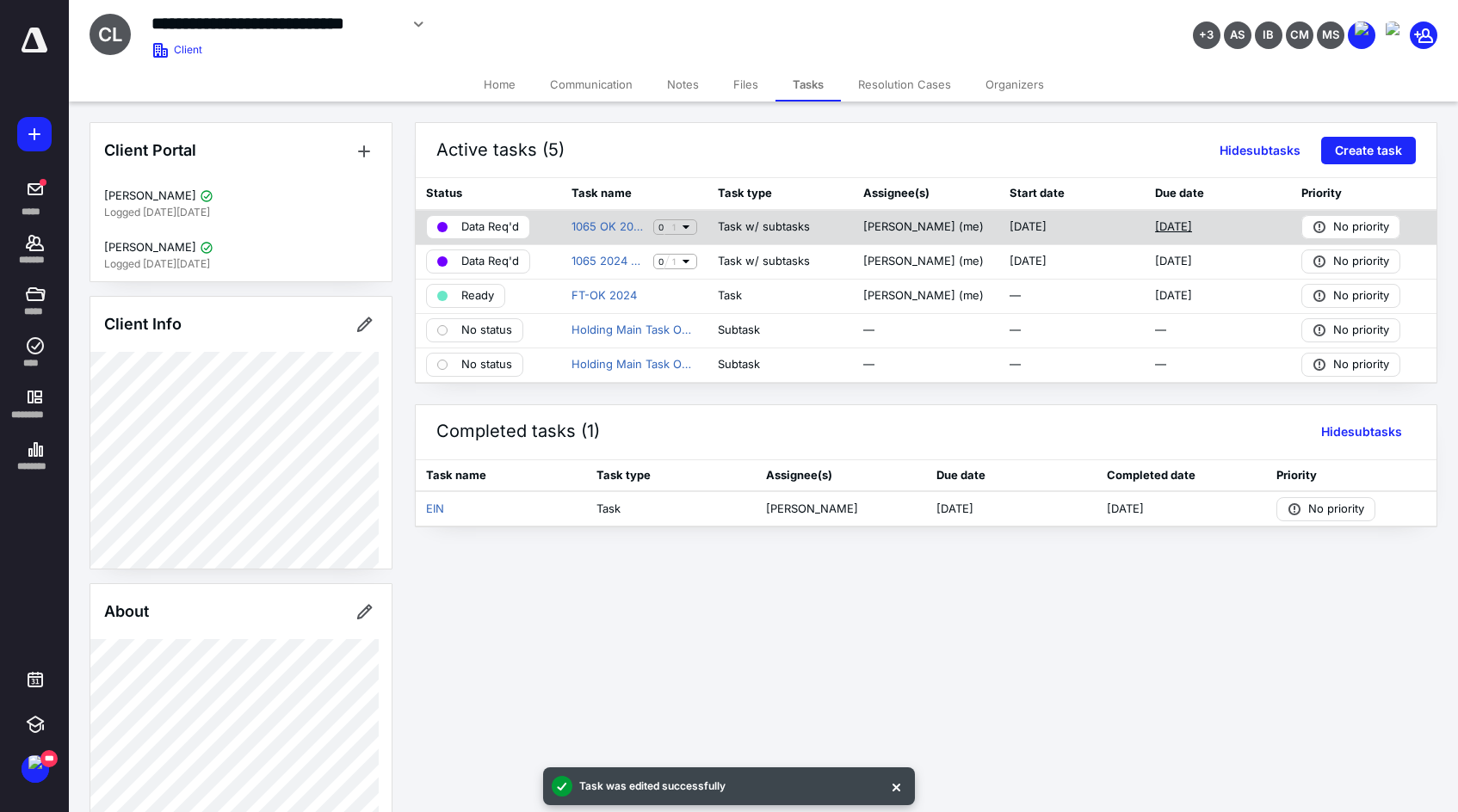 click on "7/10/2025" at bounding box center (1173, 227) 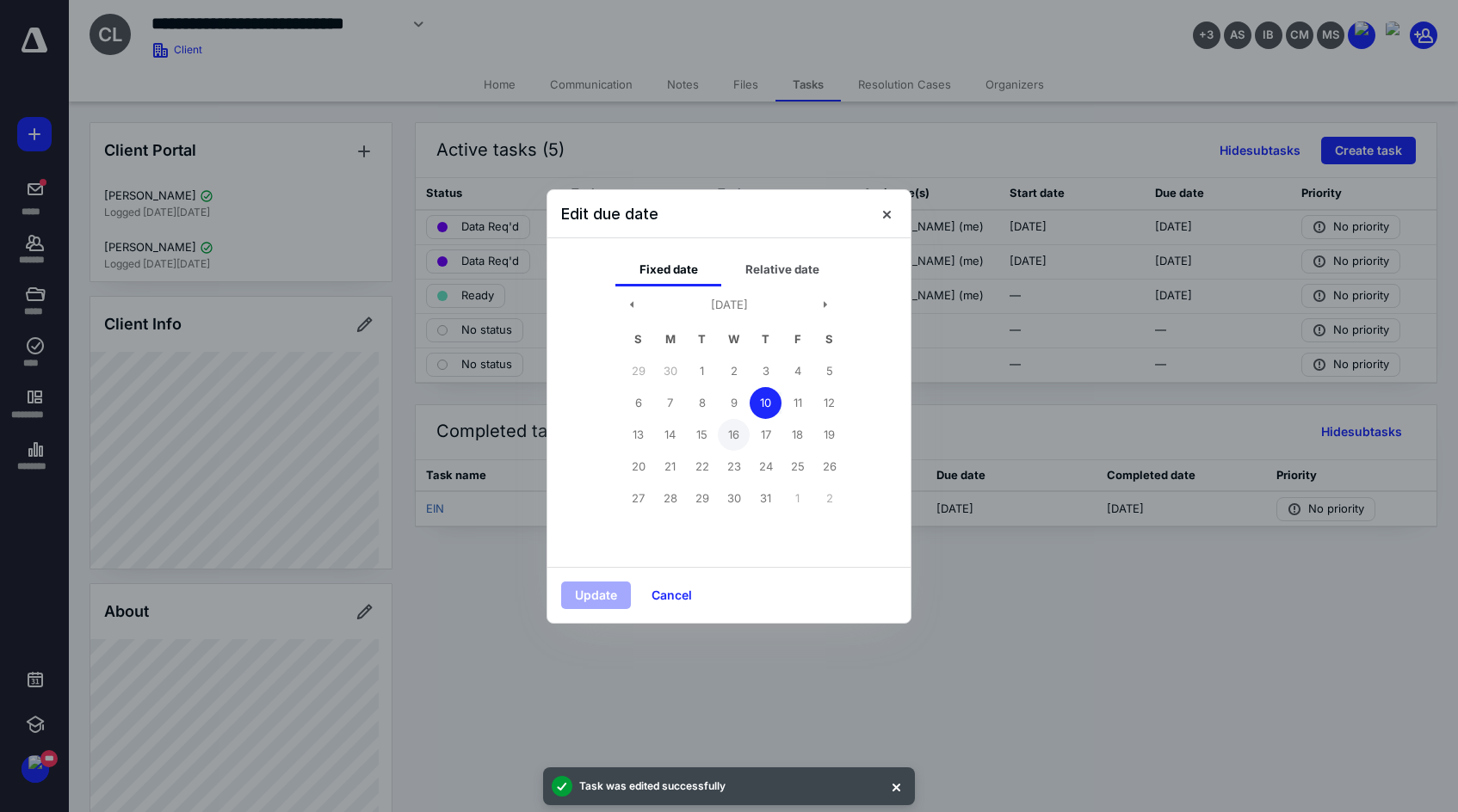 click on "16" at bounding box center (733, 434) 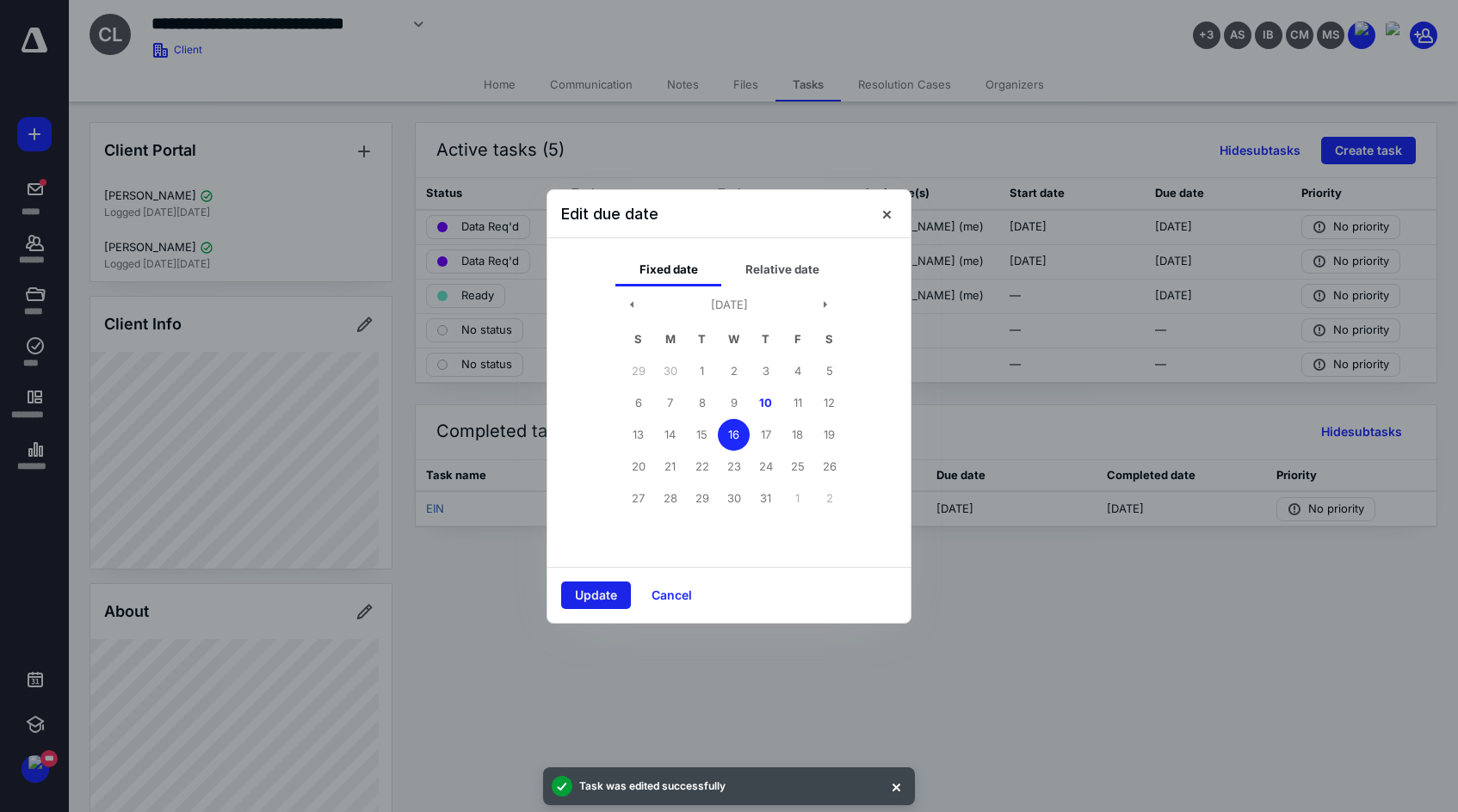 click on "Update" at bounding box center (596, 595) 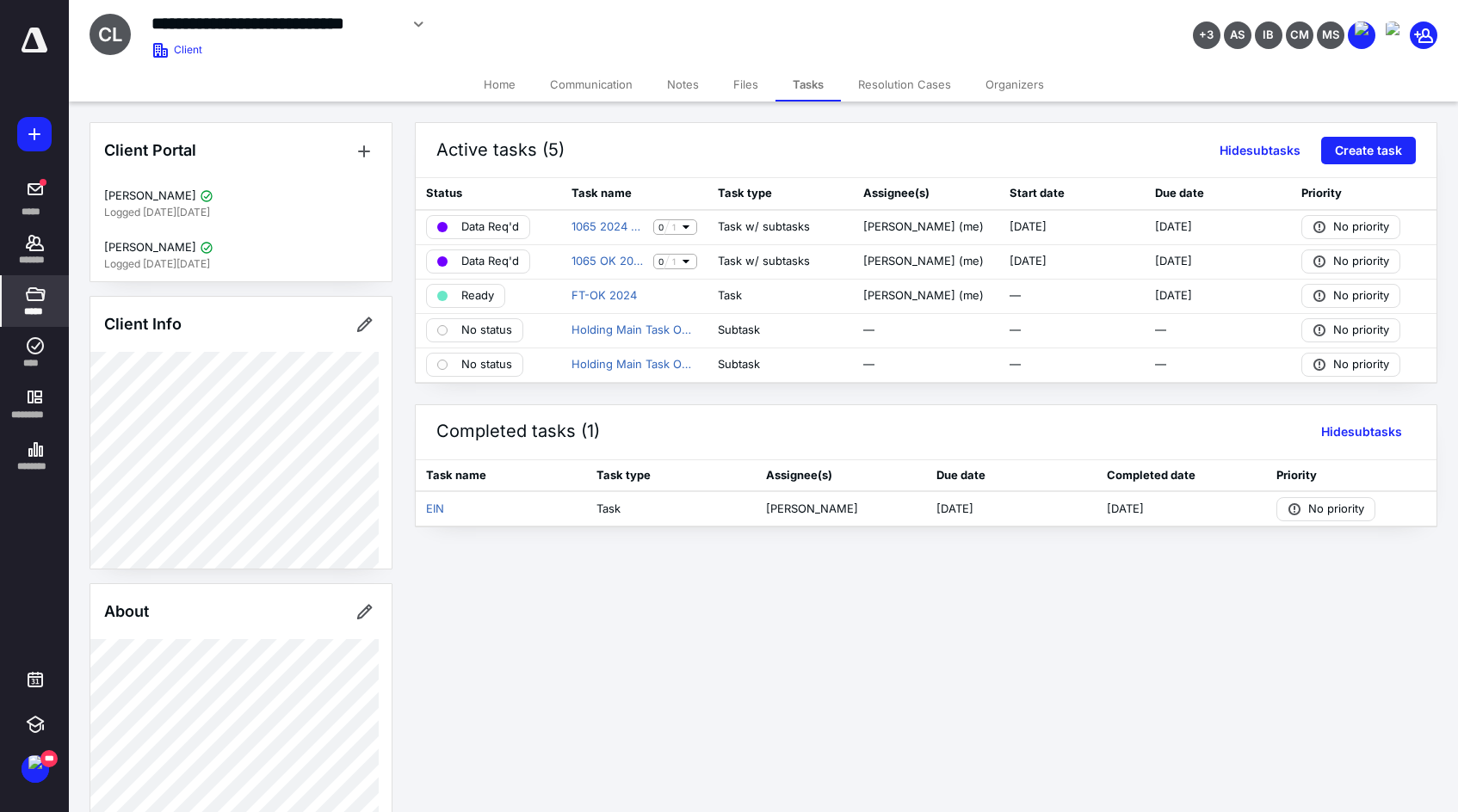 drag, startPoint x: 31, startPoint y: 357, endPoint x: 68, endPoint y: 286, distance: 80.06248 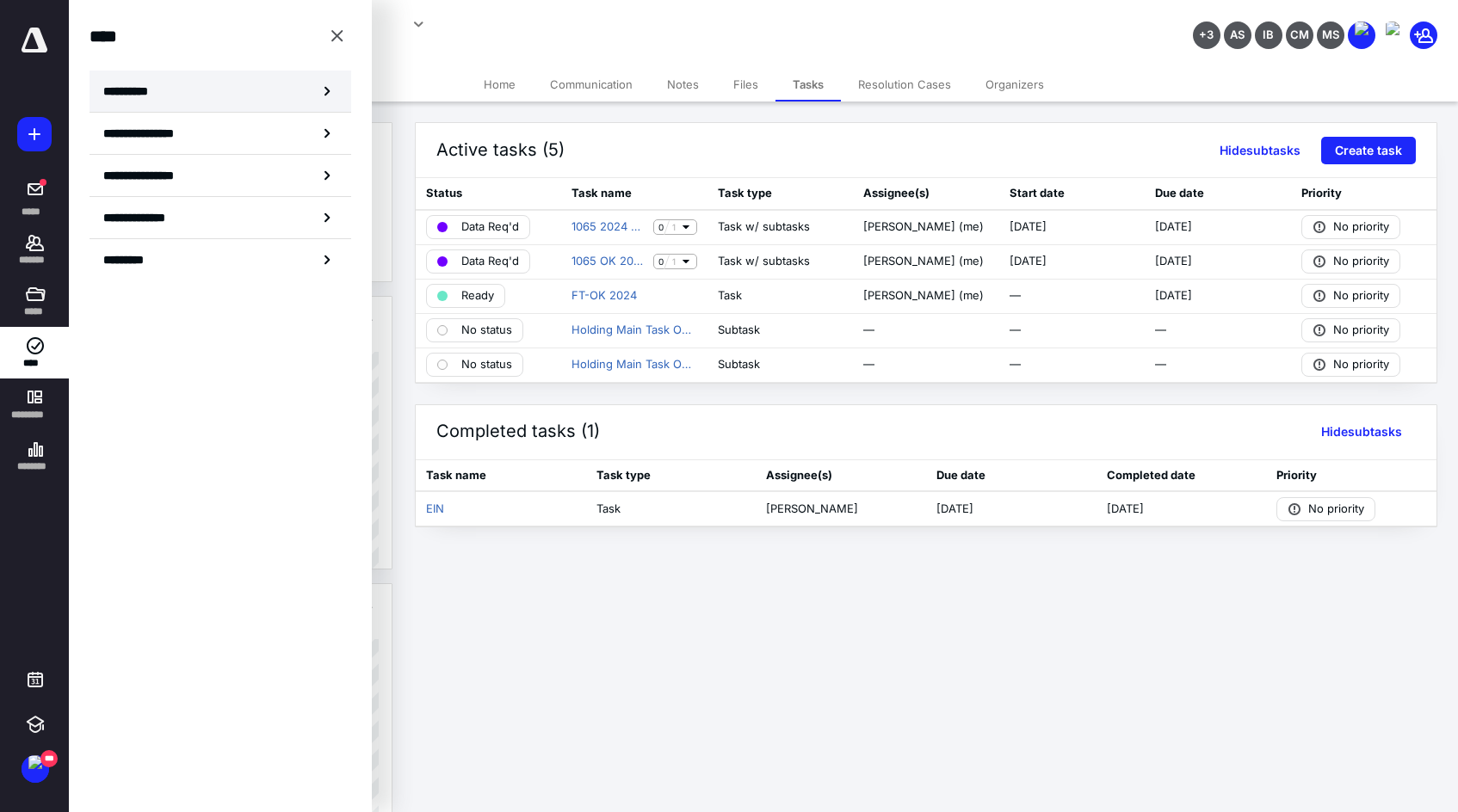 click on "**********" at bounding box center [132, 91] 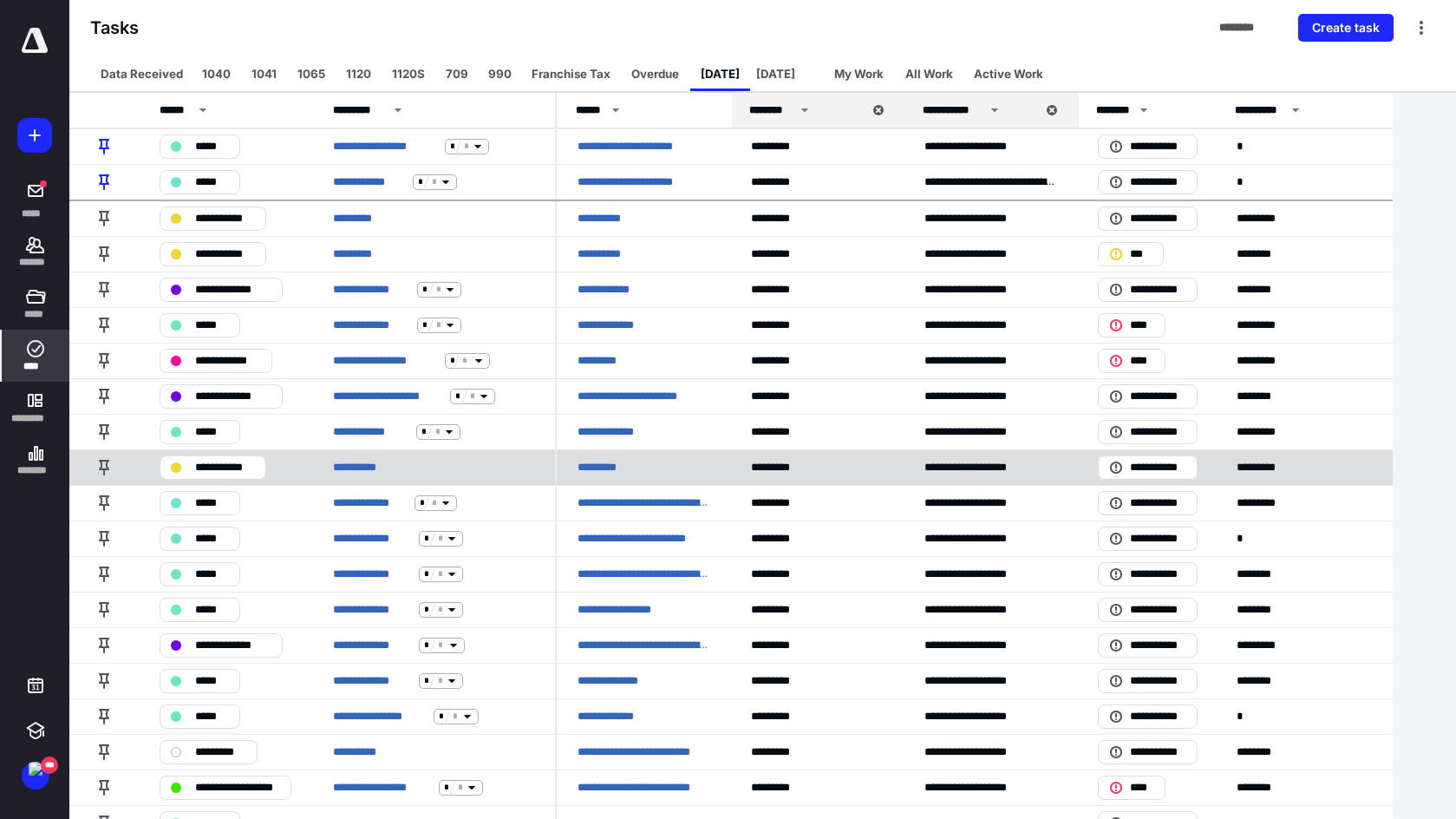 click on "*********" at bounding box center (603, 468) 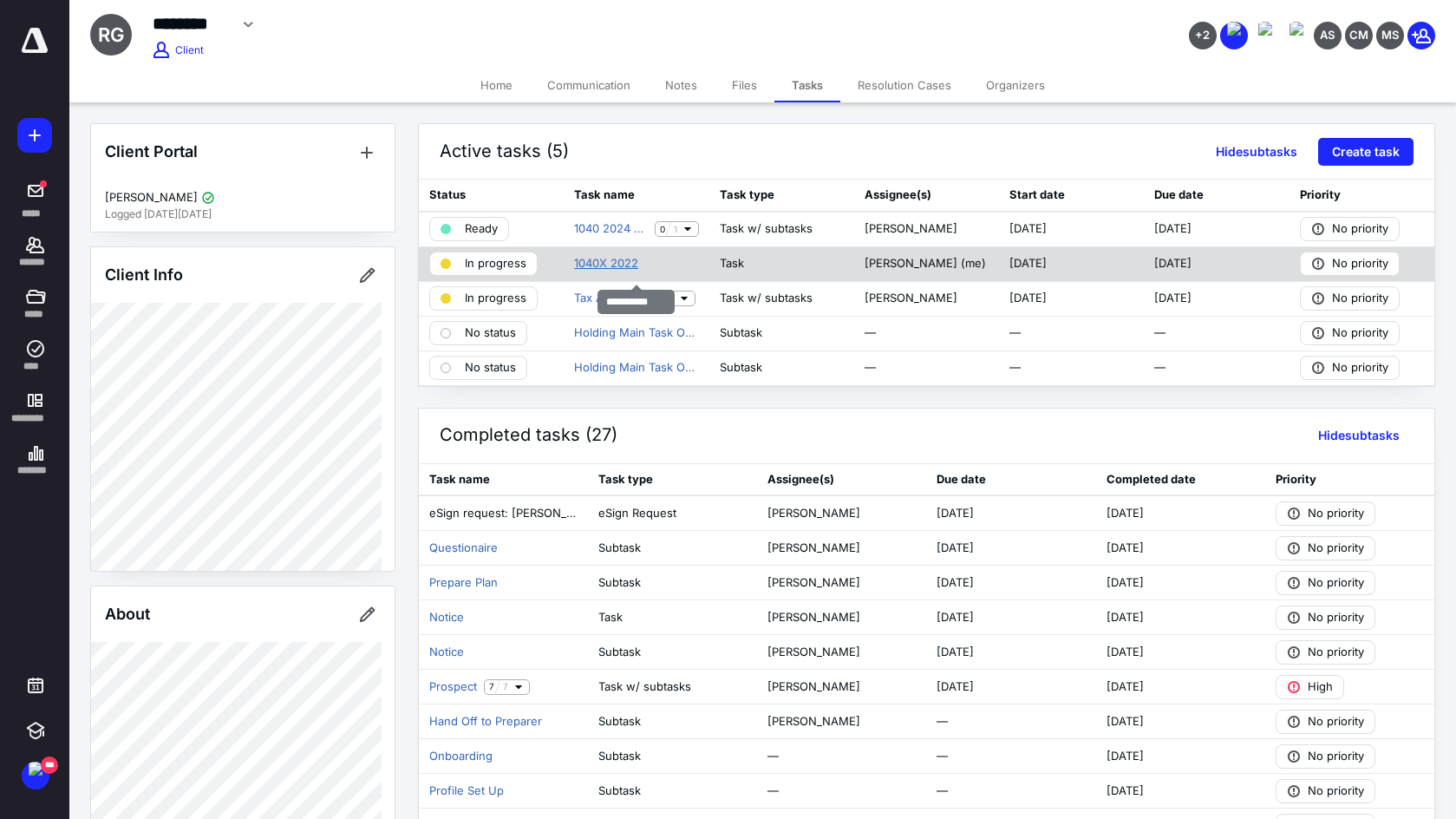 click on "1040X 2022" at bounding box center [606, 264] 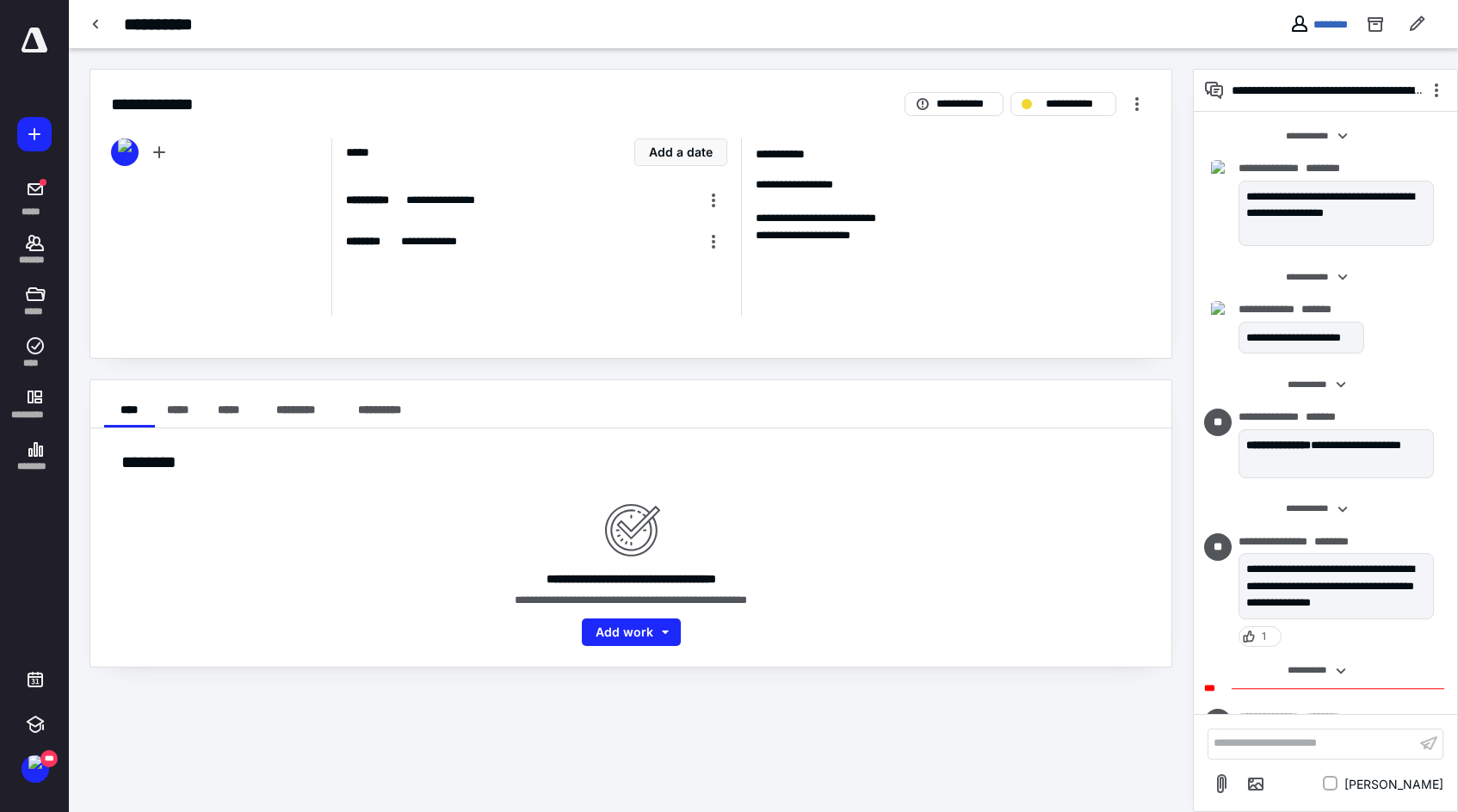 scroll, scrollTop: 132, scrollLeft: 0, axis: vertical 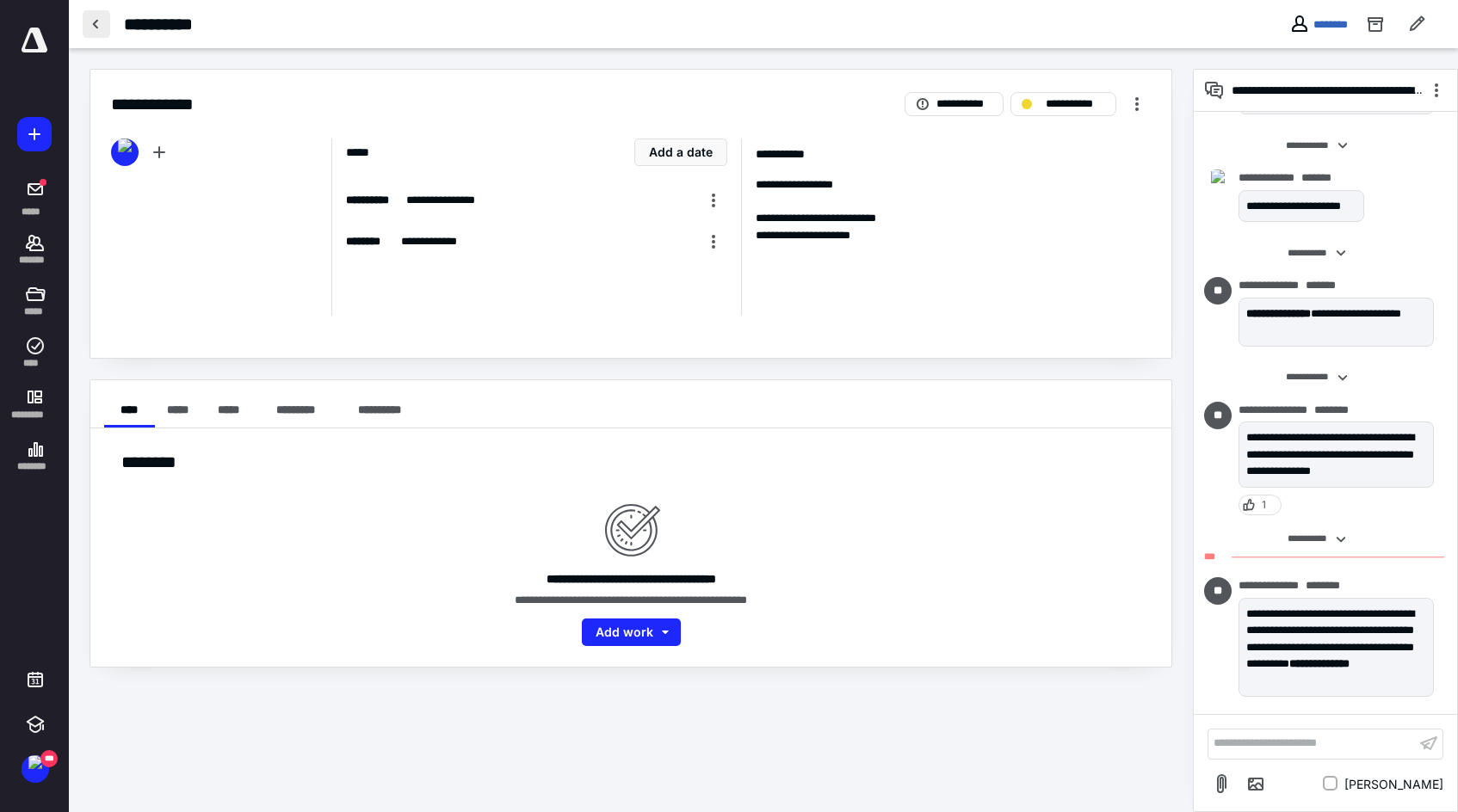 click at bounding box center [96, 24] 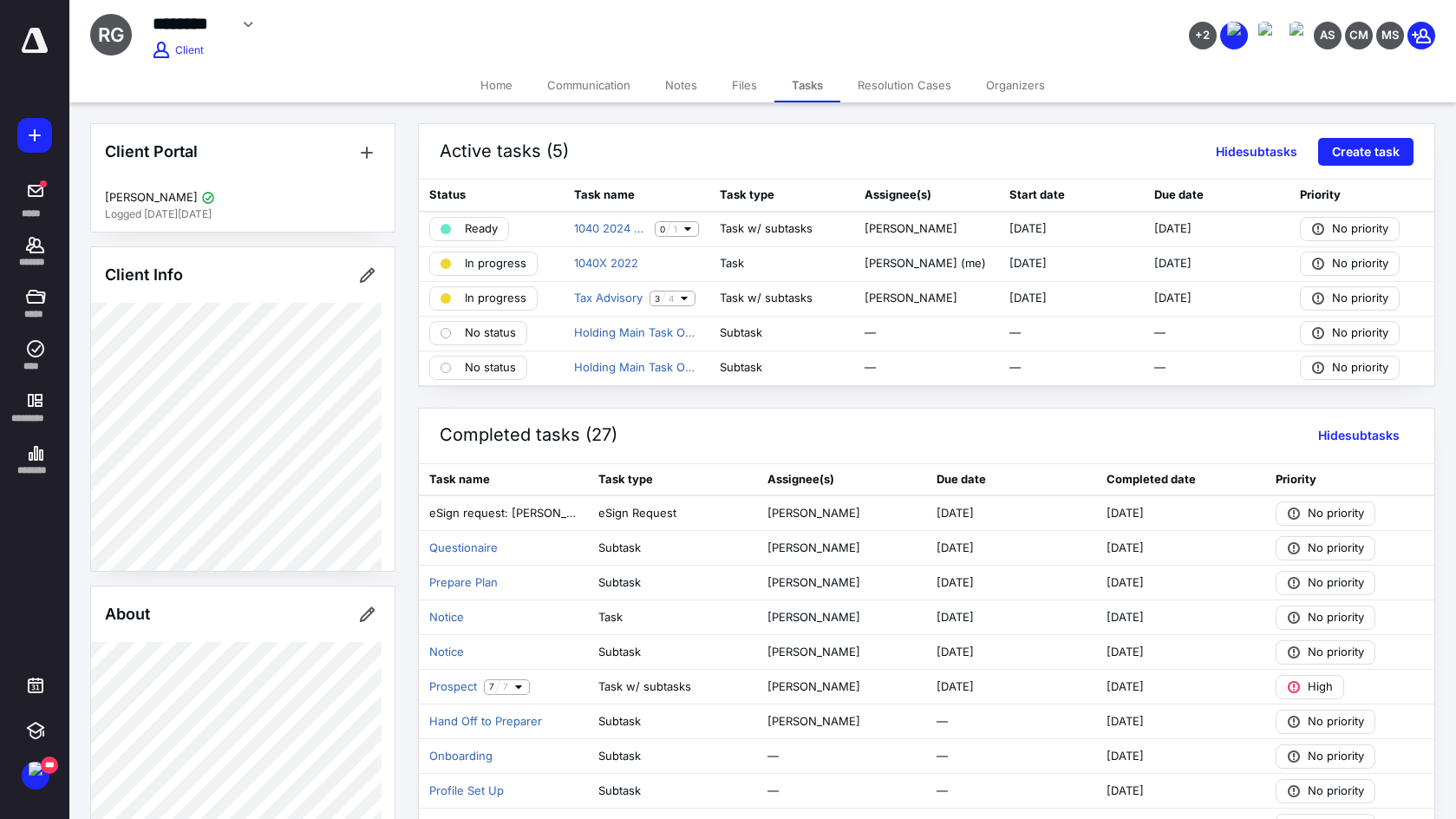 click on "Files" at bounding box center [744, 85] 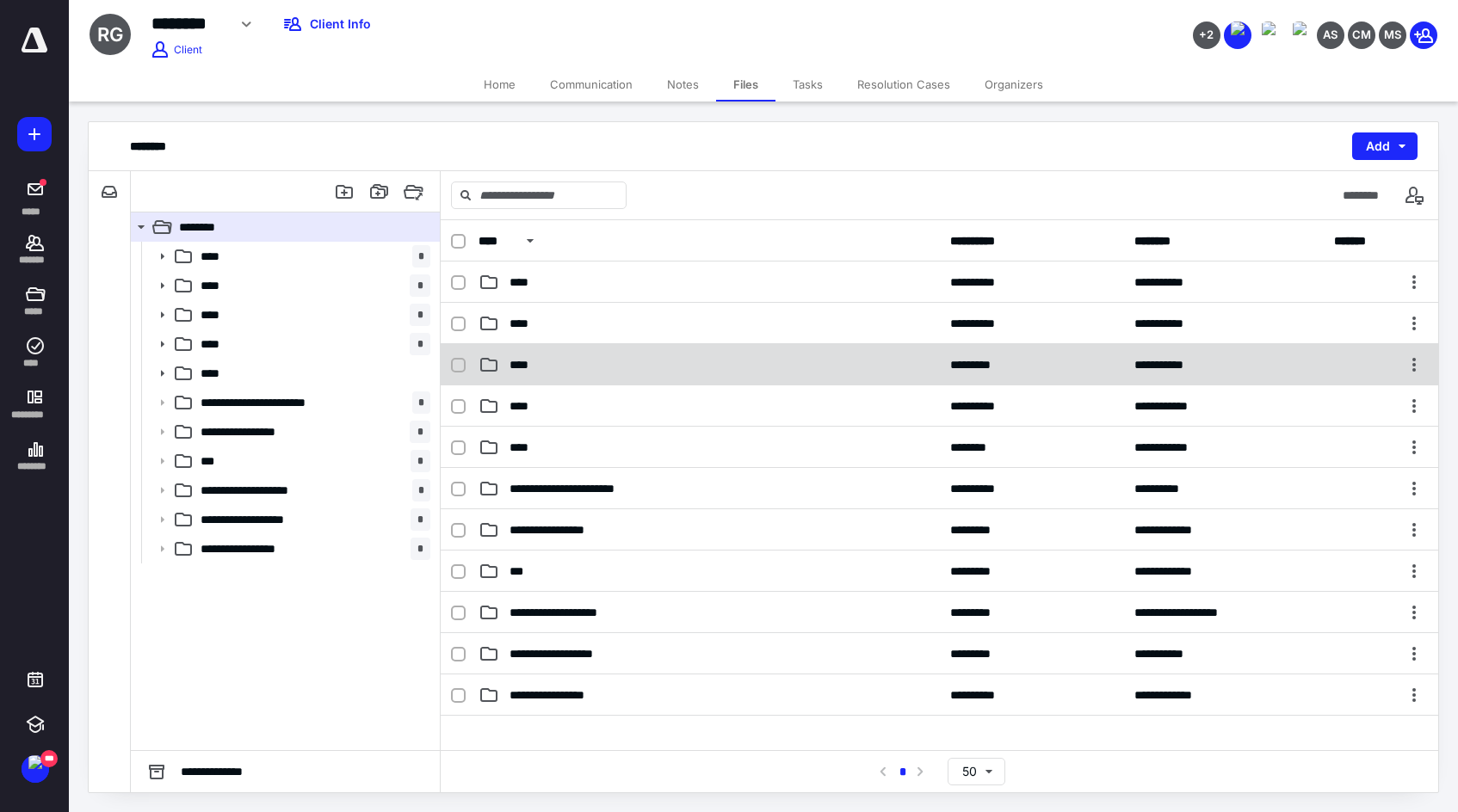 click on "****" at bounding box center [709, 365] 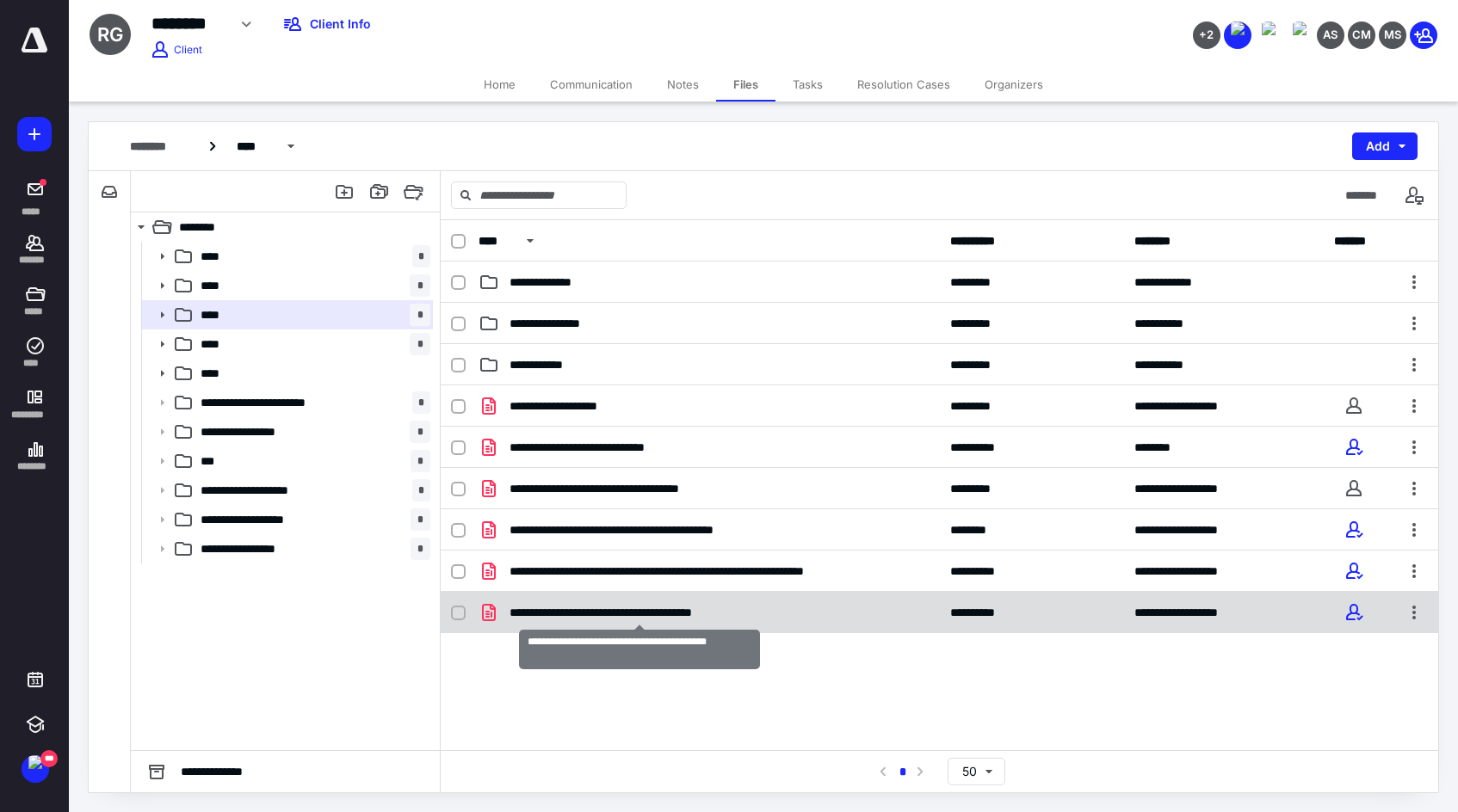click on "**********" at bounding box center (639, 612) 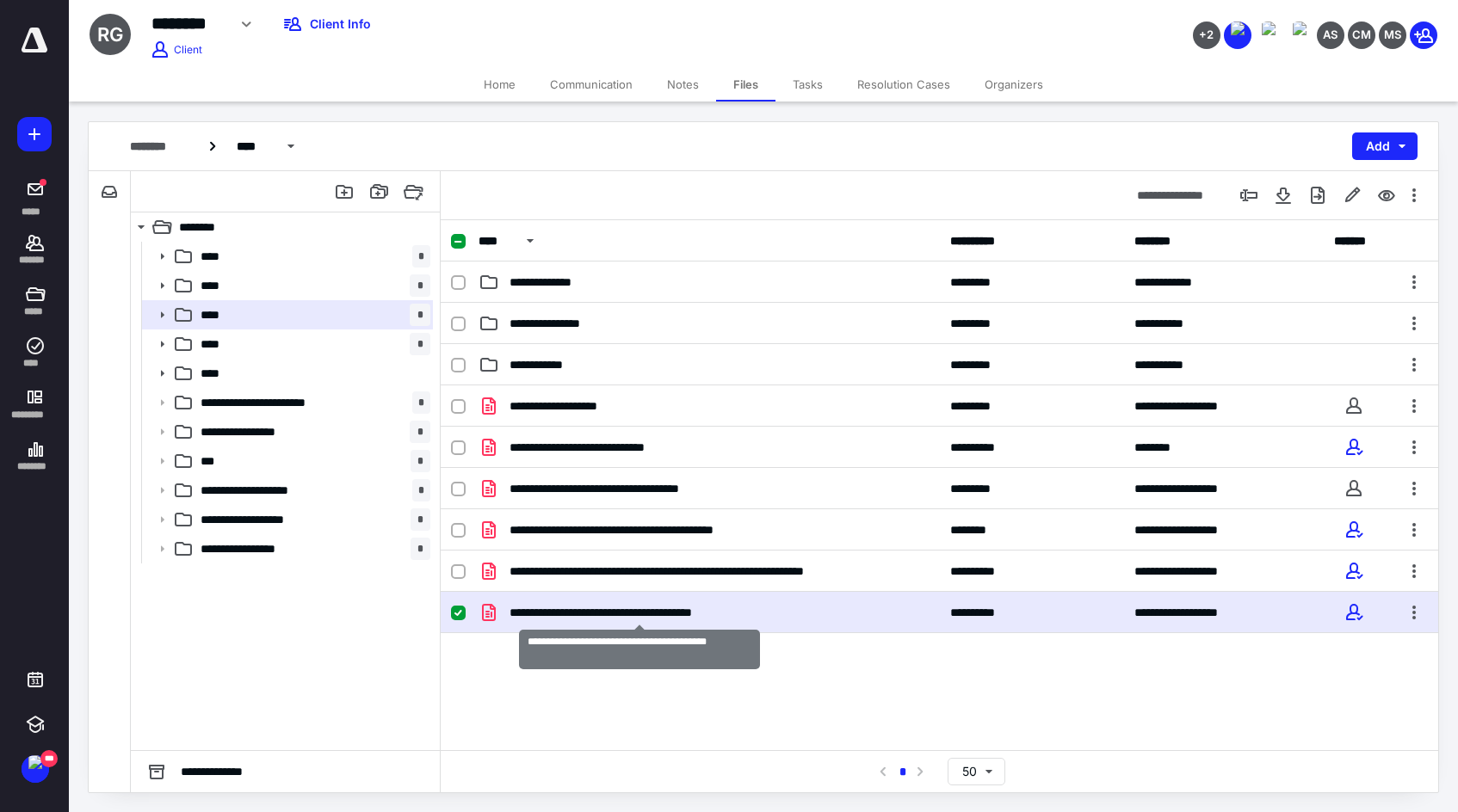click on "**********" at bounding box center (639, 612) 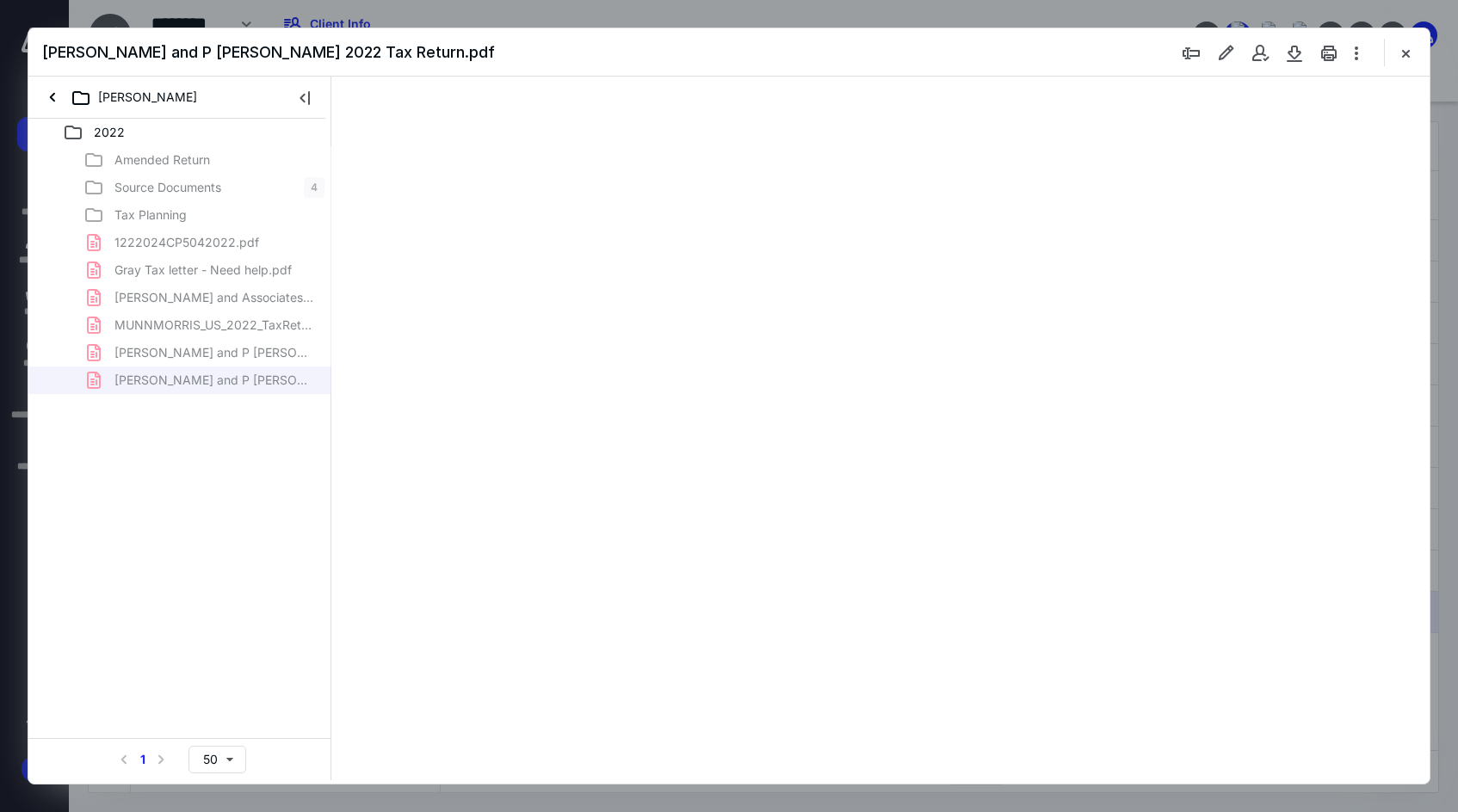 scroll, scrollTop: 0, scrollLeft: 0, axis: both 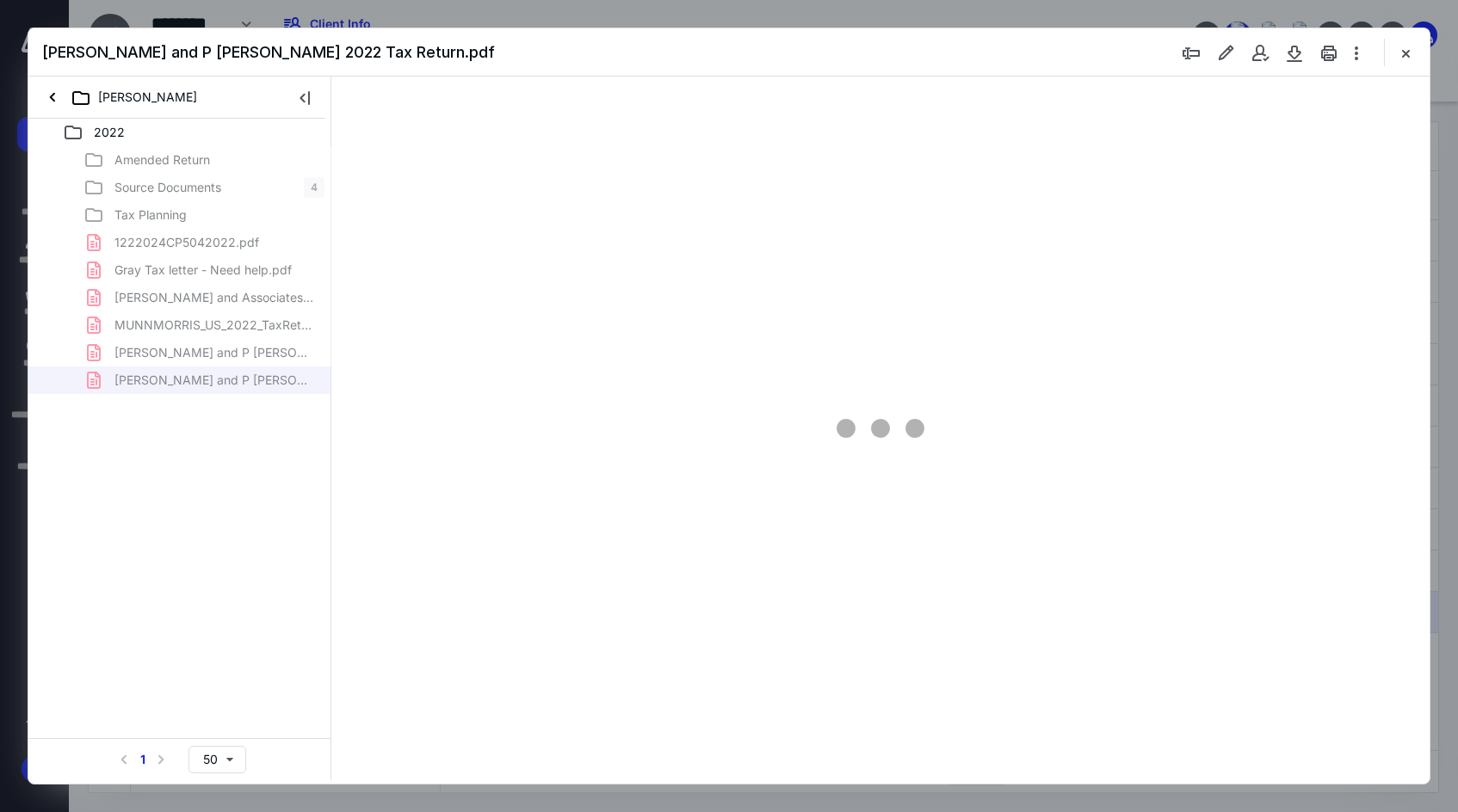 type on "204" 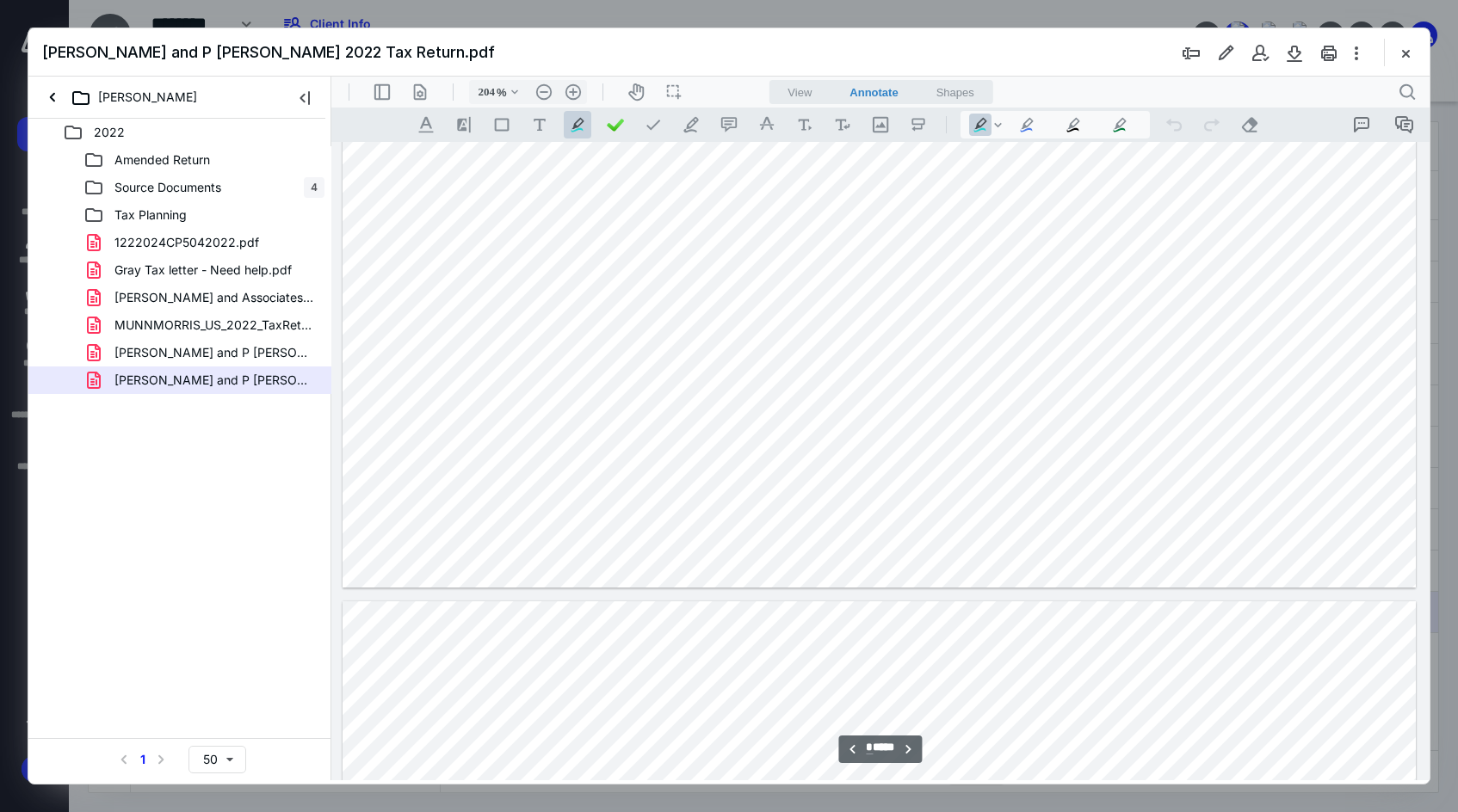 scroll, scrollTop: 3857, scrollLeft: 0, axis: vertical 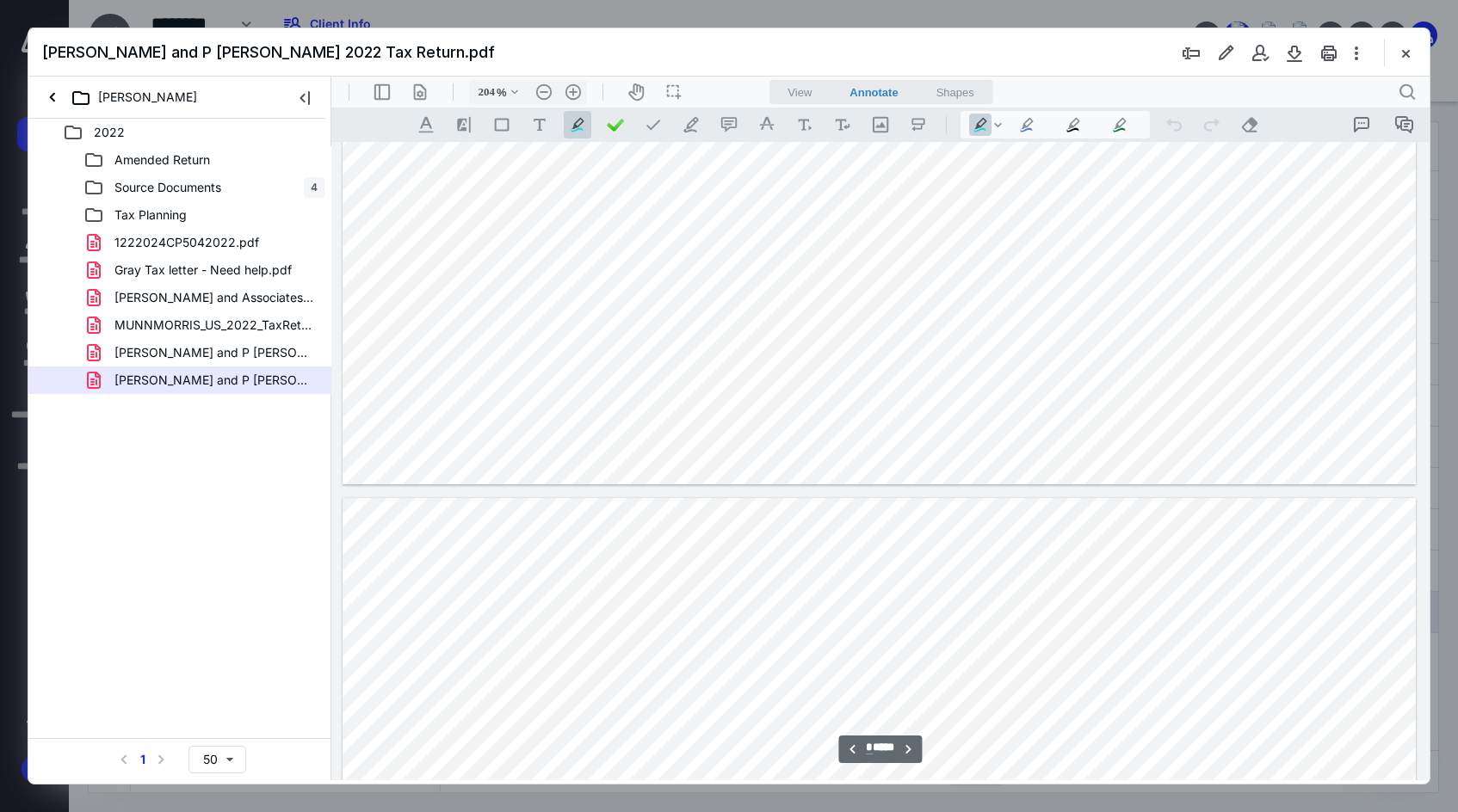 type on "*" 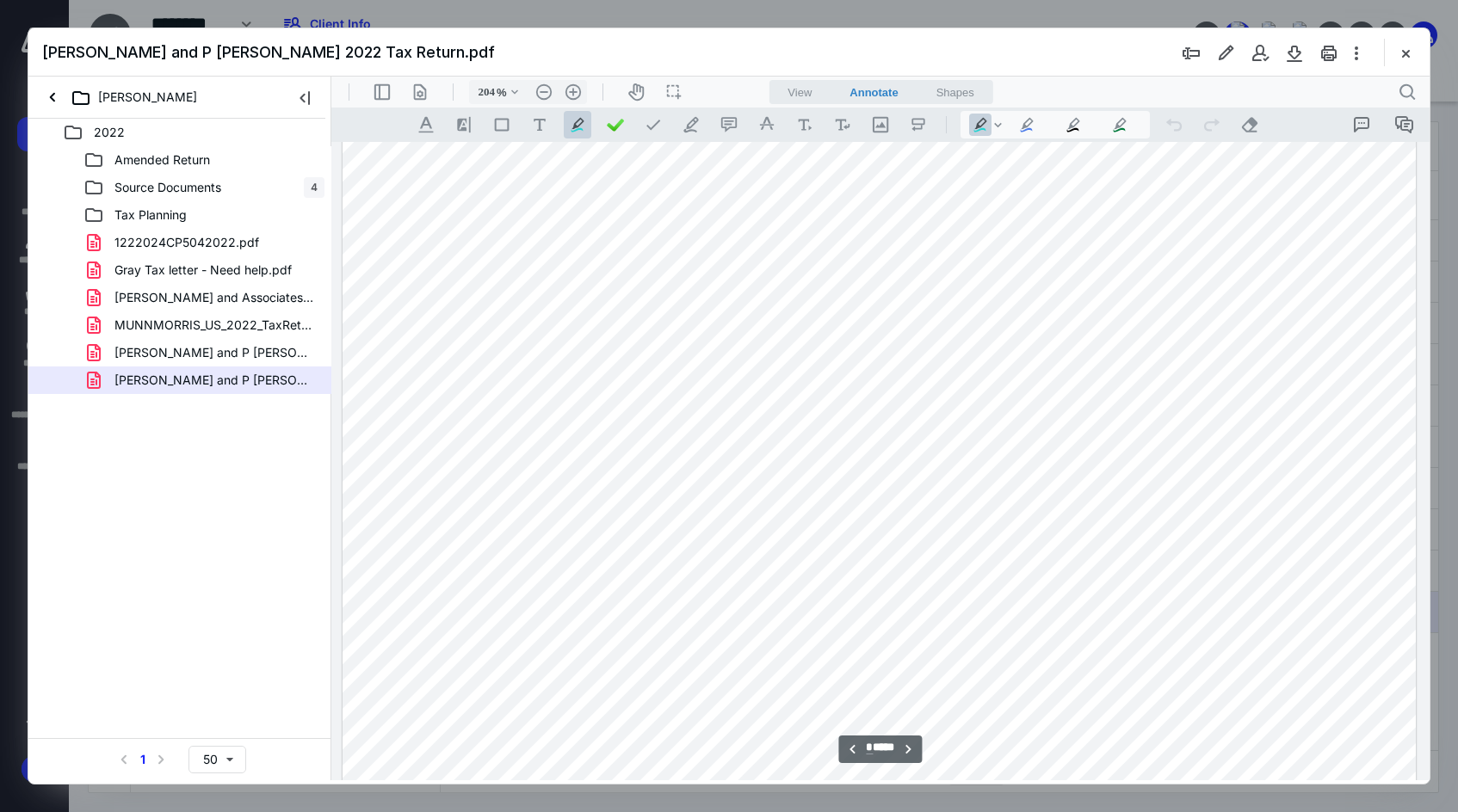 scroll, scrollTop: 4459, scrollLeft: 0, axis: vertical 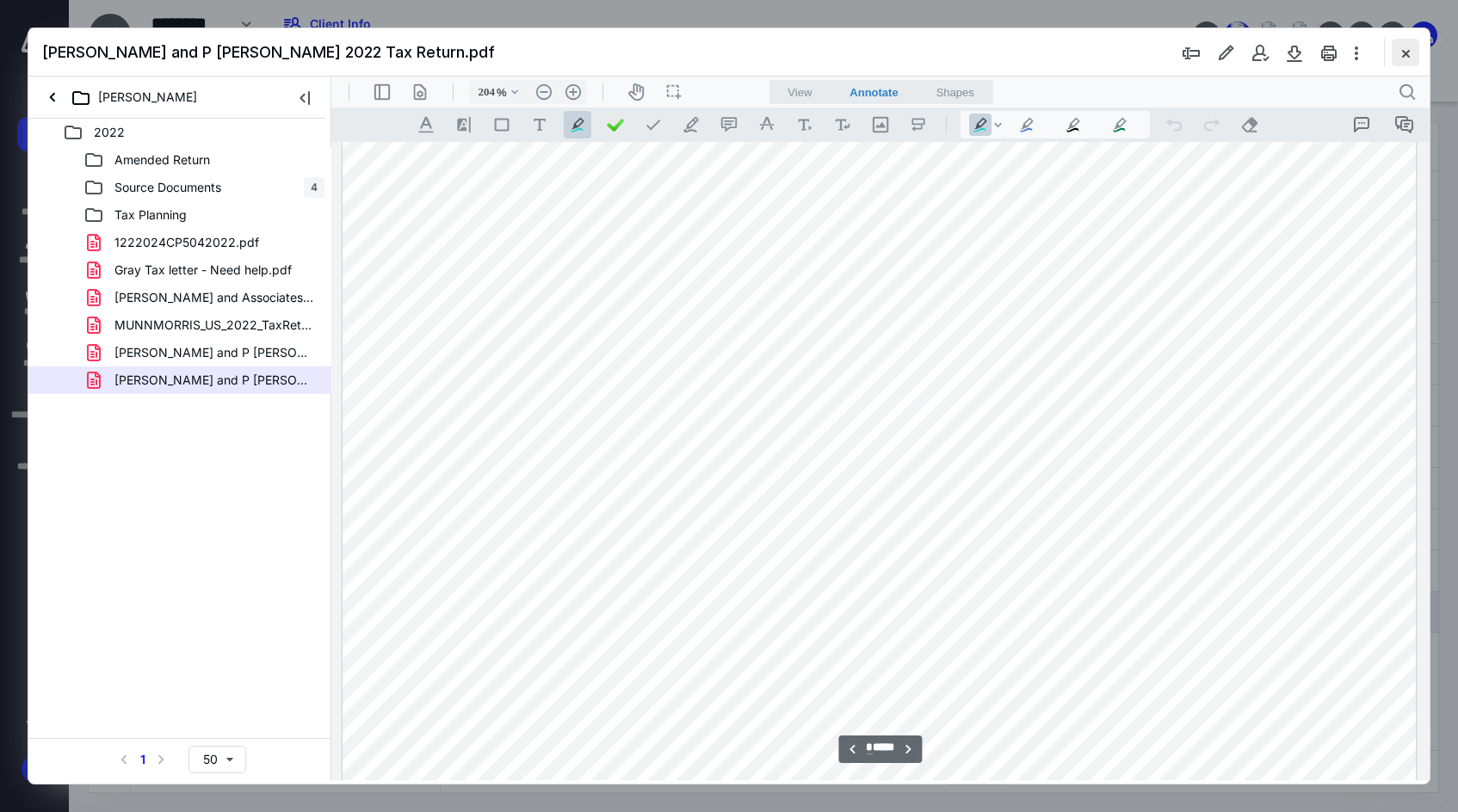 click at bounding box center [1405, 52] 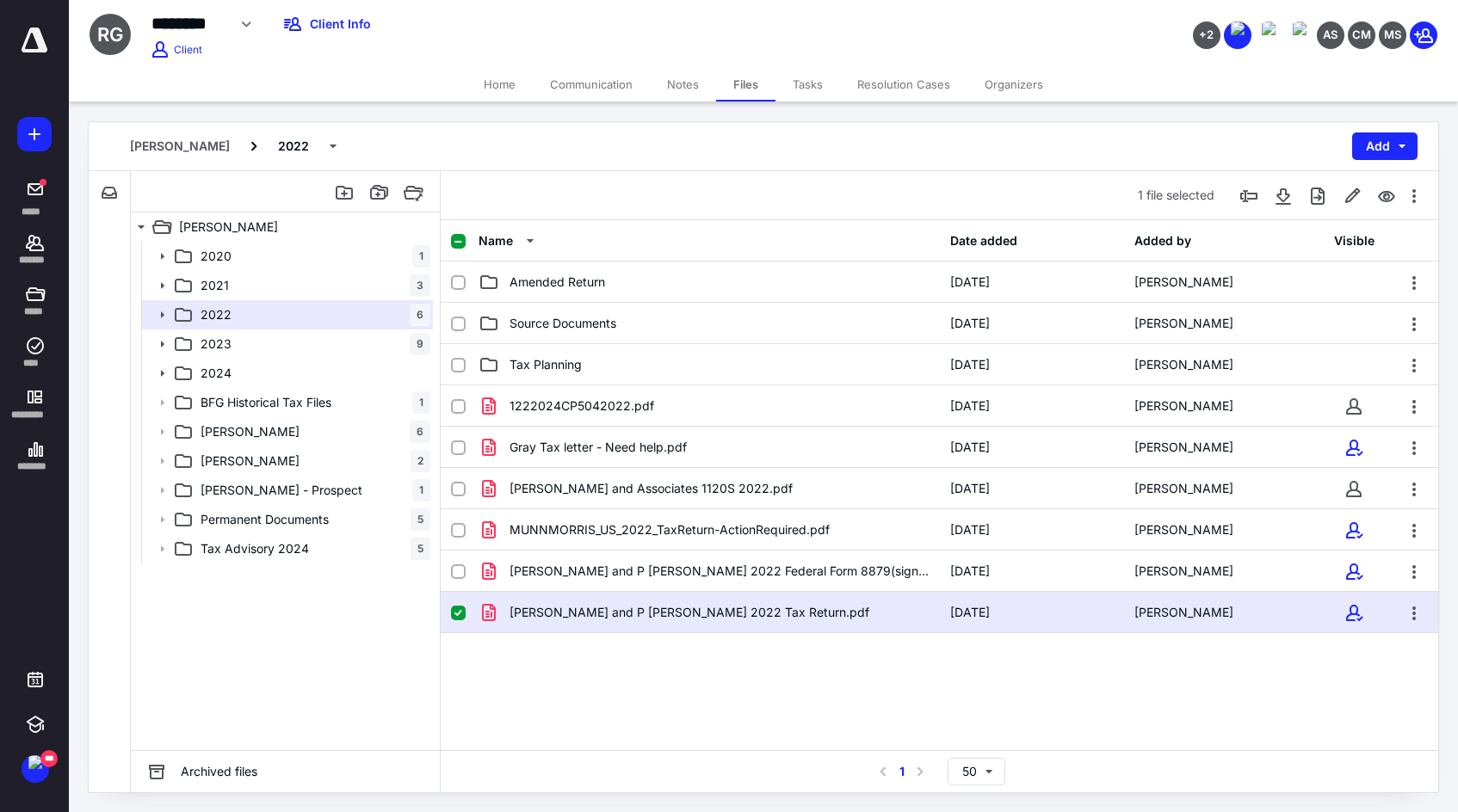 click on "Tasks" at bounding box center [807, 84] 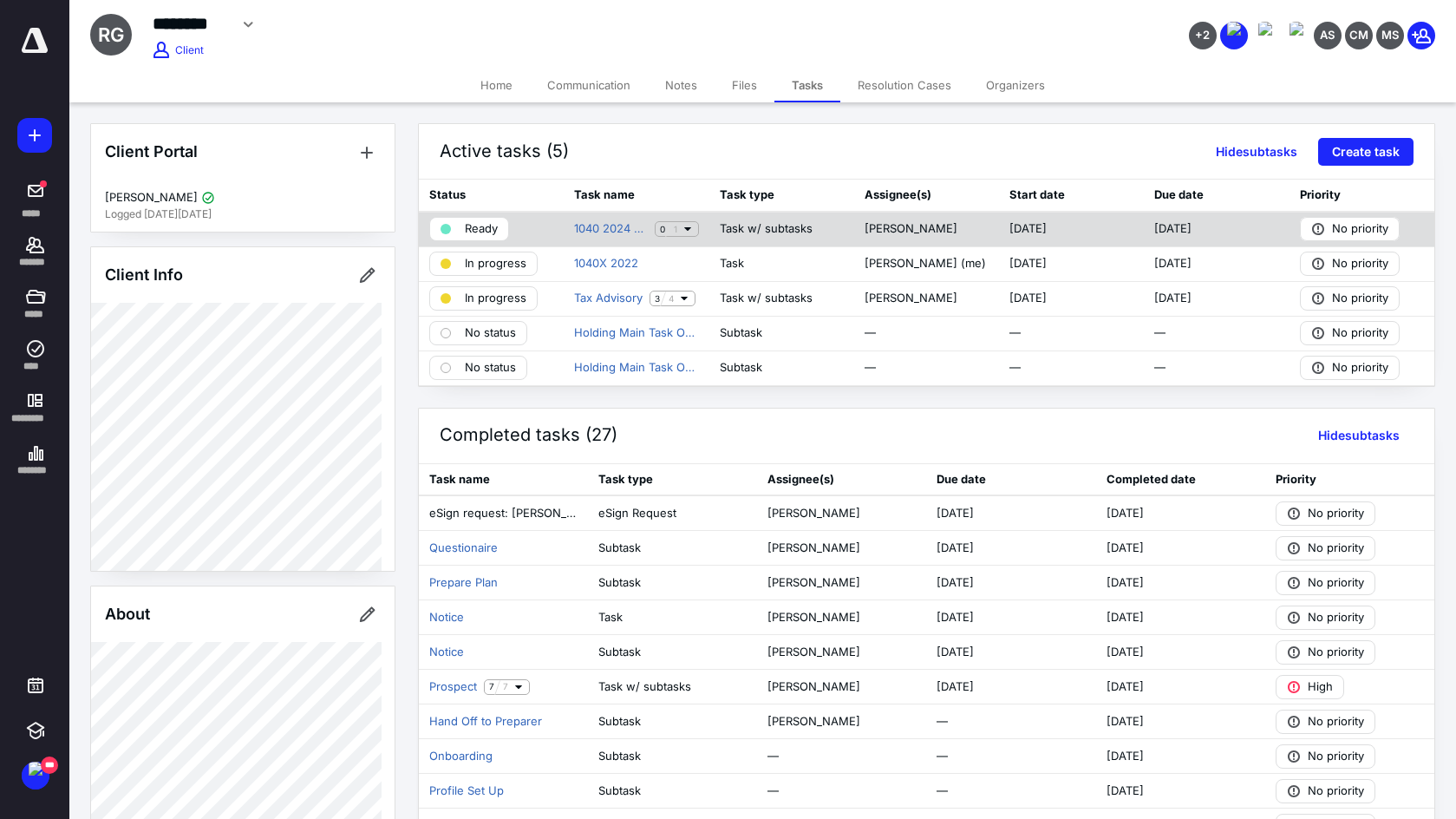 click on "Ready" at bounding box center [469, 229] 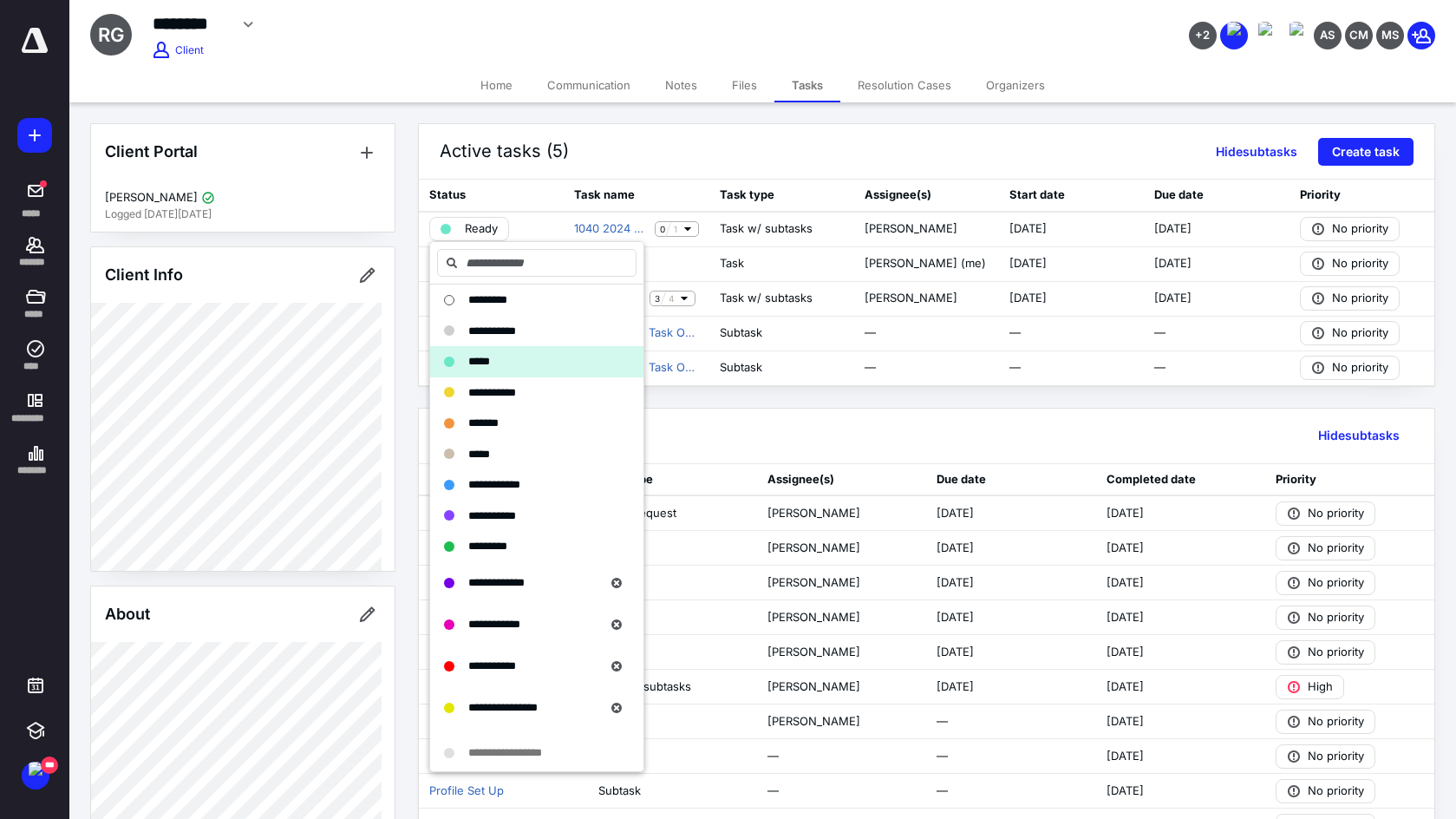 click on "Active   tasks   (5) Hide  subtasks Create task" at bounding box center (926, 152) 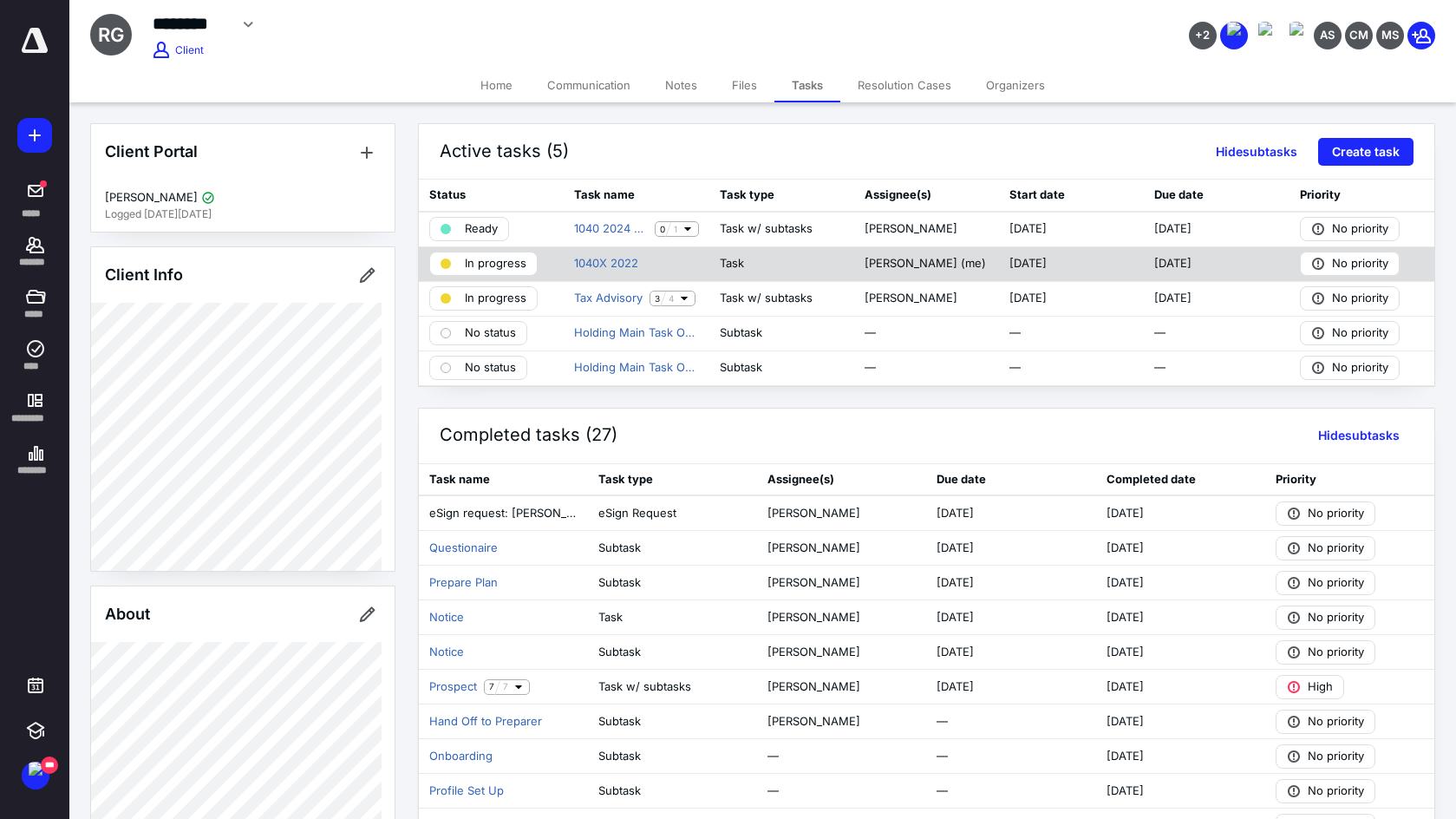 click on "In progress" at bounding box center [495, 264] 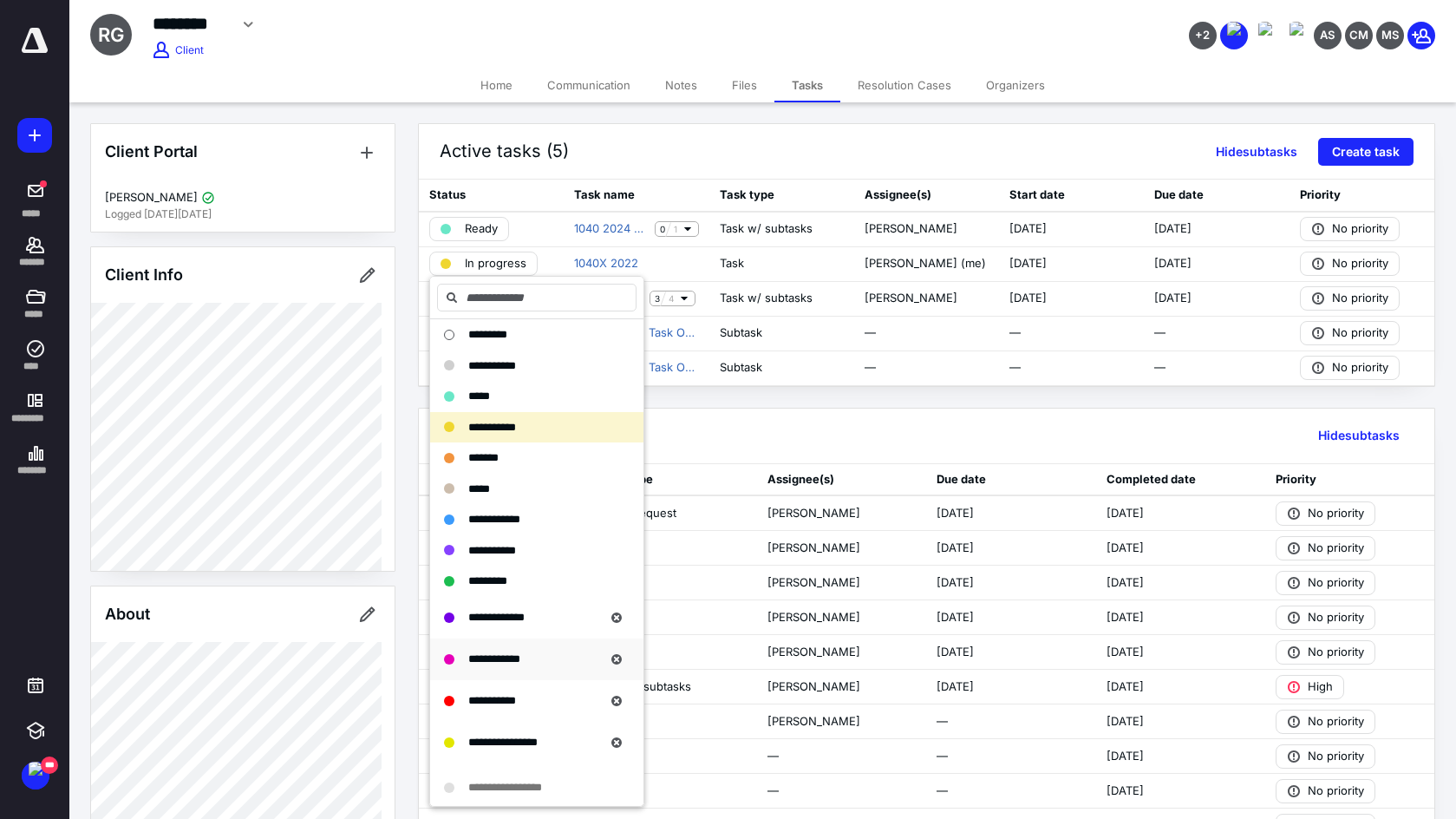 click on "**********" at bounding box center (494, 658) 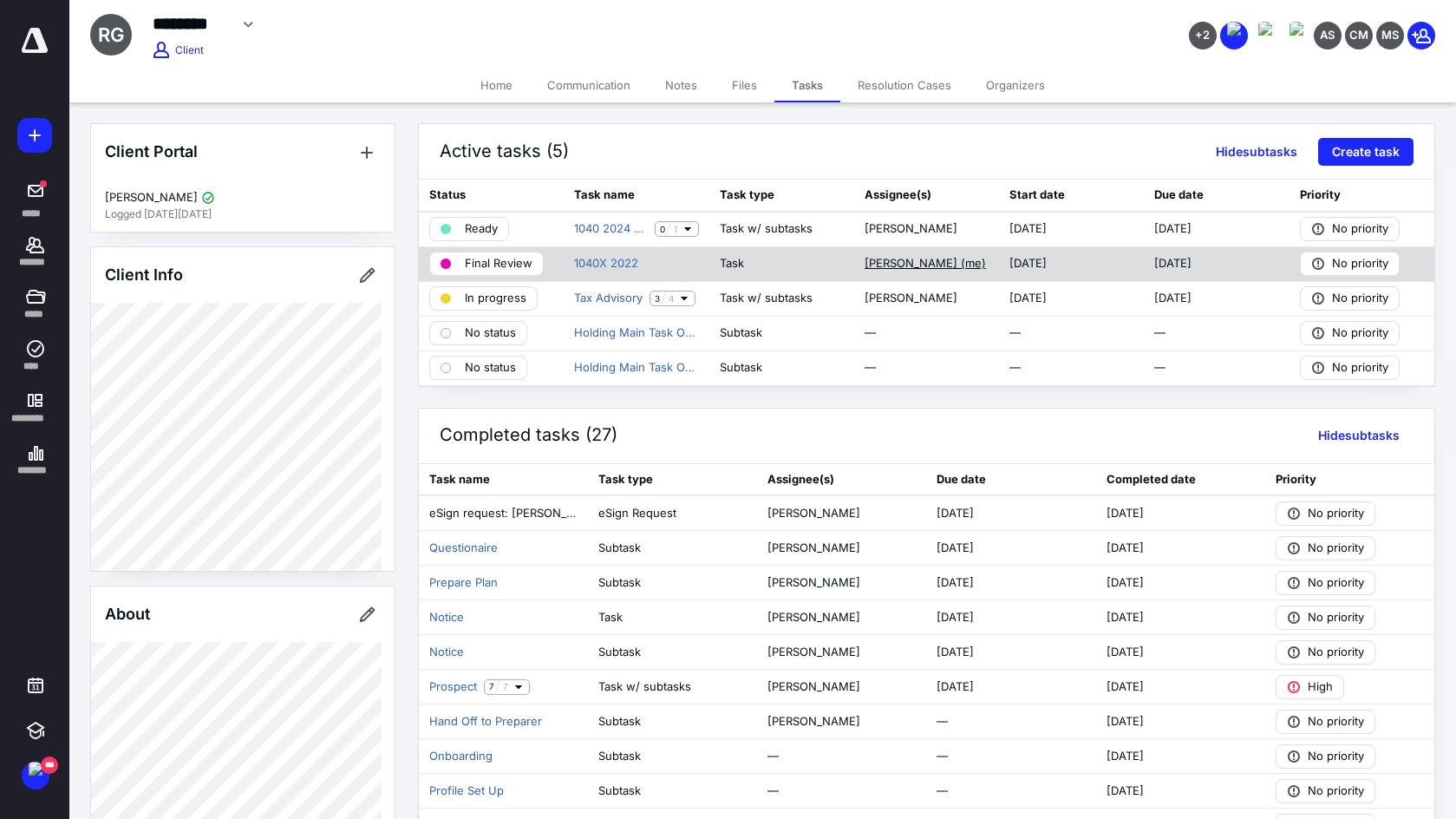 click on "Patrick Parham (me)" at bounding box center (925, 264) 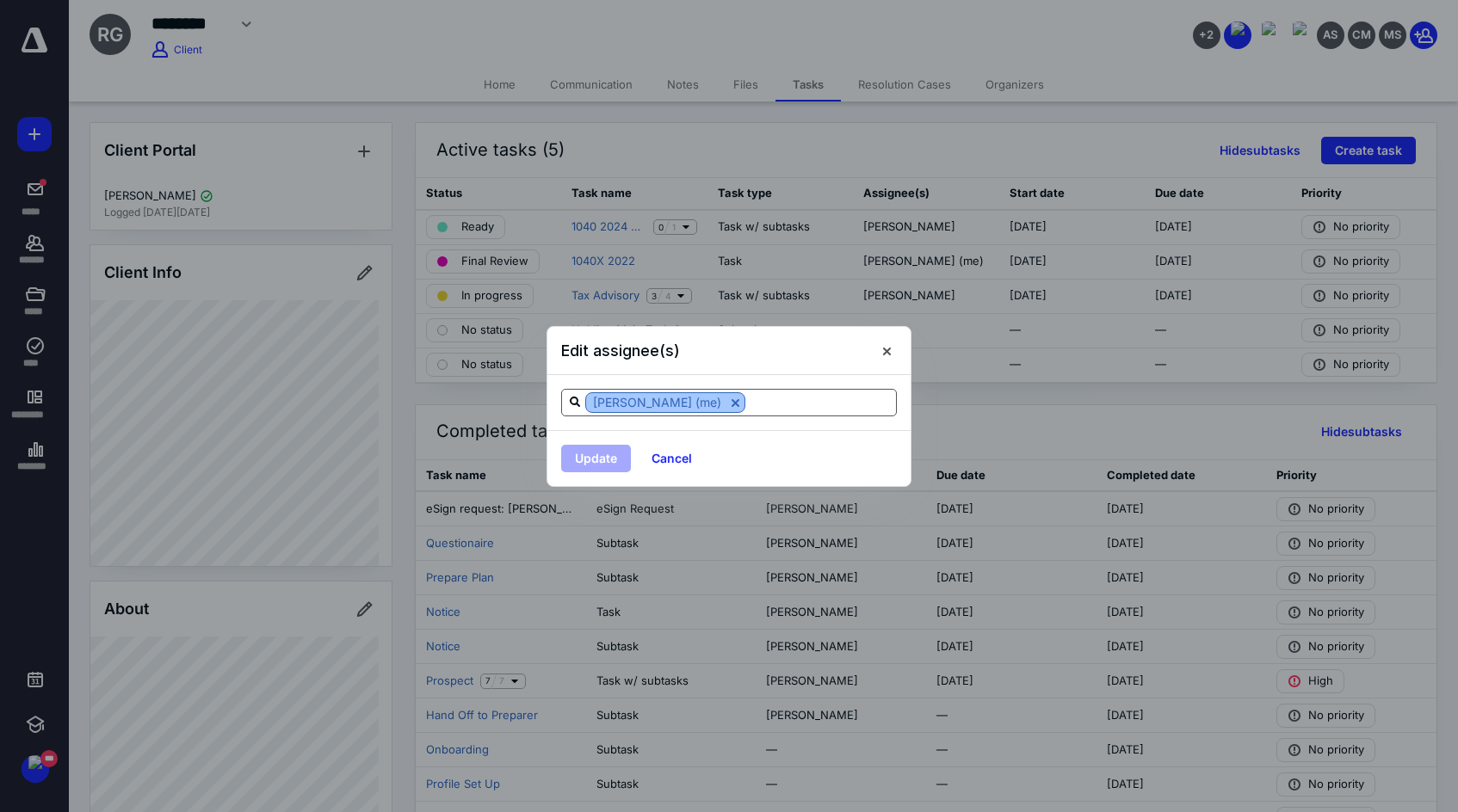 click at bounding box center [735, 403] 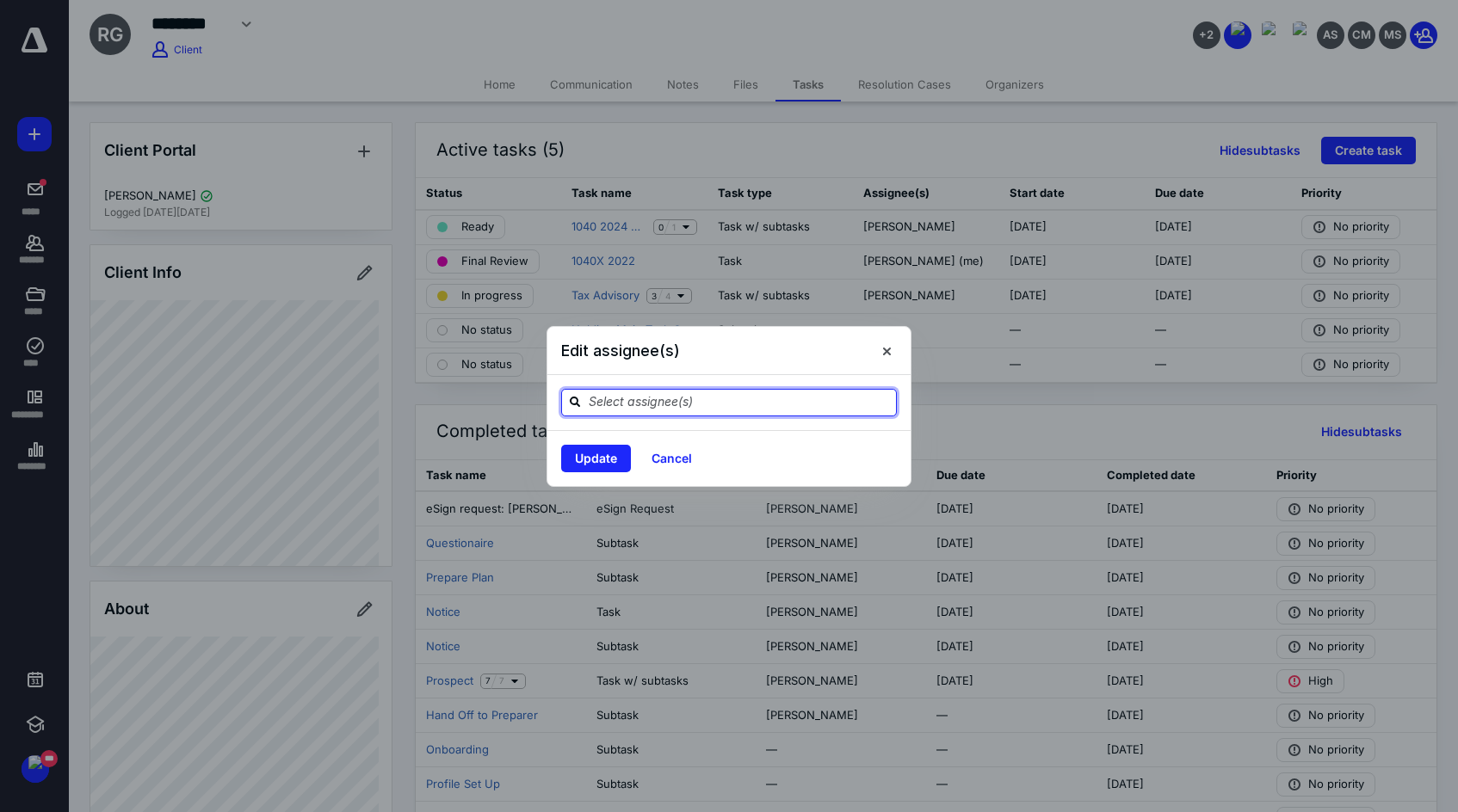 click at bounding box center [739, 402] 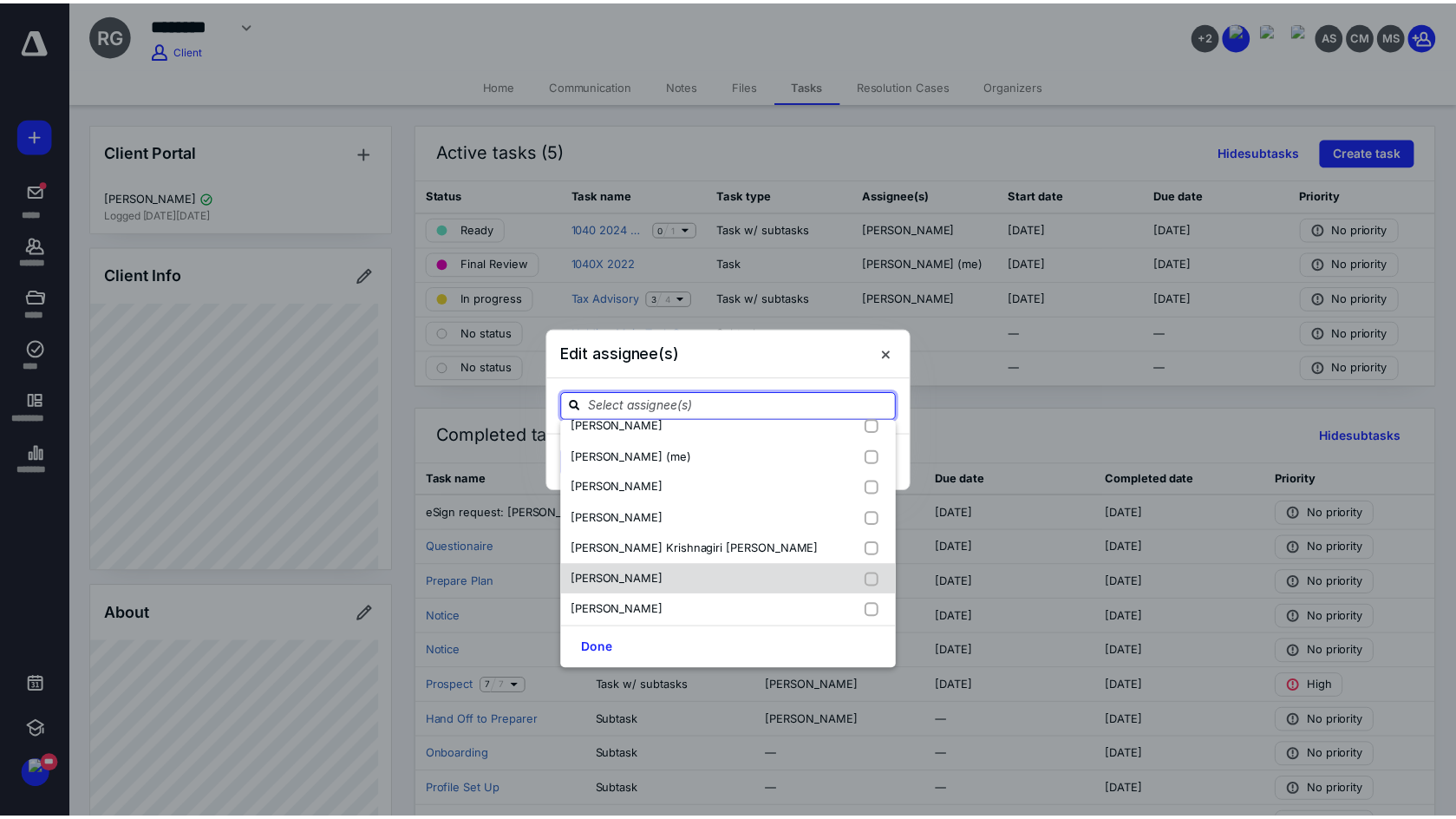 scroll, scrollTop: 579, scrollLeft: 0, axis: vertical 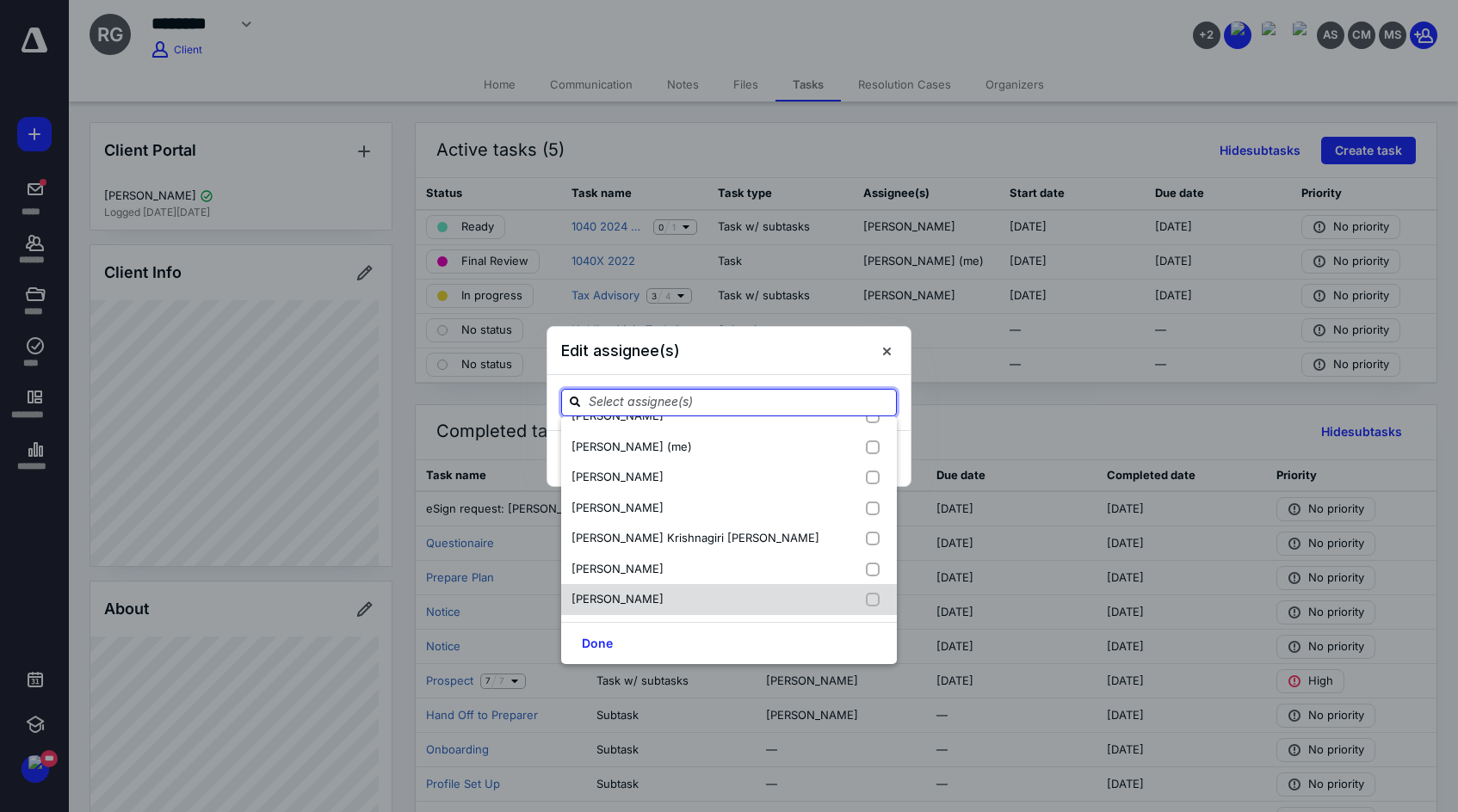 click at bounding box center (876, 600) 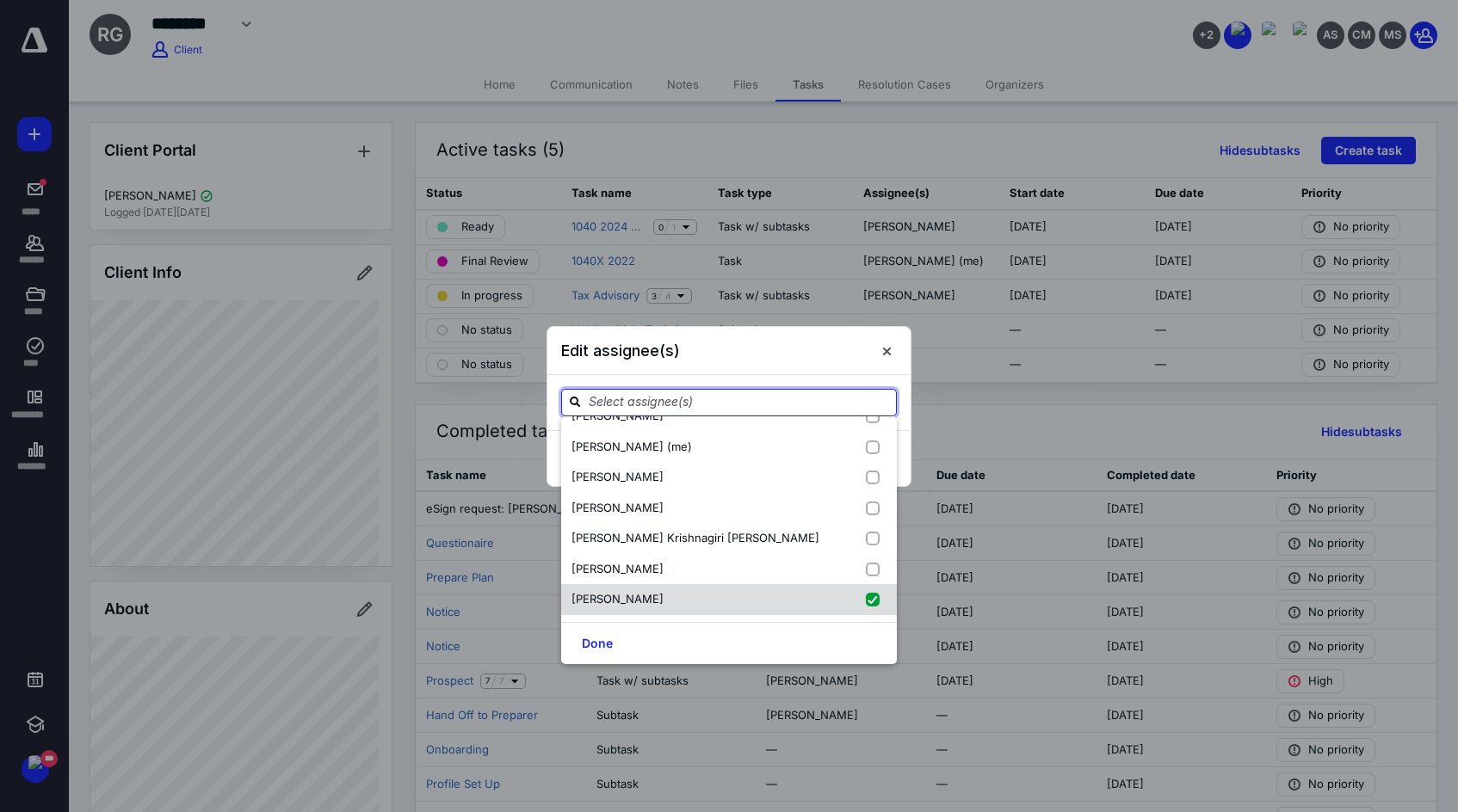 checkbox on "true" 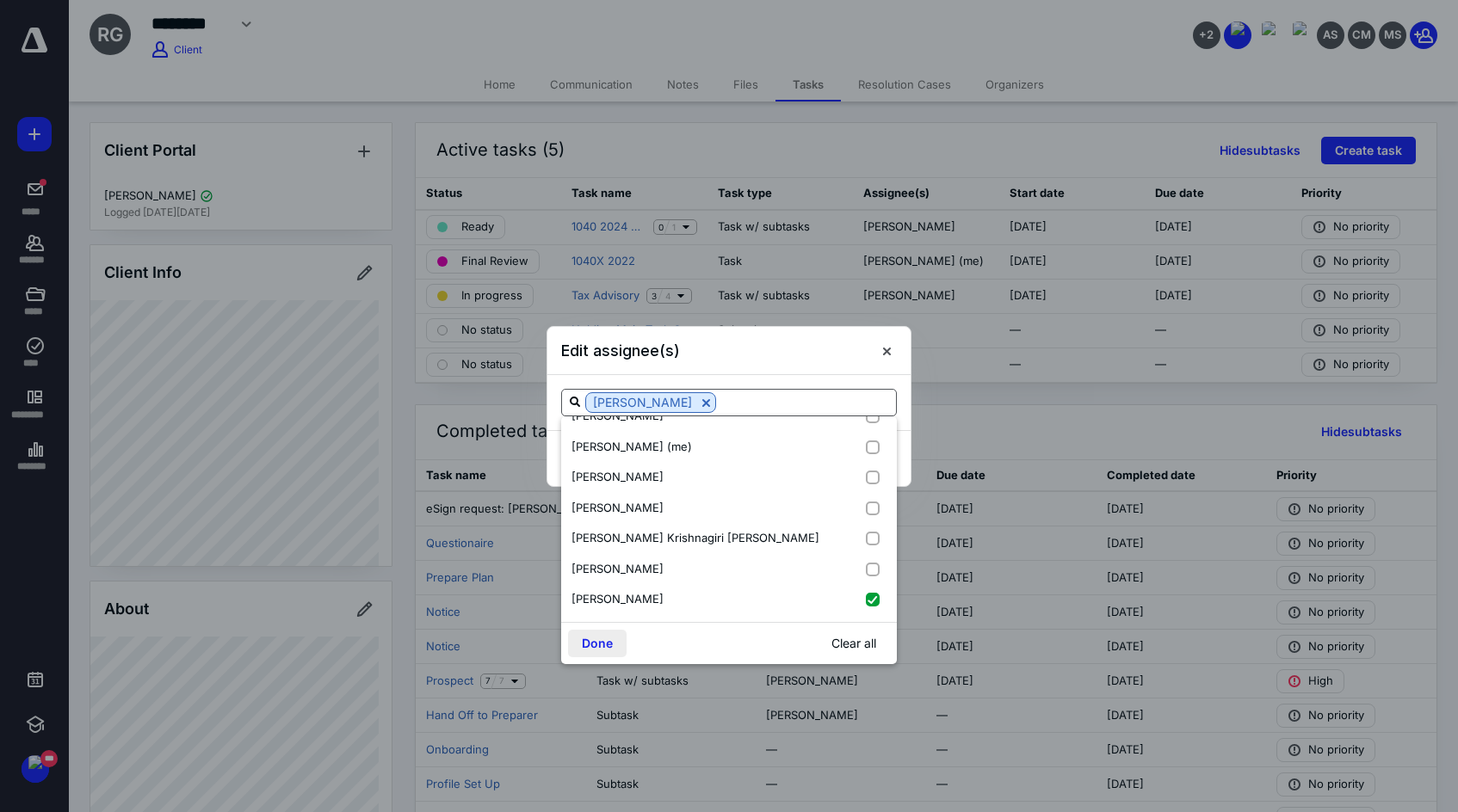 click on "Done" at bounding box center [597, 643] 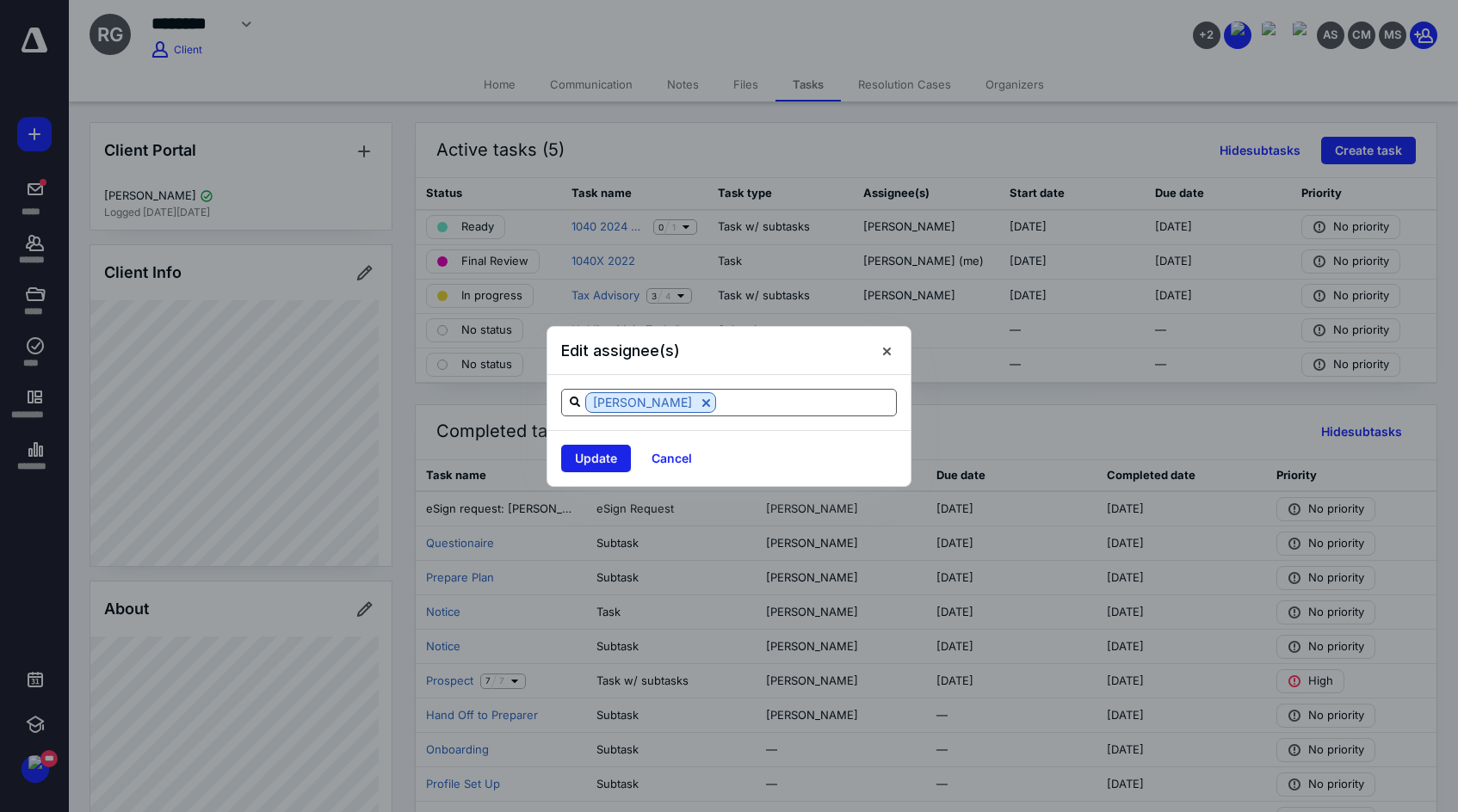 click on "Update" at bounding box center (596, 458) 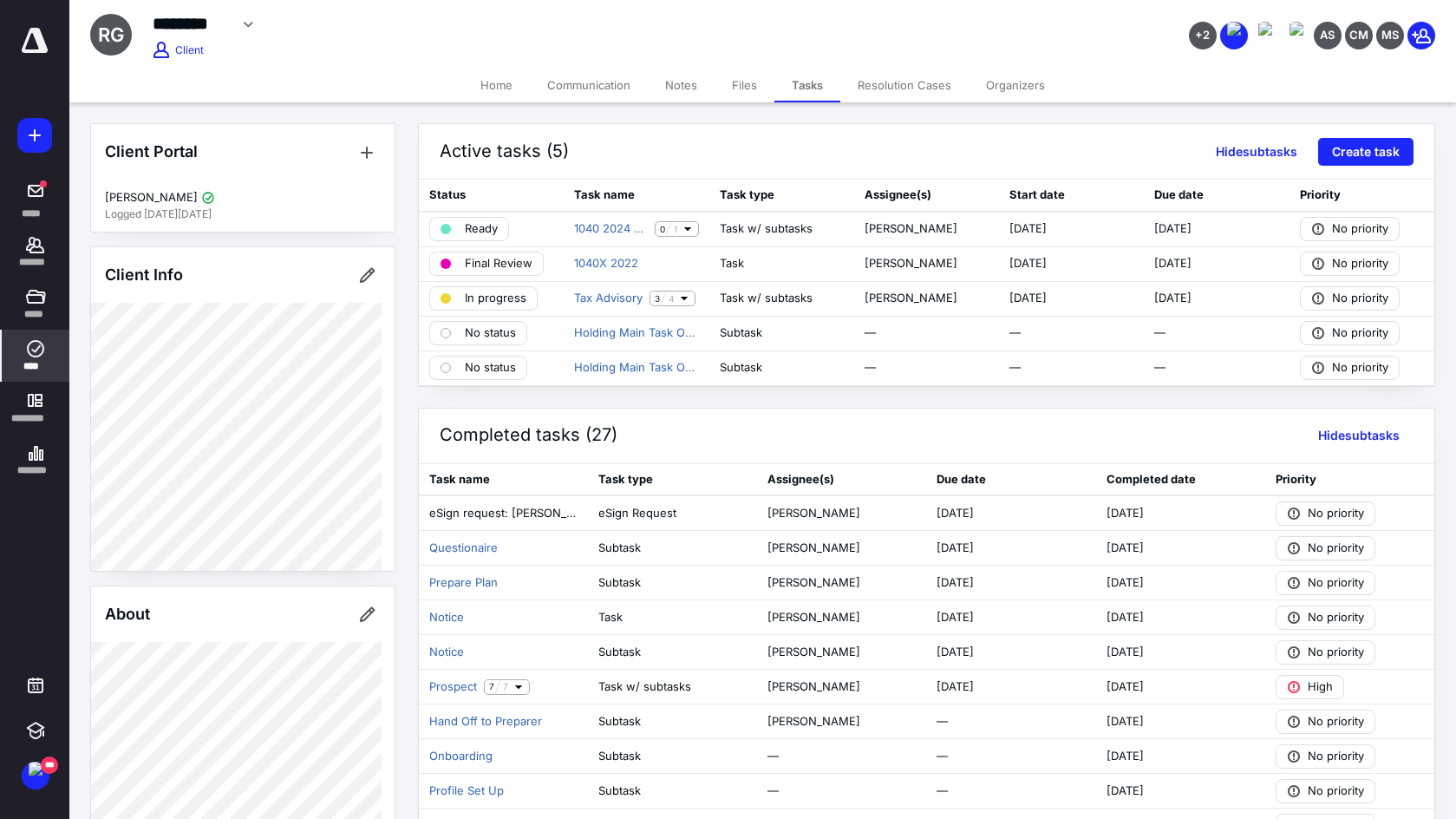 click 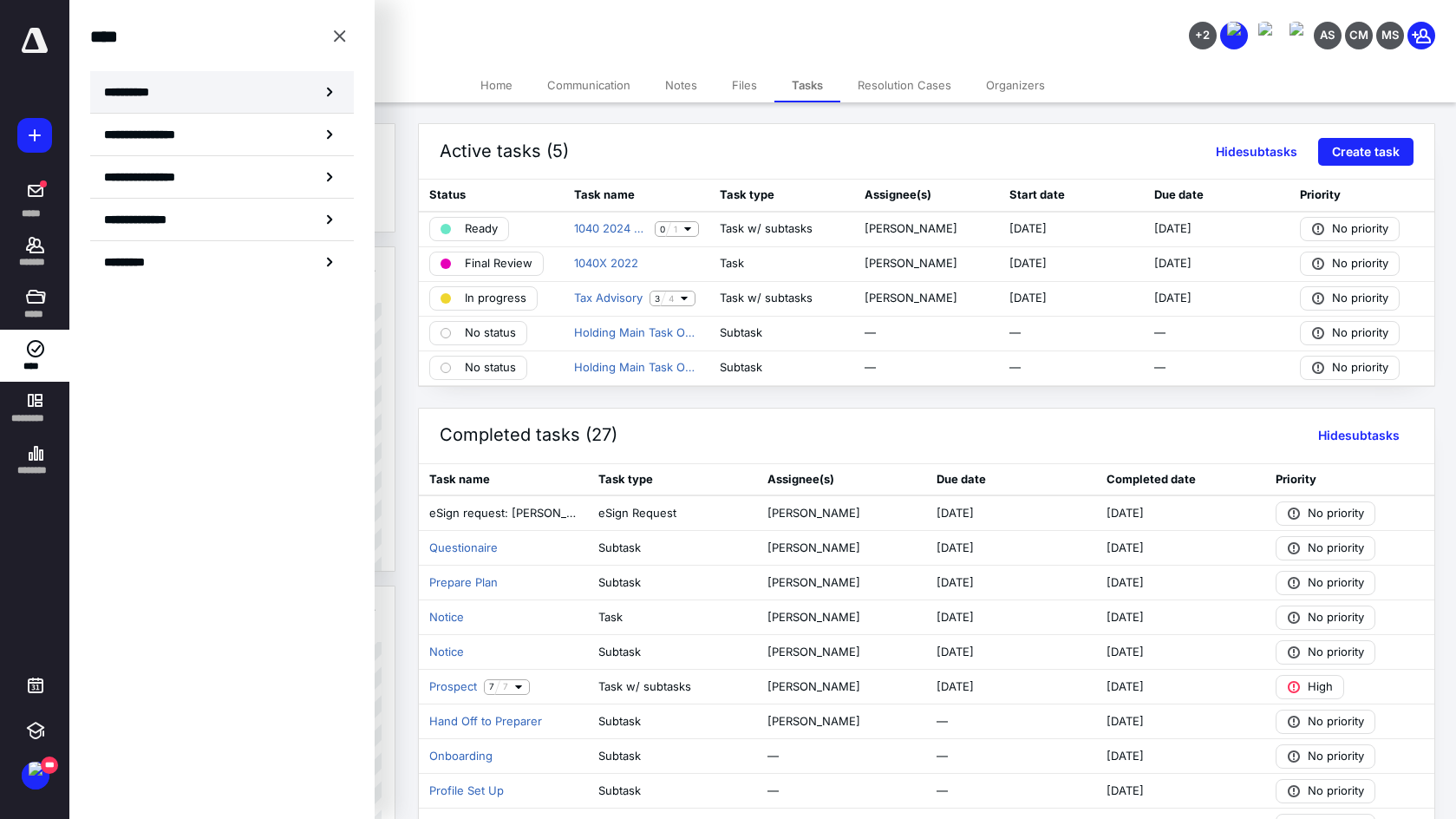 click on "**********" at bounding box center [222, 92] 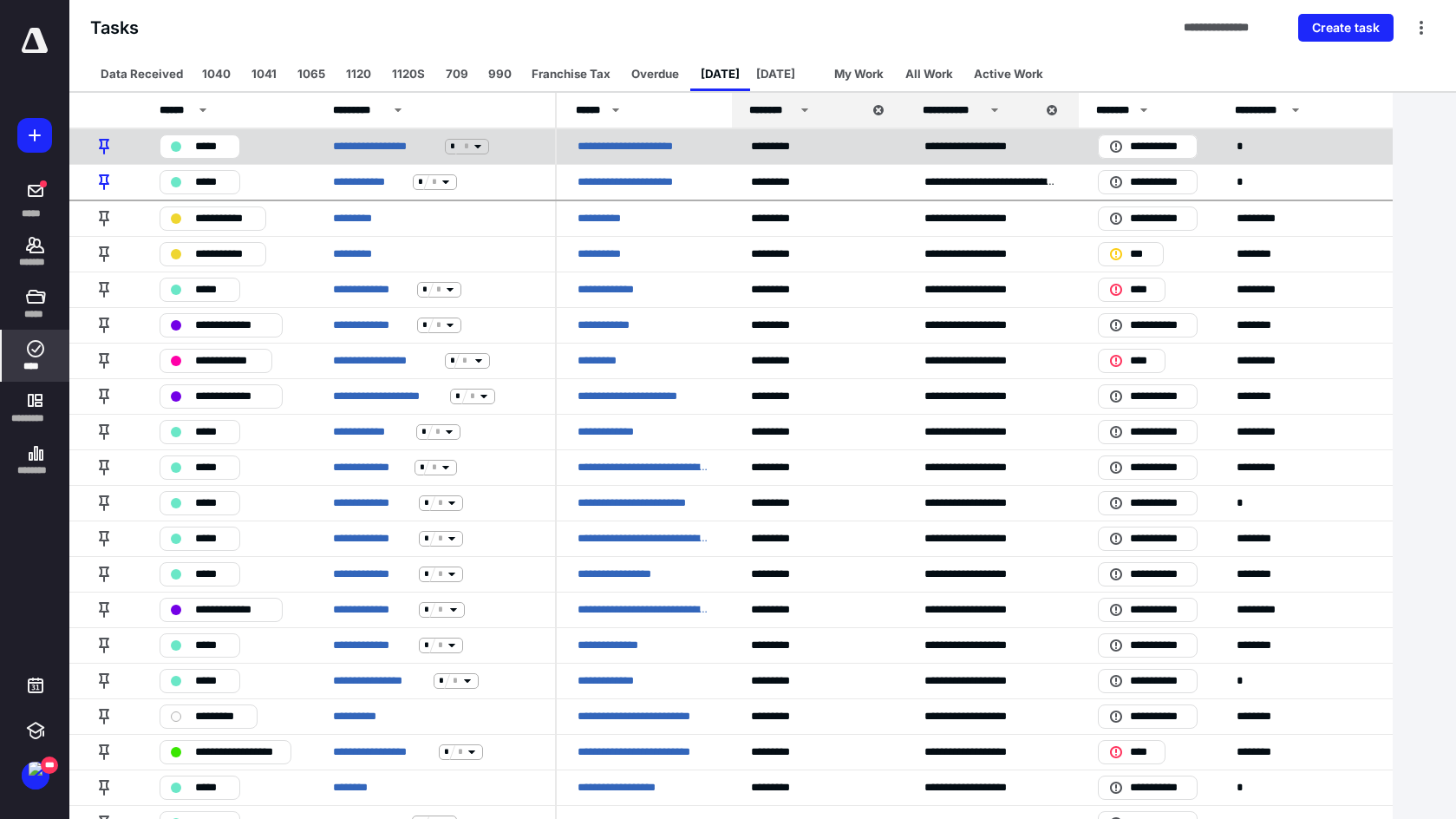 click on "*********" at bounding box center (817, 146) 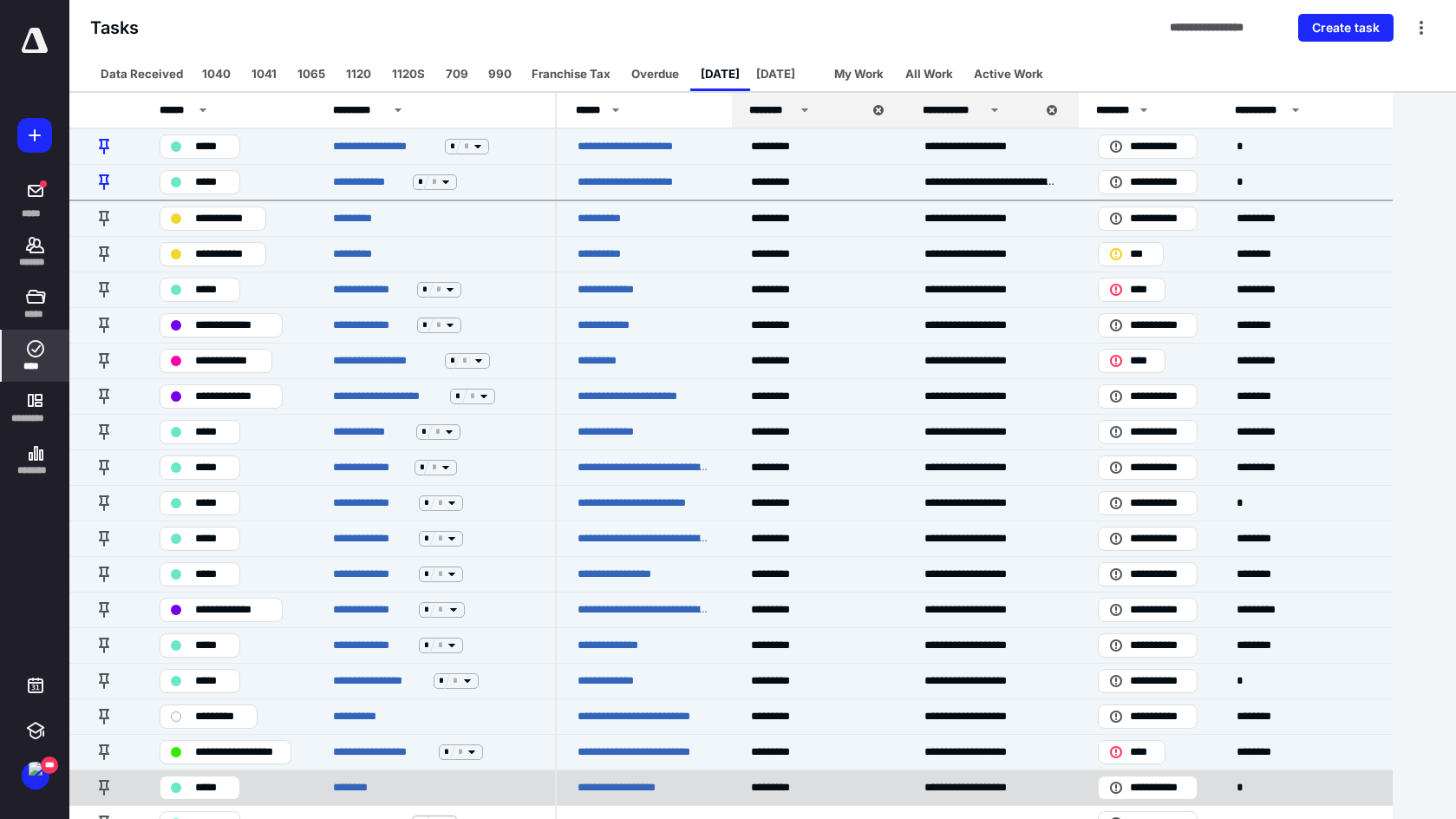 click on "*********" at bounding box center (817, 787) 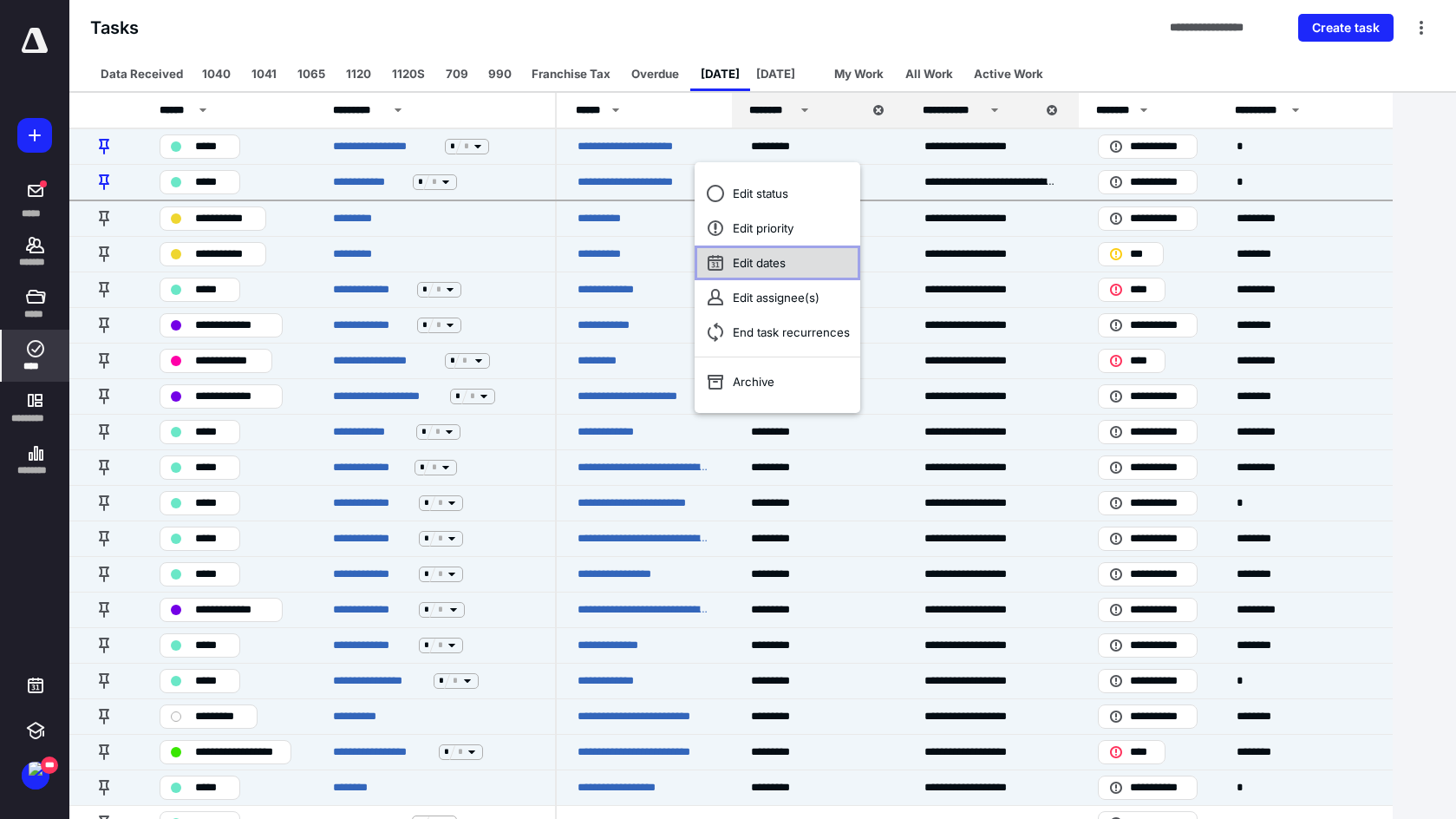 click on "Edit dates" at bounding box center (777, 263) 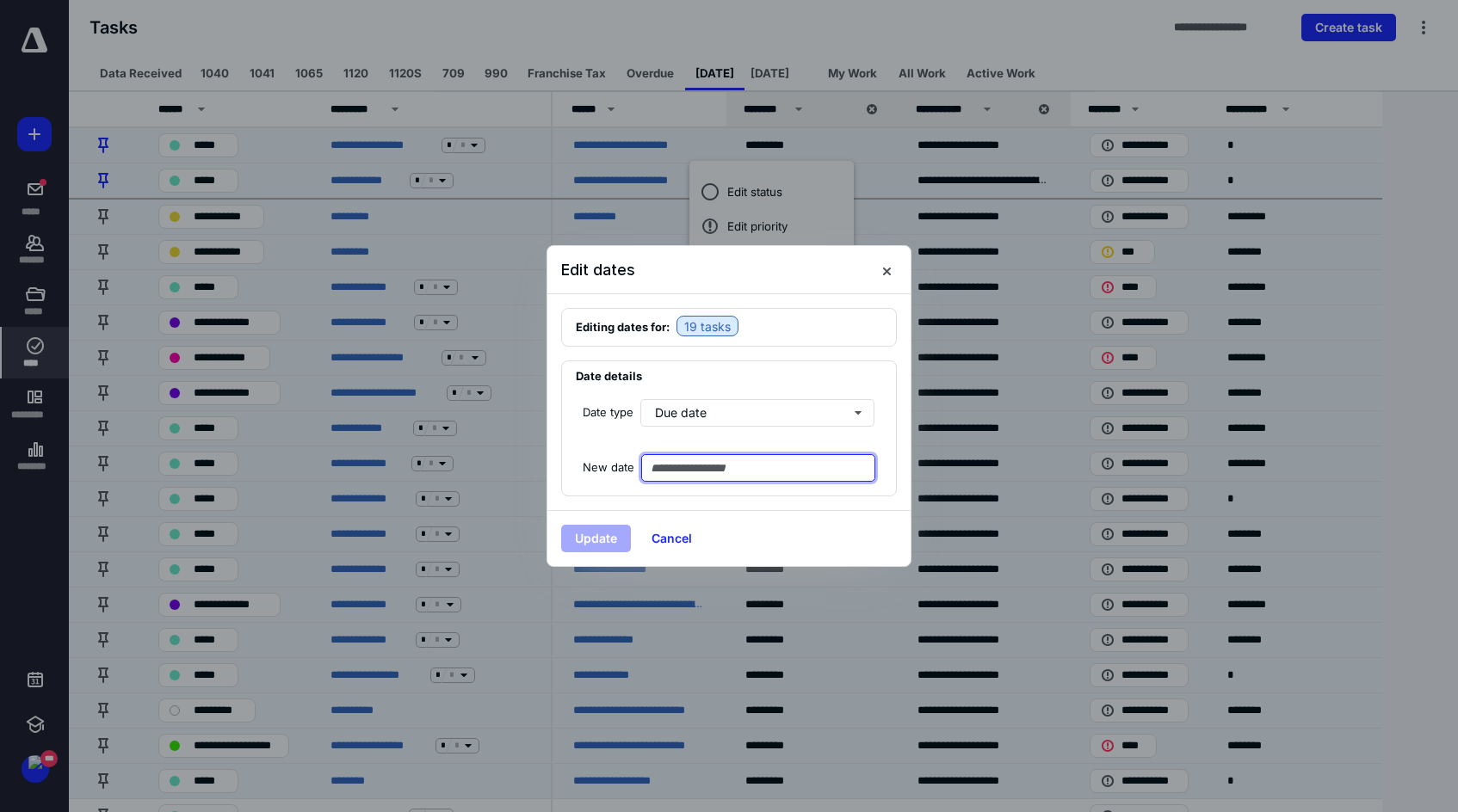 click at bounding box center [758, 468] 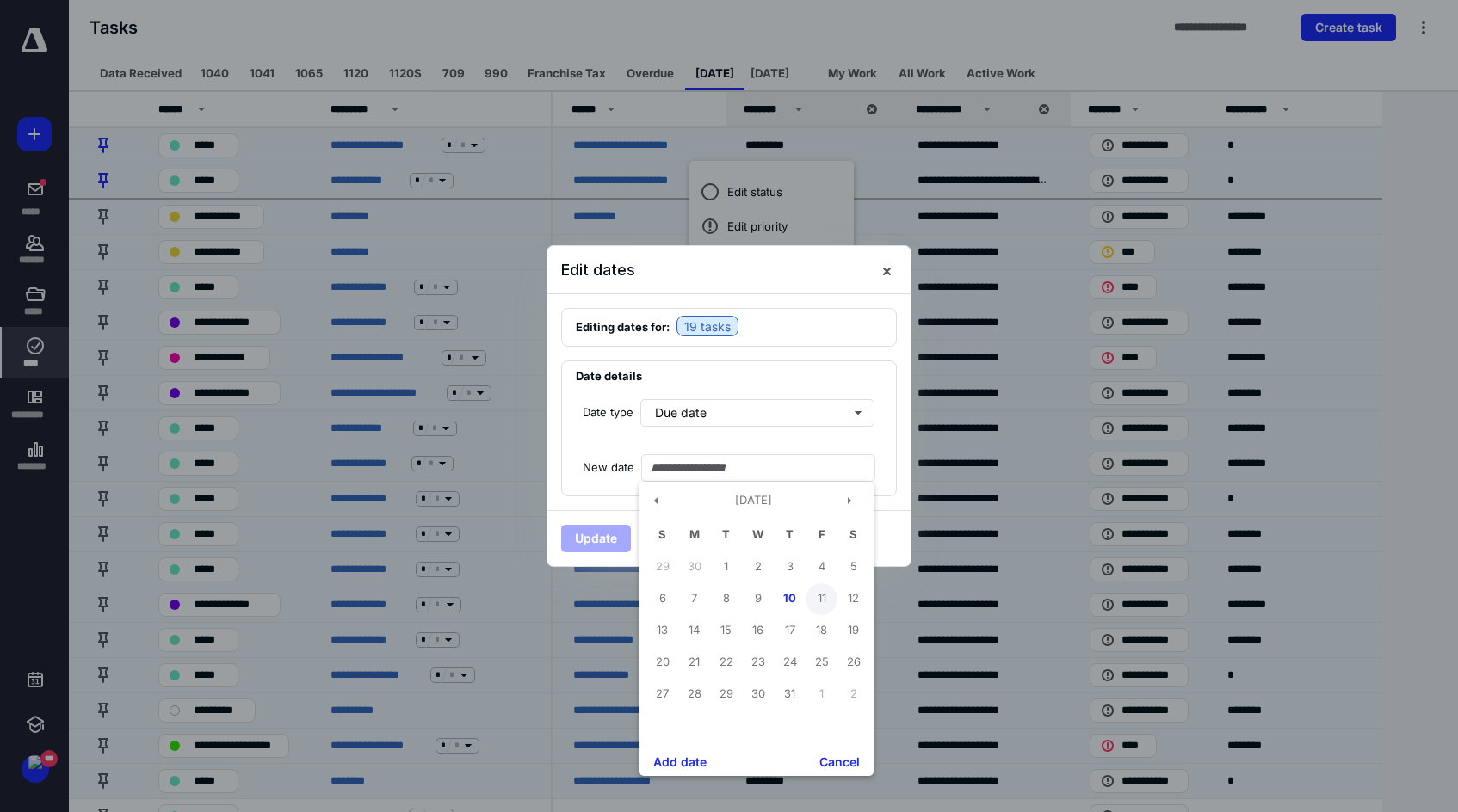 click on "11" at bounding box center (821, 599) 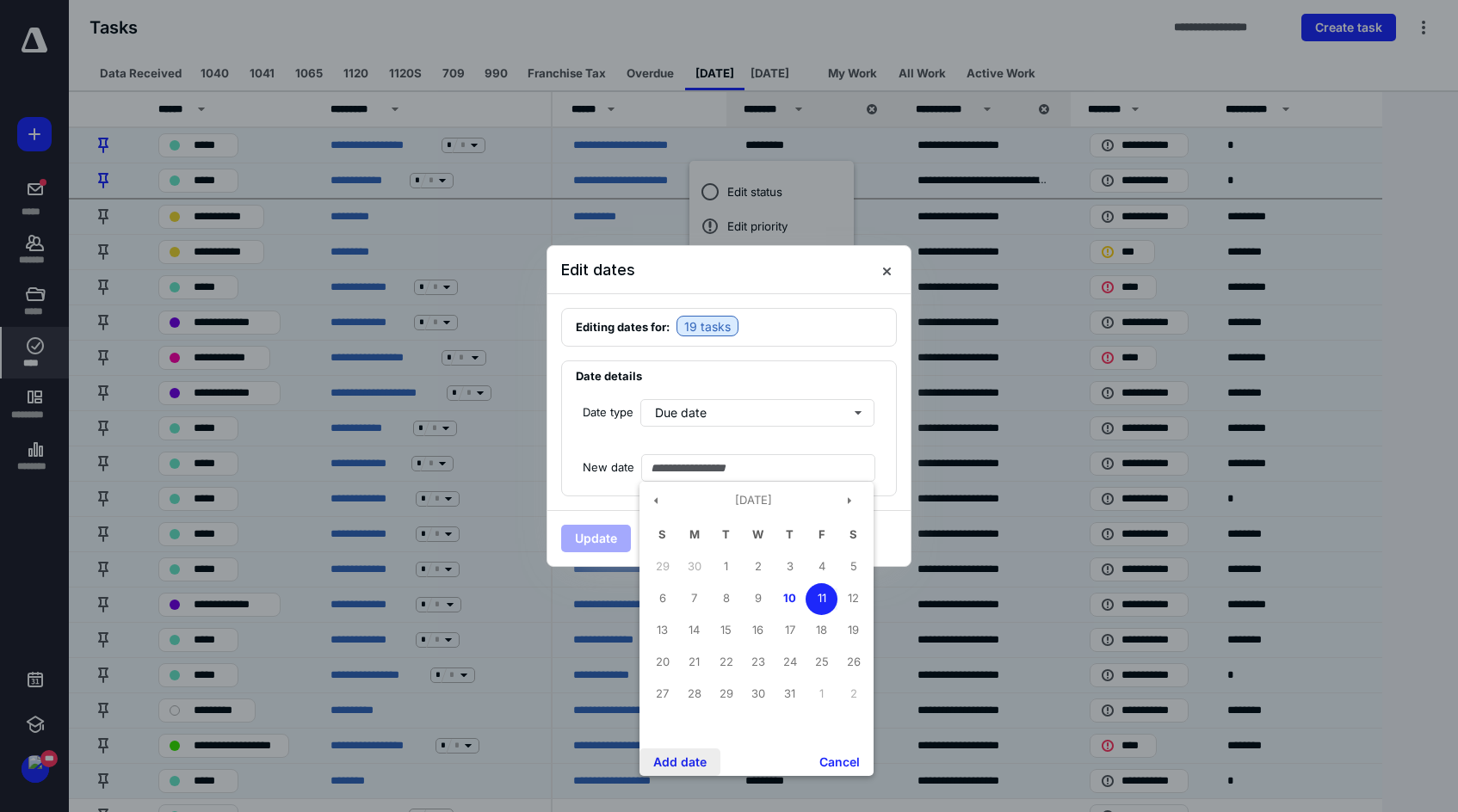 click on "Add date" at bounding box center (680, 762) 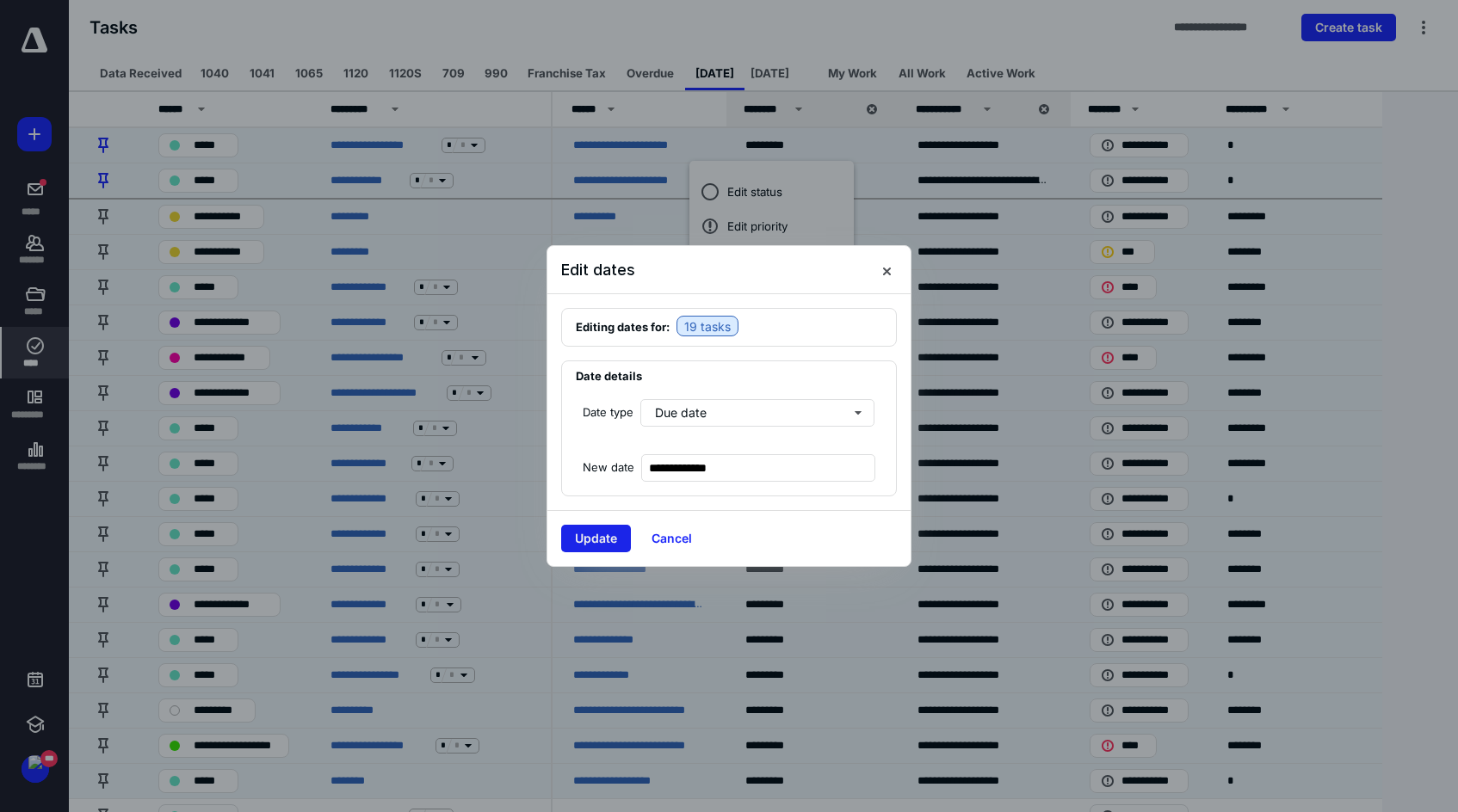 click on "Update" at bounding box center (596, 538) 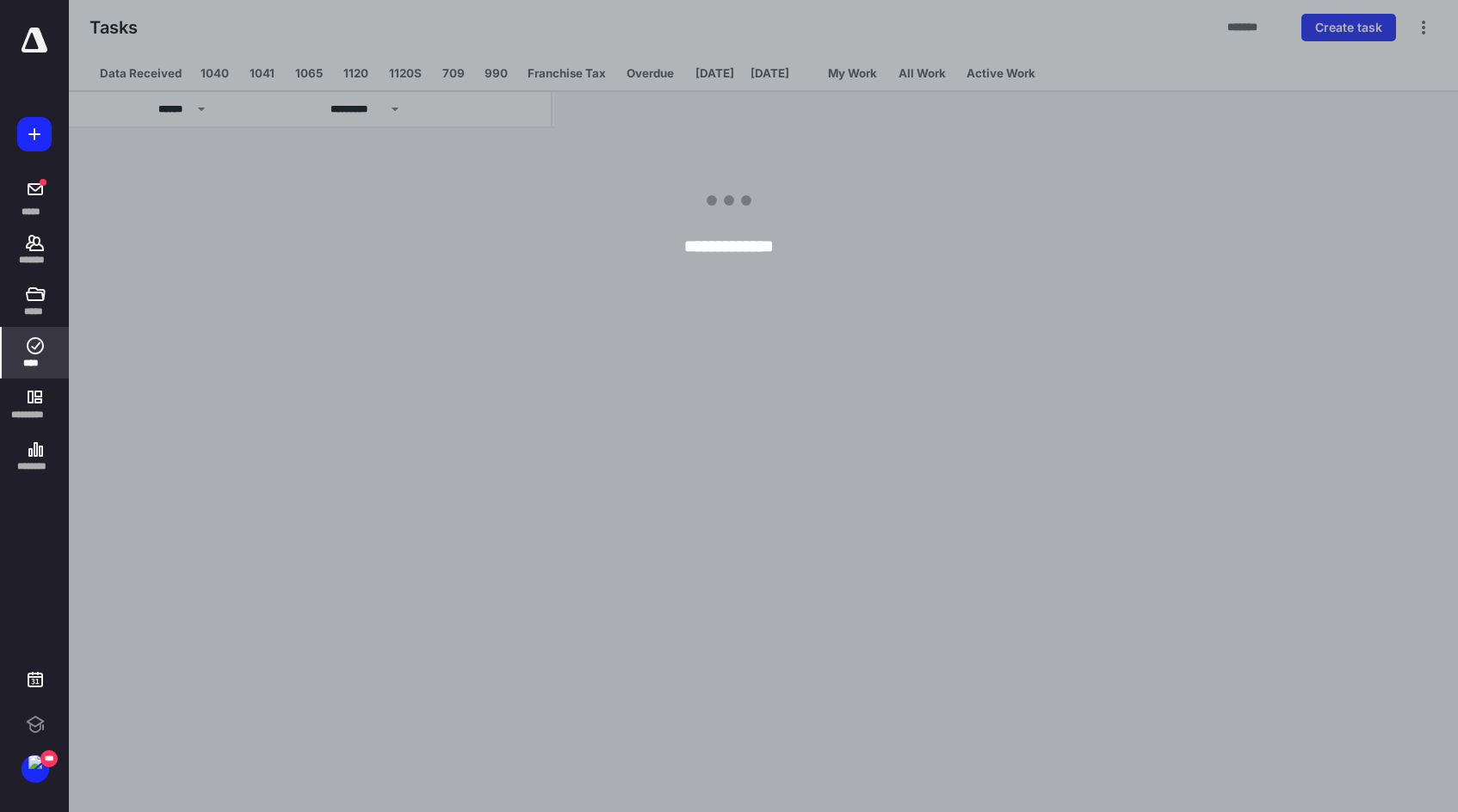 scroll, scrollTop: 0, scrollLeft: 0, axis: both 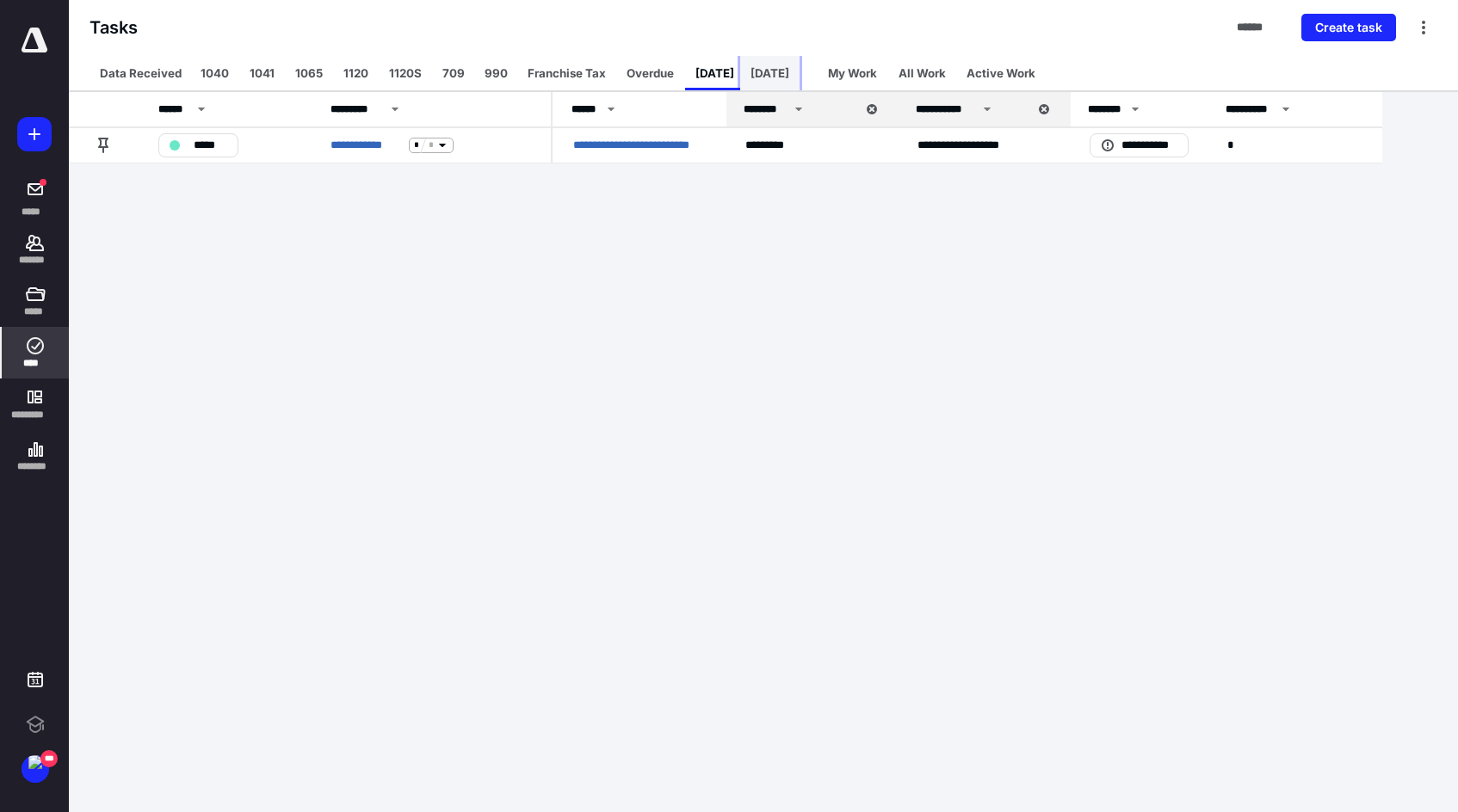 click on "[DATE]" at bounding box center (769, 73) 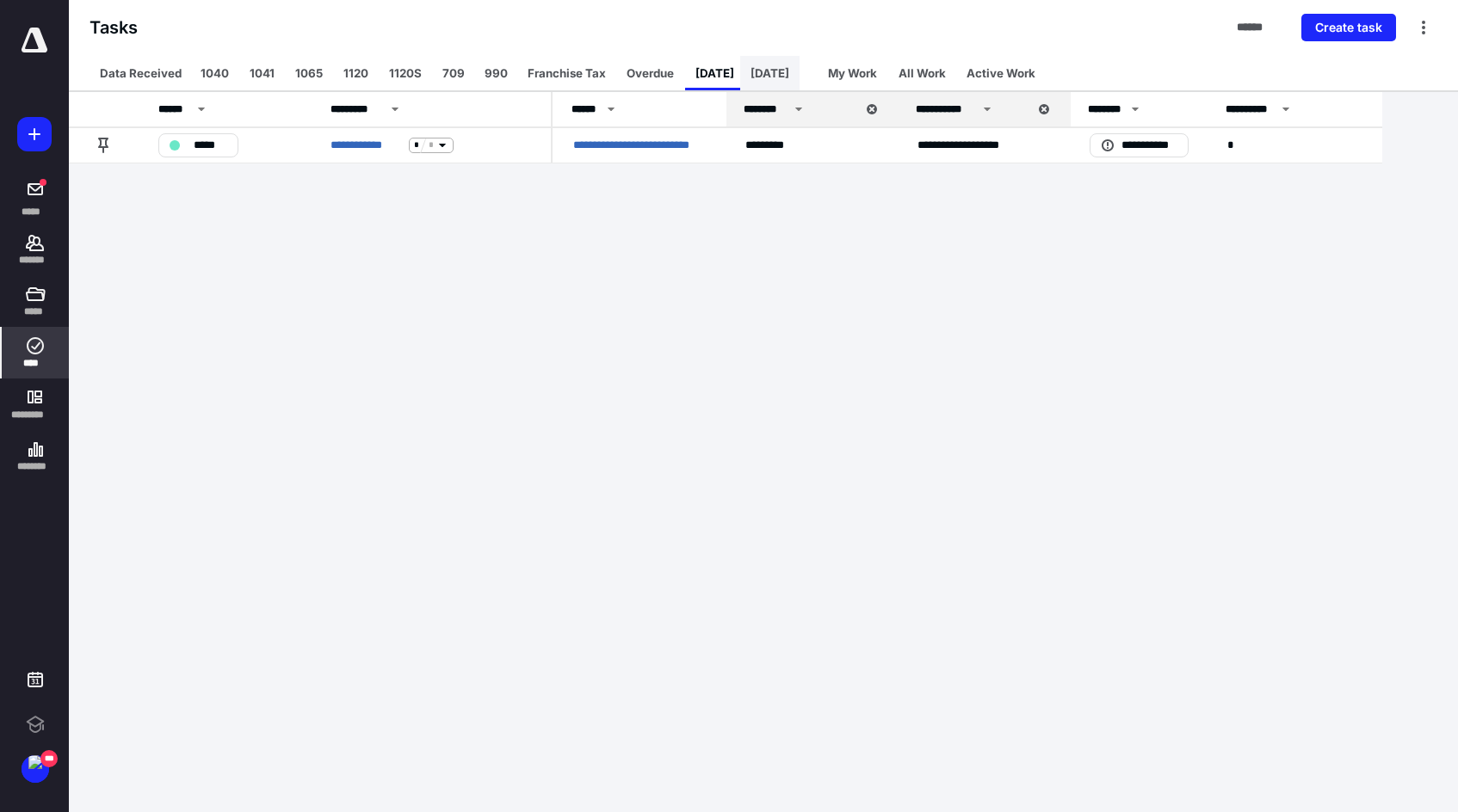 scroll, scrollTop: 0, scrollLeft: 0, axis: both 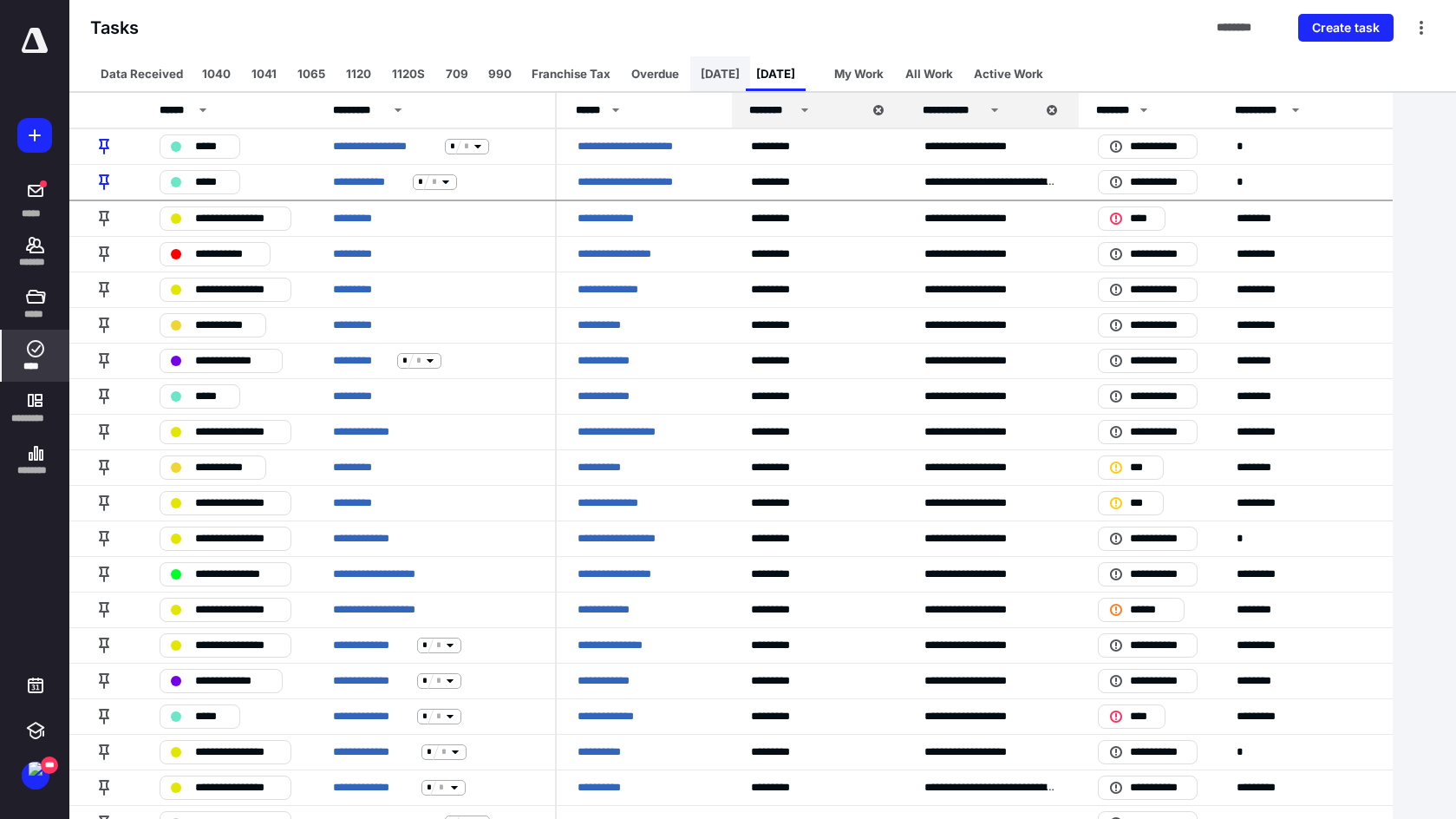 click on "[DATE]" at bounding box center [720, 74] 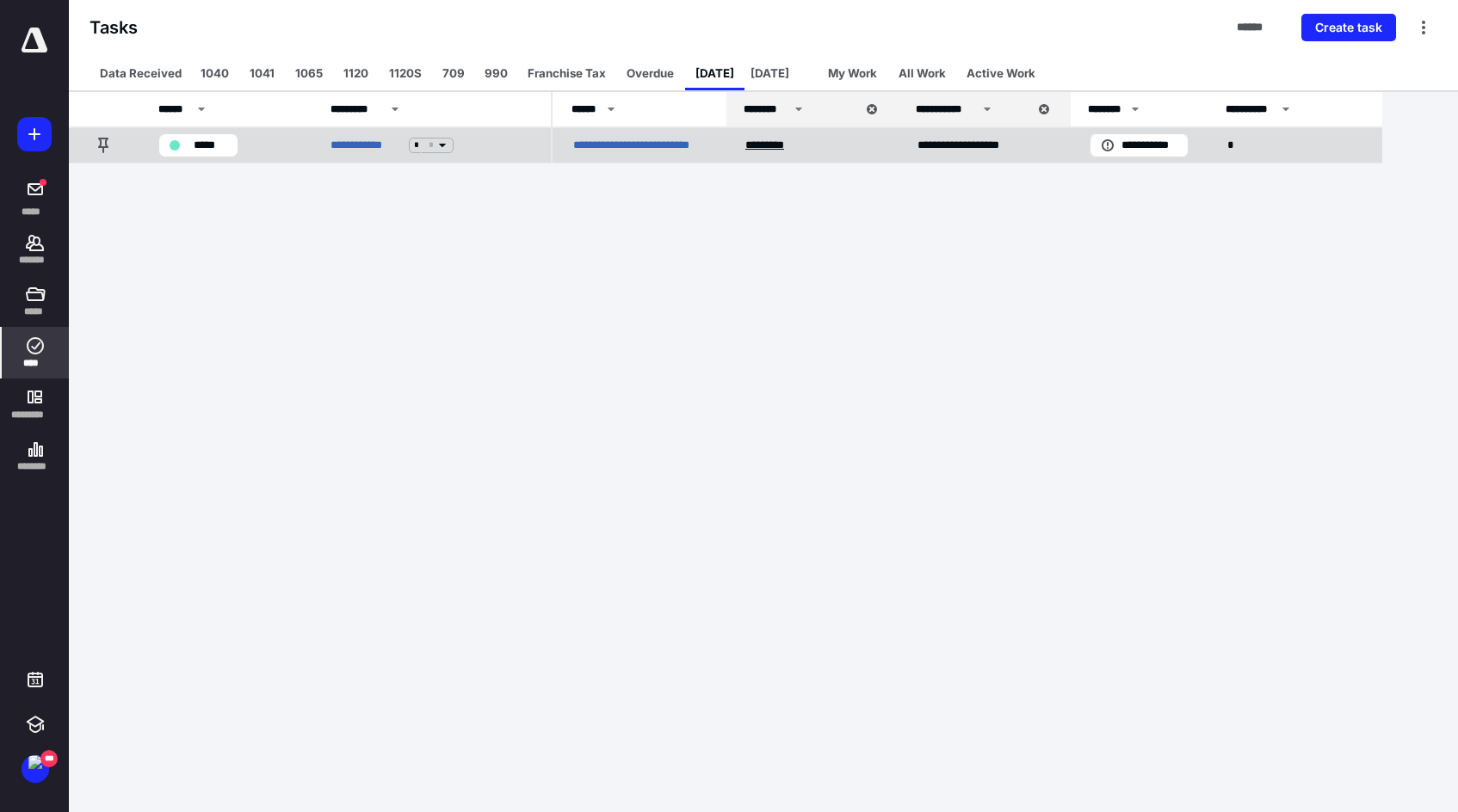 click on "*********" at bounding box center [772, 145] 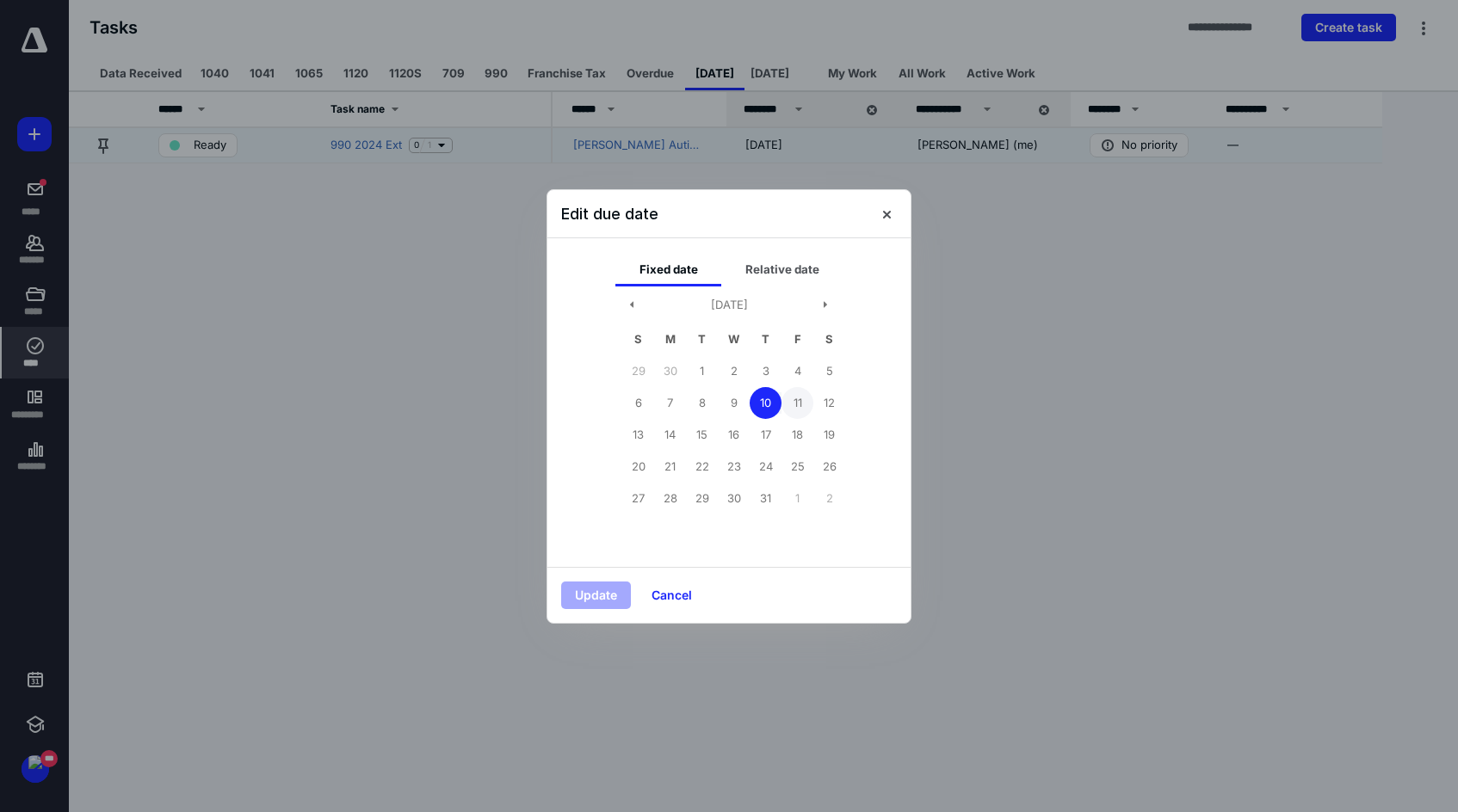 click on "11" at bounding box center [797, 403] 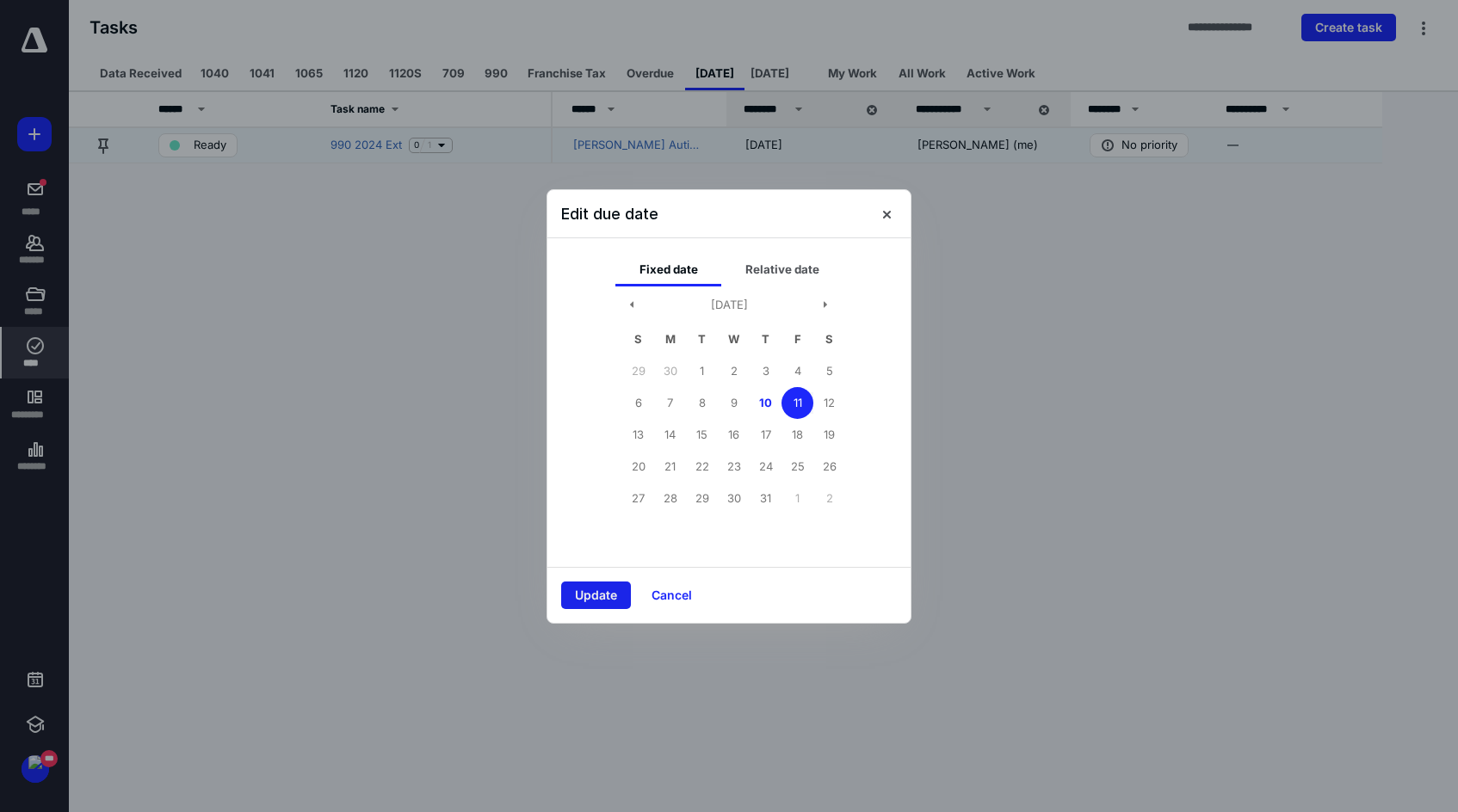 click on "Update" at bounding box center [596, 595] 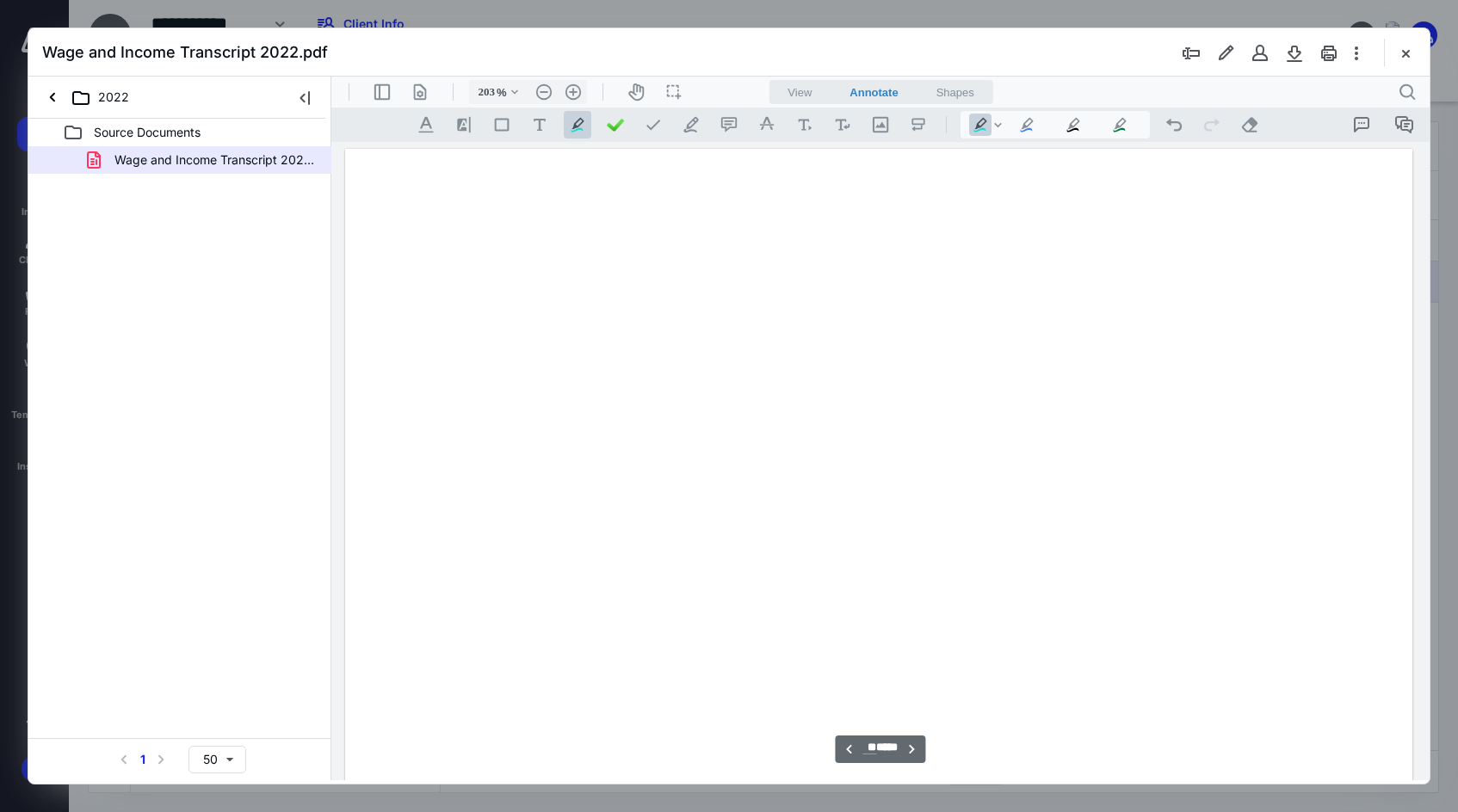 scroll, scrollTop: 0, scrollLeft: 0, axis: both 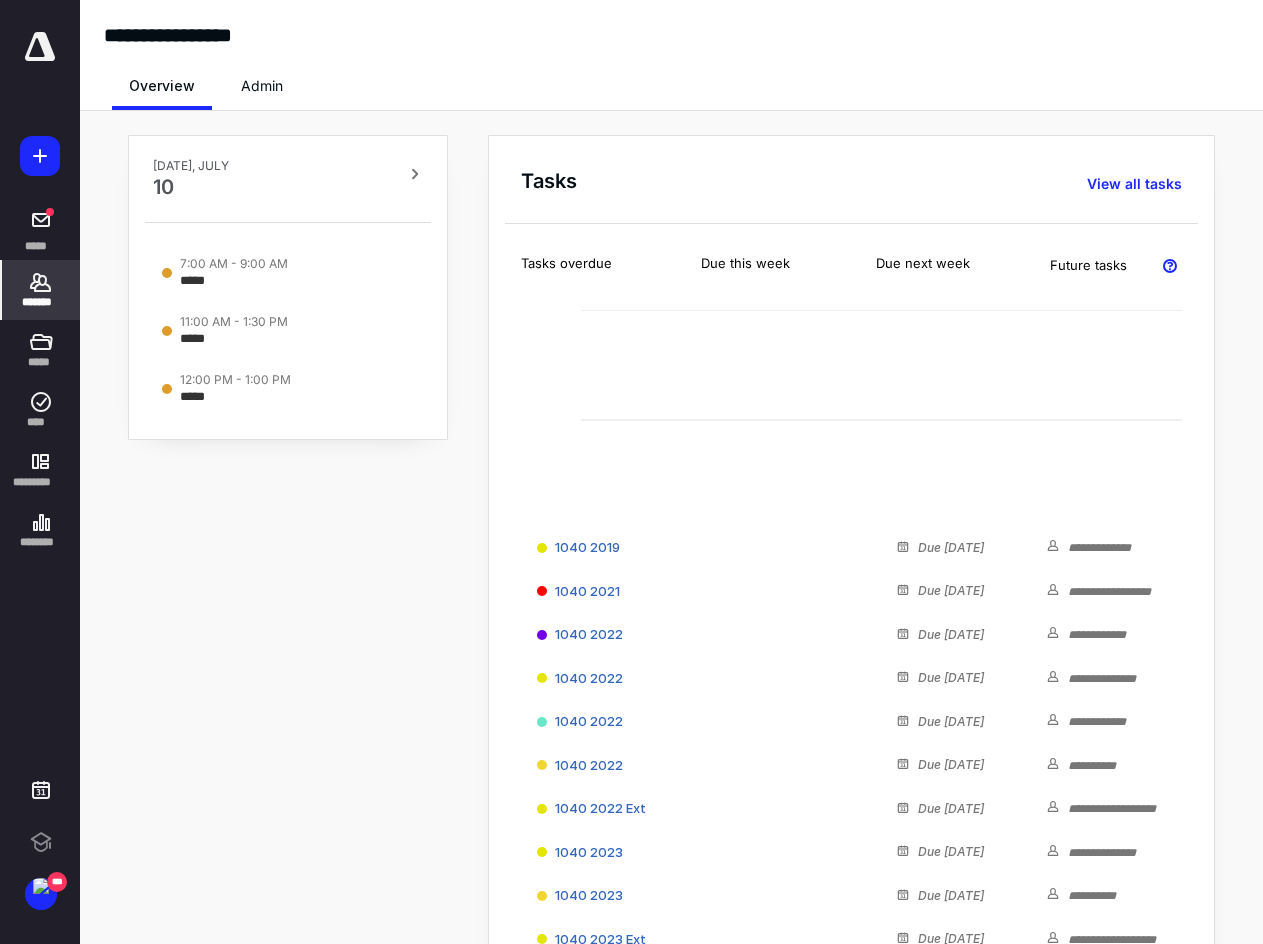click 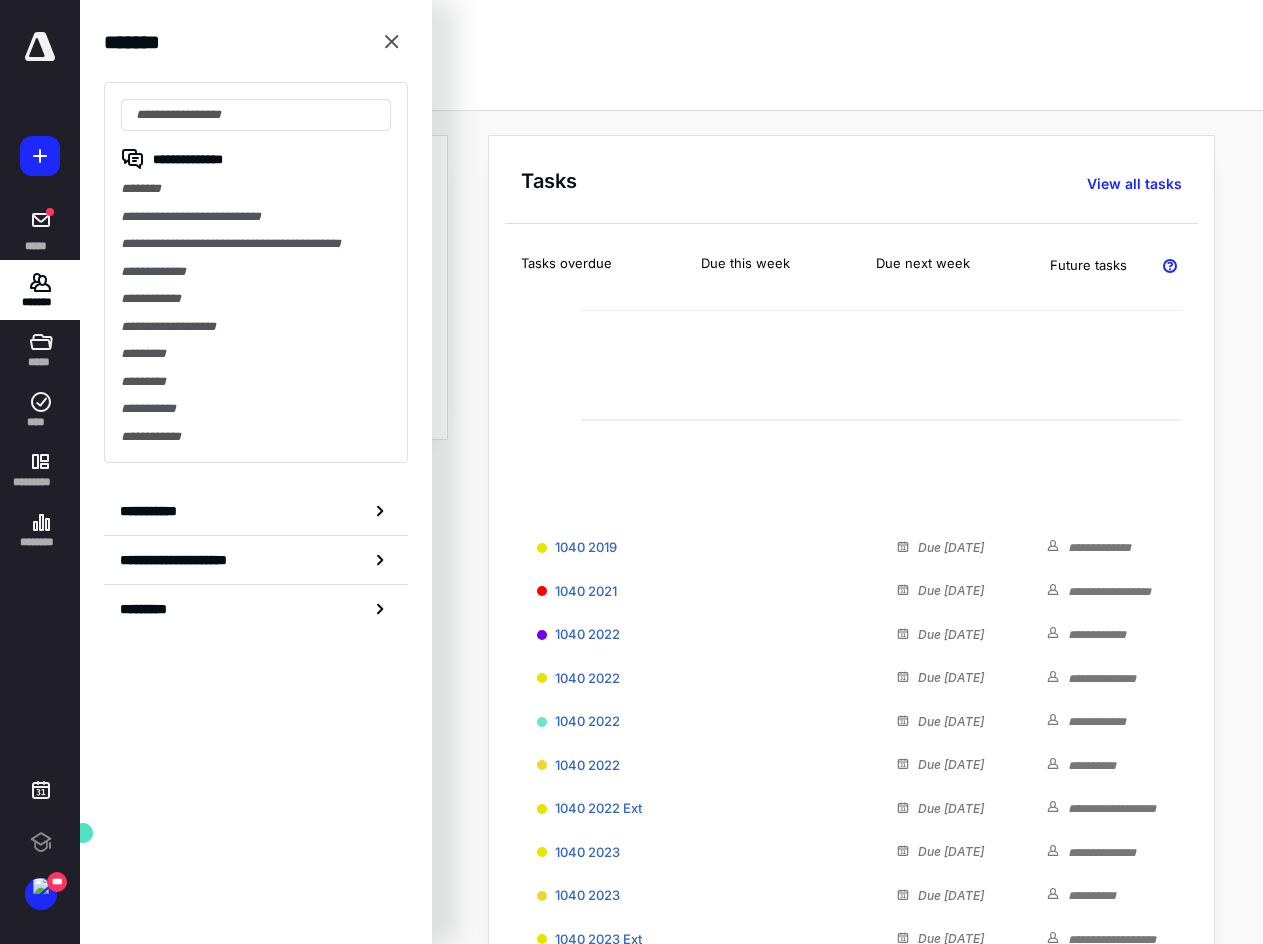 scroll, scrollTop: 0, scrollLeft: 0, axis: both 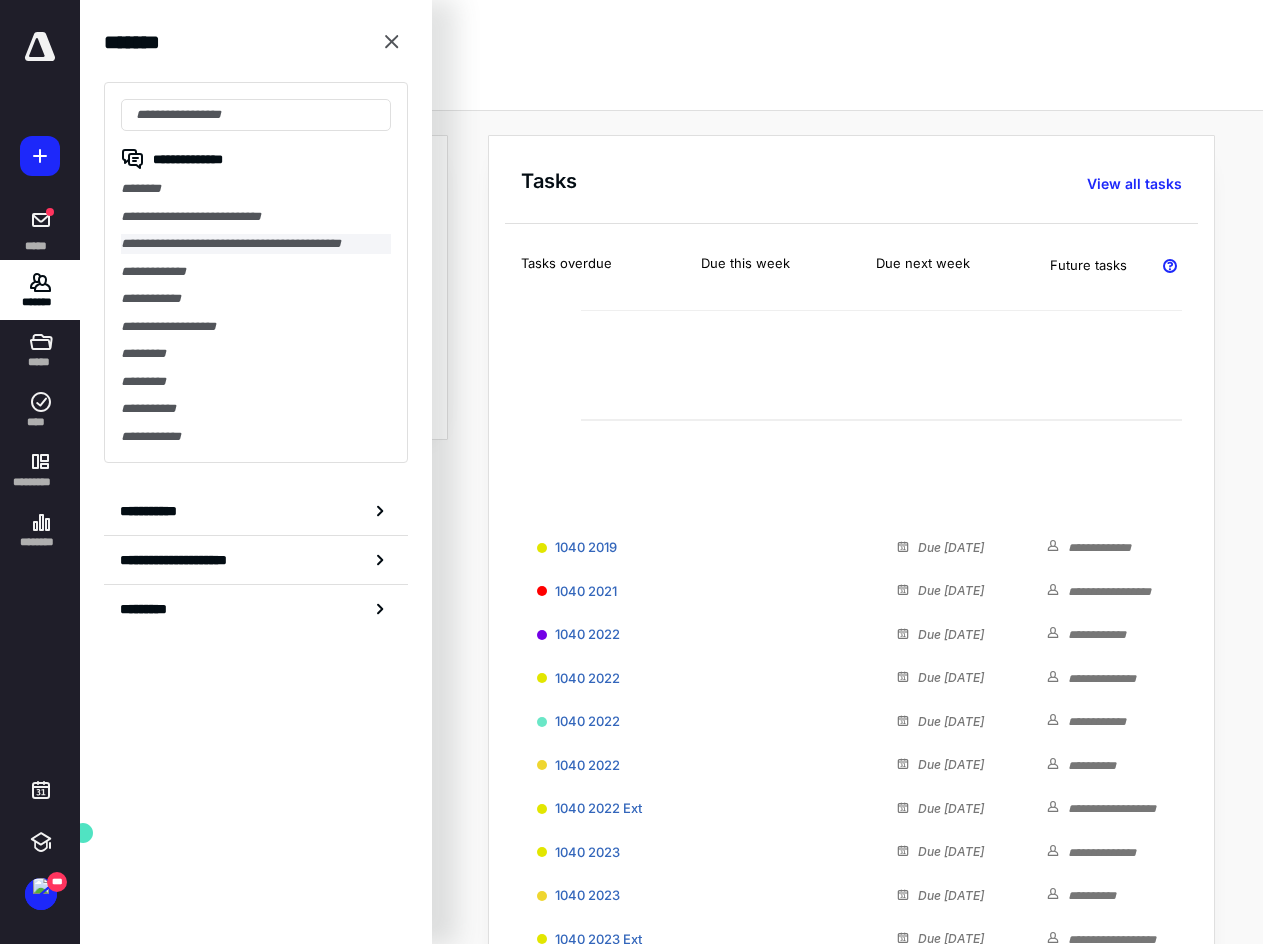 click on "**********" at bounding box center [256, 244] 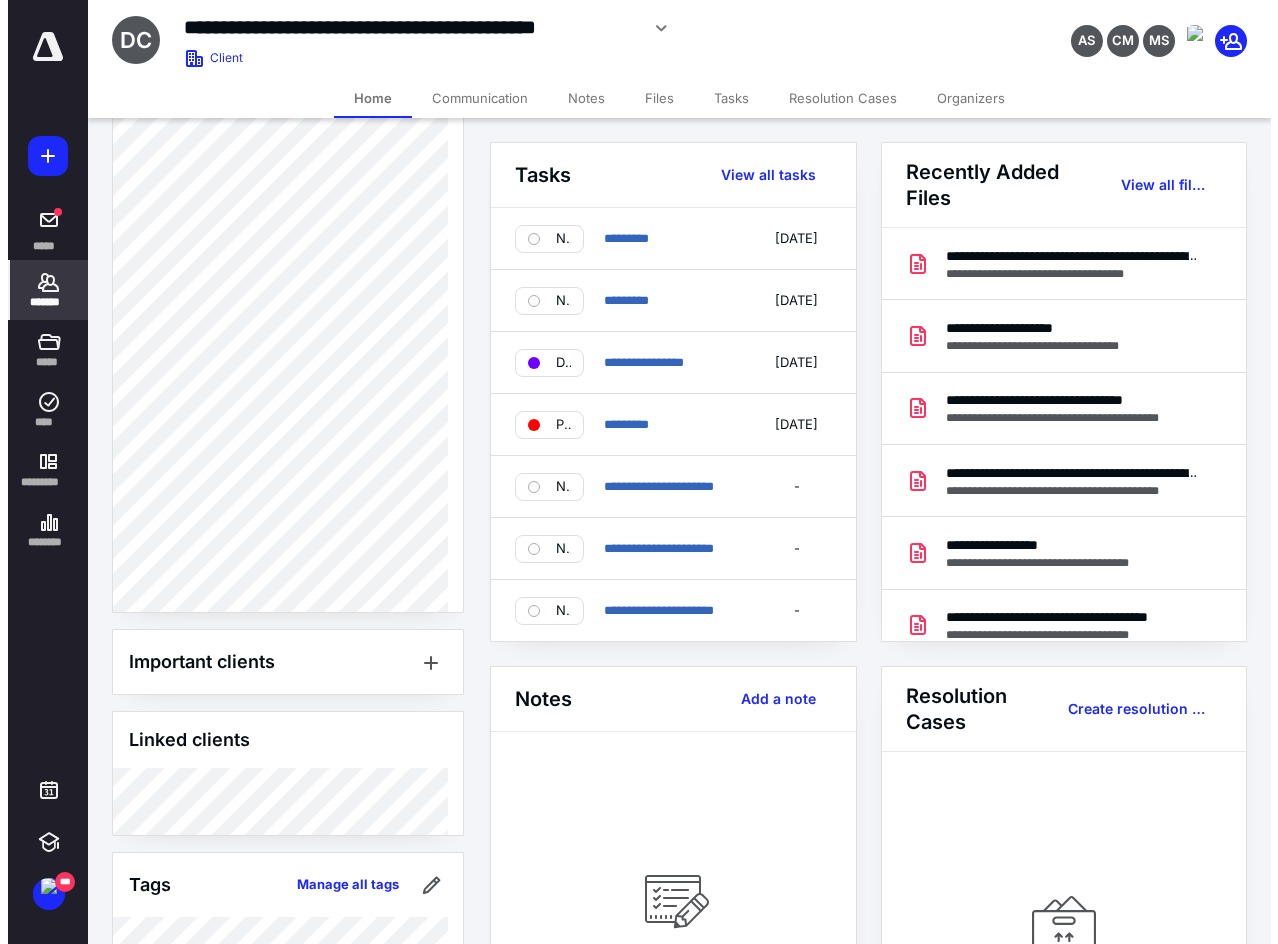 scroll, scrollTop: 600, scrollLeft: 0, axis: vertical 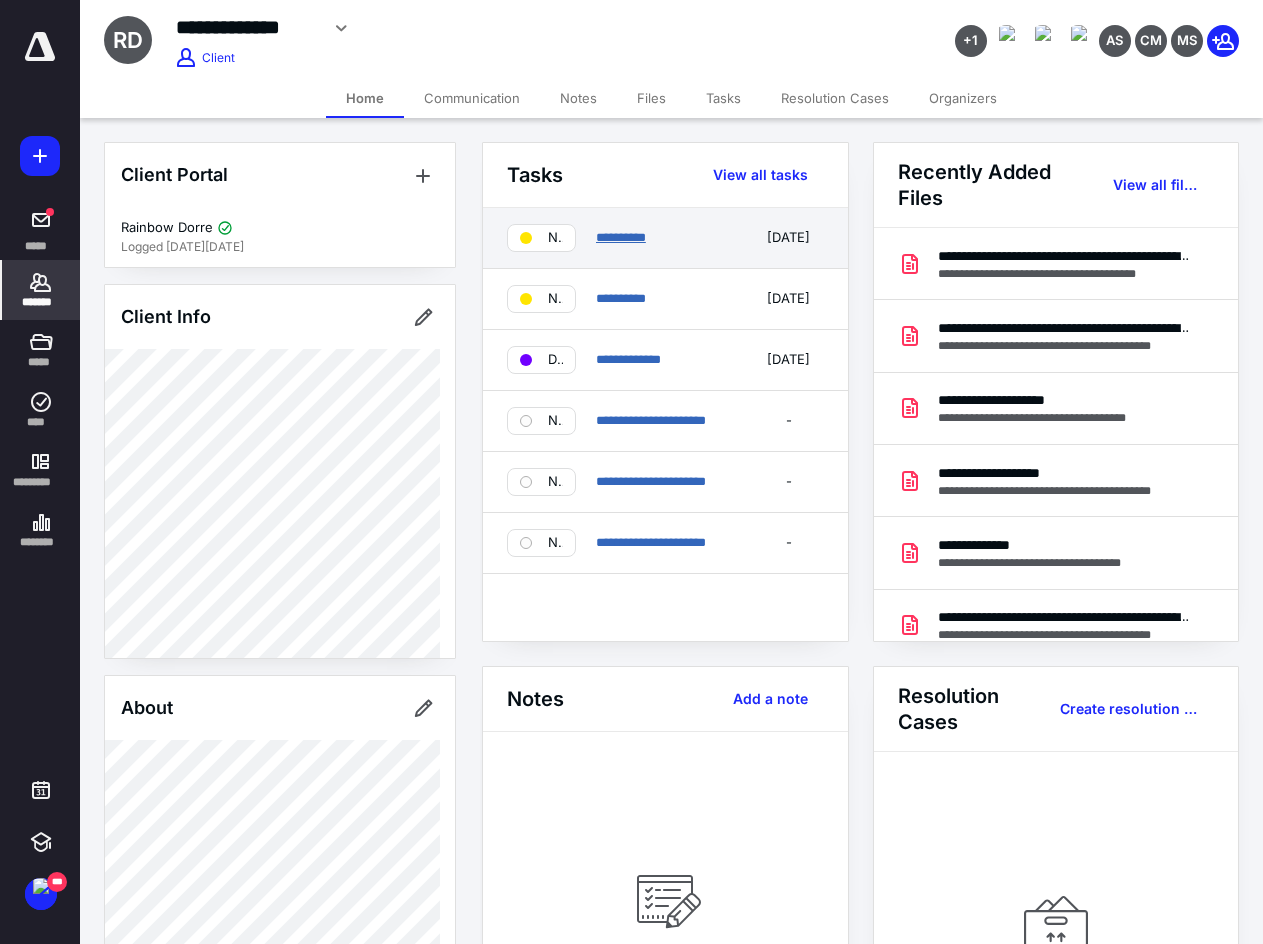 click on "**********" at bounding box center (621, 237) 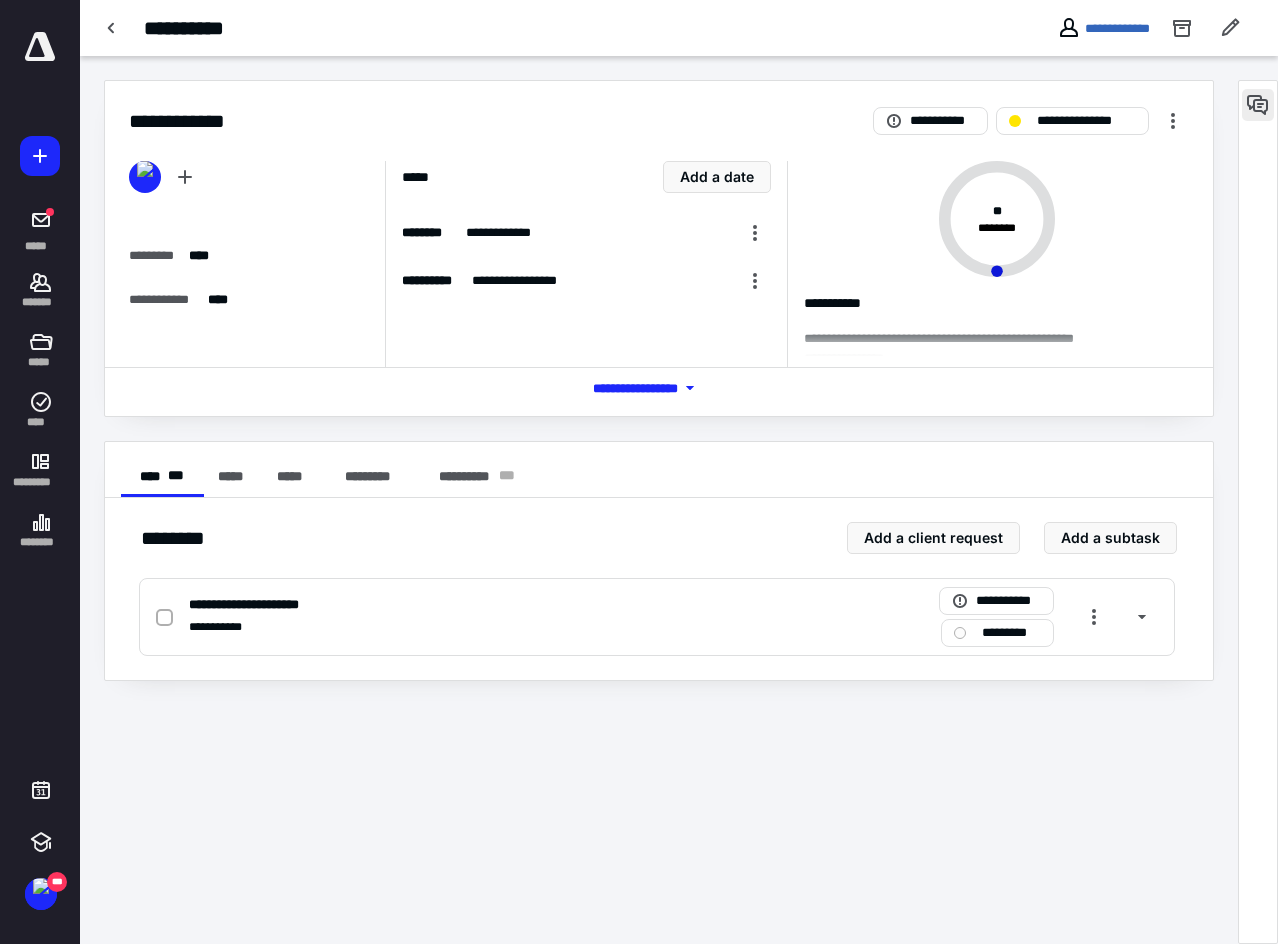 click at bounding box center [1258, 105] 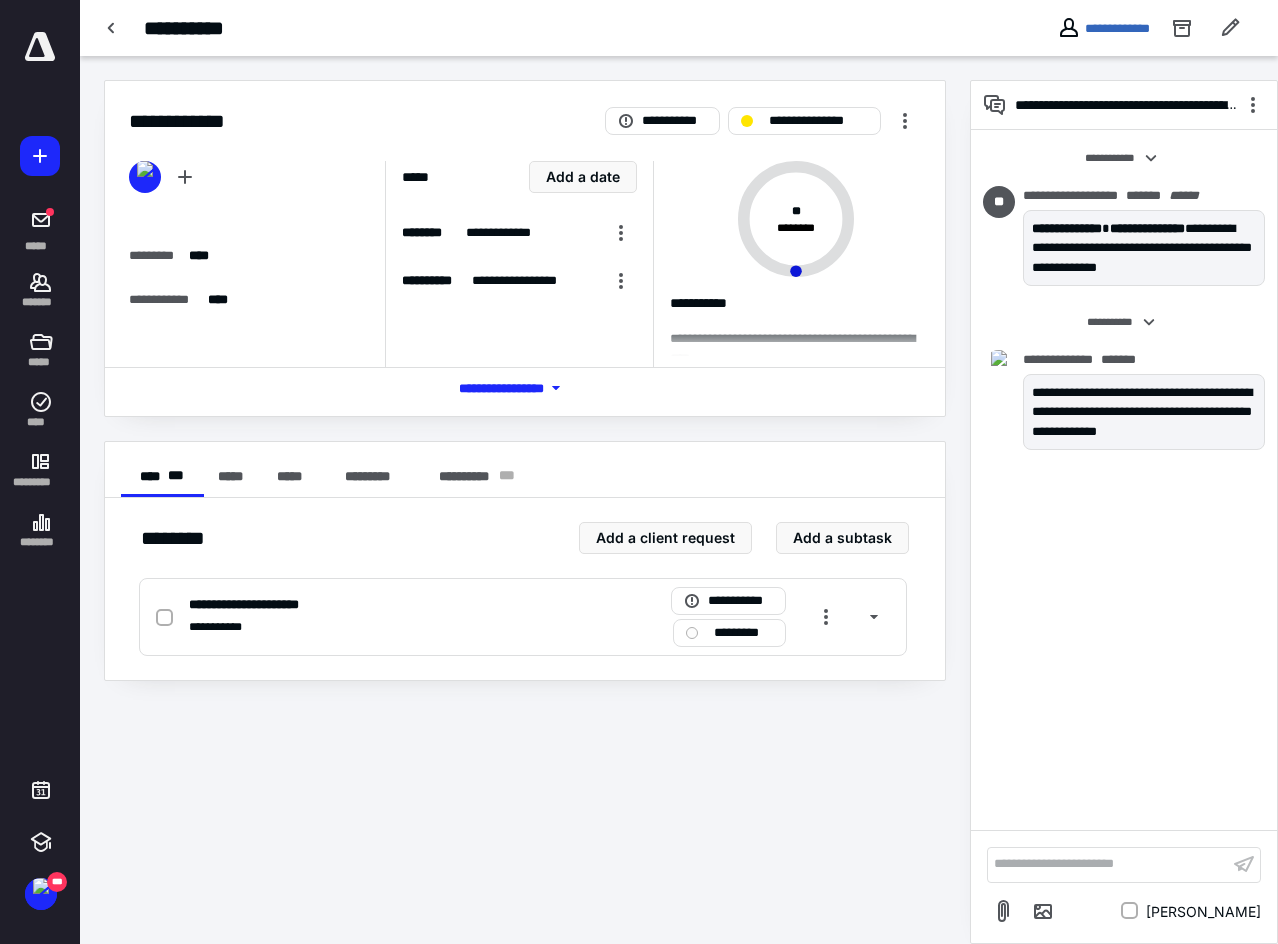 click on "**********" at bounding box center (474, 28) 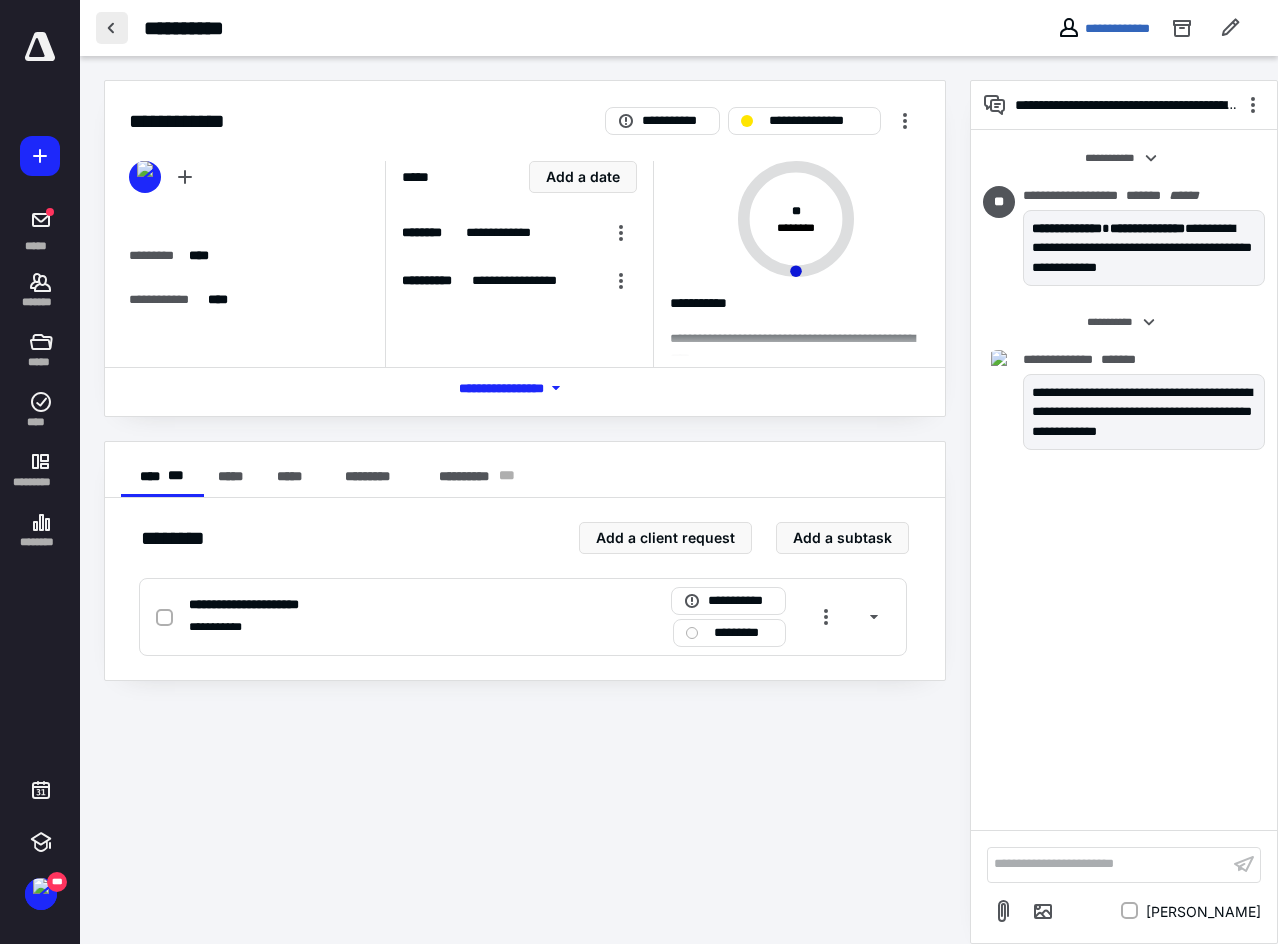 click at bounding box center (112, 28) 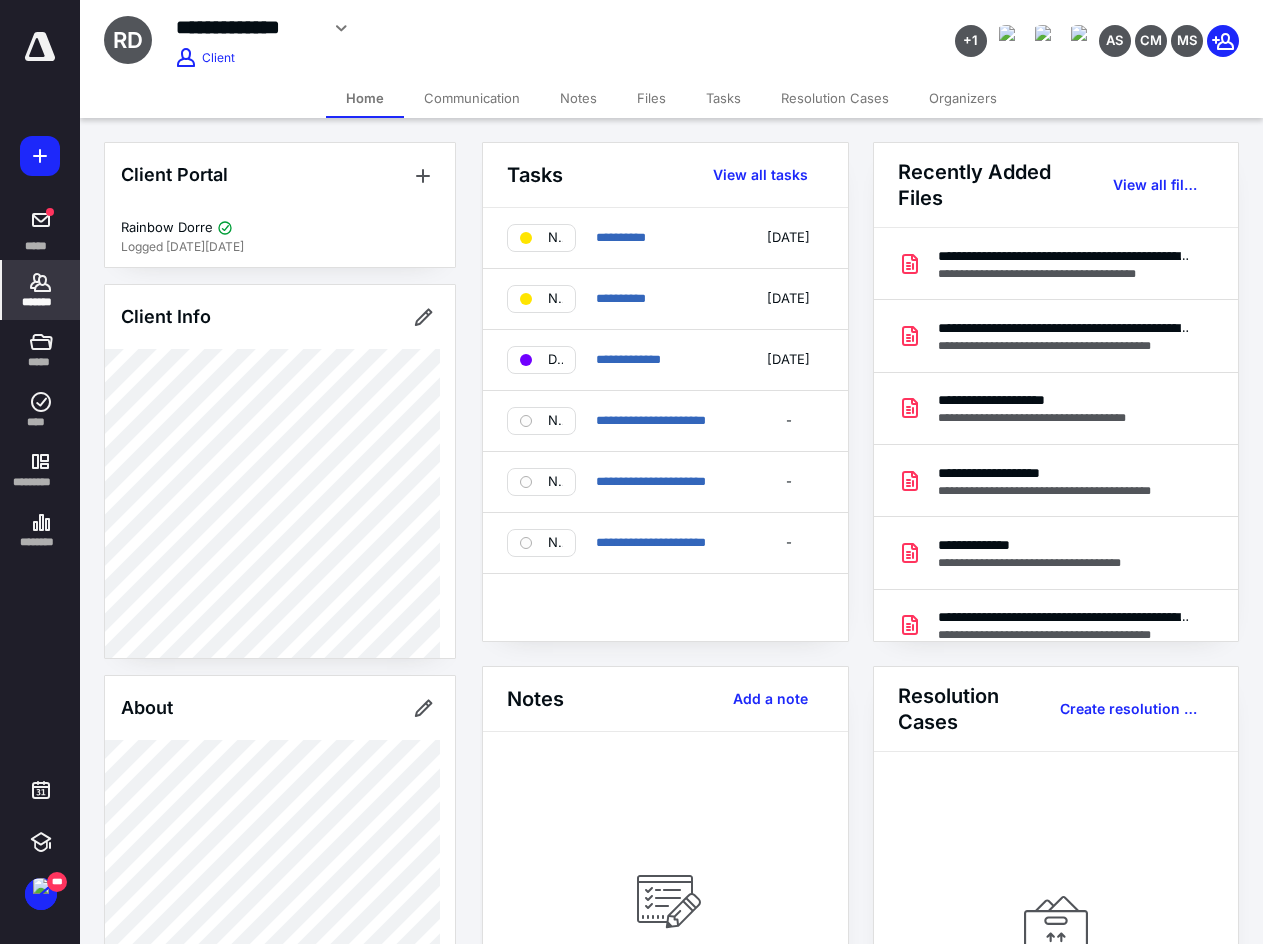 click on "Files" at bounding box center [651, 98] 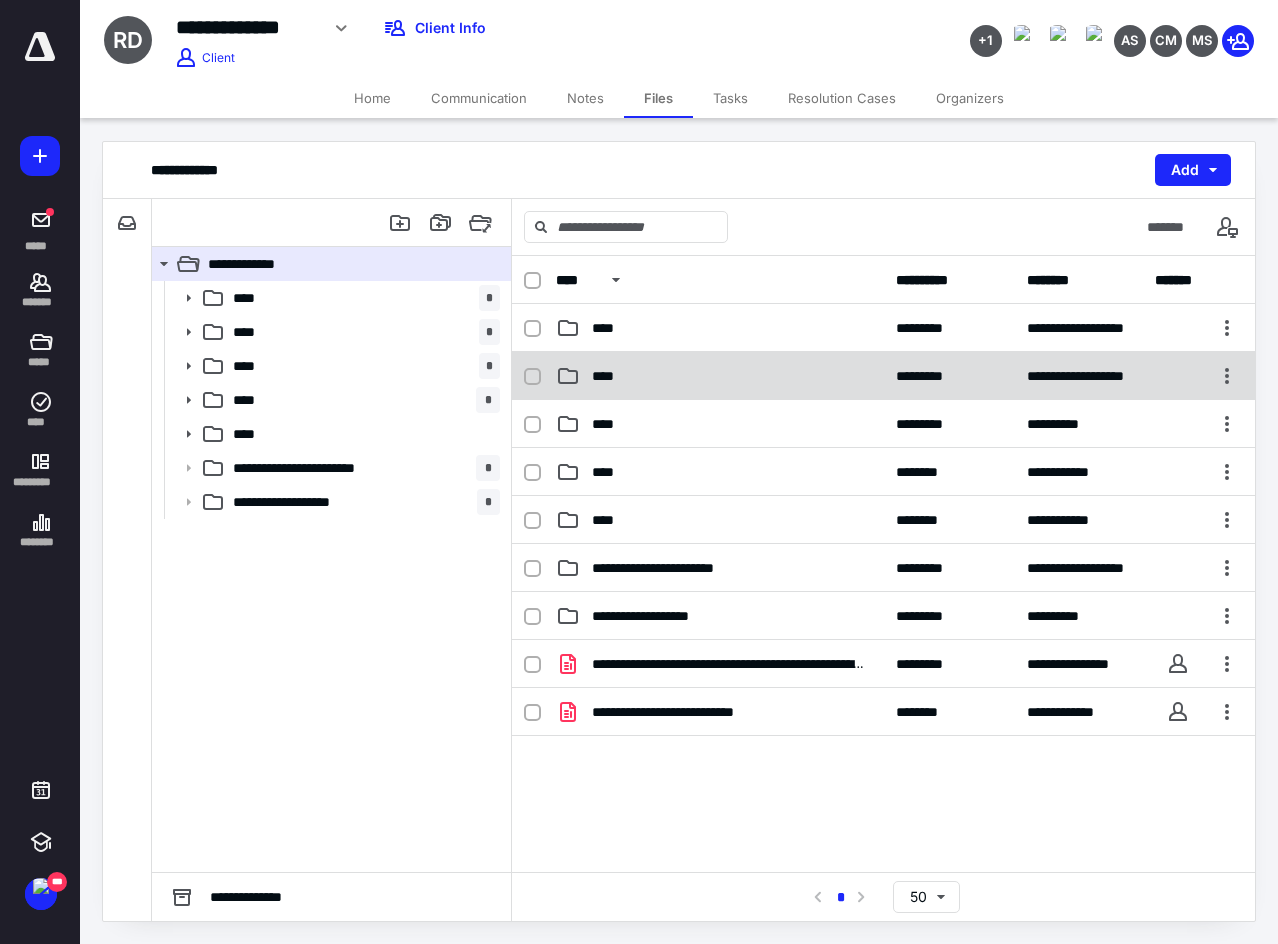 click on "****" at bounding box center [720, 376] 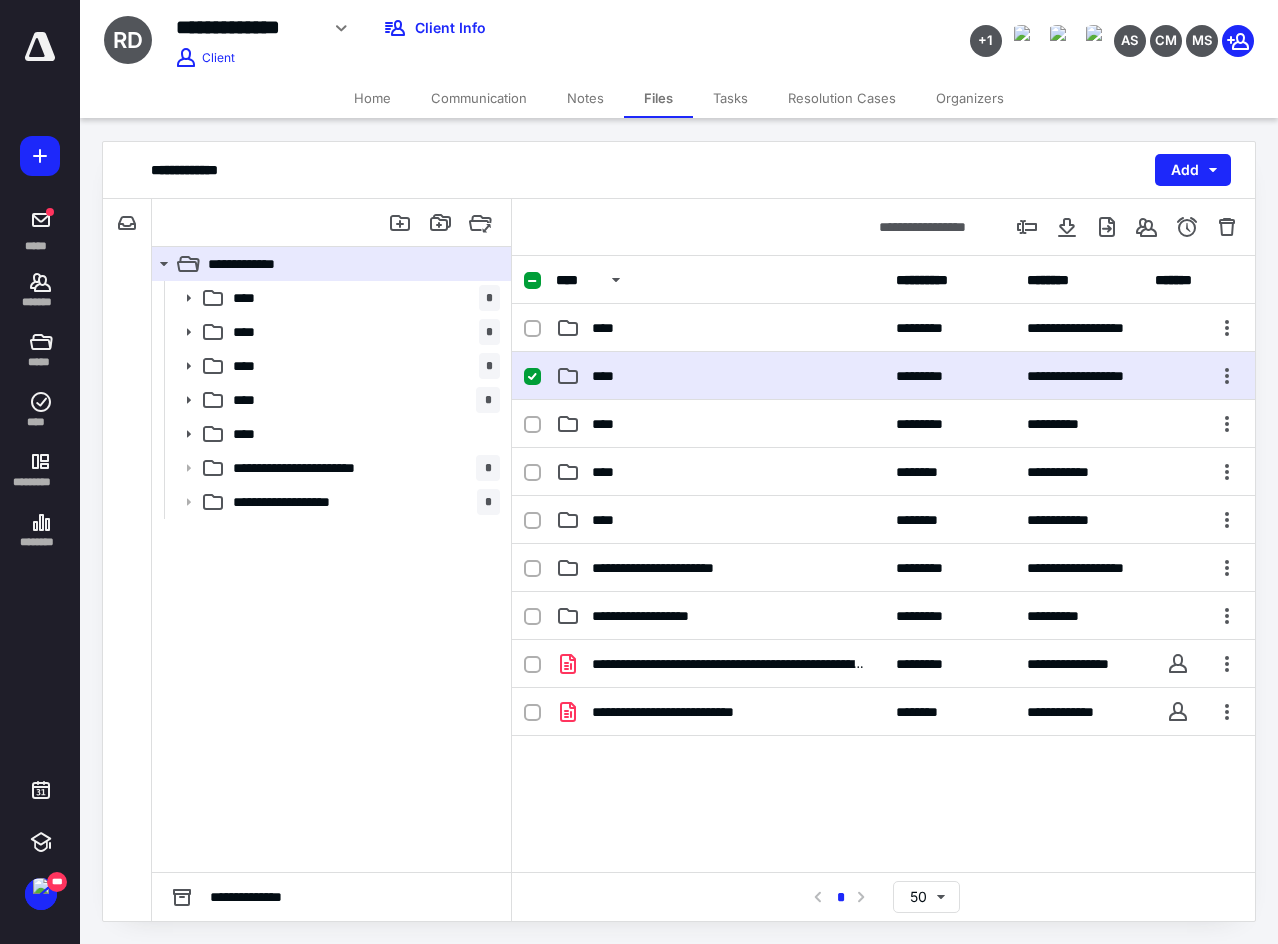 click on "****" at bounding box center (720, 376) 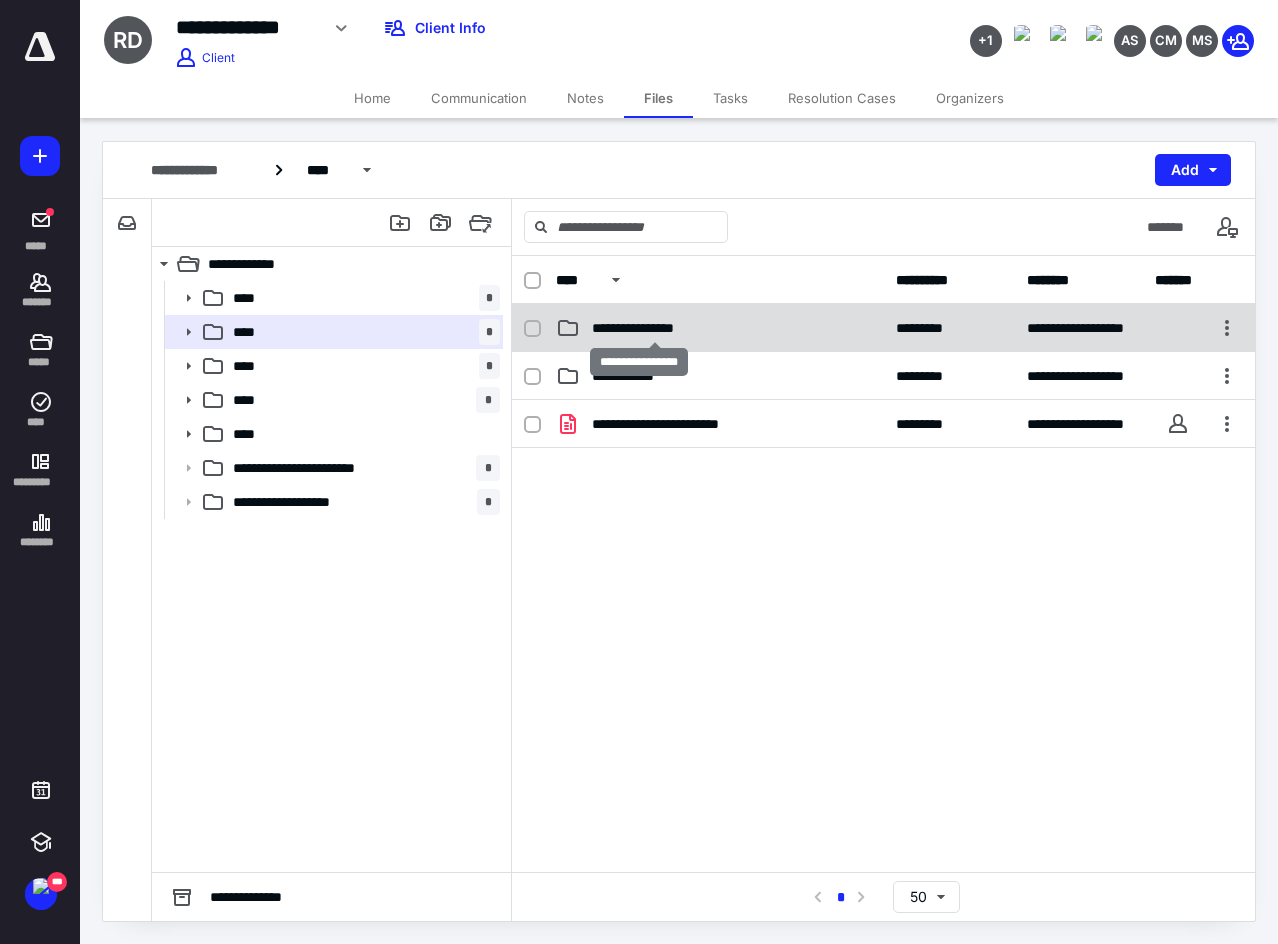 click on "**********" at bounding box center (655, 328) 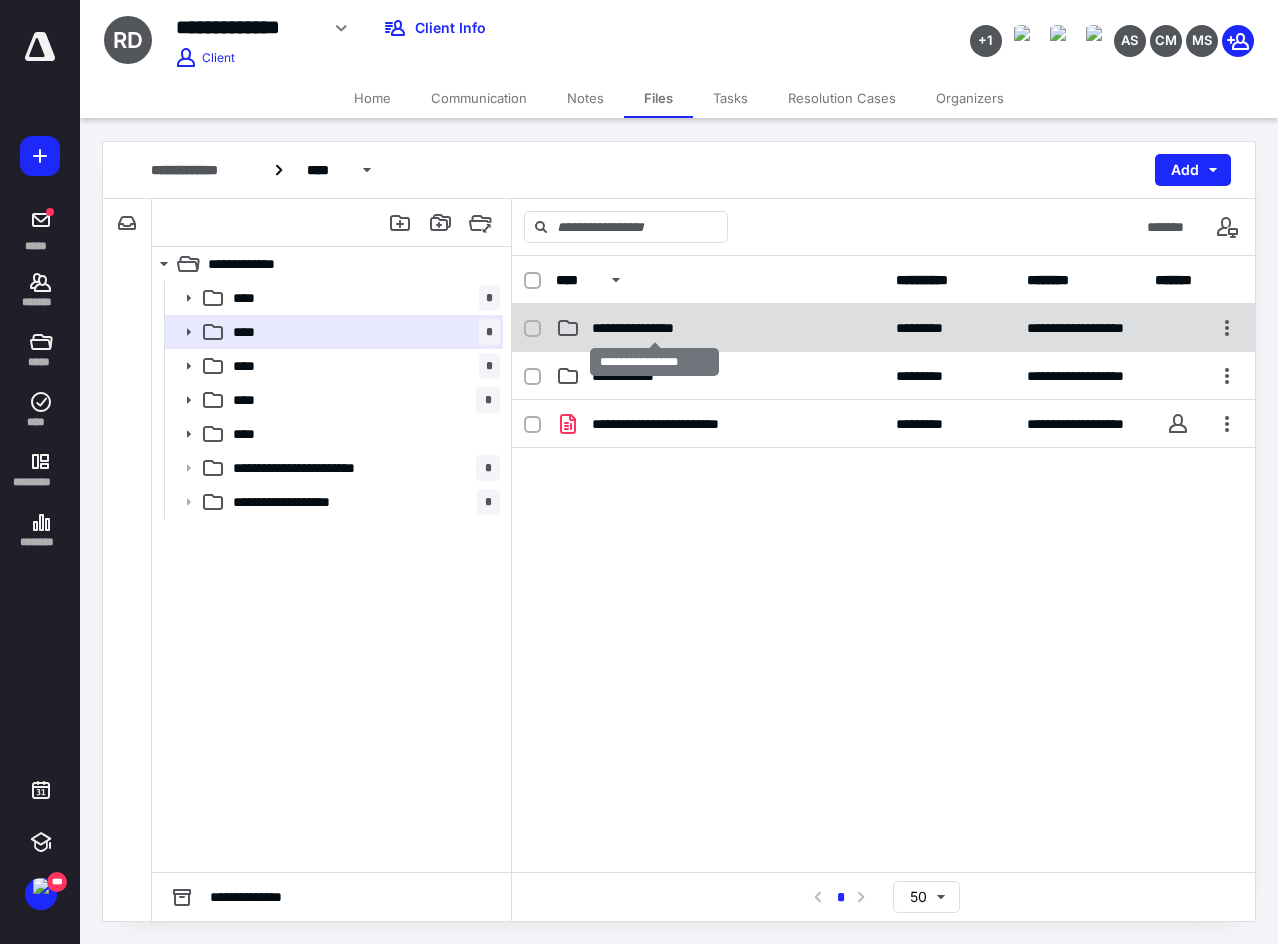 click on "**********" at bounding box center (655, 328) 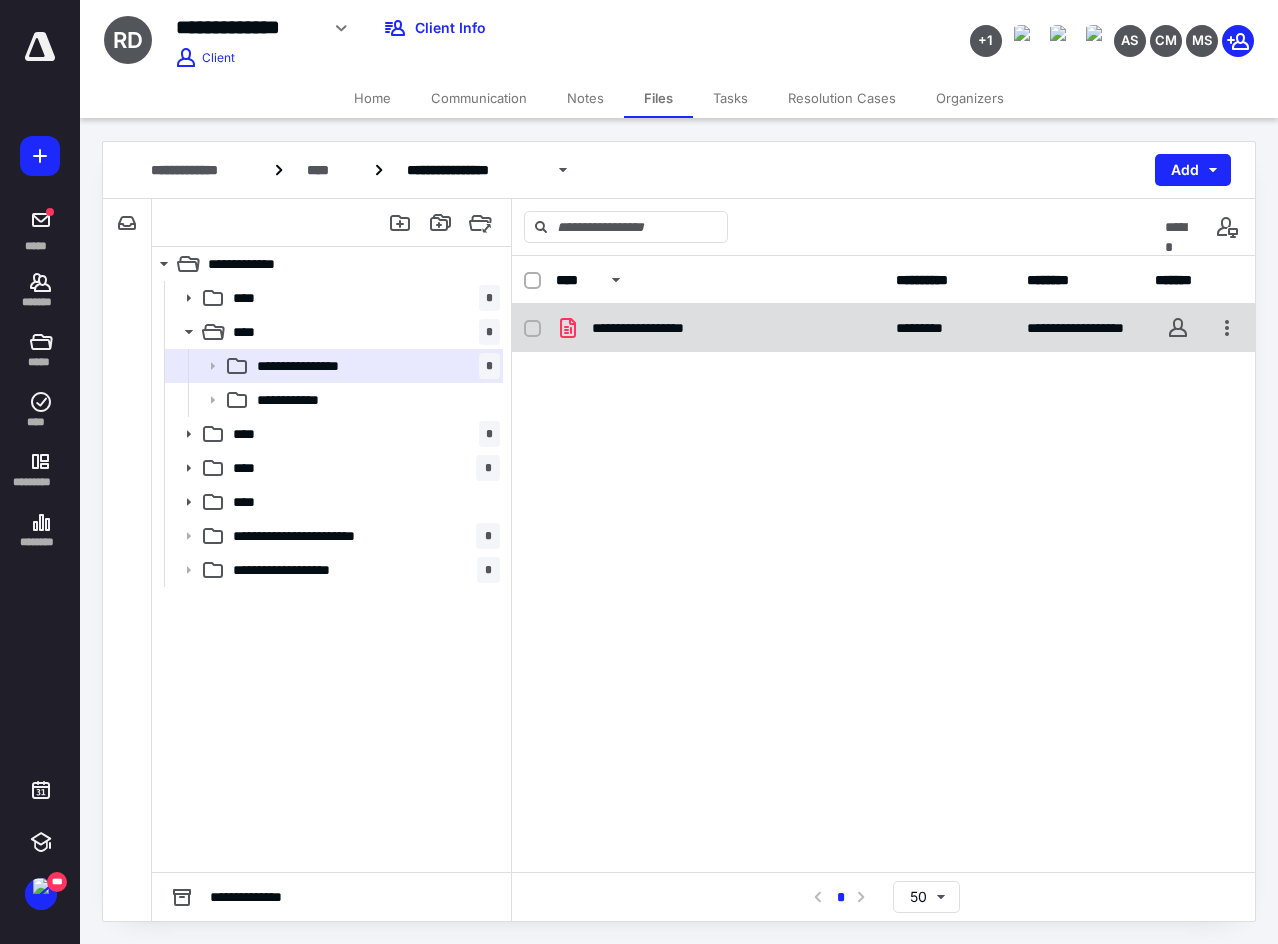 click on "**********" at bounding box center [656, 328] 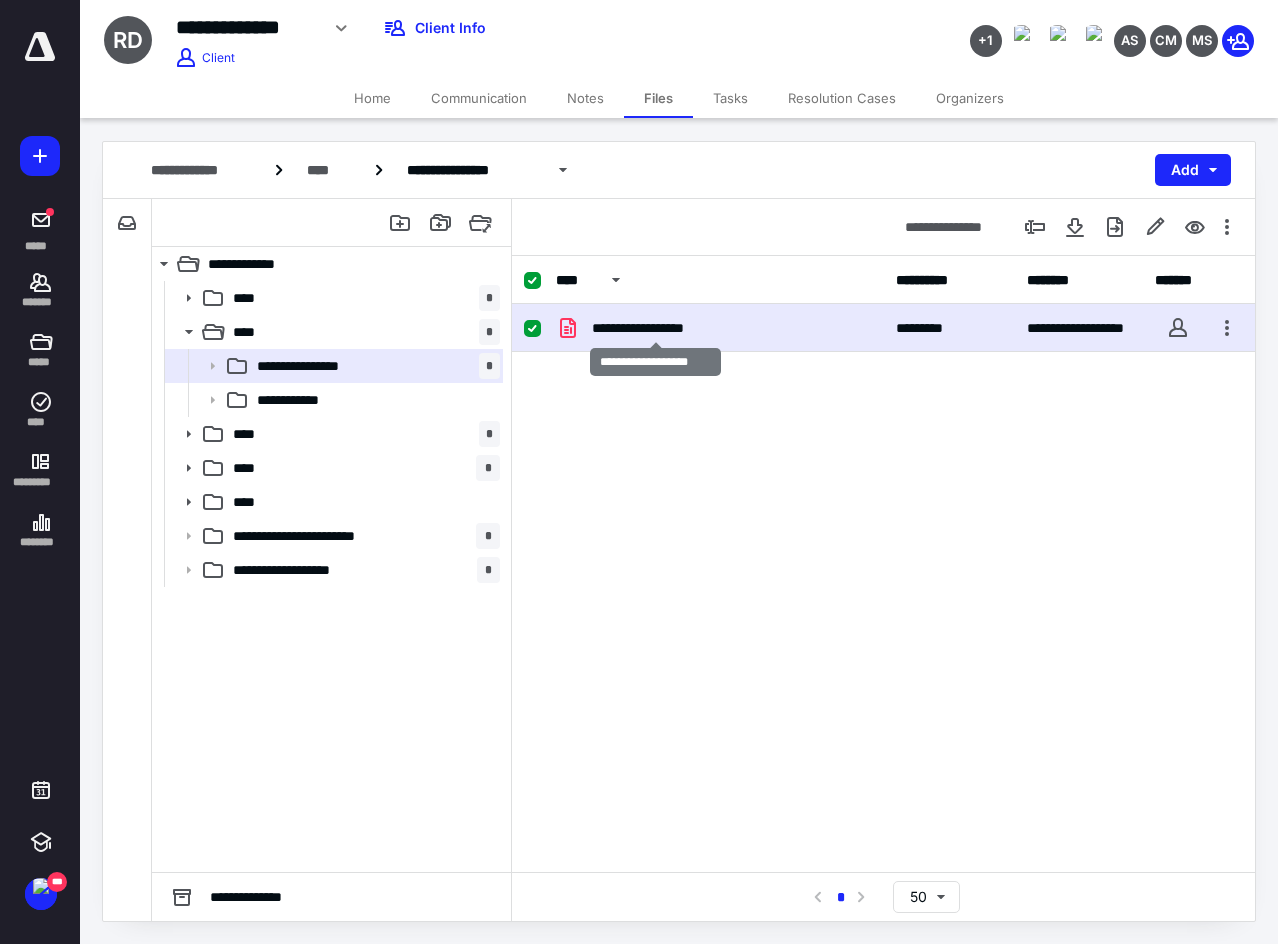 click on "**********" at bounding box center (656, 328) 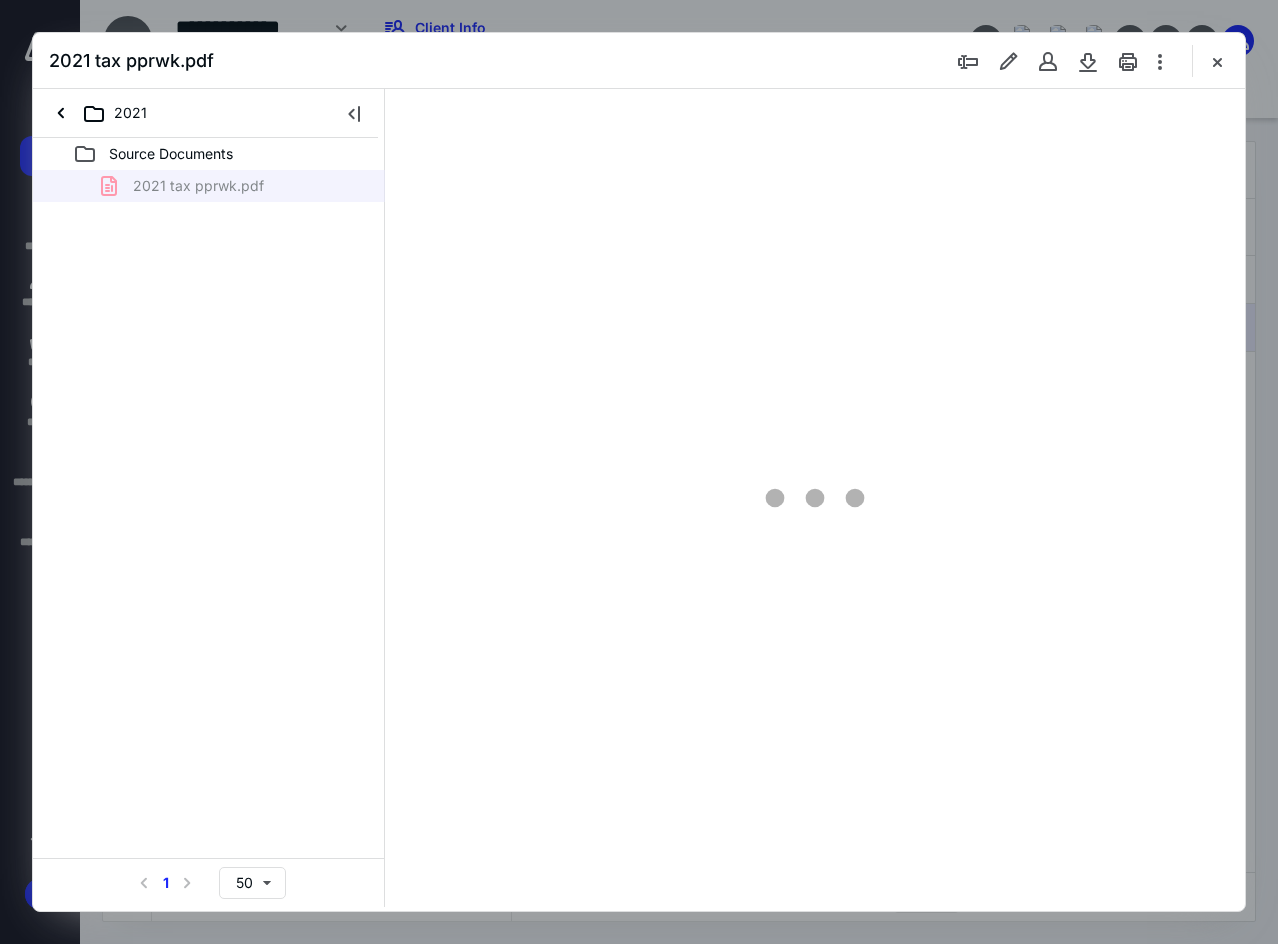 scroll, scrollTop: 0, scrollLeft: 0, axis: both 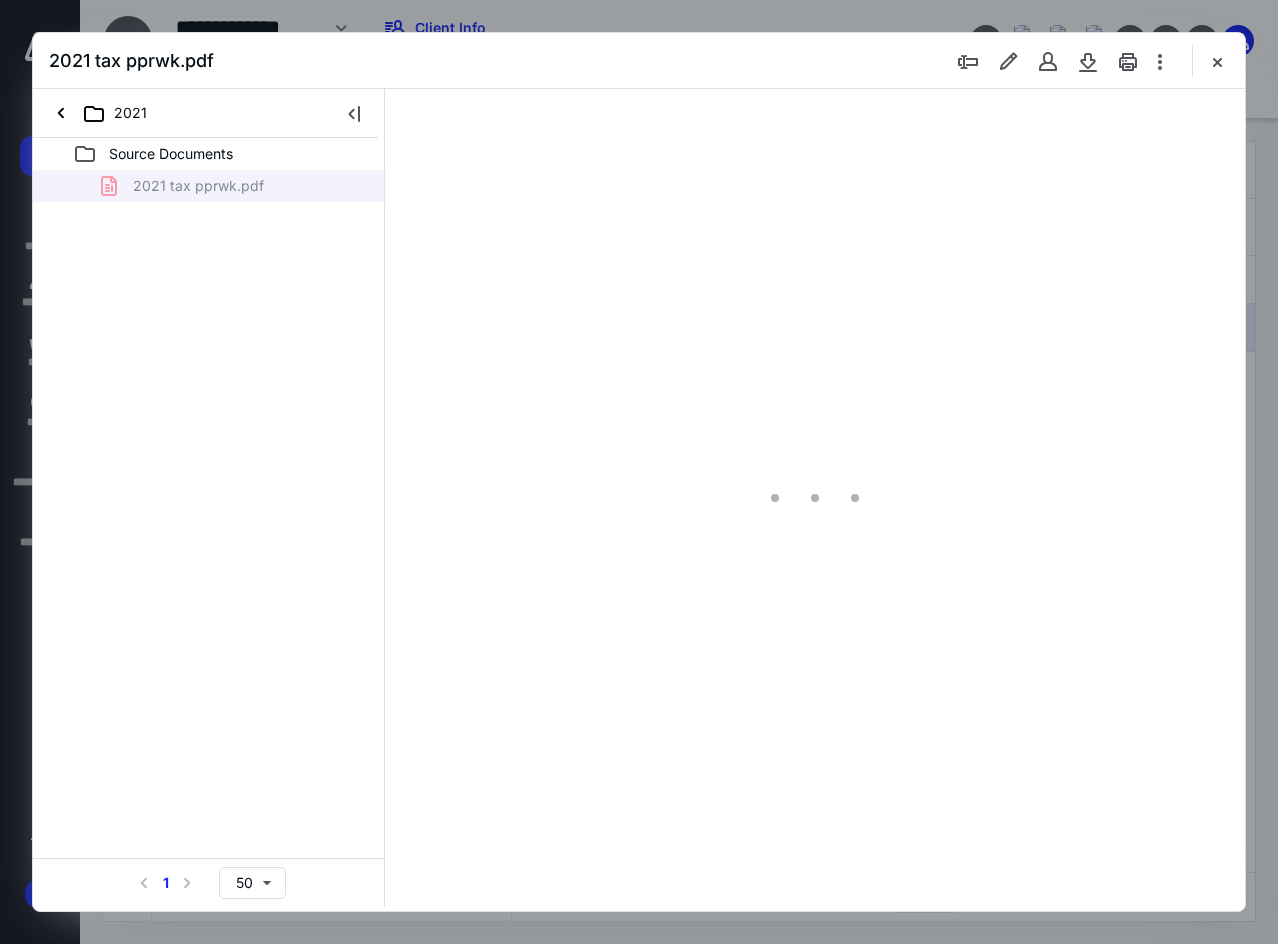 type on "137" 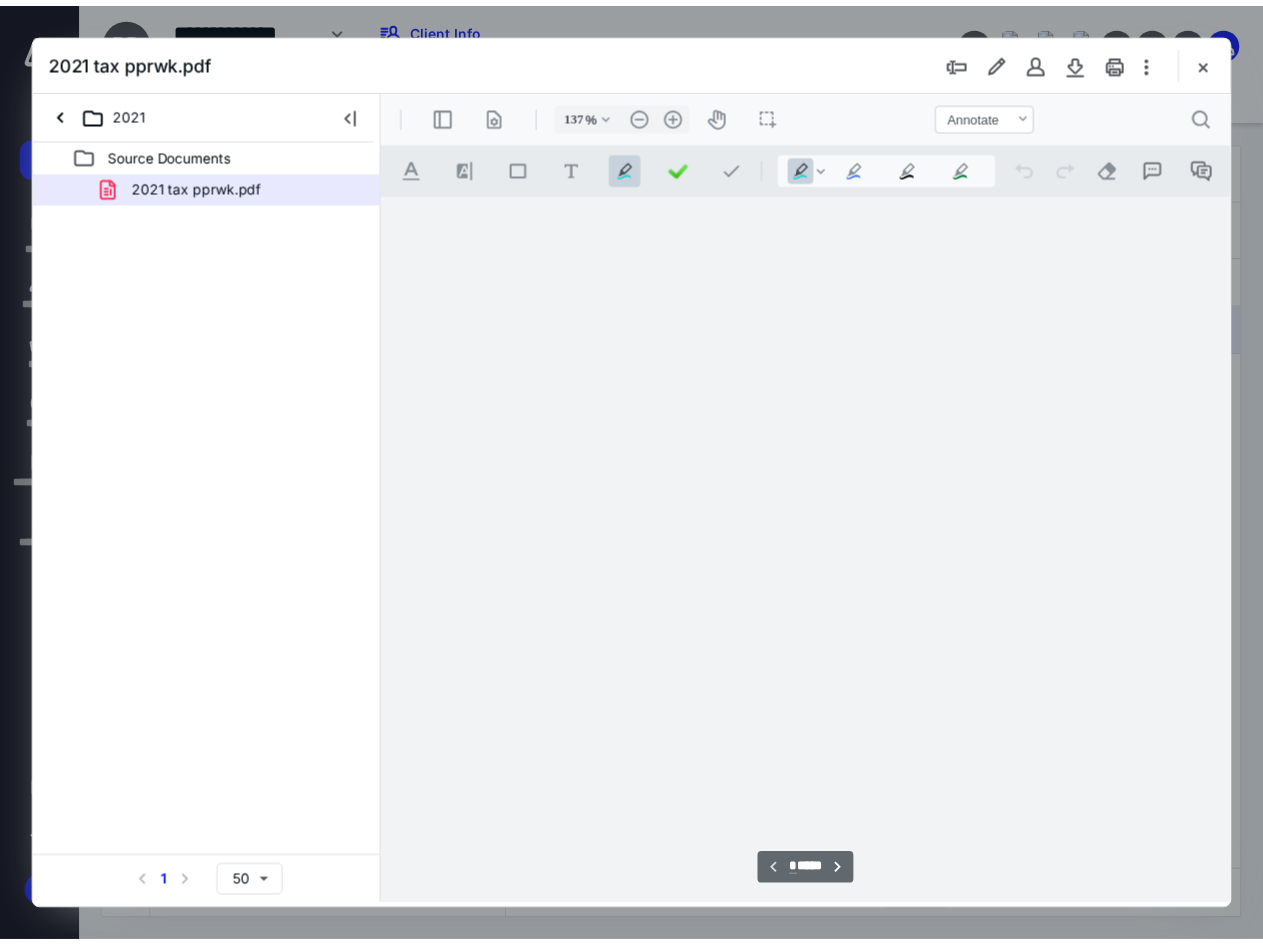scroll, scrollTop: 109, scrollLeft: 0, axis: vertical 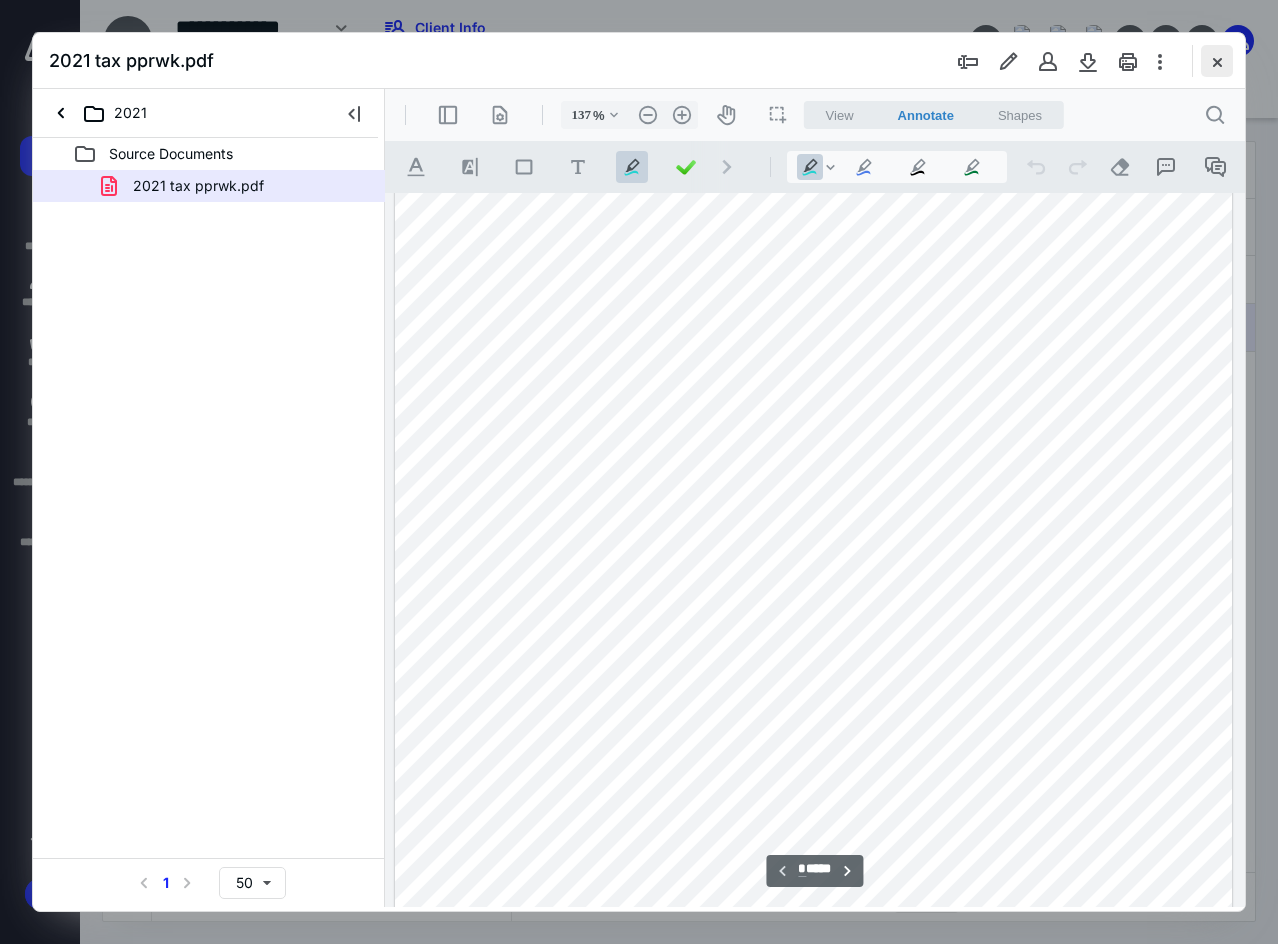 click at bounding box center [1217, 61] 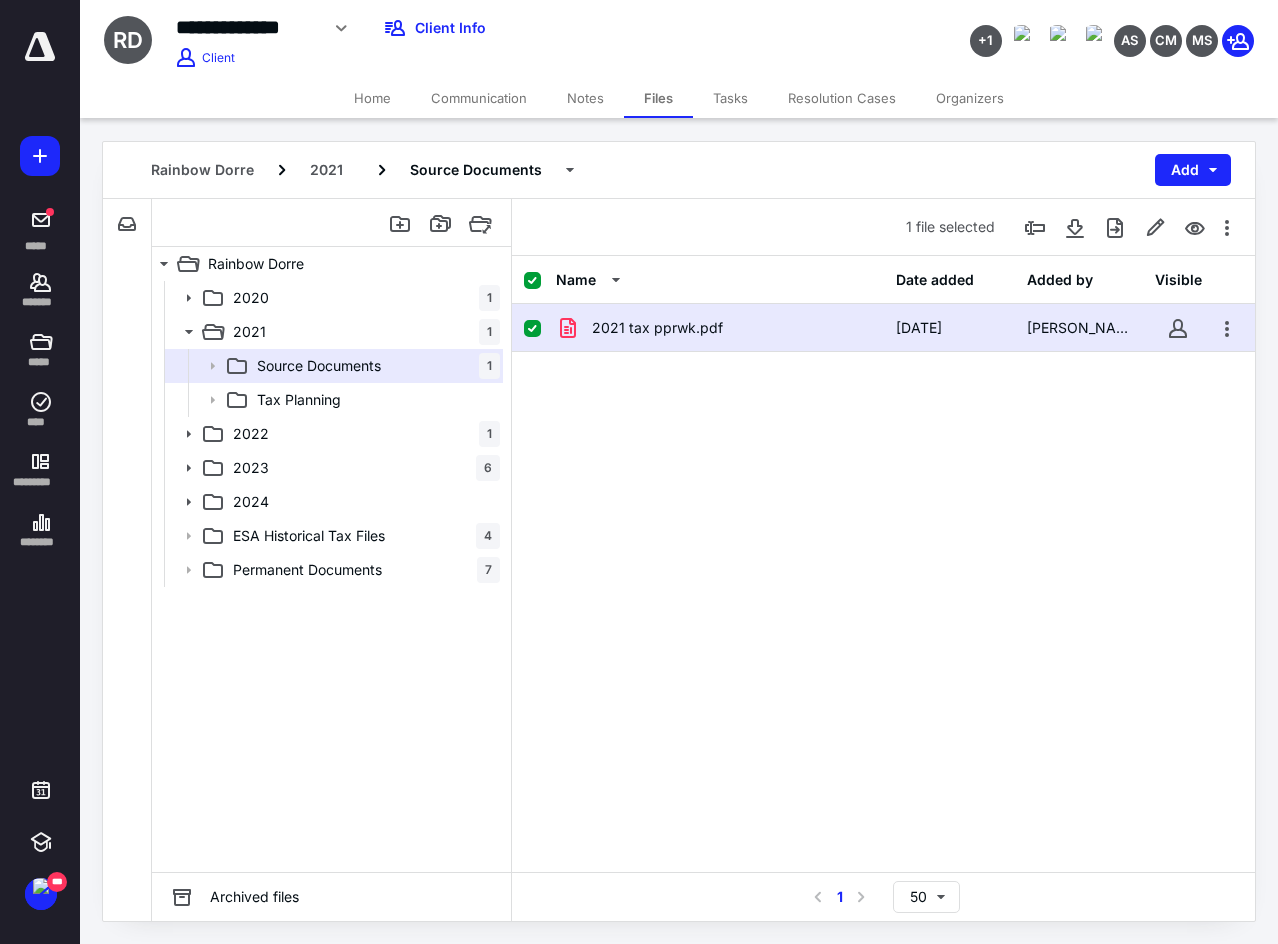 click on "Home" at bounding box center [372, 98] 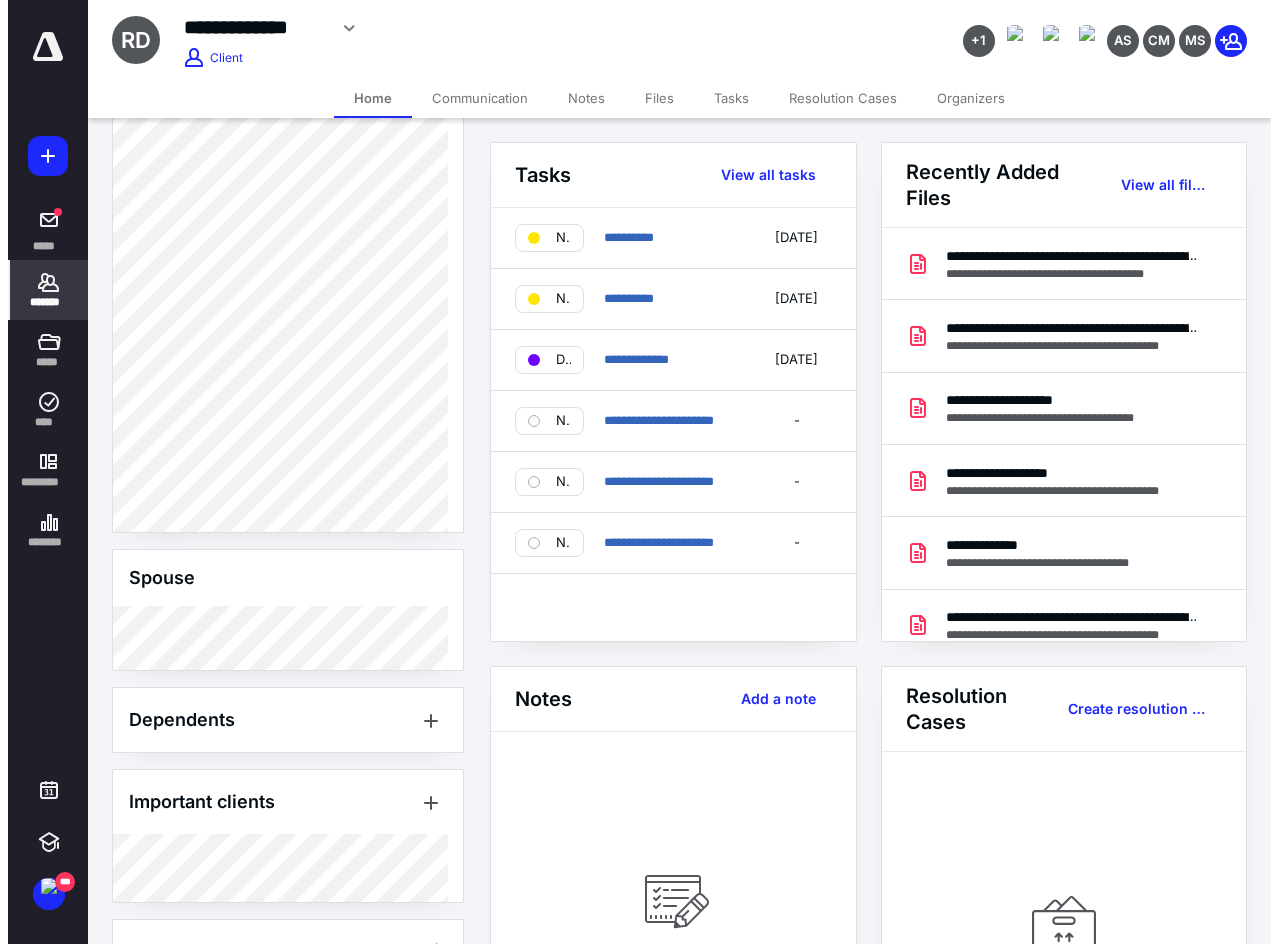 scroll, scrollTop: 700, scrollLeft: 0, axis: vertical 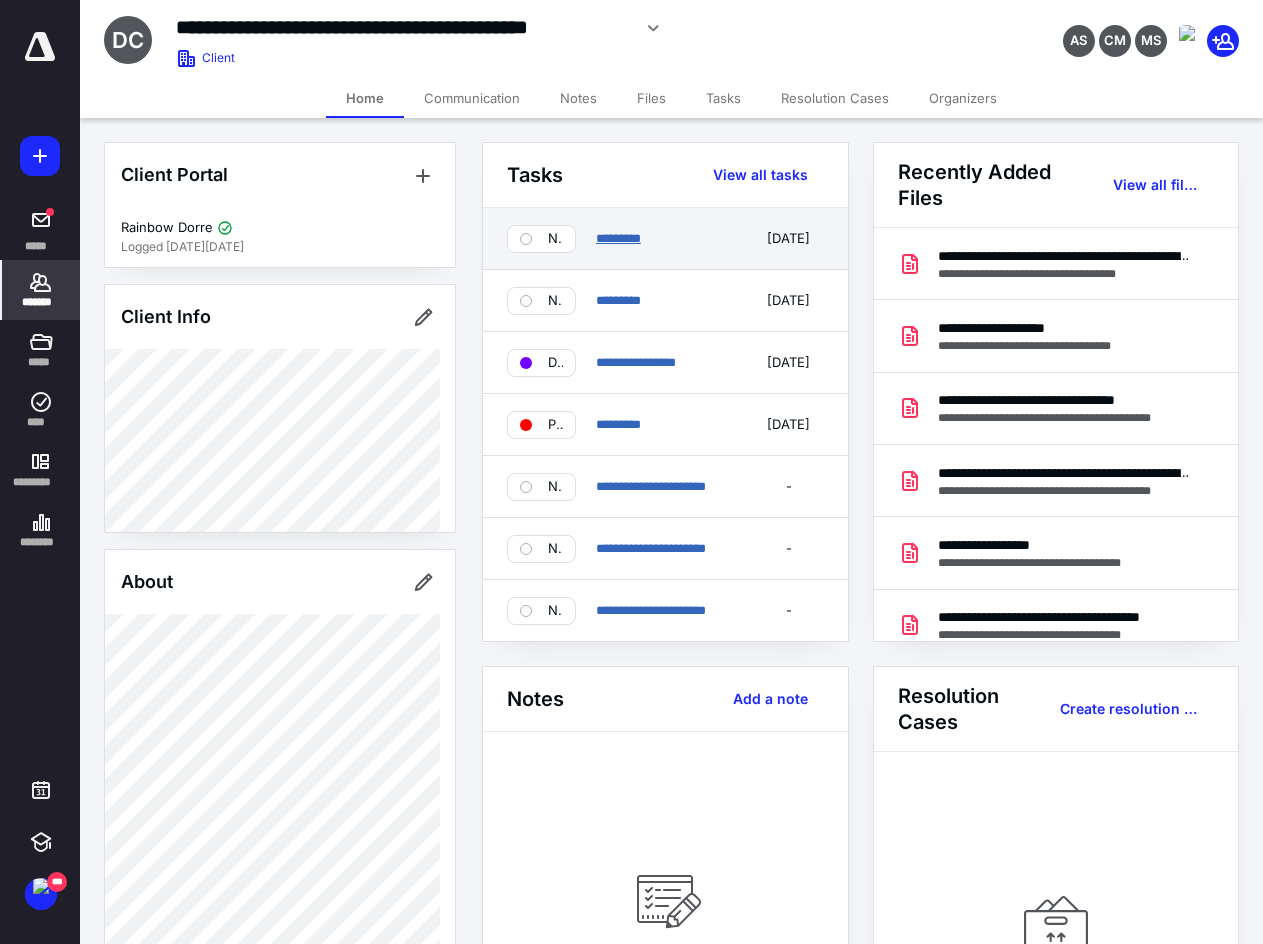 click on "*********" at bounding box center (618, 238) 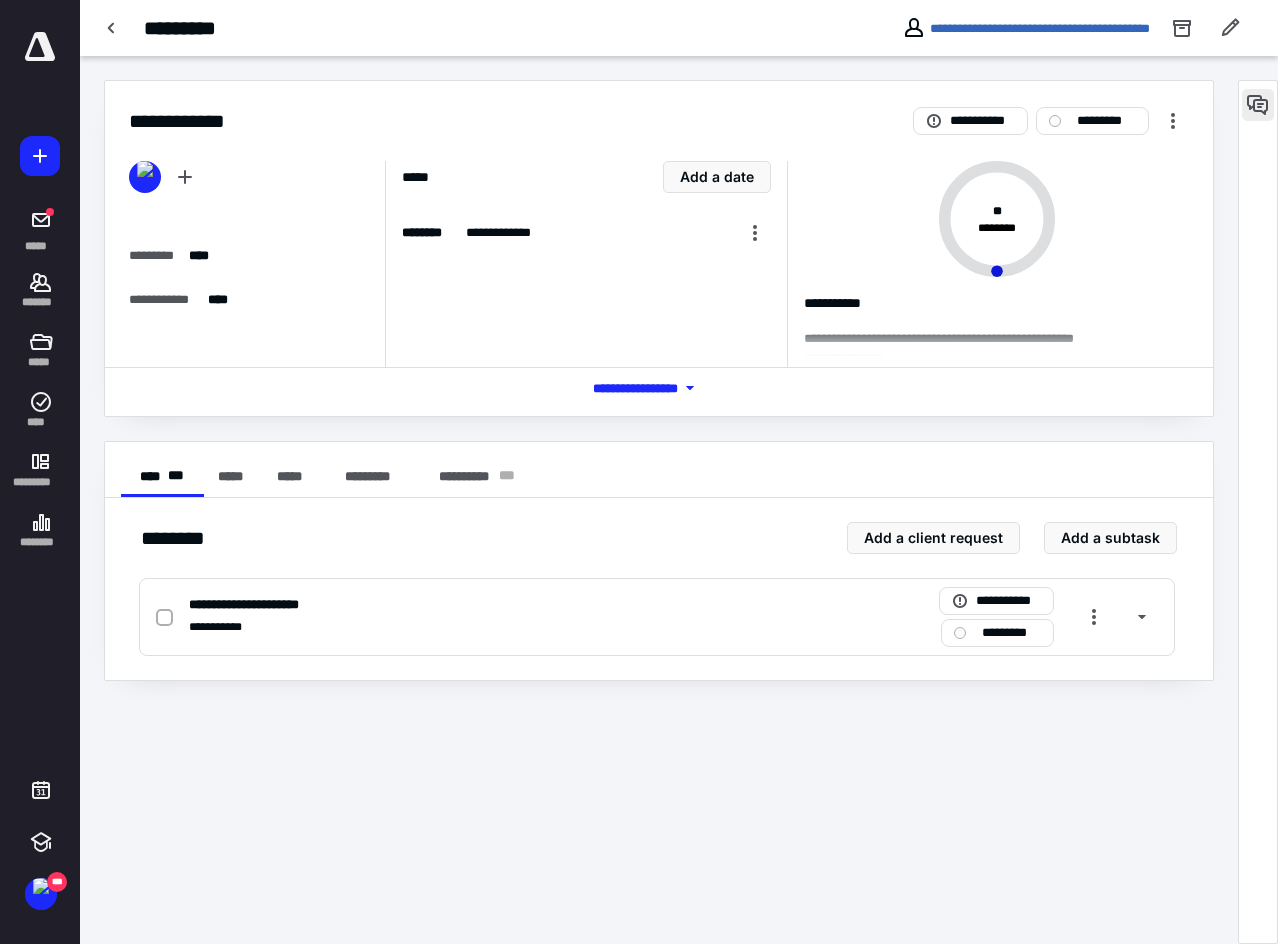 click at bounding box center [1258, 105] 